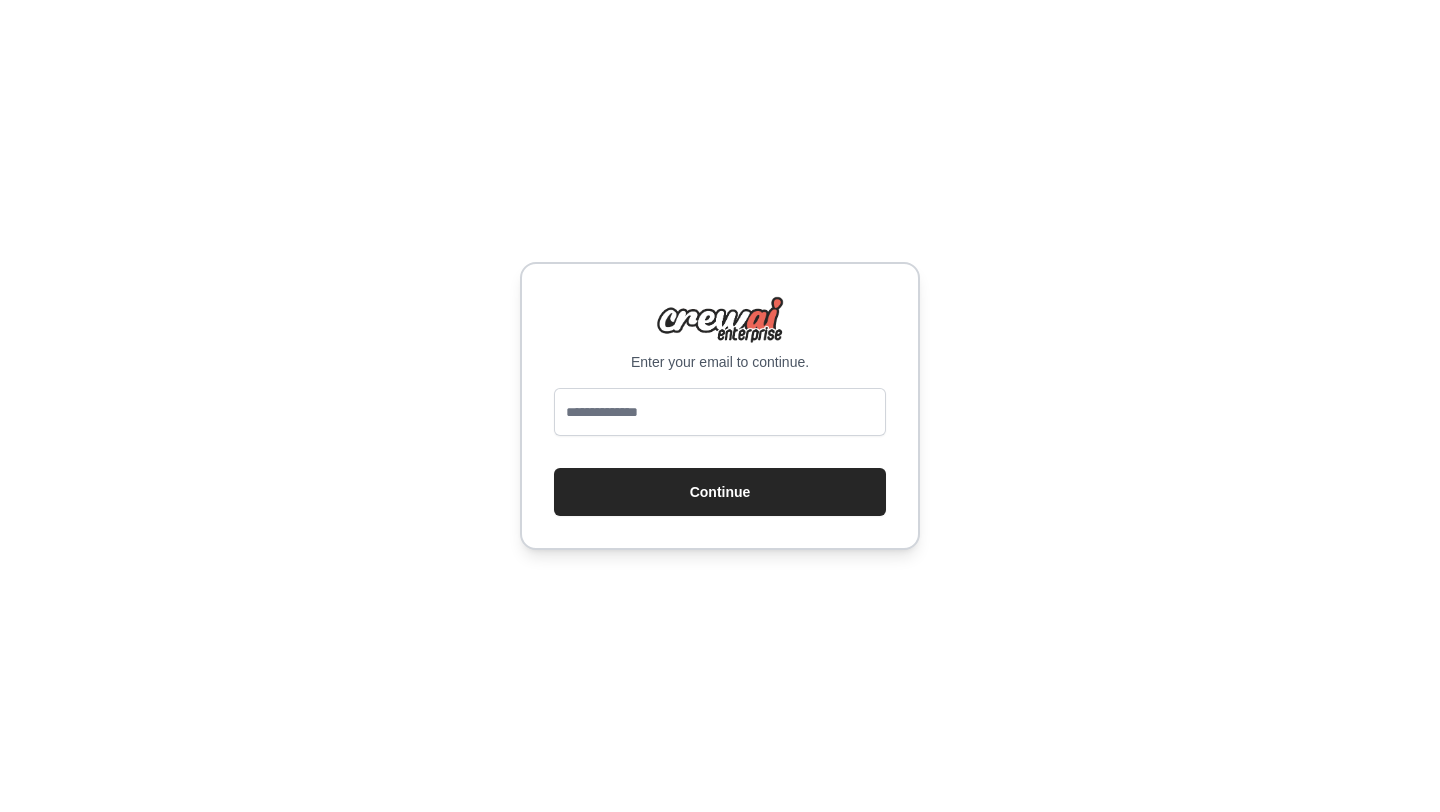 scroll, scrollTop: 0, scrollLeft: 0, axis: both 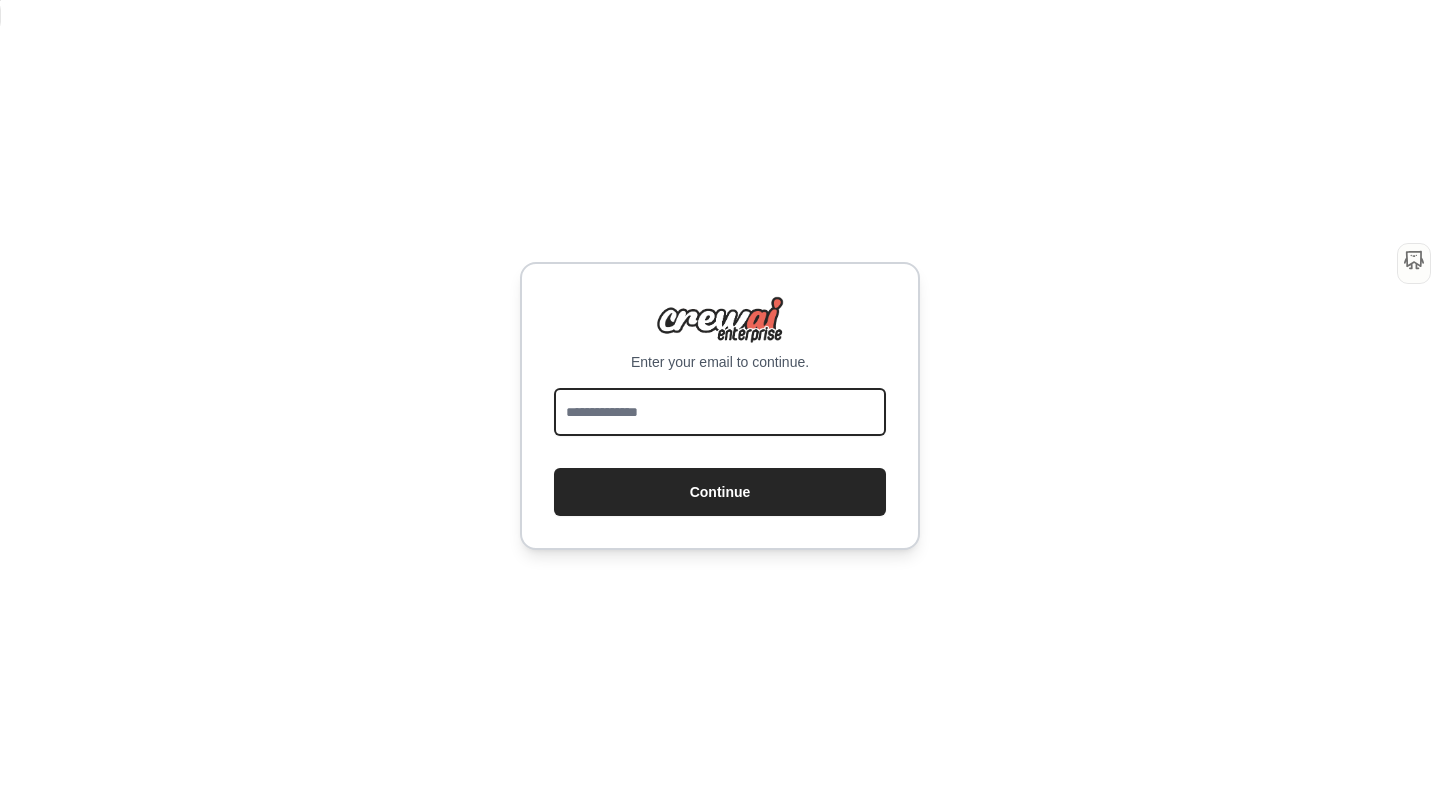 click at bounding box center (720, 412) 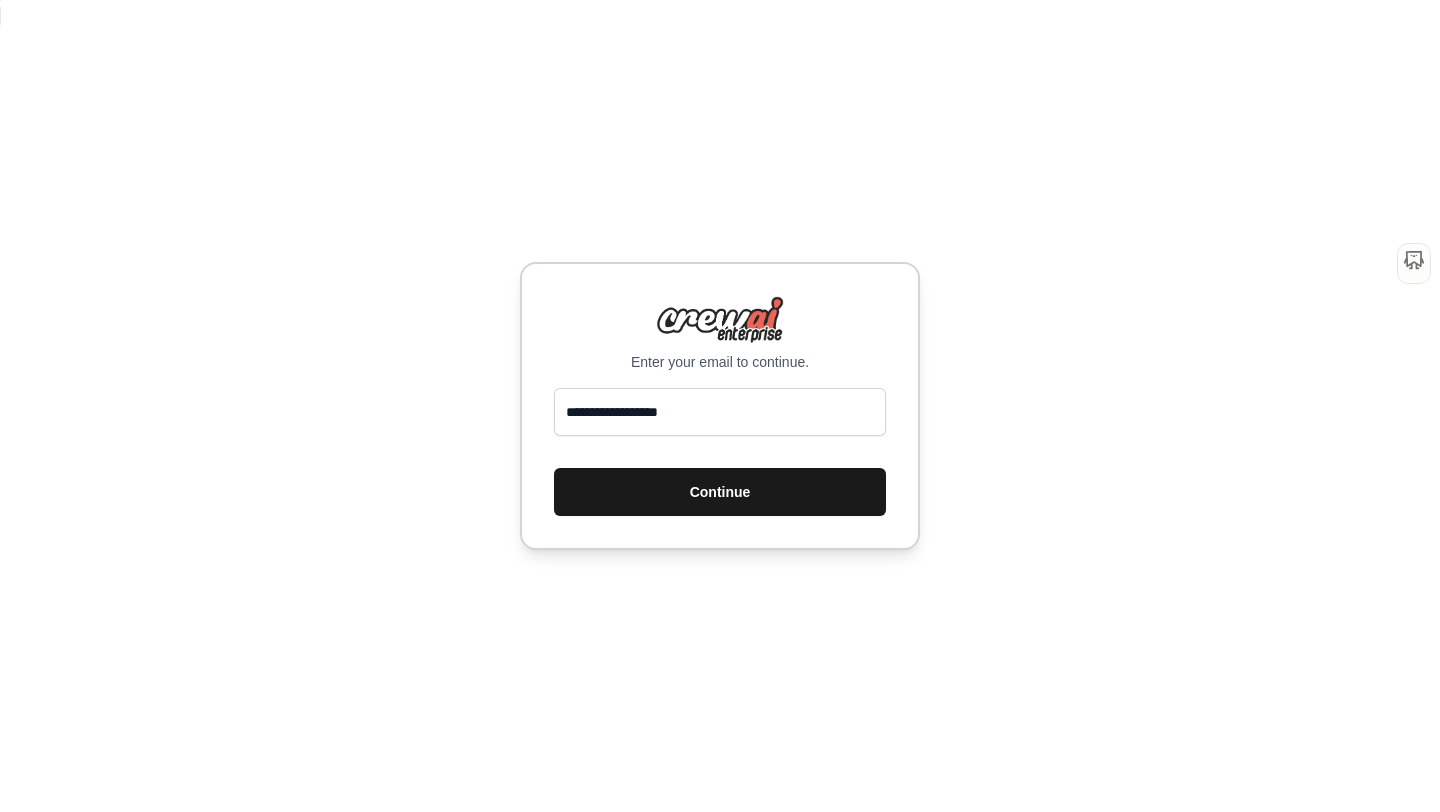 click on "Continue" at bounding box center (720, 492) 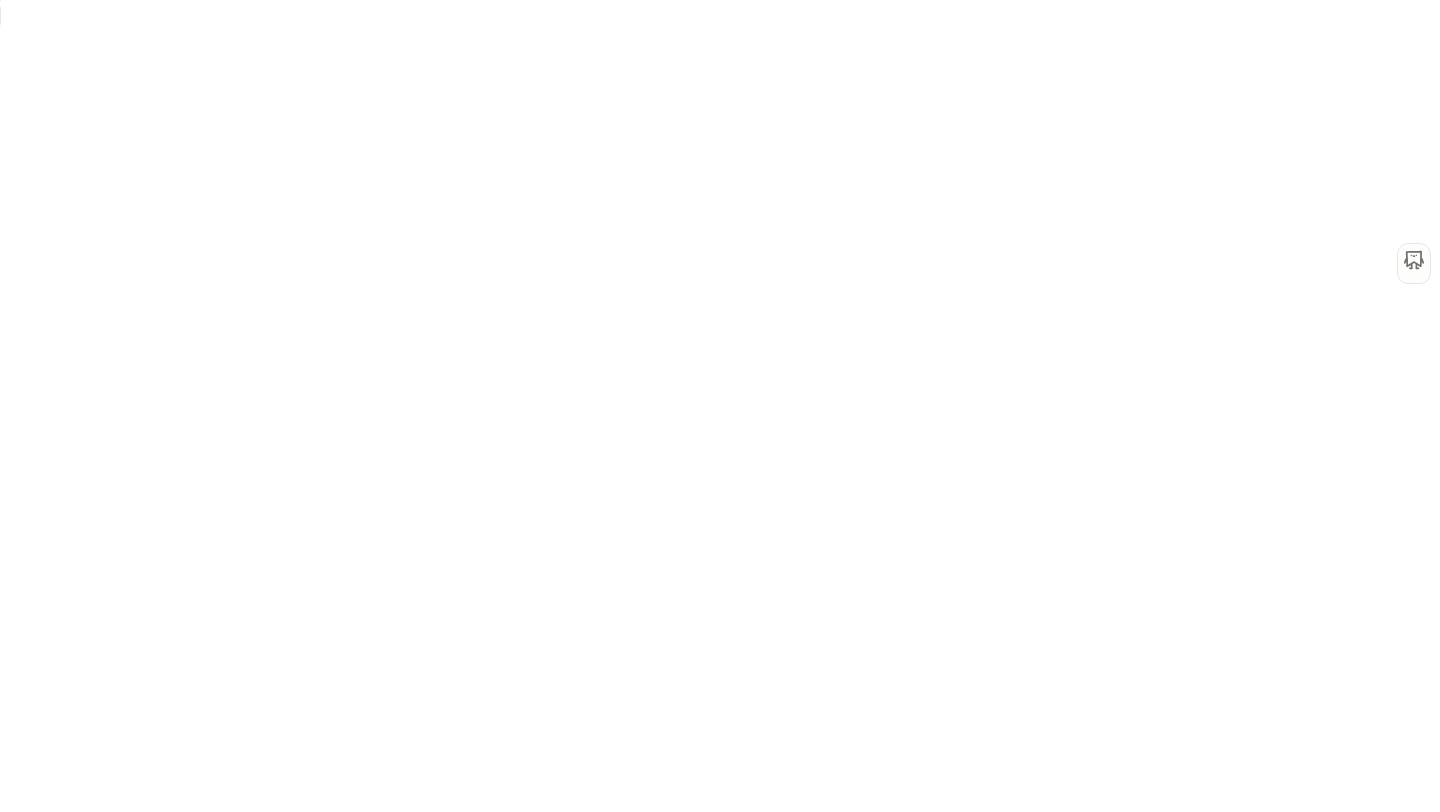 scroll, scrollTop: 0, scrollLeft: 0, axis: both 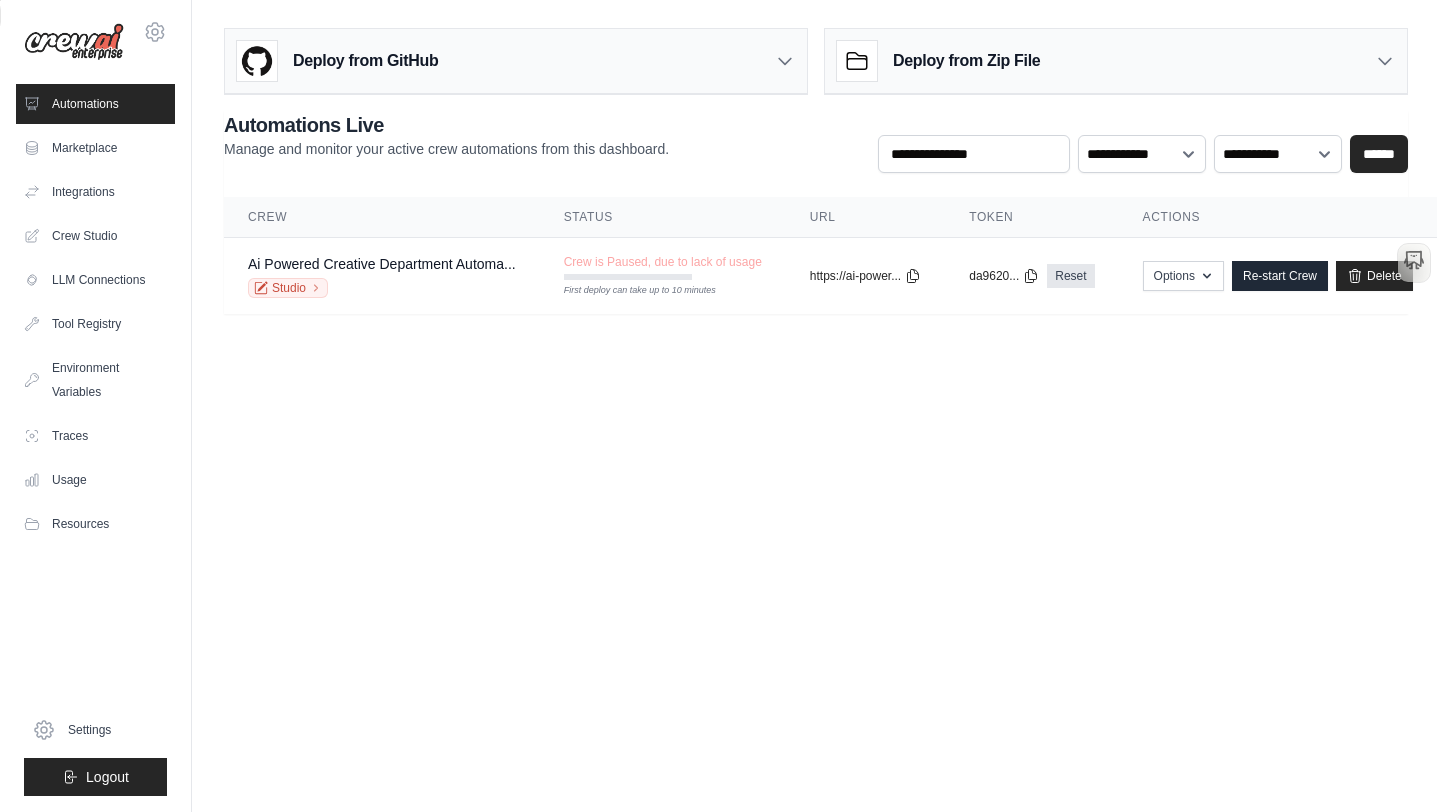 click on "tomas@mrkvicka.net
Settings
Automations
Marketplace
Integrations" at bounding box center (720, 406) 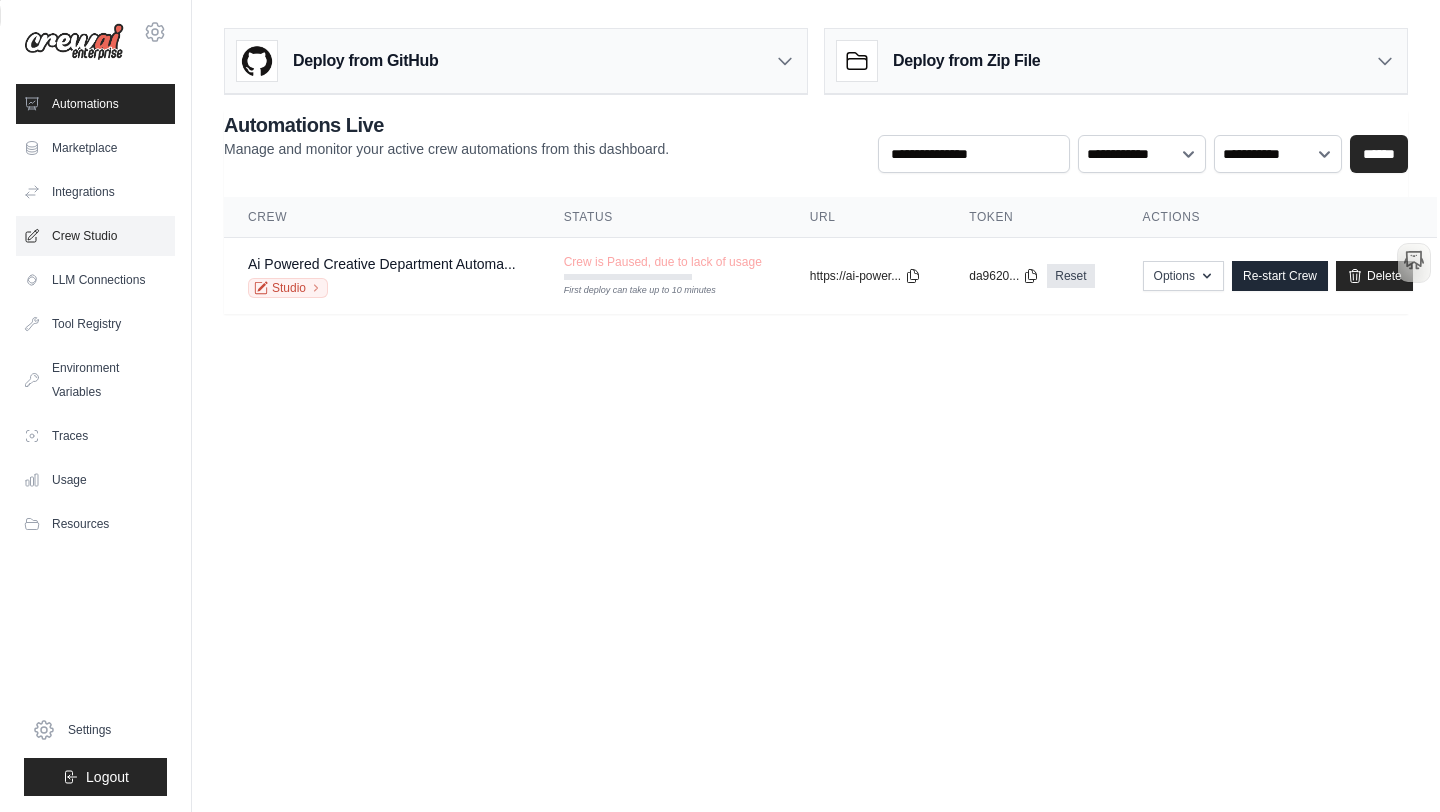 click on "Crew Studio" at bounding box center [95, 236] 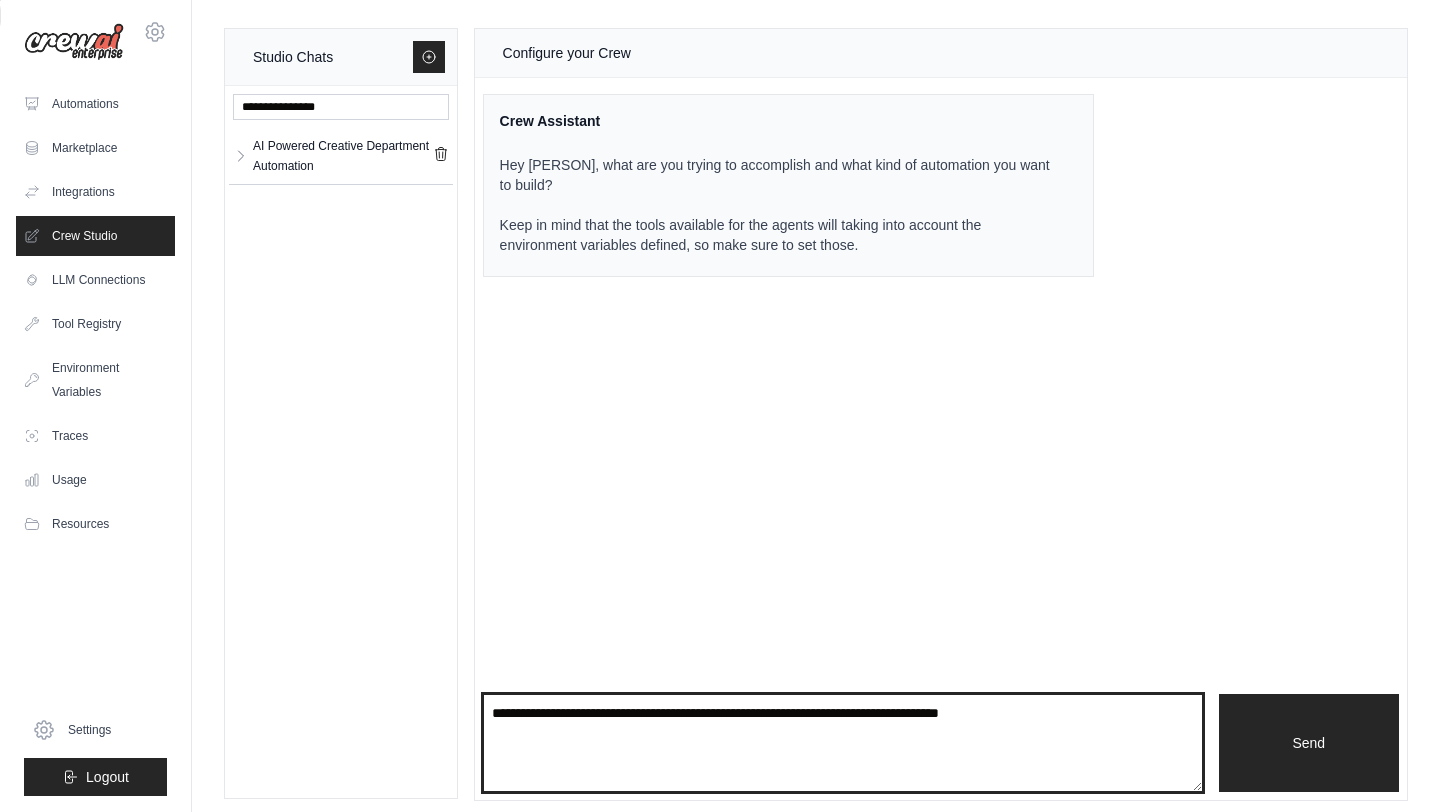 click at bounding box center [843, 743] 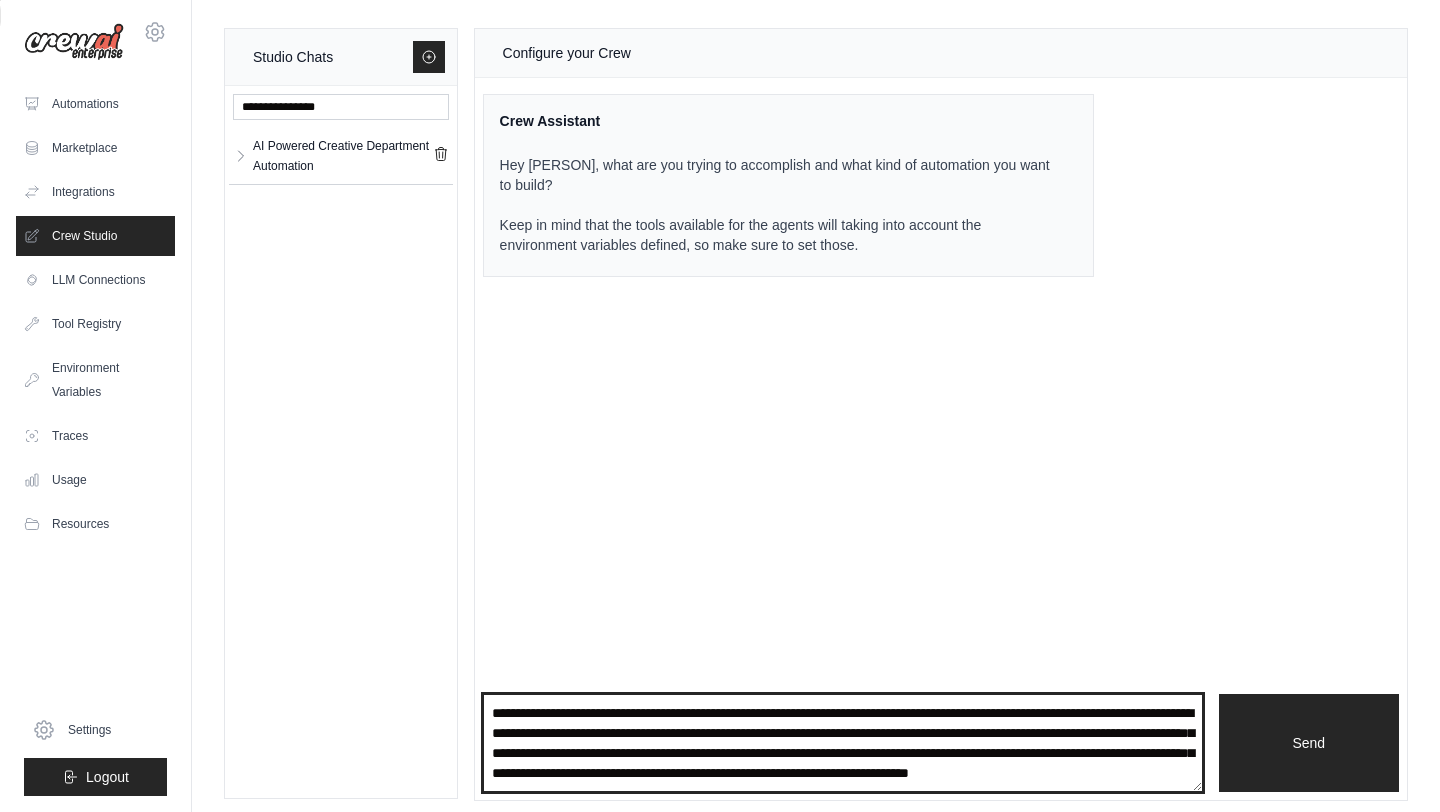 scroll, scrollTop: 10, scrollLeft: 0, axis: vertical 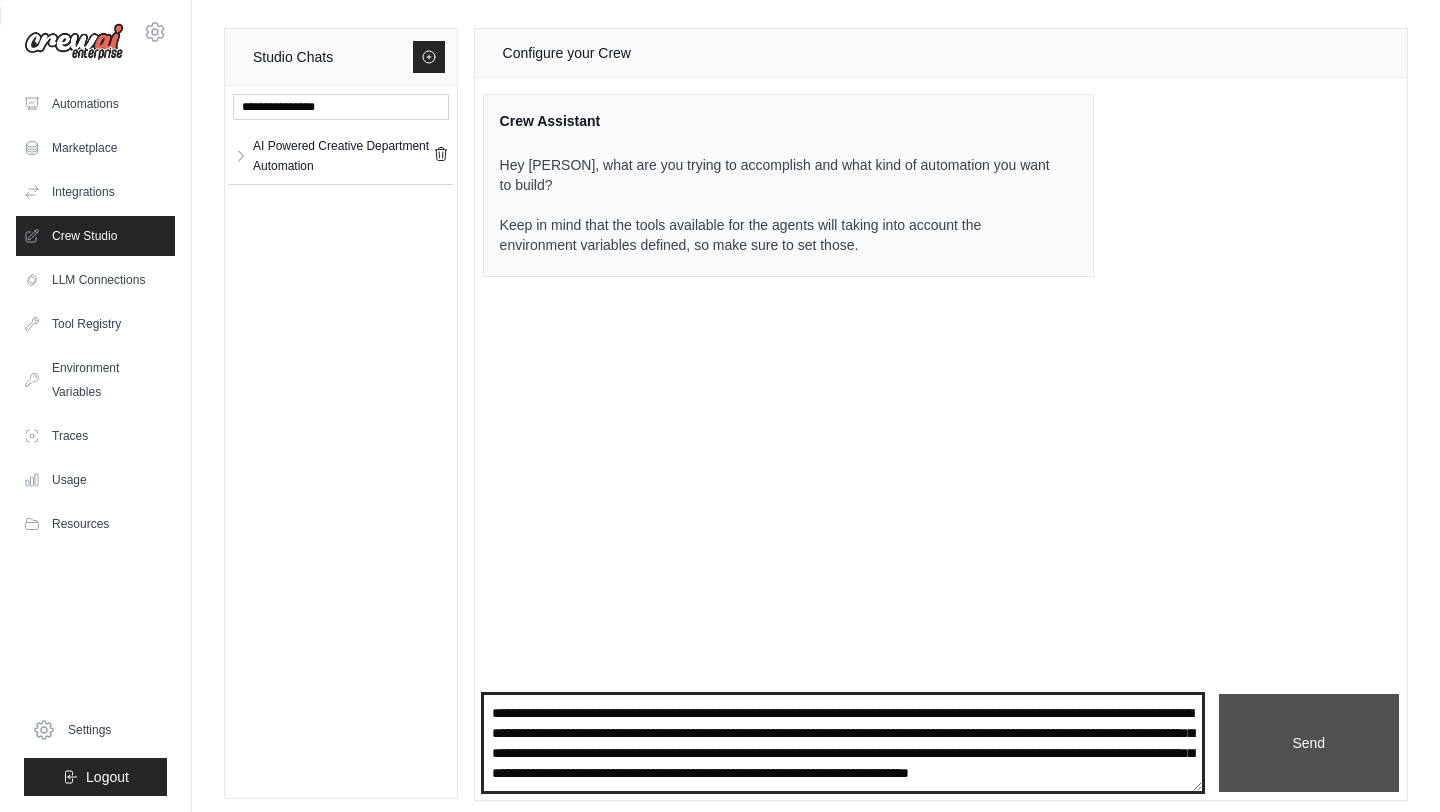 type on "**********" 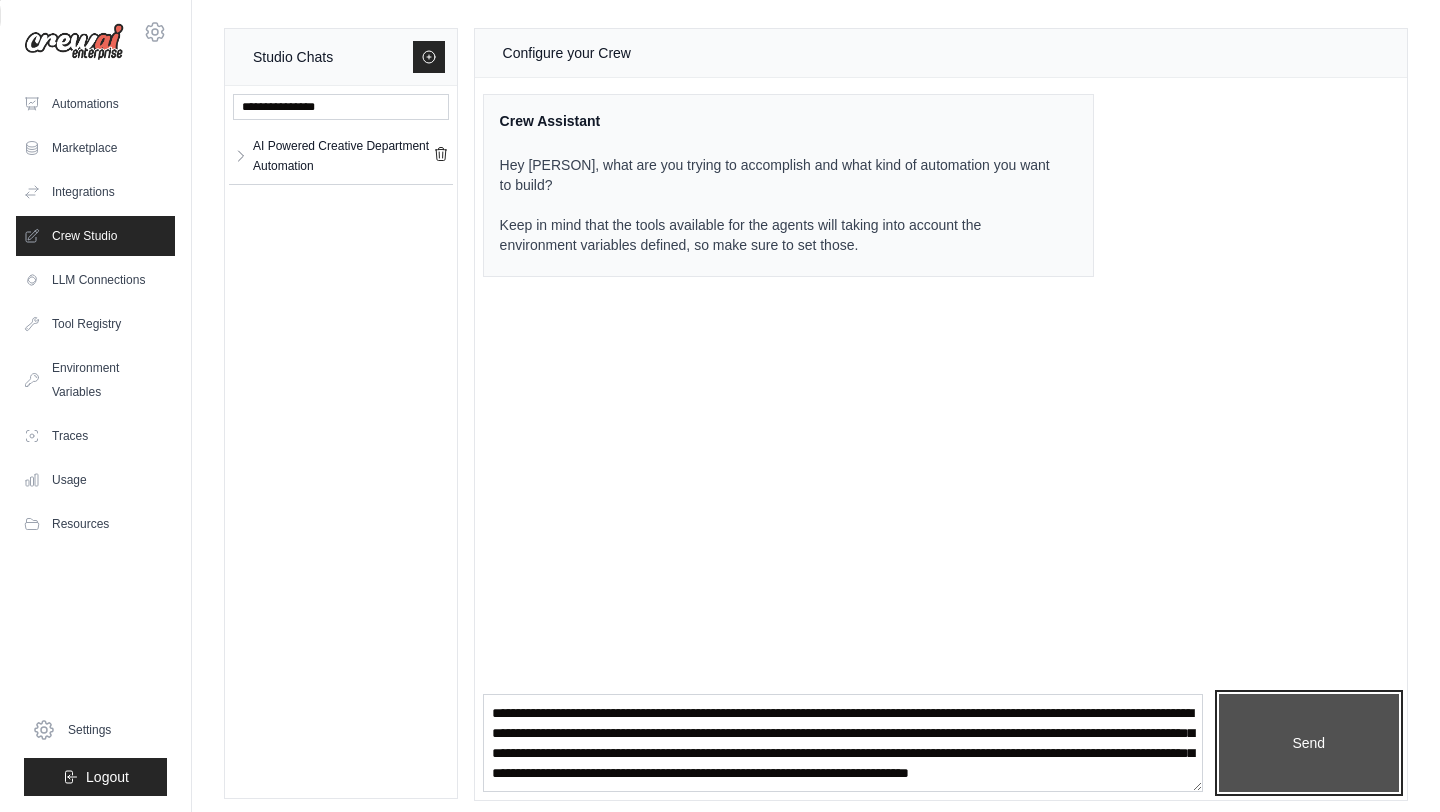 click on "Send" at bounding box center [1309, 743] 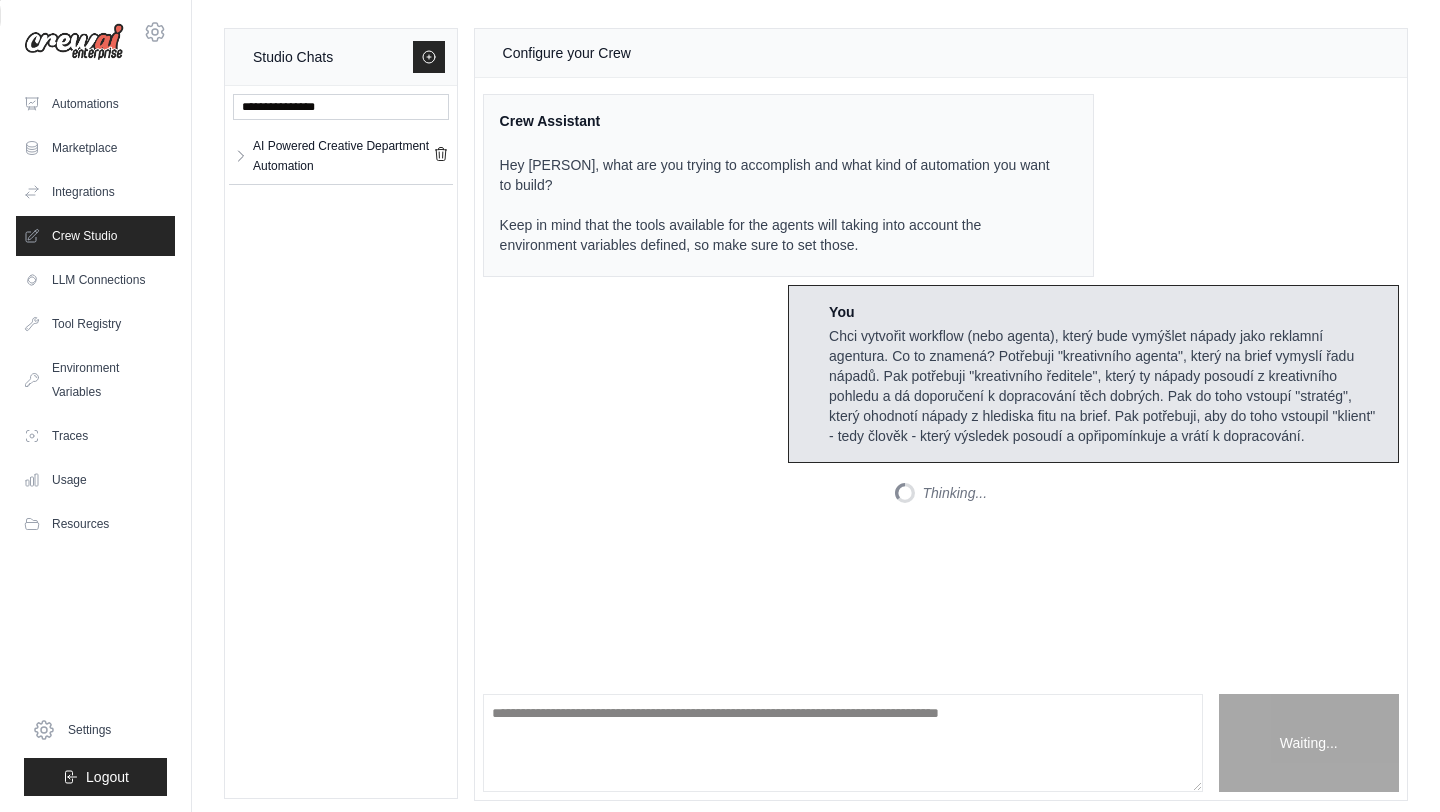 scroll, scrollTop: 0, scrollLeft: 0, axis: both 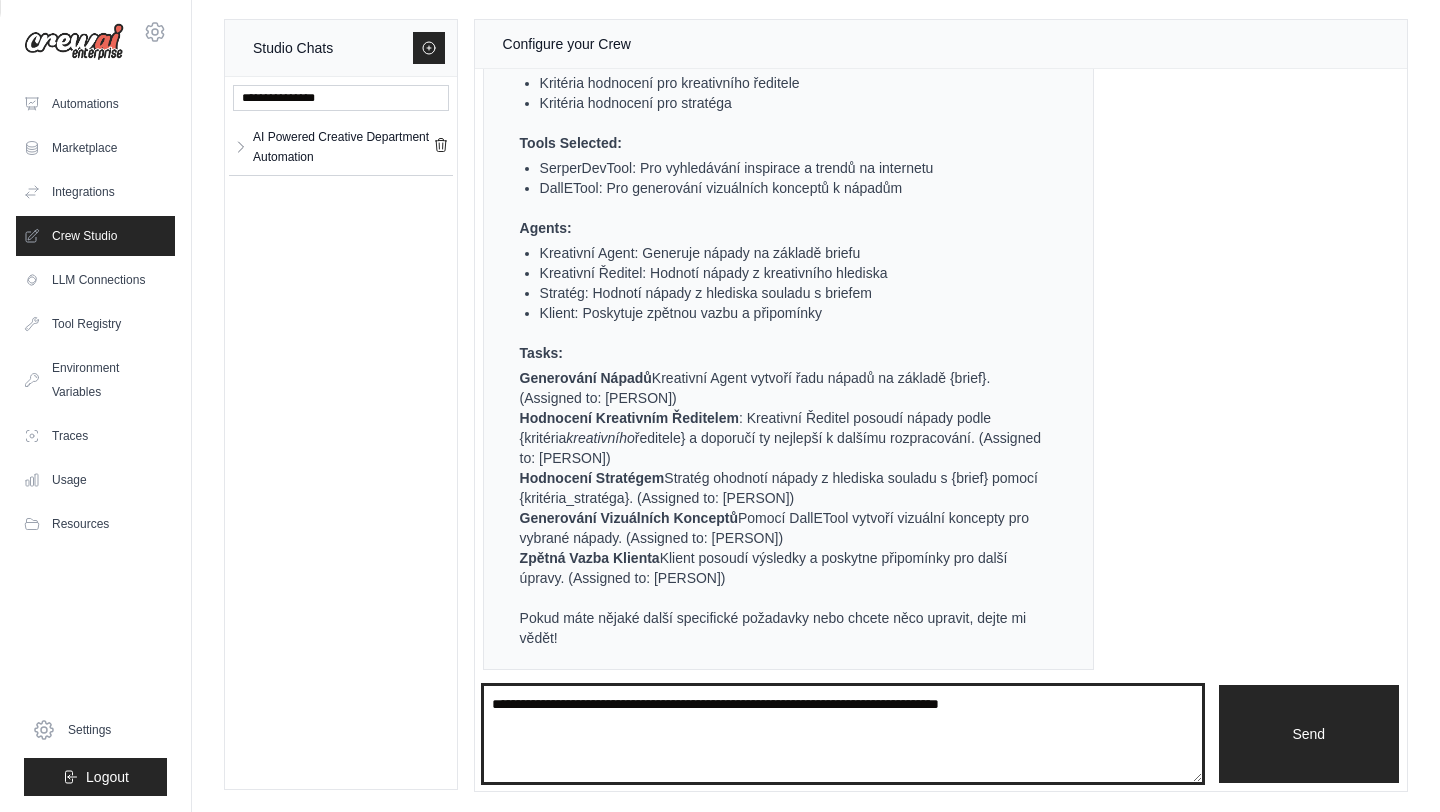 click at bounding box center [843, 734] 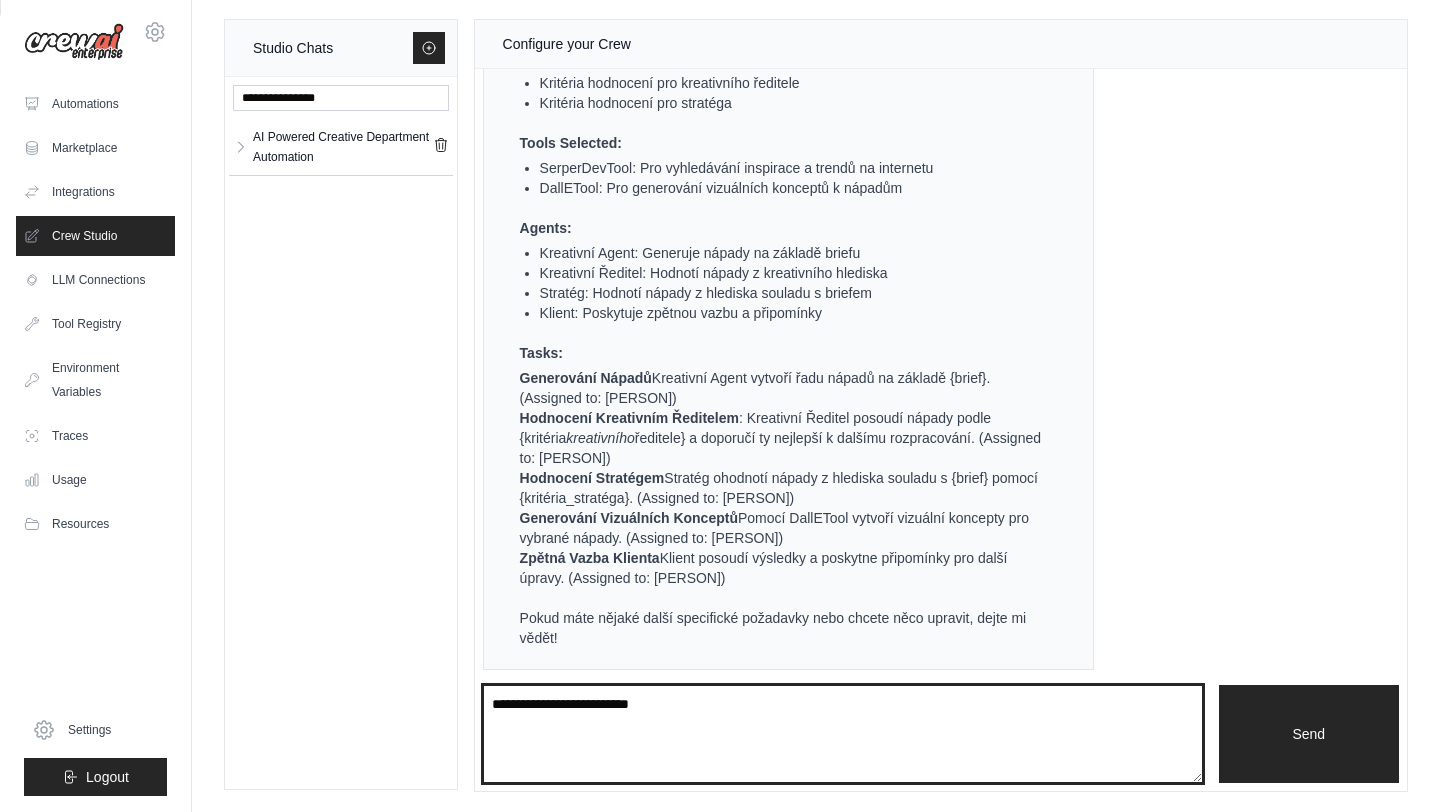 type on "**********" 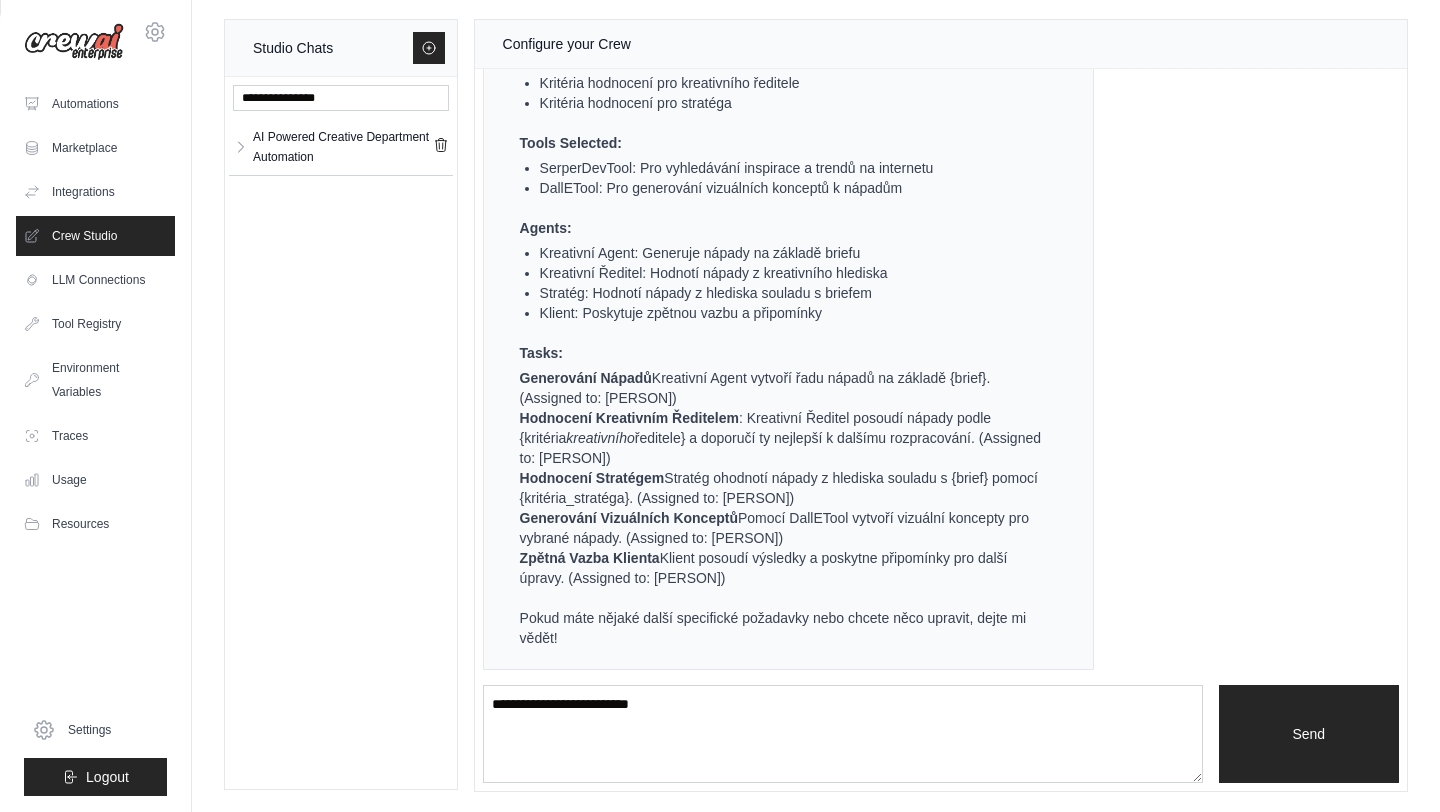 type 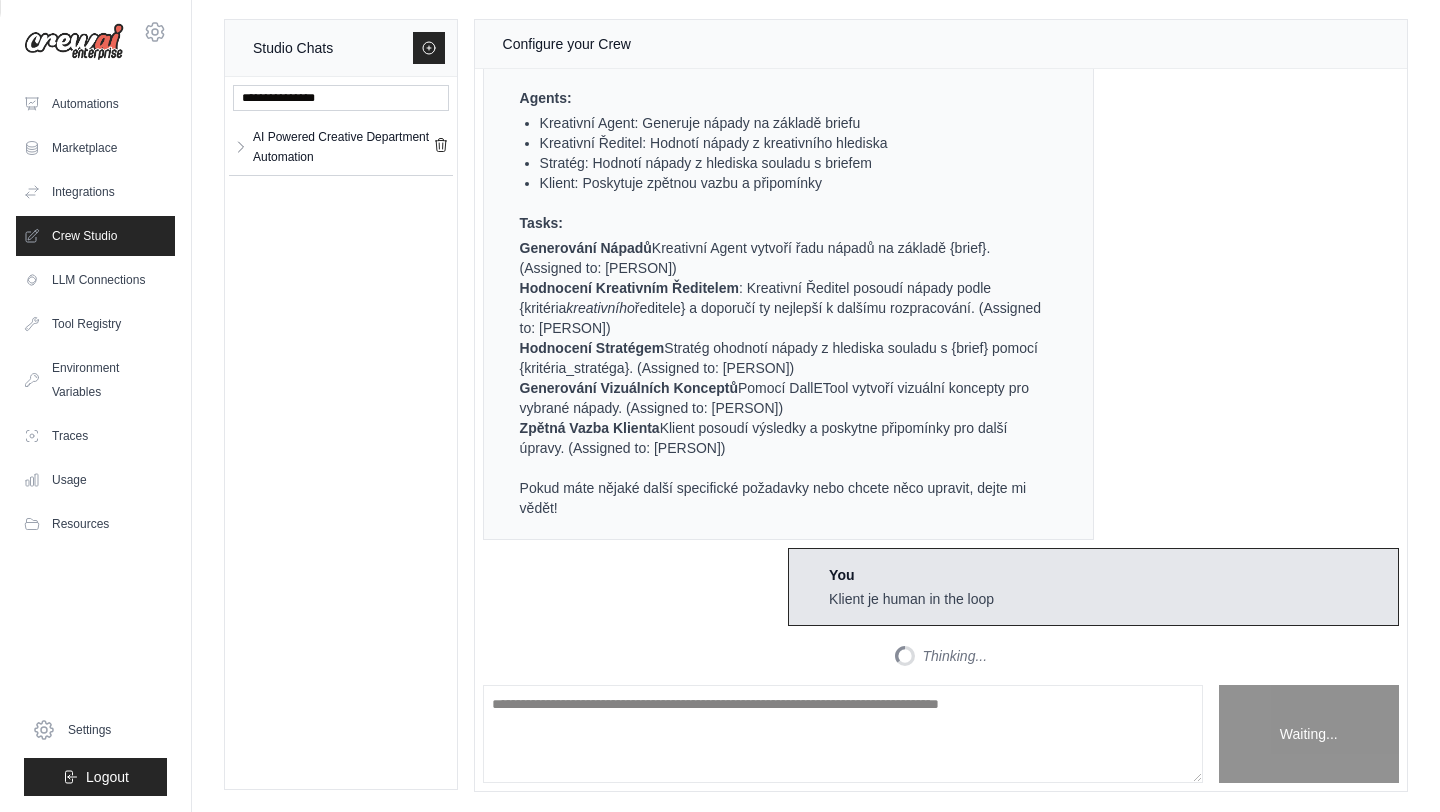 scroll, scrollTop: 1796, scrollLeft: 0, axis: vertical 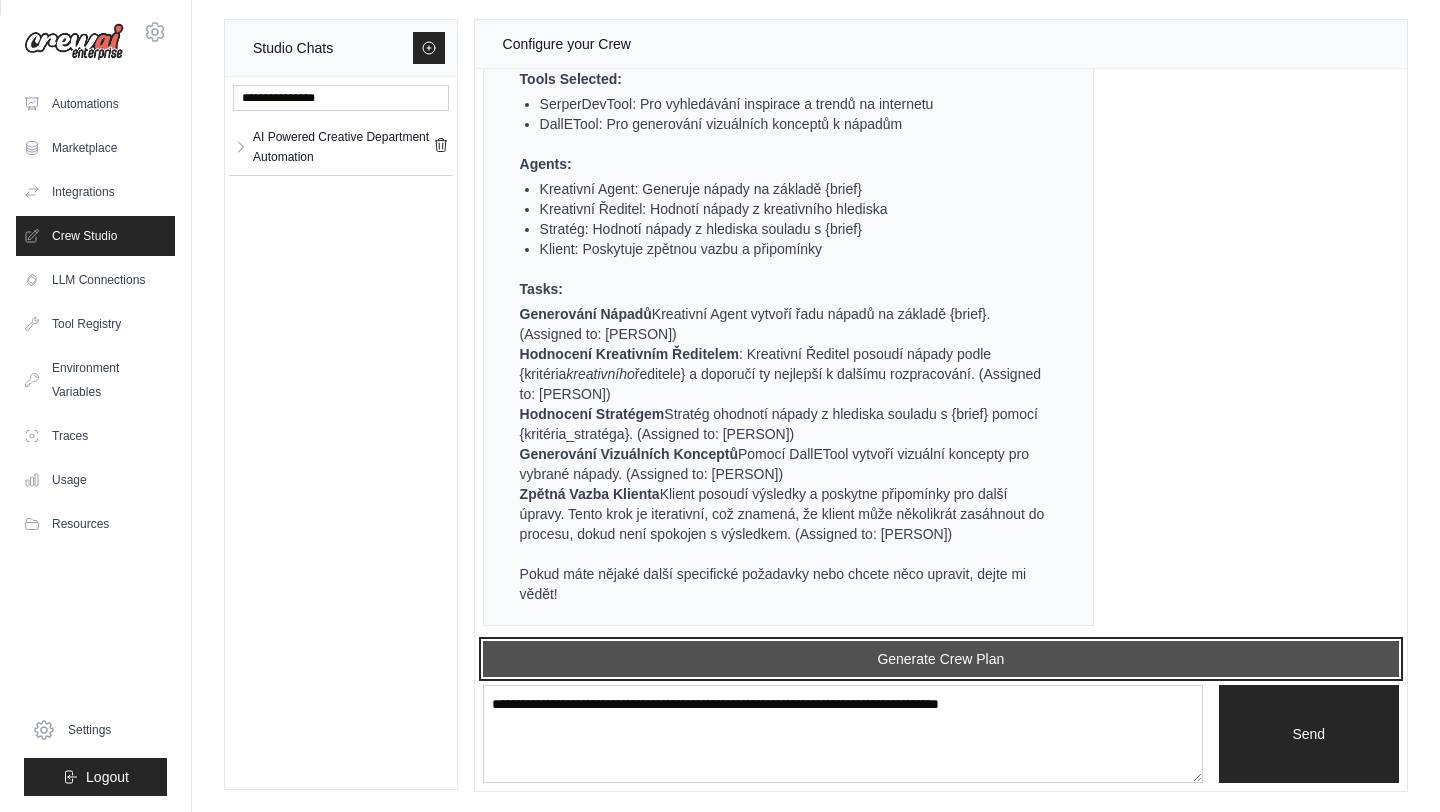 click on "Generate Crew Plan" at bounding box center [941, 659] 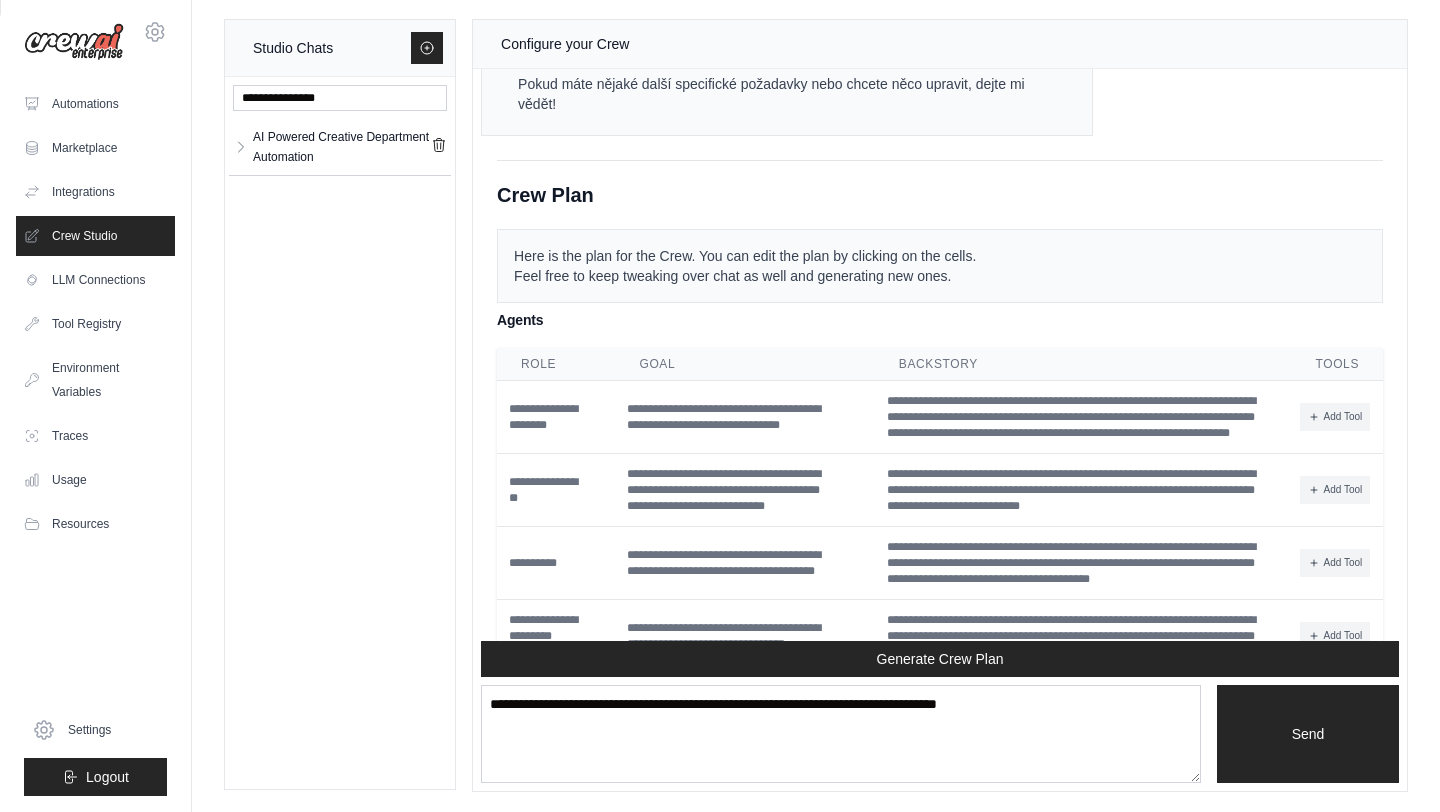 scroll, scrollTop: 2292, scrollLeft: 0, axis: vertical 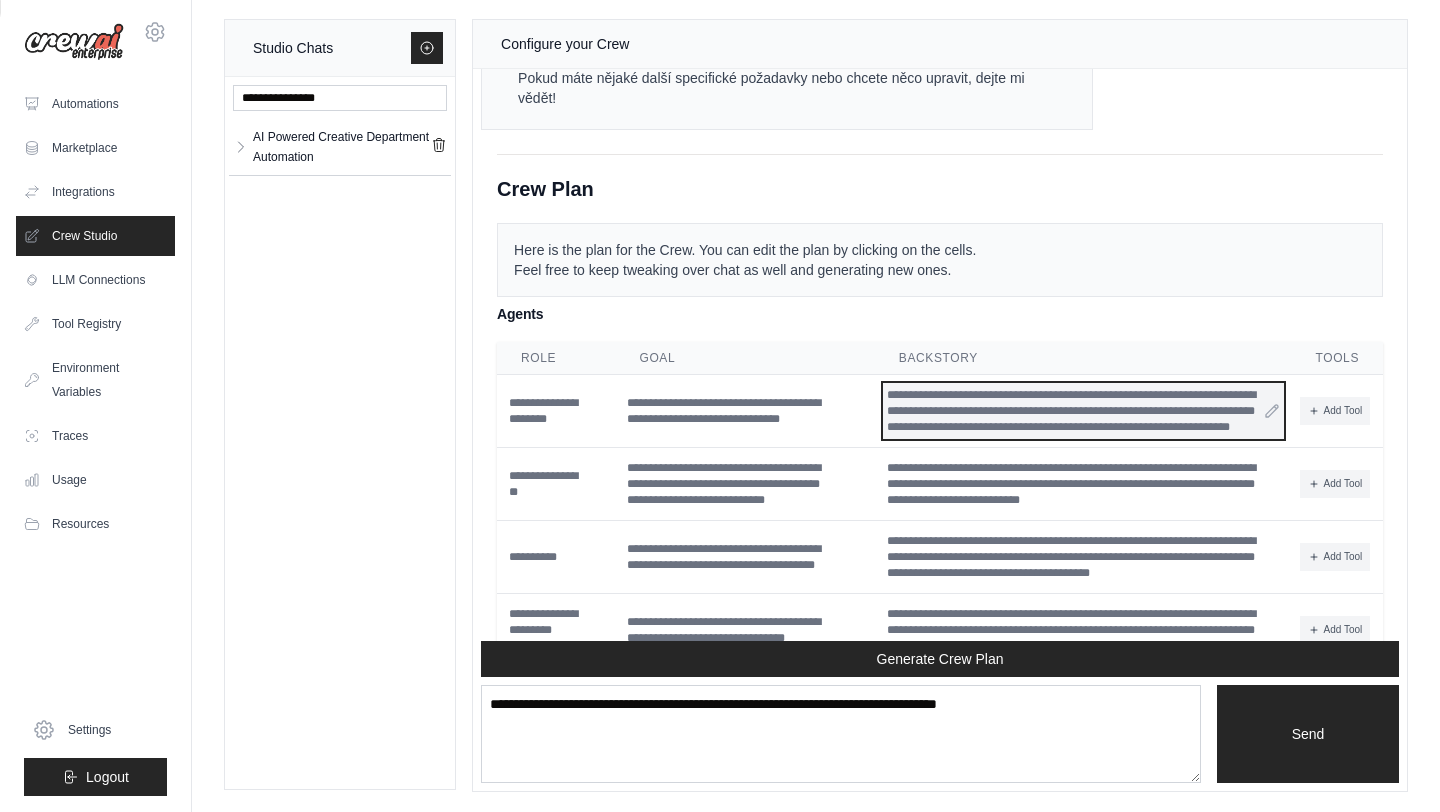 click on "**********" at bounding box center [1083, 411] 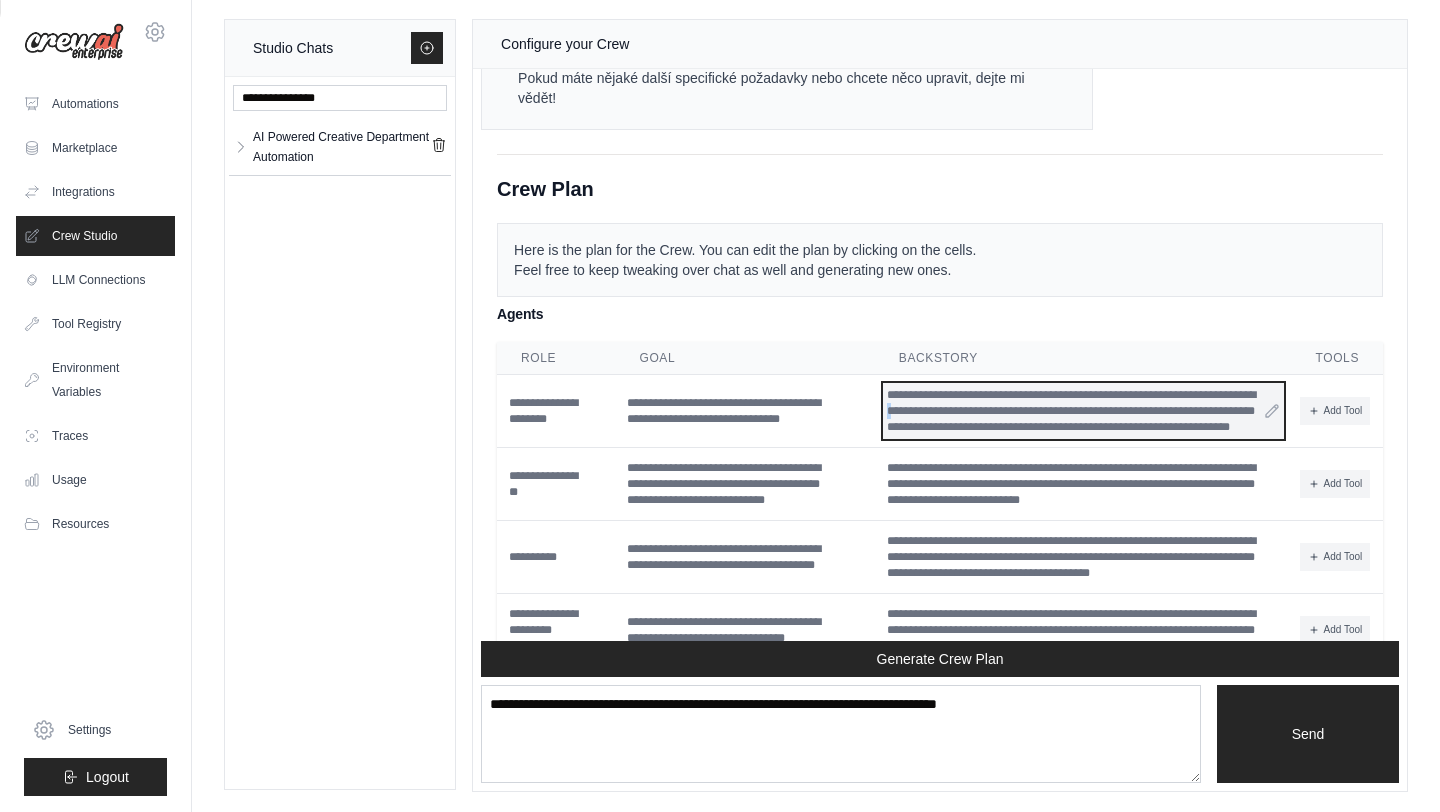 click on "**********" at bounding box center [1083, 411] 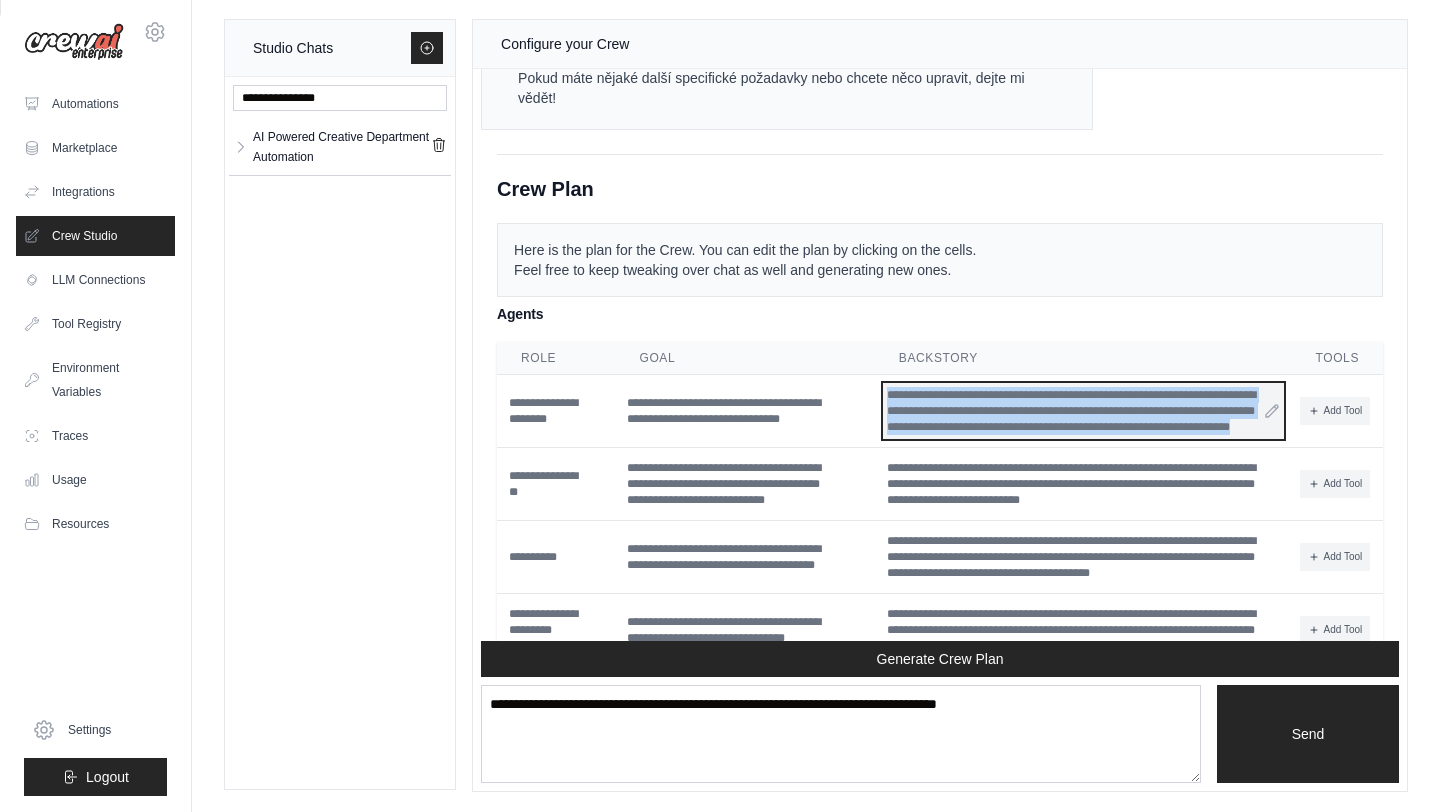 click on "**********" at bounding box center [1083, 411] 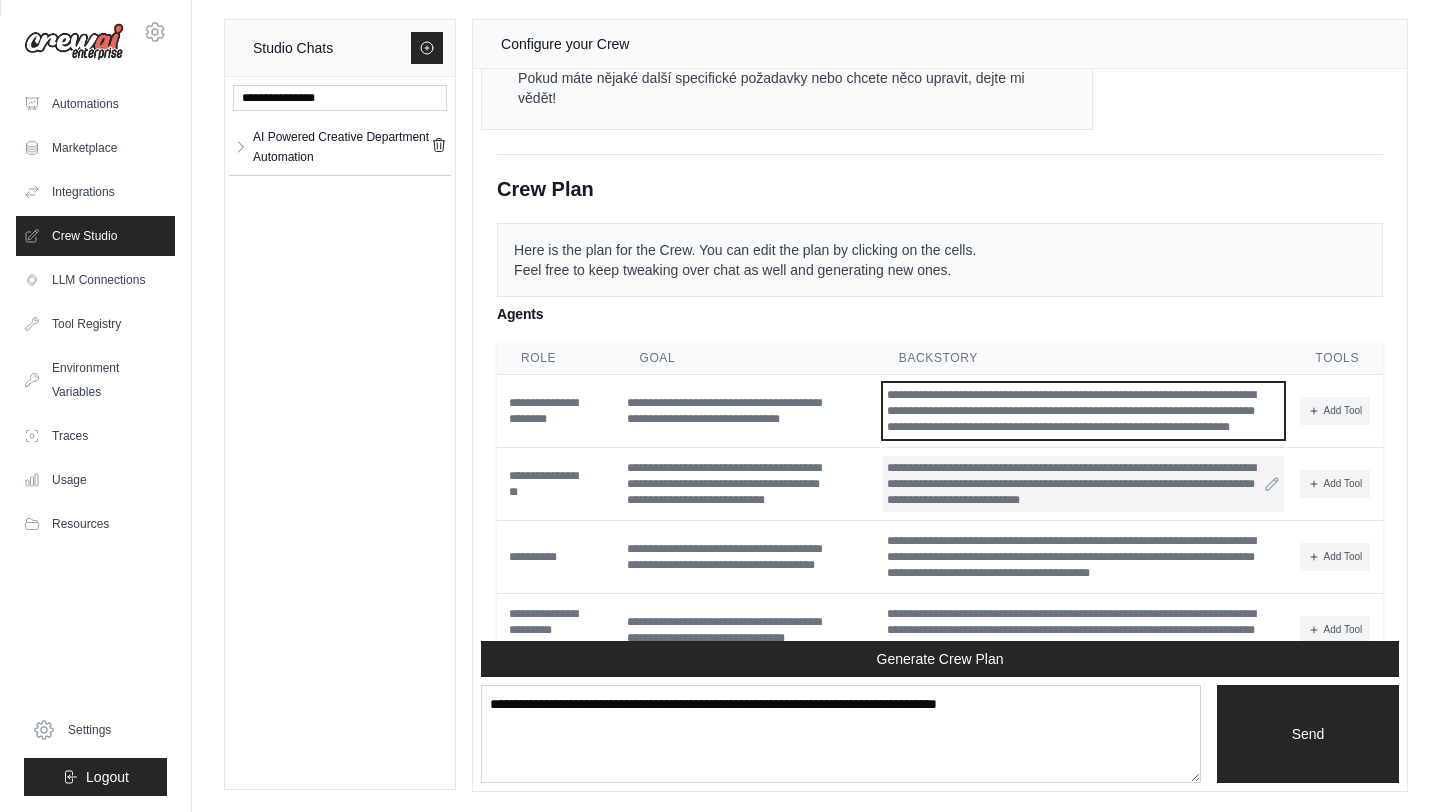 drag, startPoint x: 908, startPoint y: 388, endPoint x: 1003, endPoint y: 473, distance: 127.47549 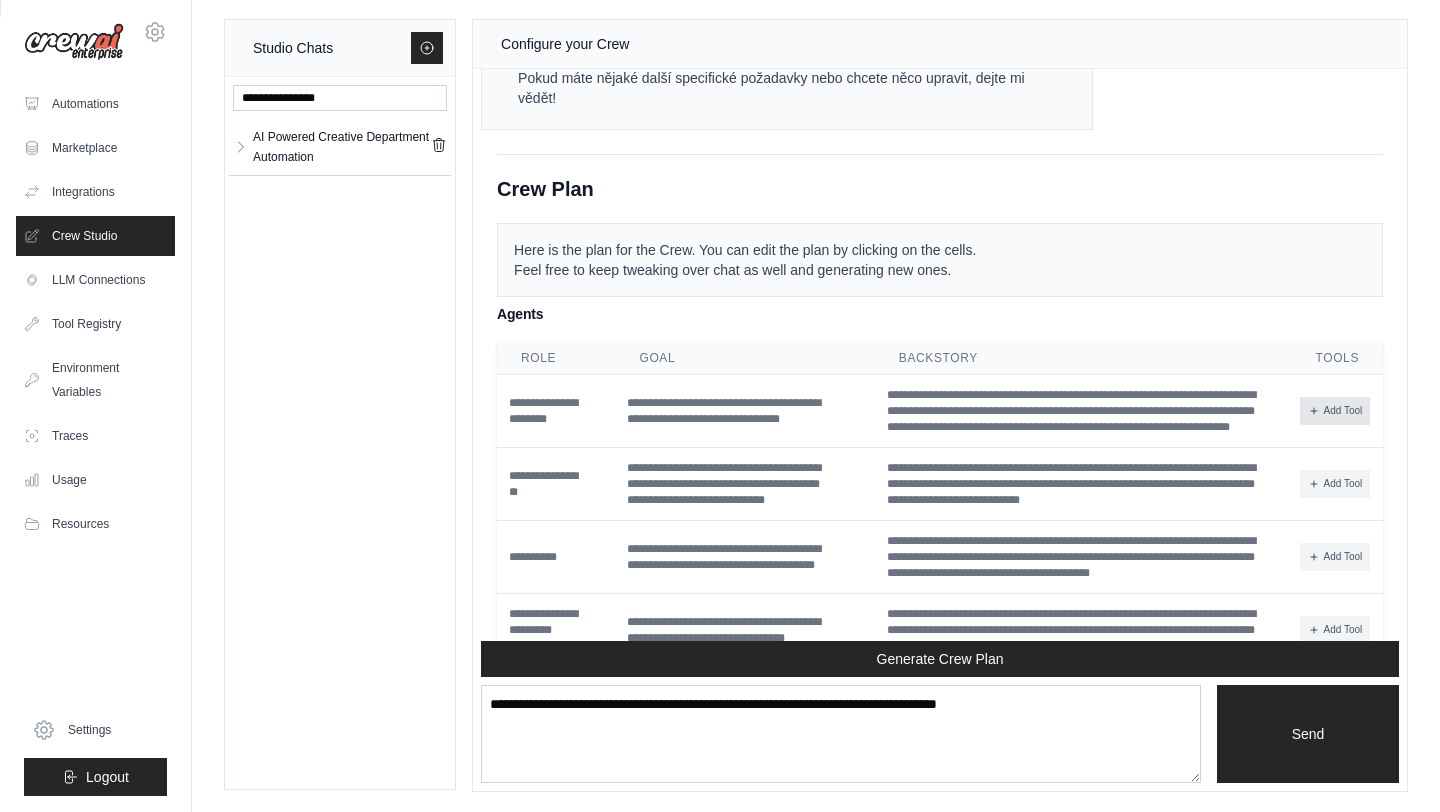 click on "Add Tool" at bounding box center (1335, 411) 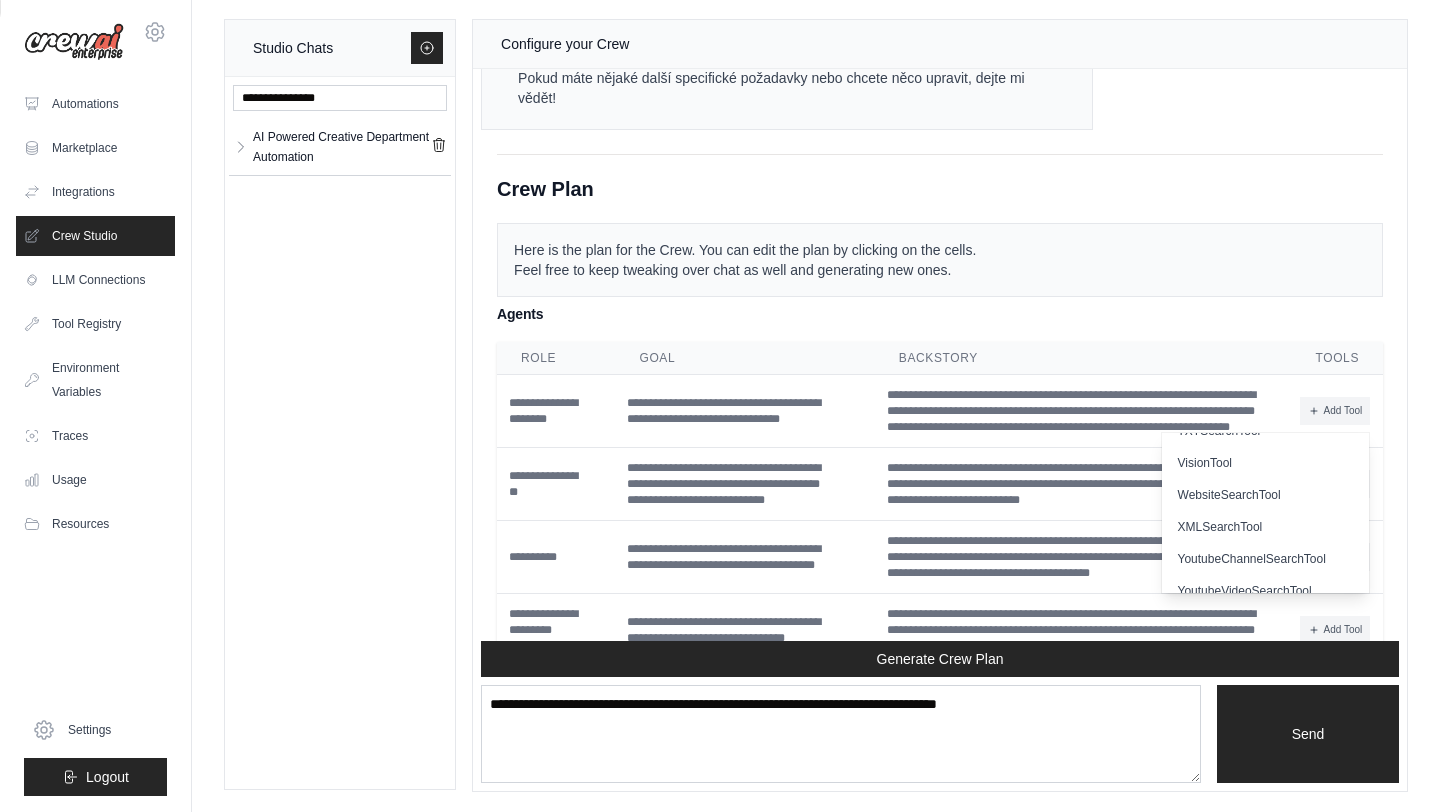 scroll, scrollTop: 616, scrollLeft: 0, axis: vertical 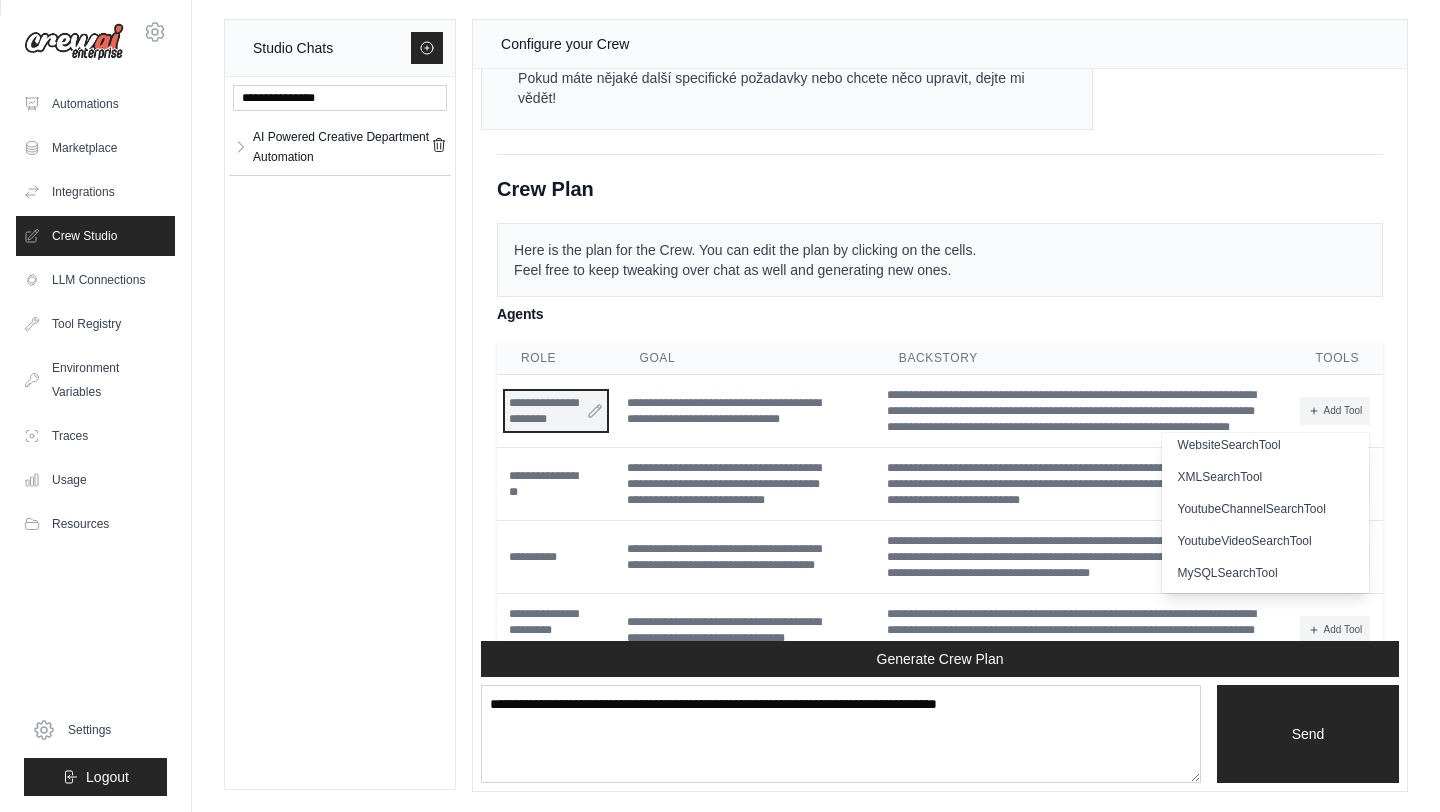 click on "**********" at bounding box center [556, 411] 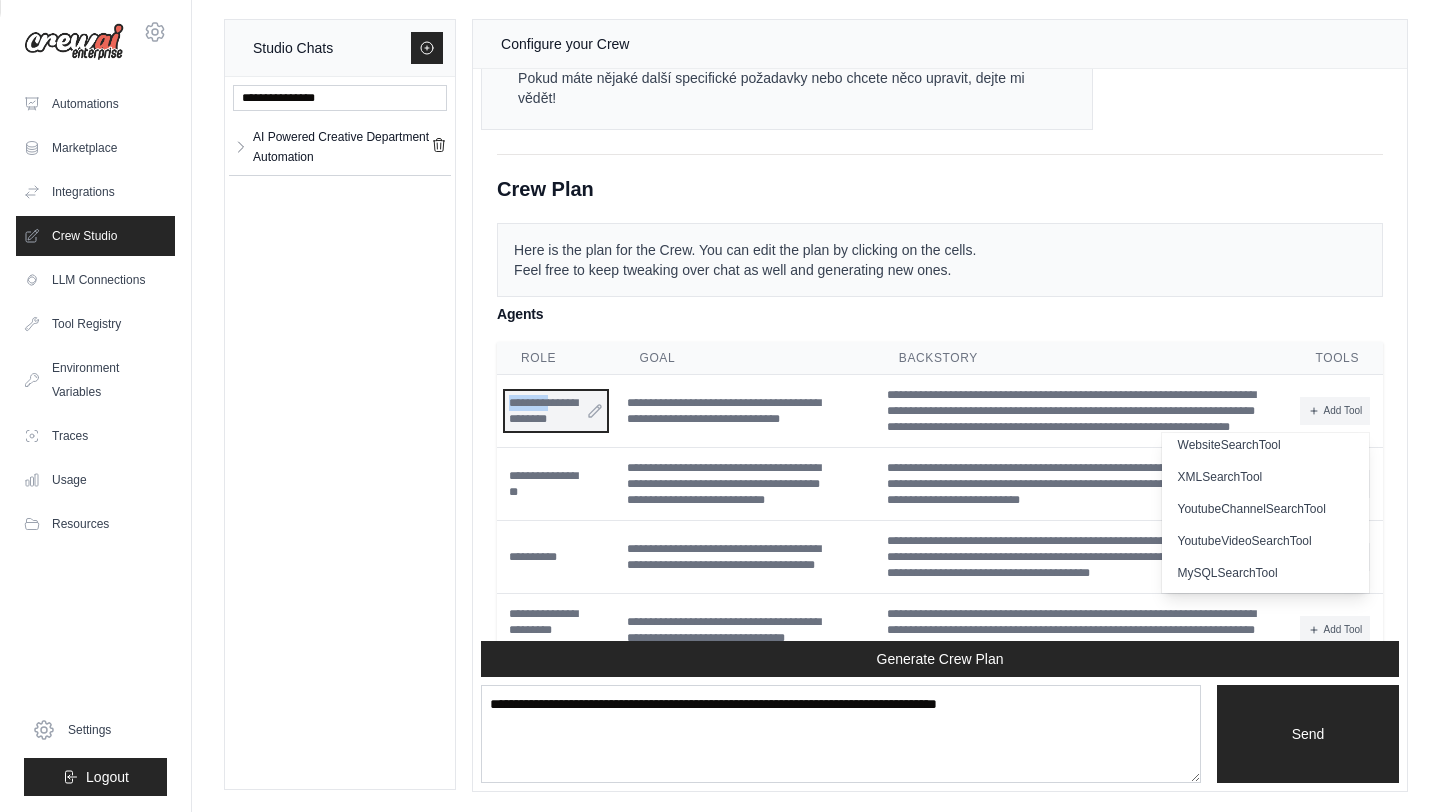click on "**********" at bounding box center [556, 411] 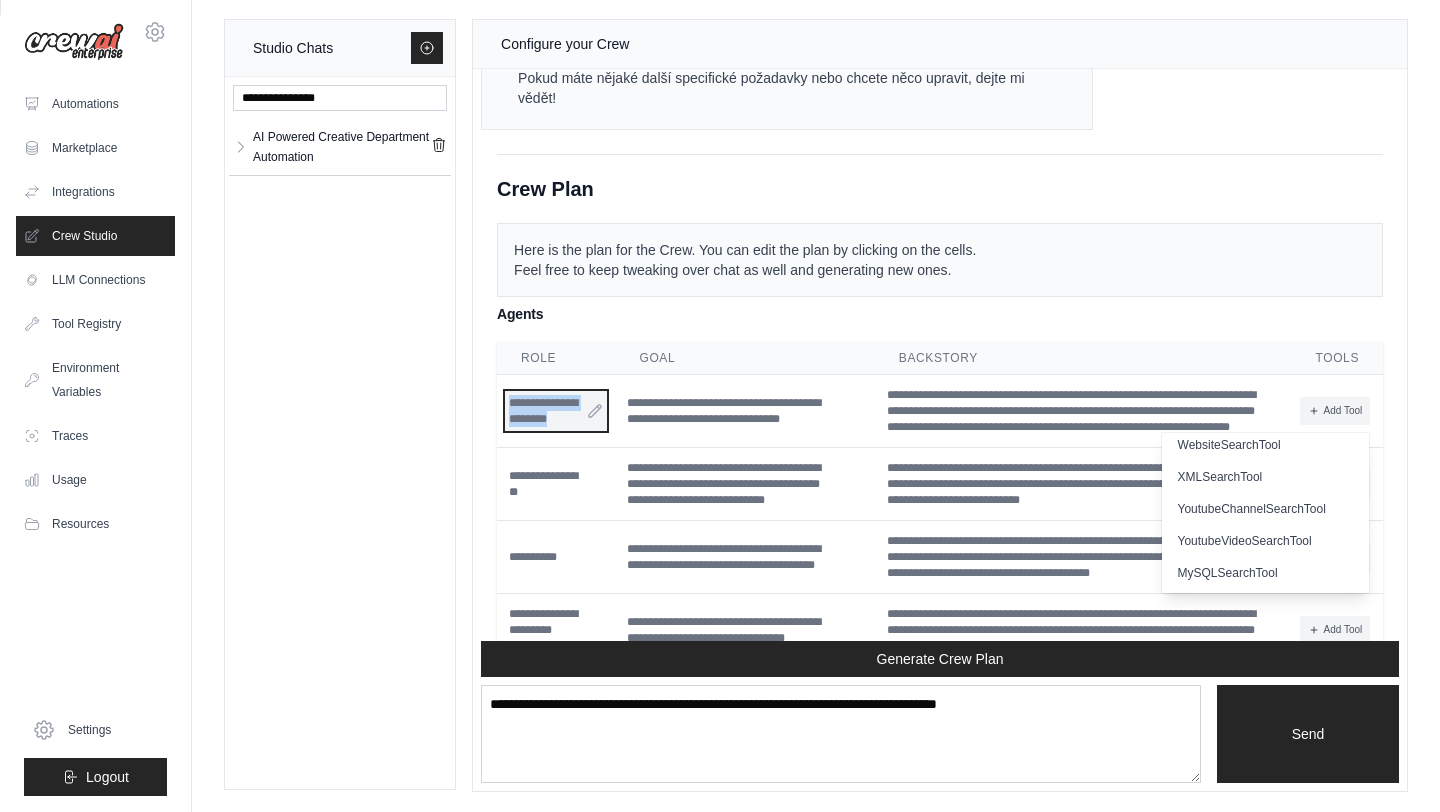 click on "**********" at bounding box center (556, 411) 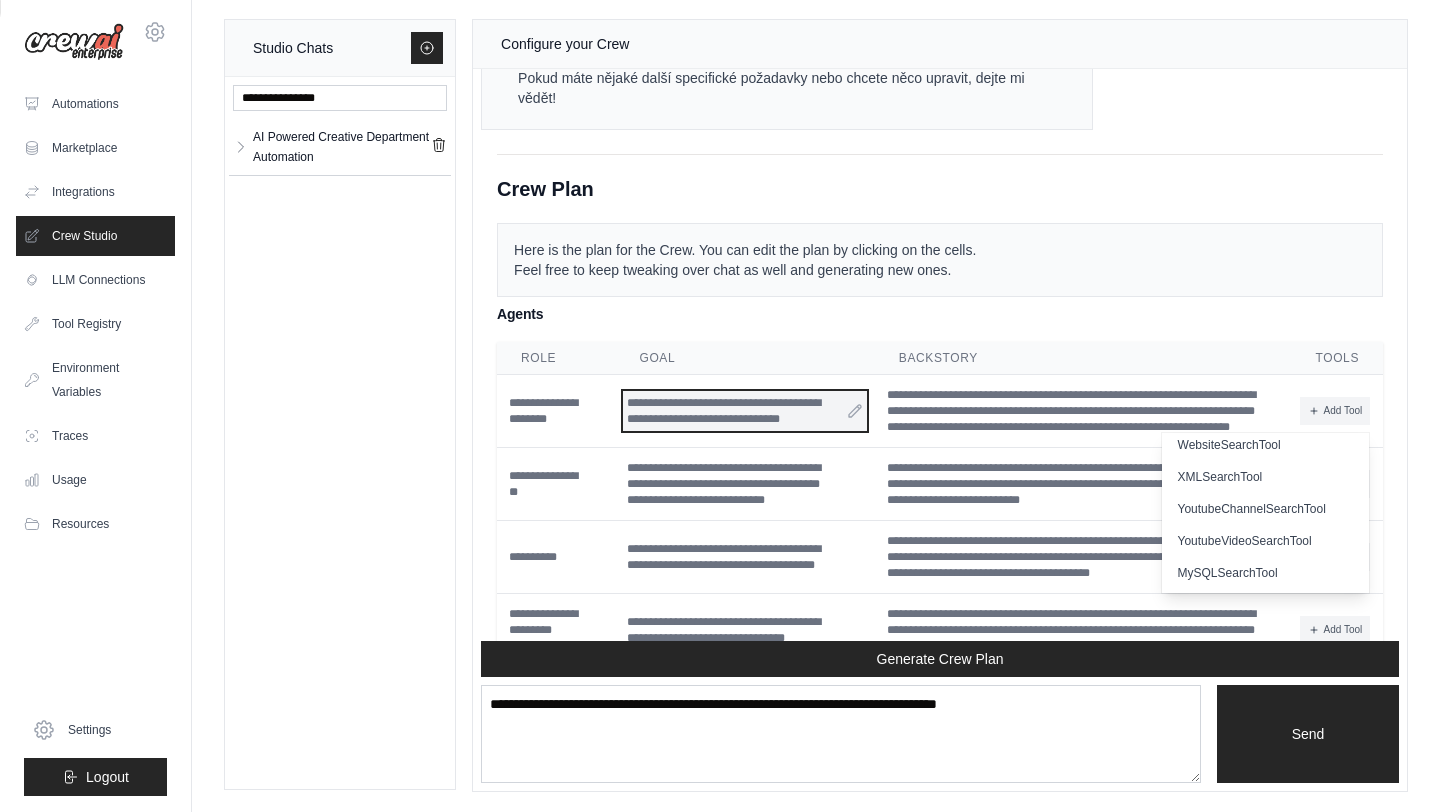 click on "**********" at bounding box center [744, 411] 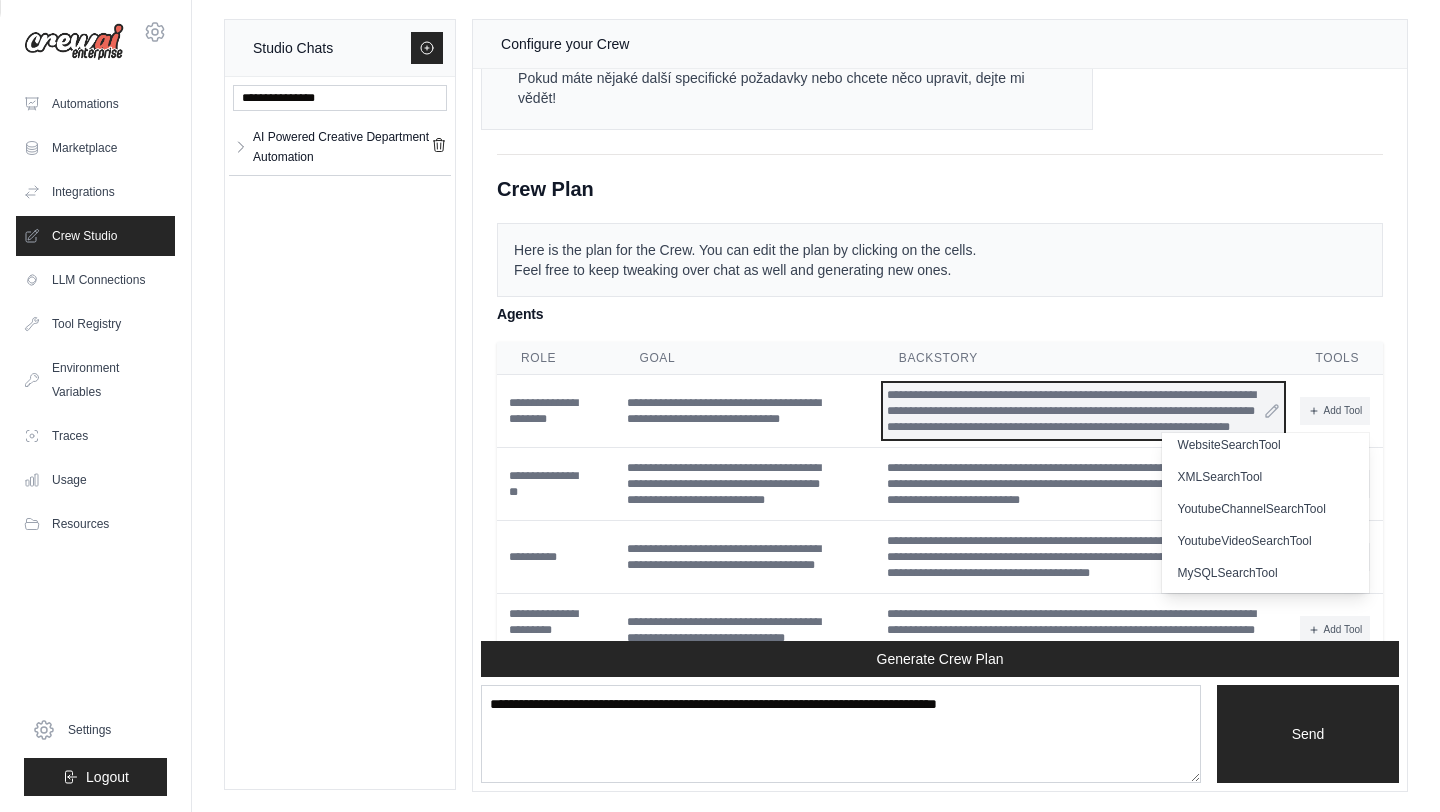 click on "**********" at bounding box center (1083, 411) 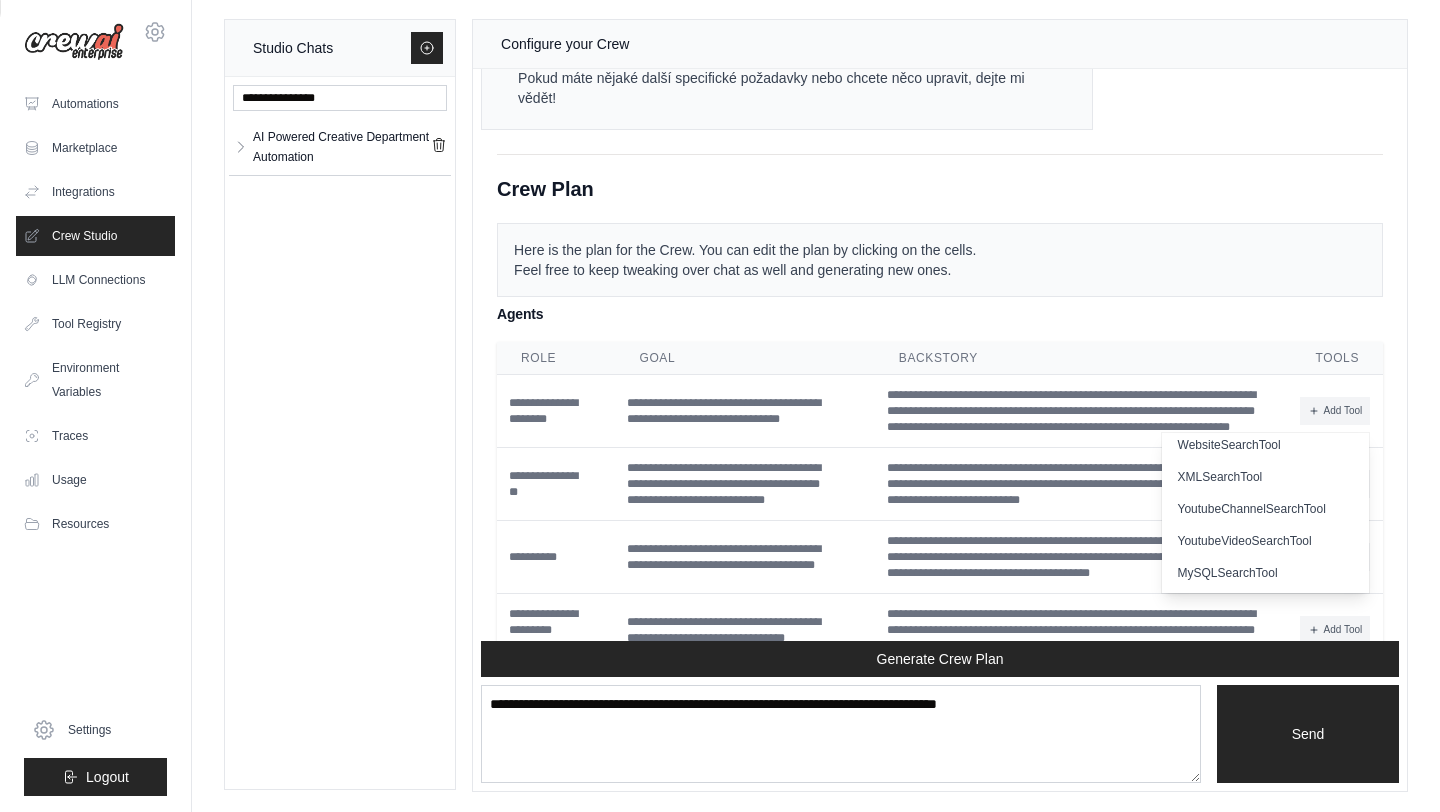 click on "Crew Assistant Hey Tomáš, what are you trying to accomplish and what kind of automation you want to build? Keep in mind that the tools available for the agents will taking into account the environment variables defined, so make sure to set those. You Chci vytvořit workflow (nebo agenta), který bude vymýšlet nápady jako reklamní agentura. Co to znamená? Potřebuji "kreativního agenta", který na brief vymyslí řadu nápadů. Pak potřebuji "kreativního ředitele", který ty nápady posoudí z kreativního pohledu a dá doporučení k dopracování těch dobrých. Pak do toho vstoupí "stratég", který ohodnotí nápady z hlediska fitu na brief. Pak potřebuji, aby do toho vstoupil "klient" - tedy člověk  - který výsledek posoudí a opřipomínkuje a vrátí k dopracování. Crew Assistant
Automation Plan:
Vytvoření automatizovaného workflow pro generování a hodnocení kreativních nápadů v reklamní agentuře.
Output:
Inputs:
Brief od klienta
Tools Selected:" at bounding box center [940, 355] 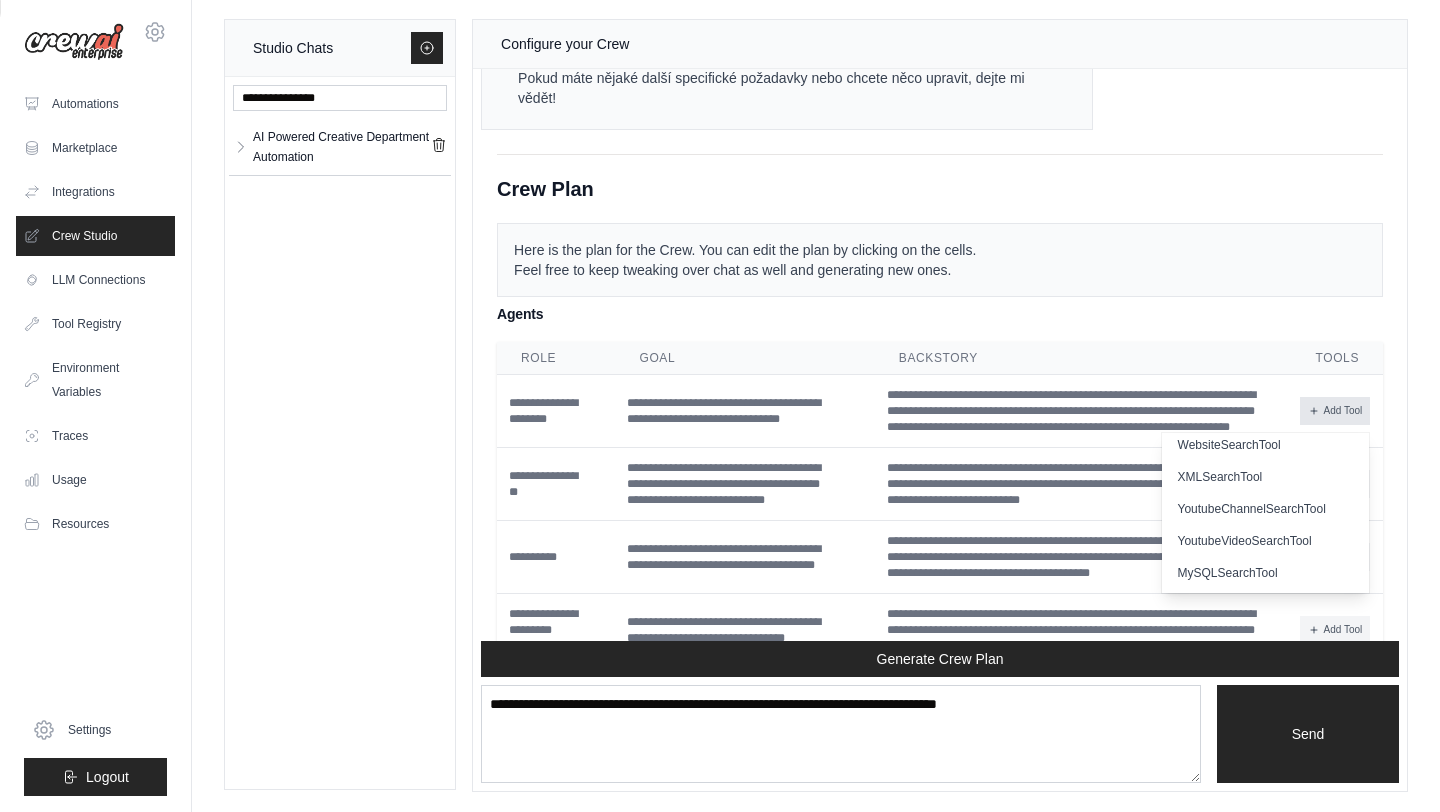 click on "Add Tool" at bounding box center (1335, 411) 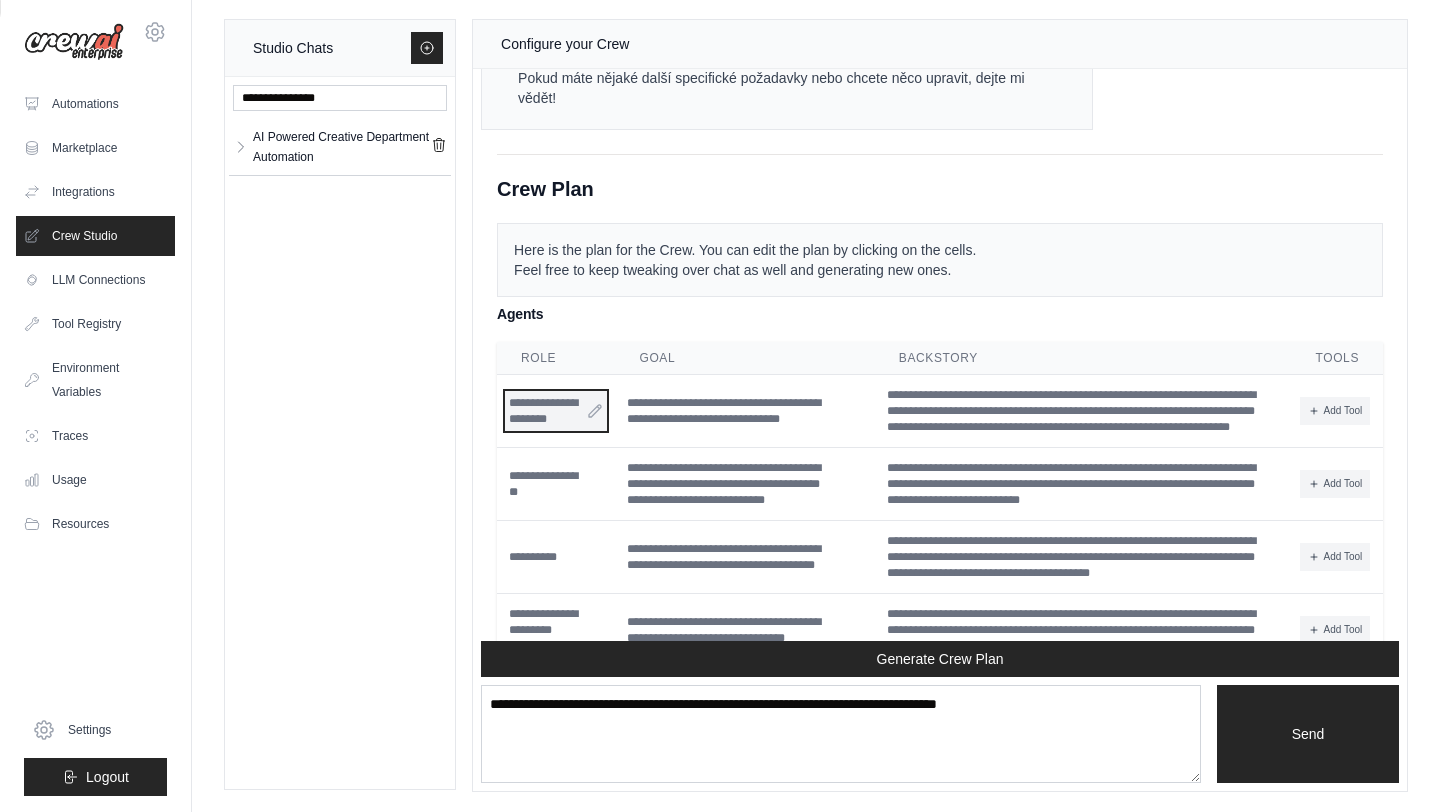 click on "**********" at bounding box center [556, 411] 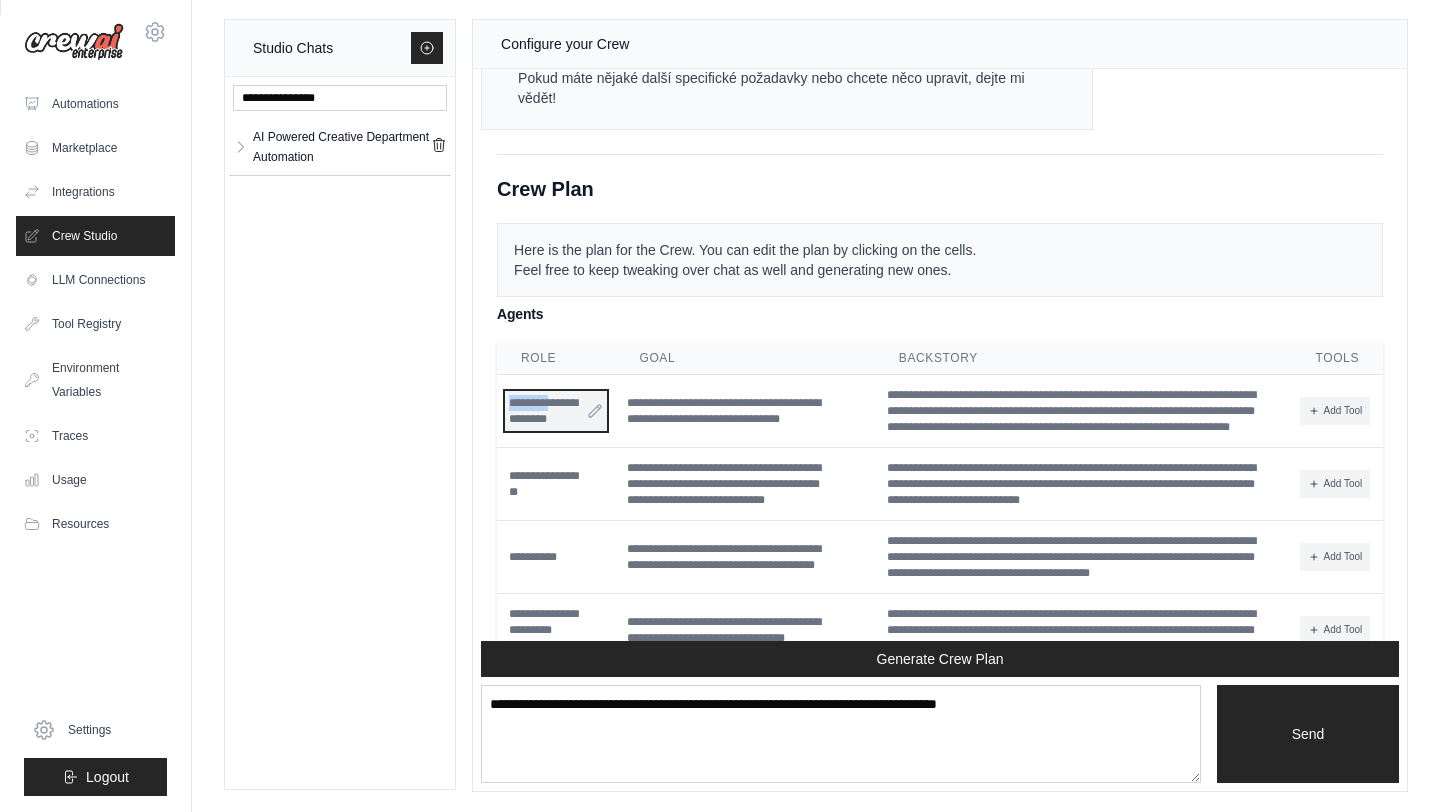 click on "**********" at bounding box center (556, 411) 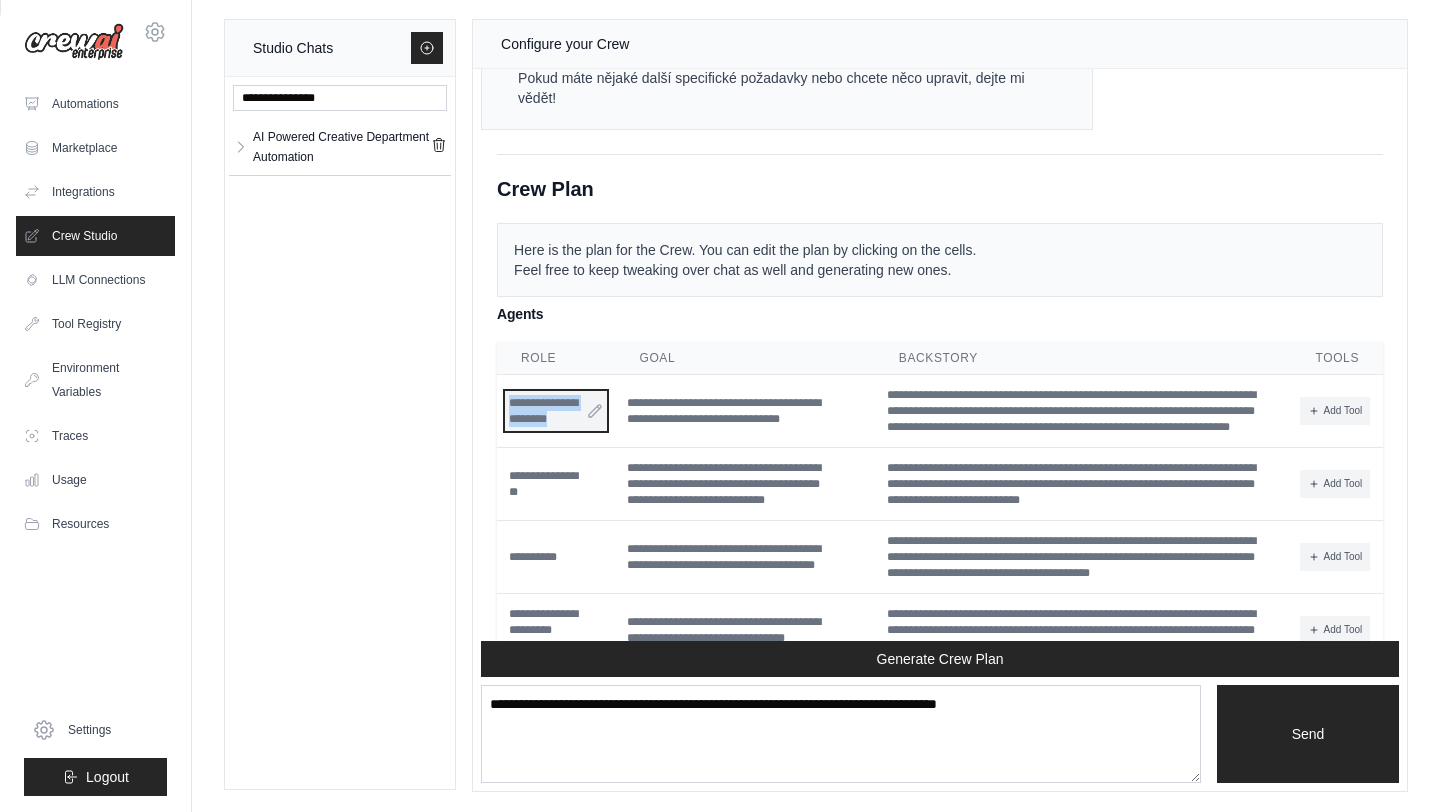 click on "**********" at bounding box center [556, 411] 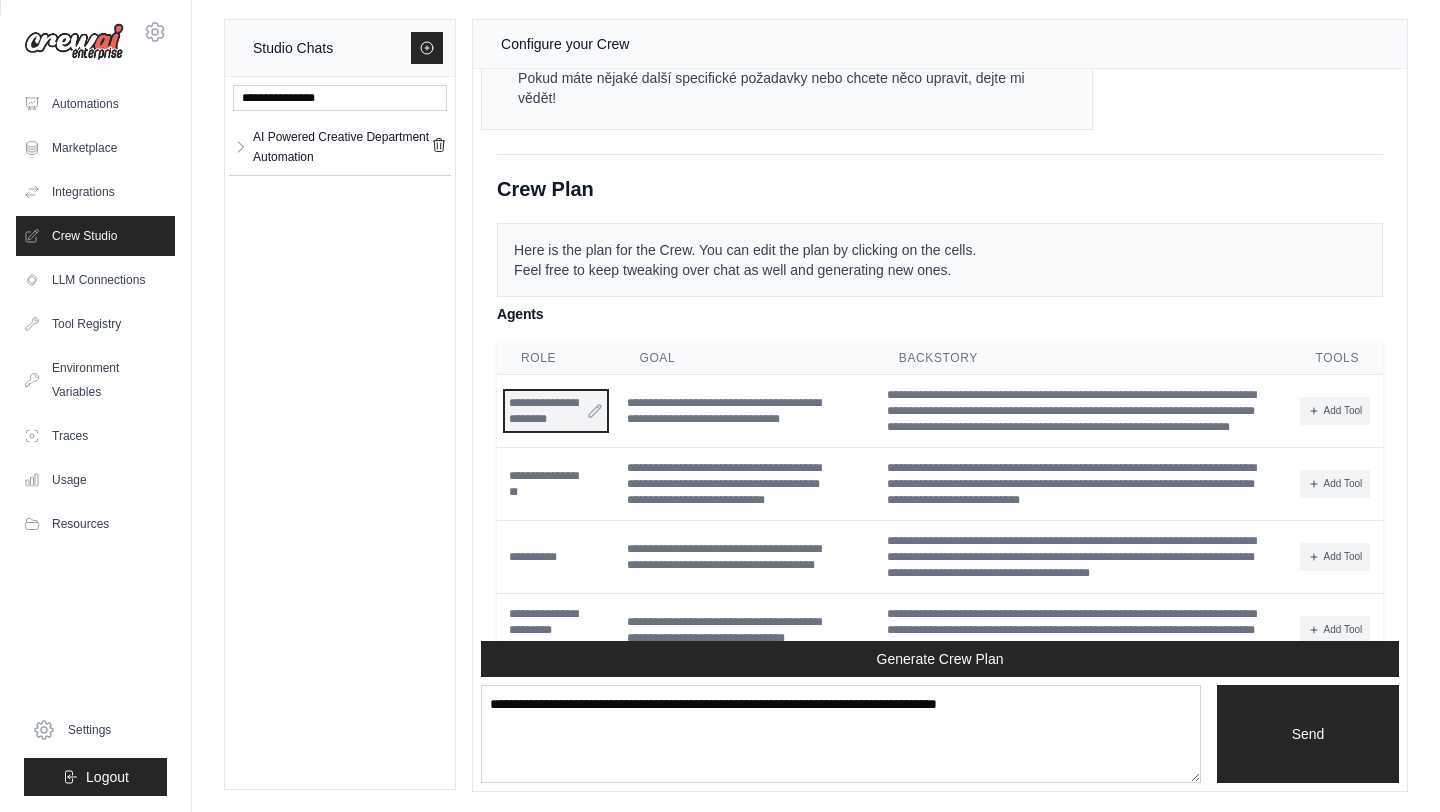 scroll, scrollTop: 2300, scrollLeft: 0, axis: vertical 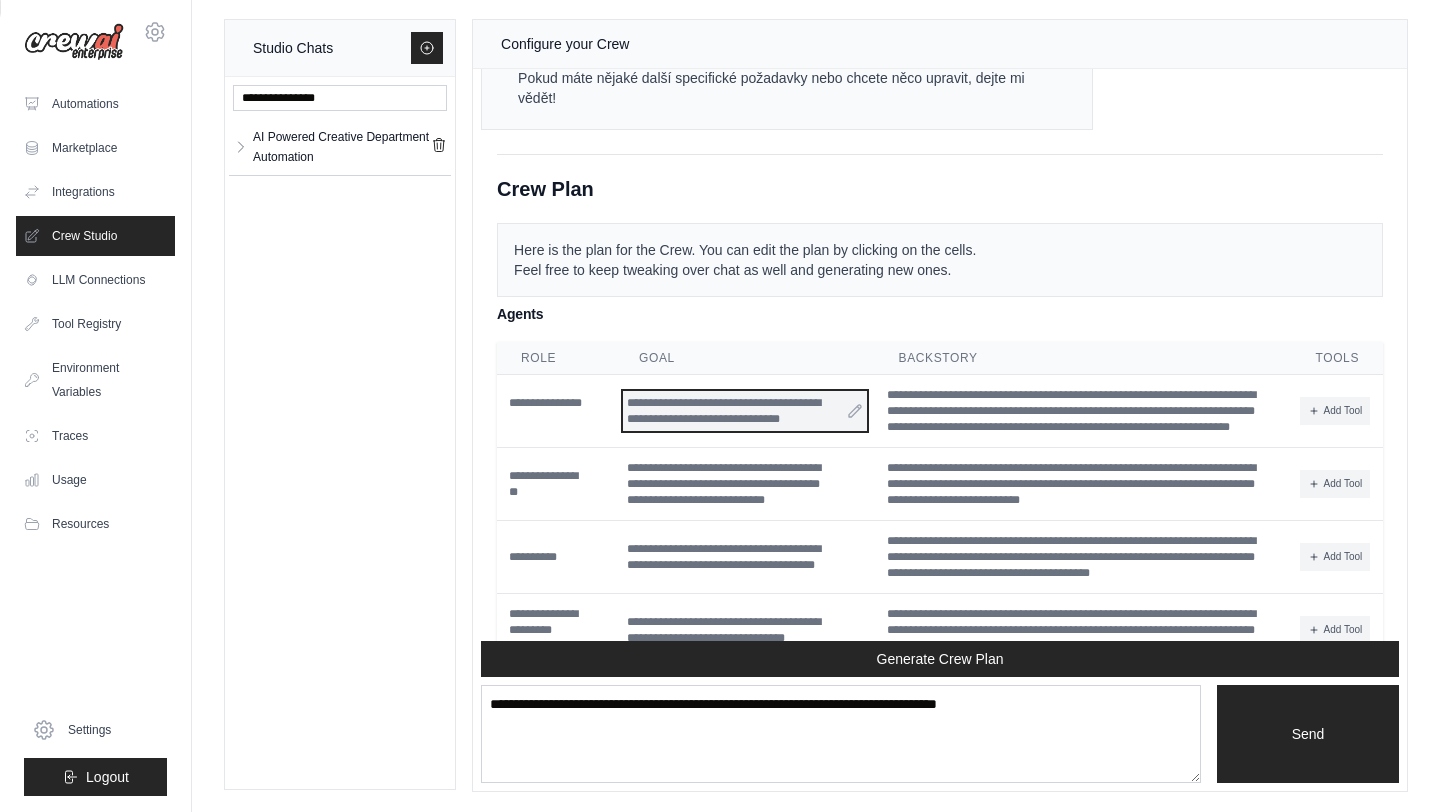 click on "**********" at bounding box center [744, 411] 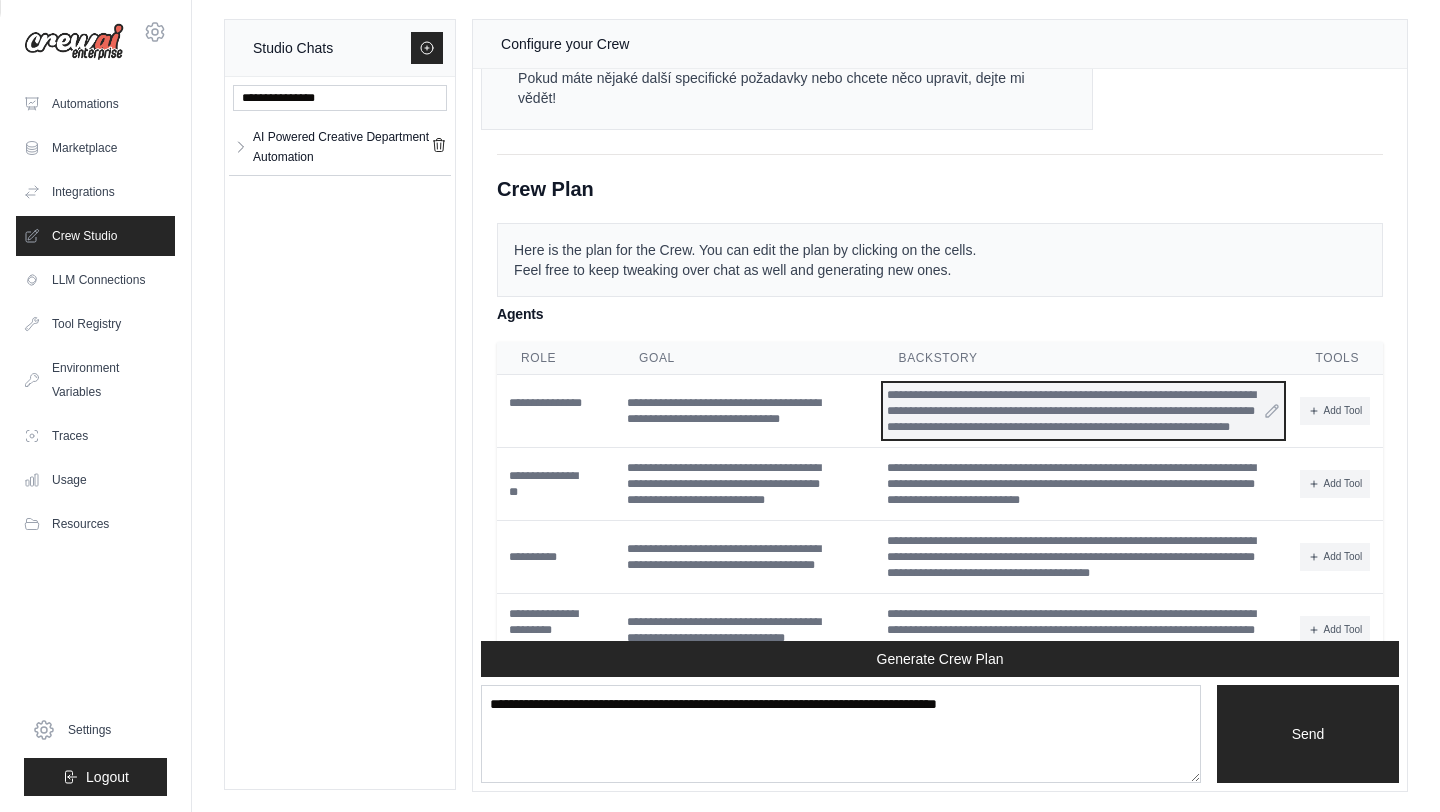 click on "**********" at bounding box center [1083, 411] 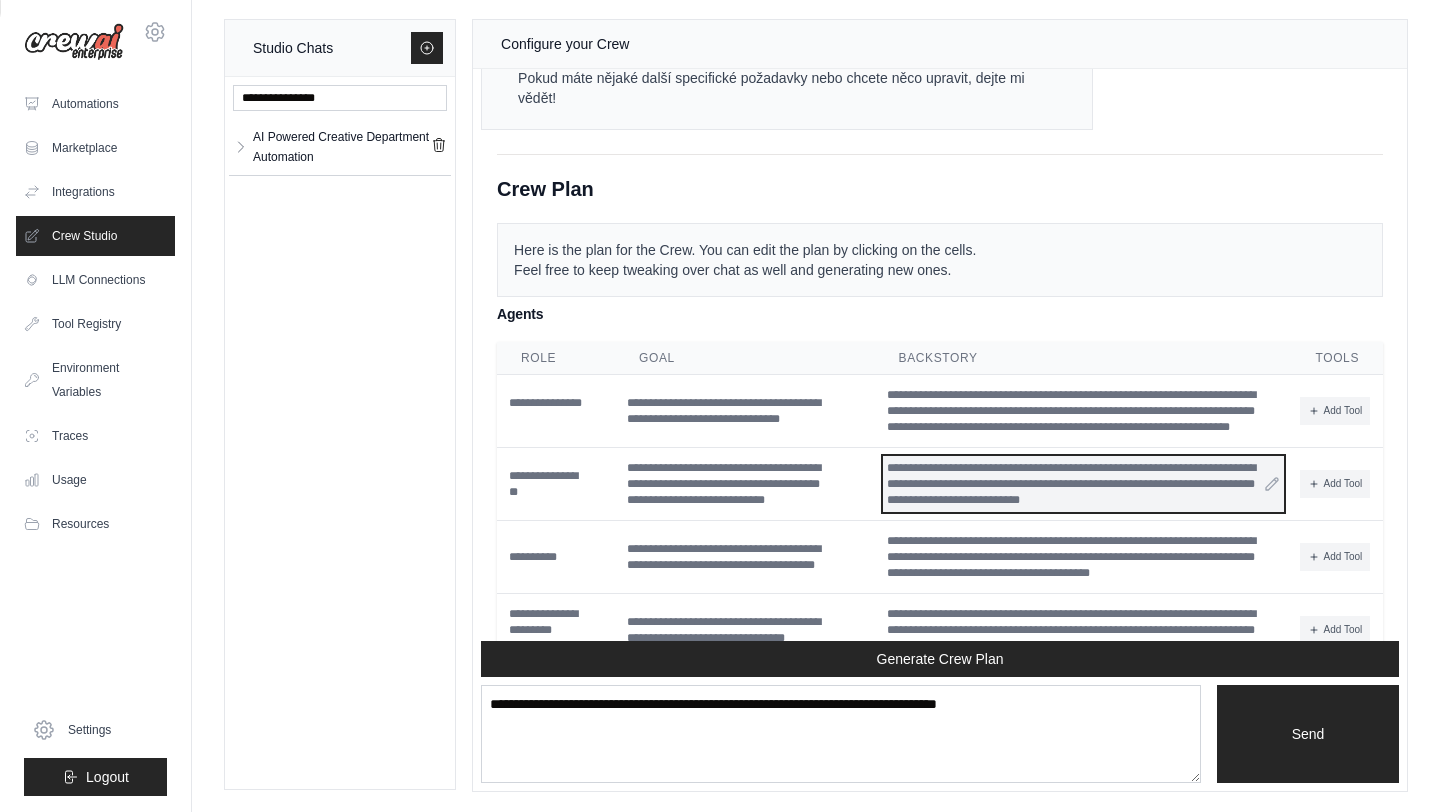 click on "**********" at bounding box center [1083, 484] 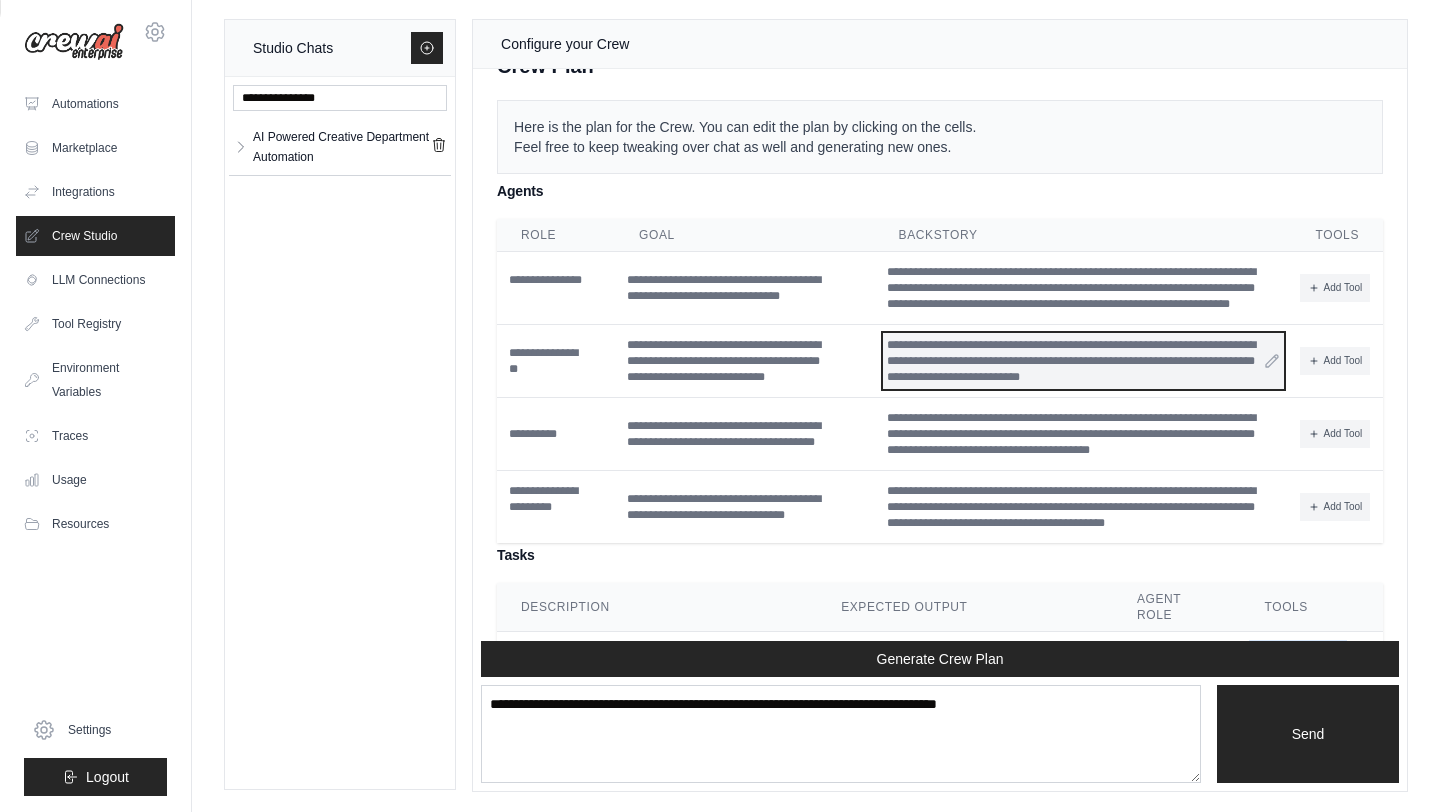 scroll, scrollTop: 2426, scrollLeft: 0, axis: vertical 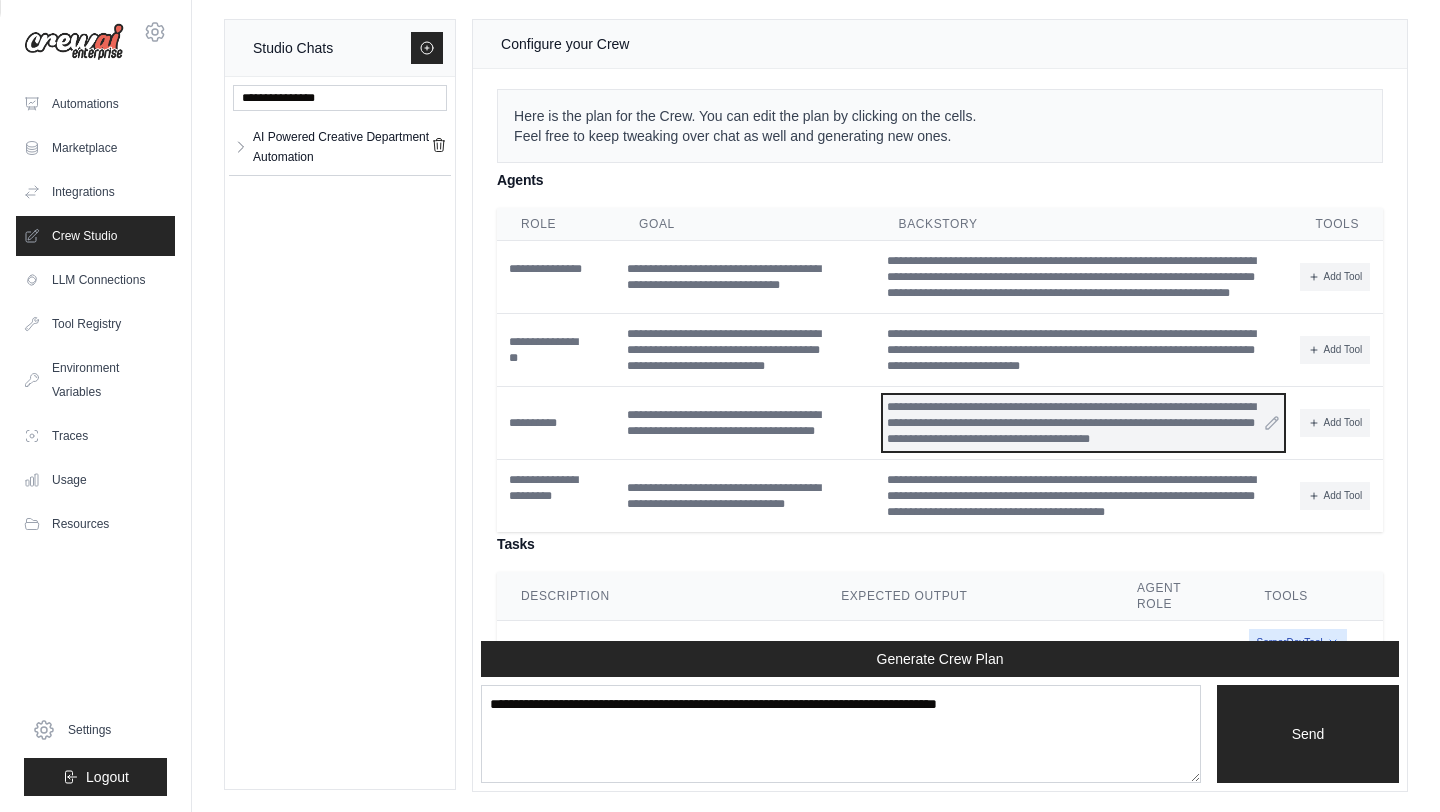 click on "**********" at bounding box center (1083, 423) 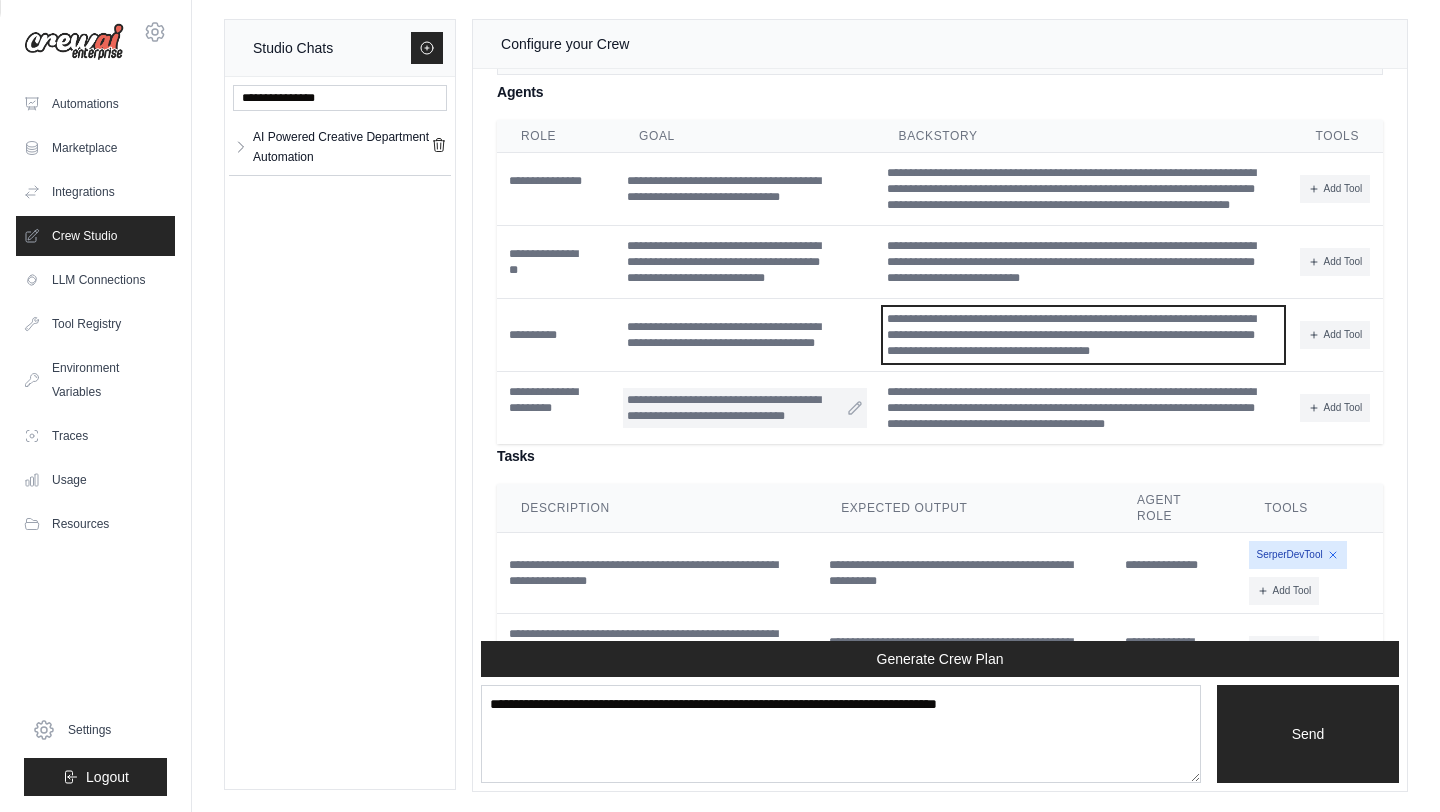 scroll, scrollTop: 2516, scrollLeft: 0, axis: vertical 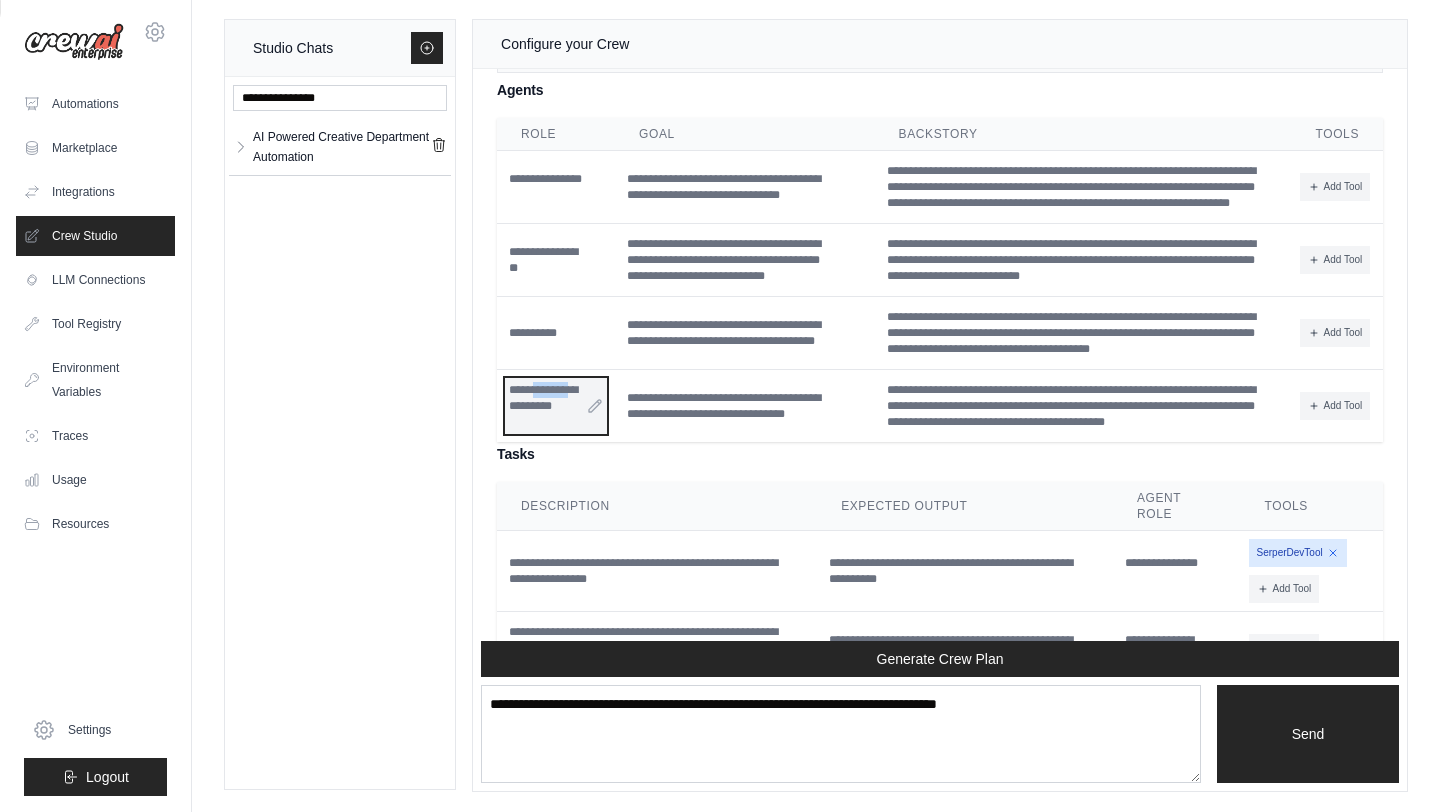 click on "**********" at bounding box center [556, 406] 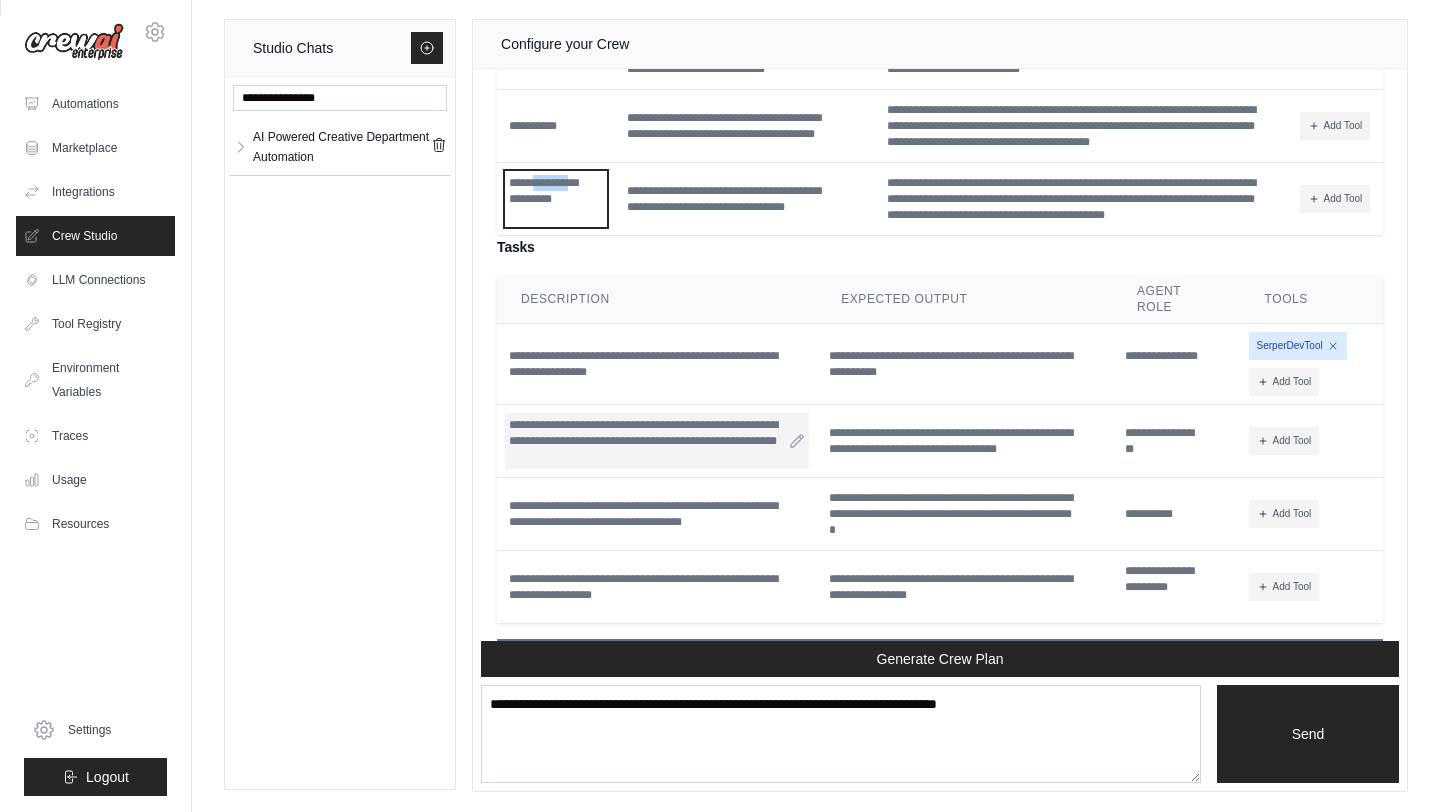 scroll, scrollTop: 2788, scrollLeft: 0, axis: vertical 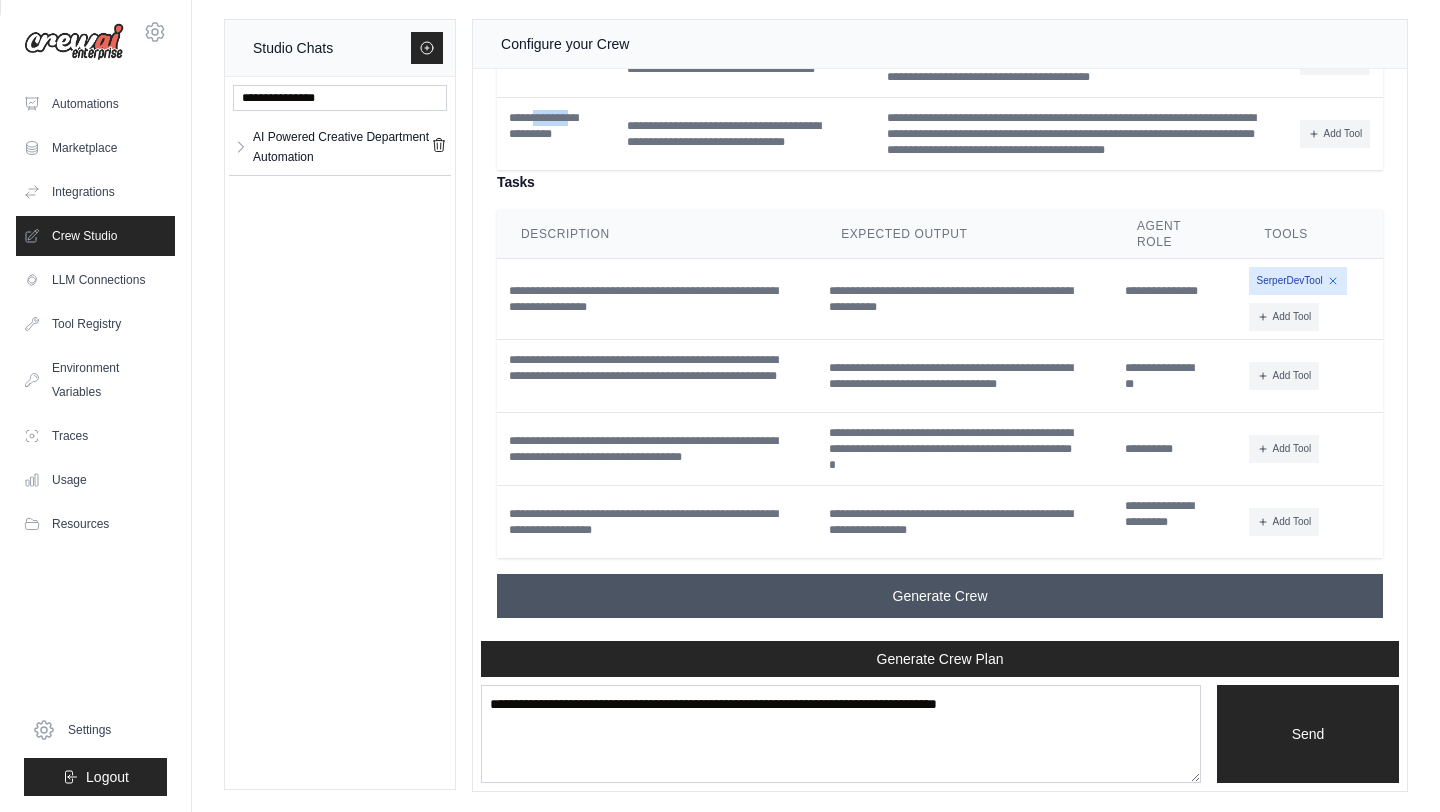 click on "Generate Crew" at bounding box center (940, 596) 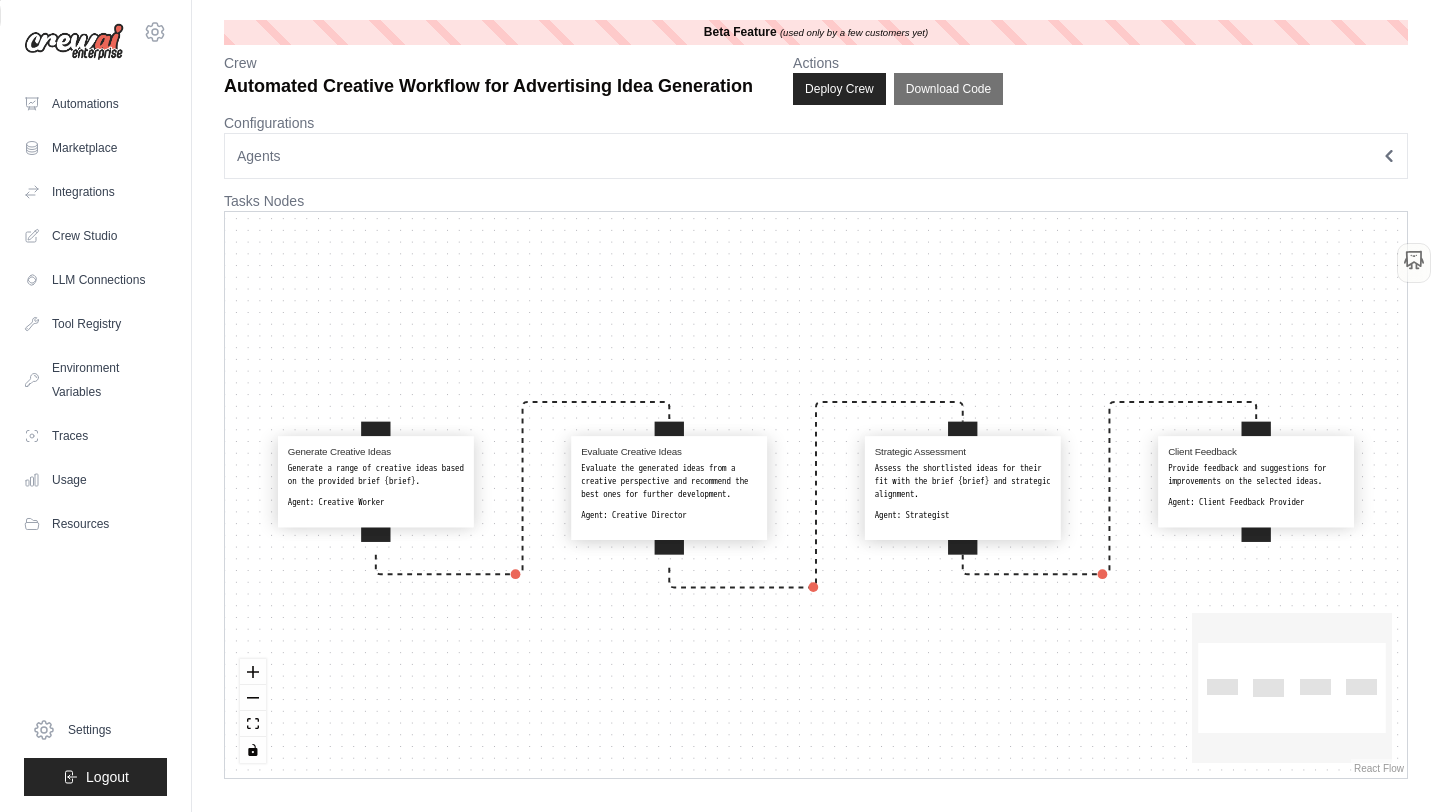 scroll, scrollTop: 0, scrollLeft: 0, axis: both 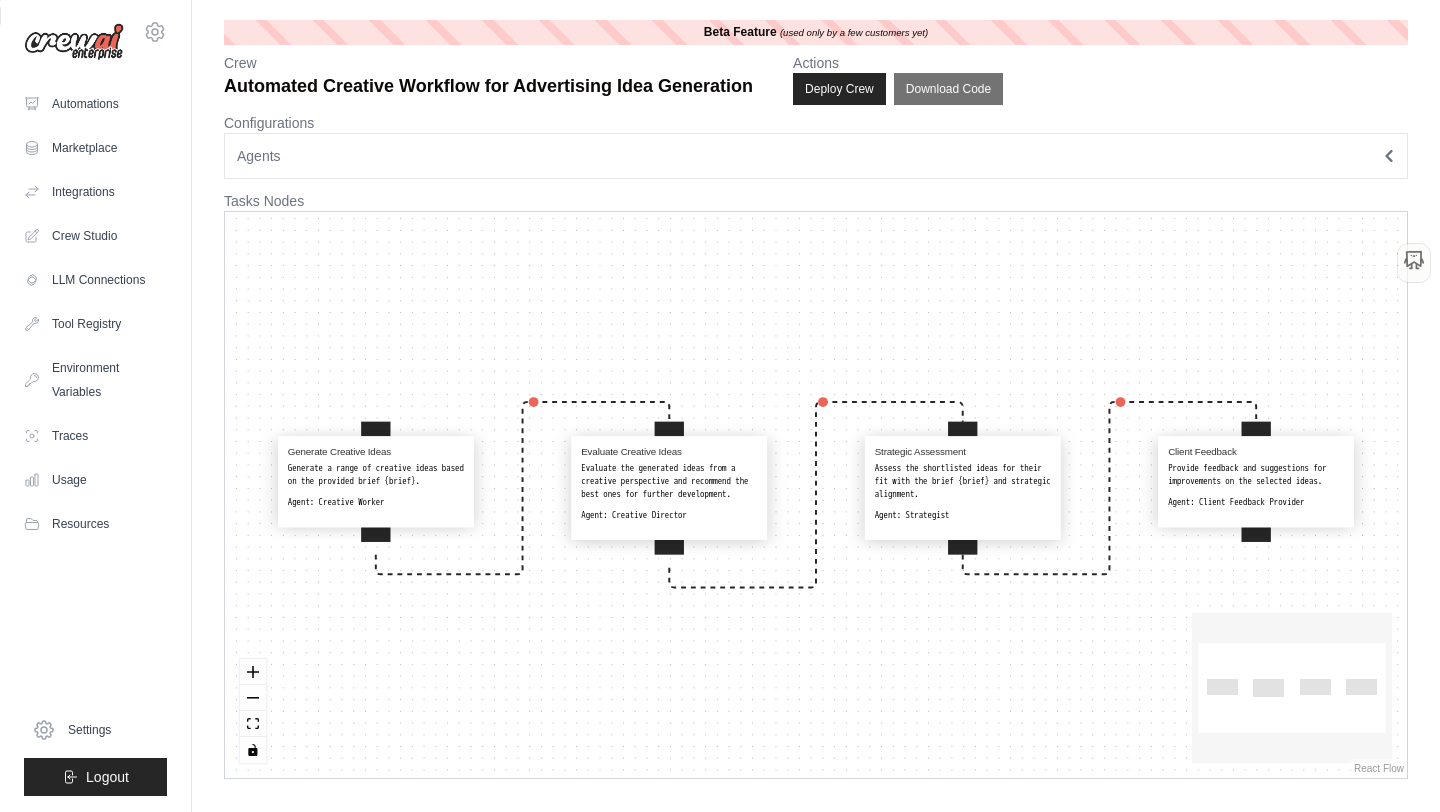 click on "Agents" at bounding box center (816, 156) 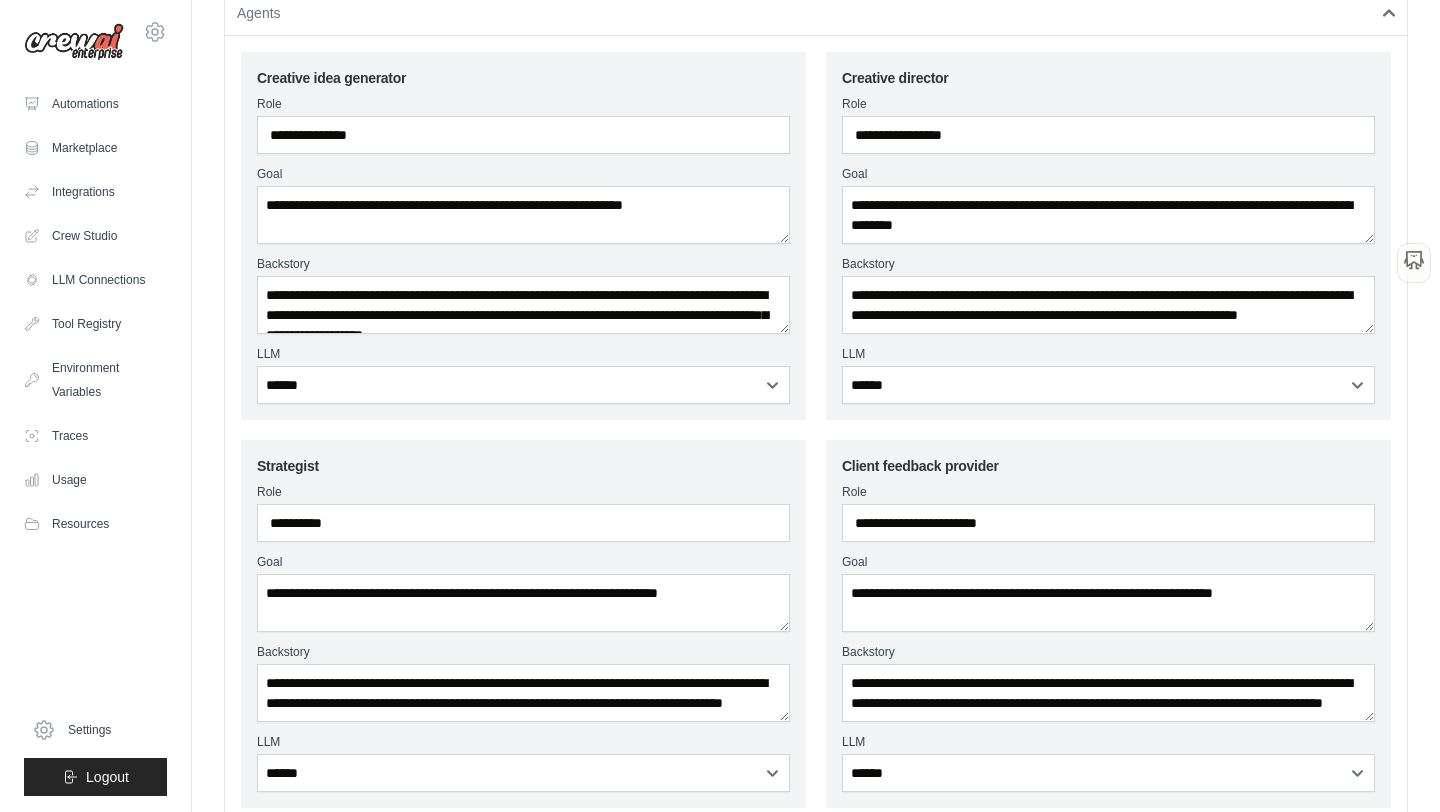 scroll, scrollTop: 135, scrollLeft: 0, axis: vertical 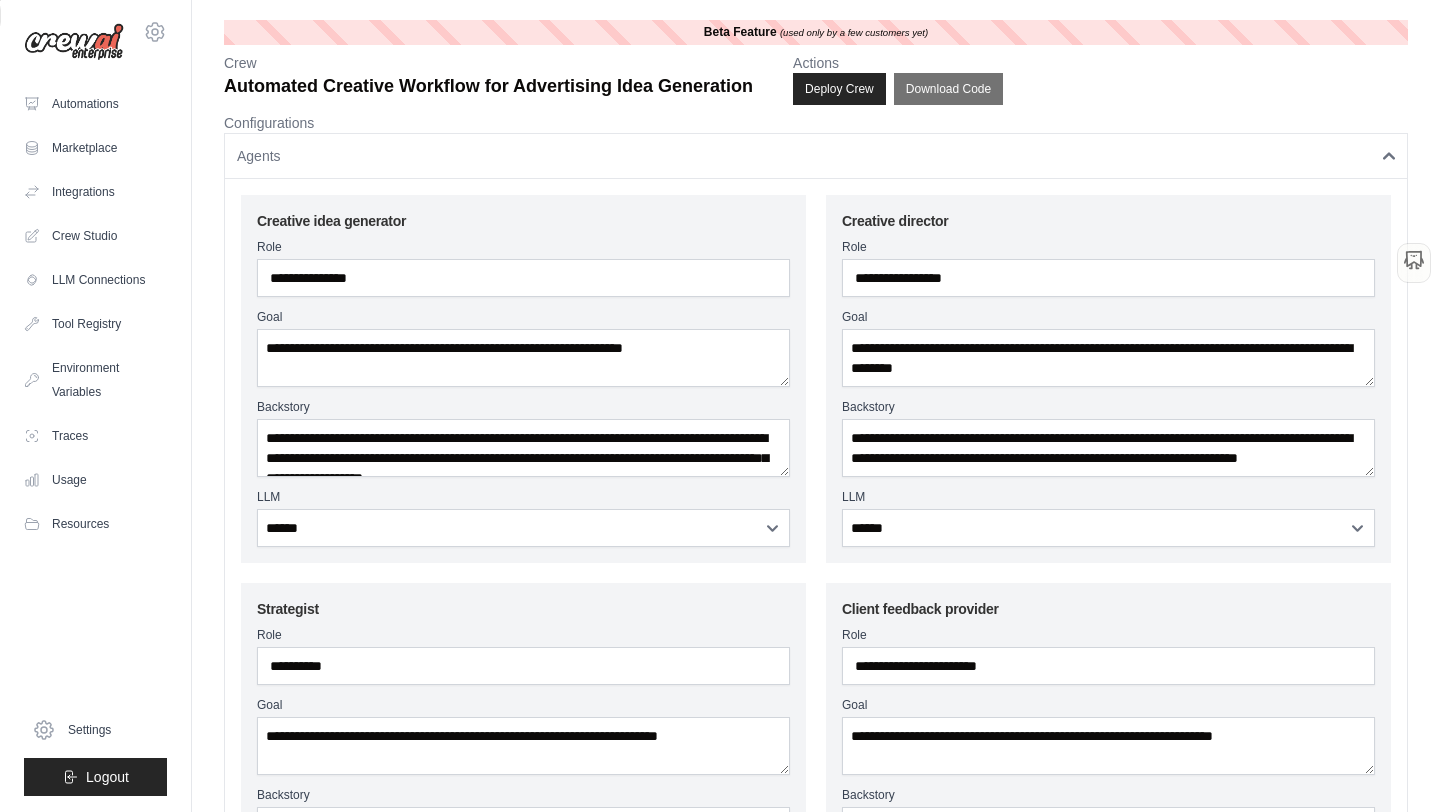 click on "Agents" at bounding box center [816, 156] 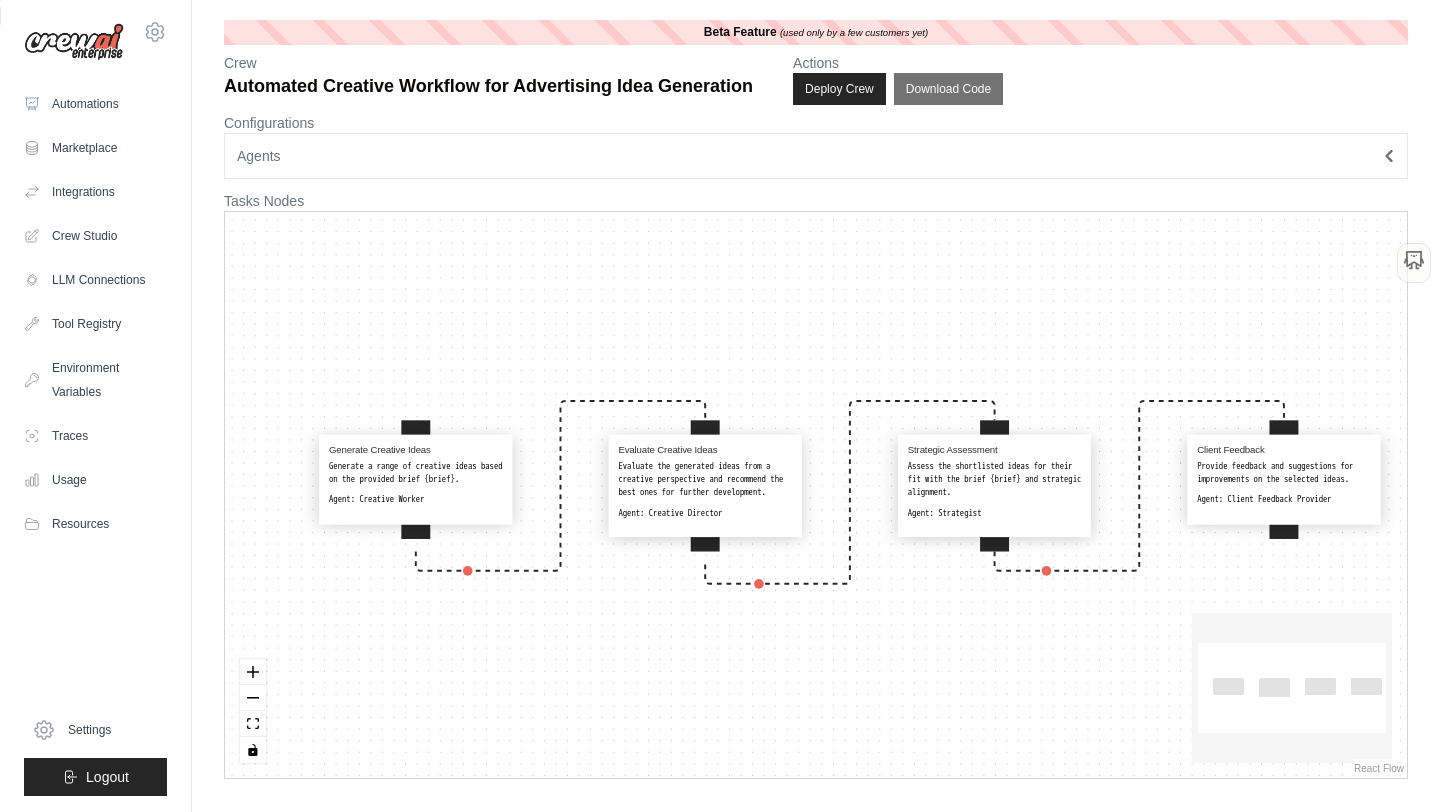 click on "Agents" at bounding box center [816, 156] 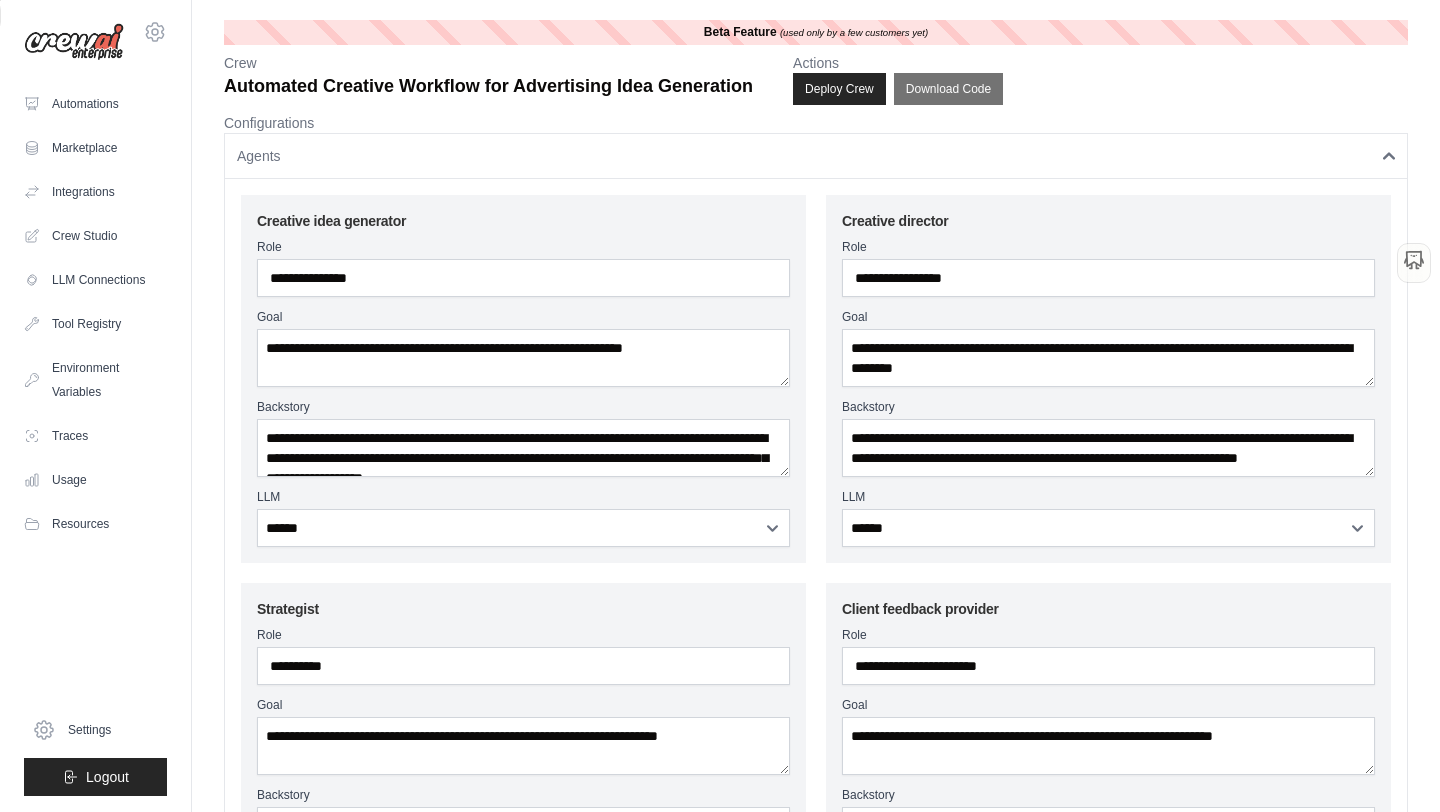 click on "Agents" at bounding box center [816, 156] 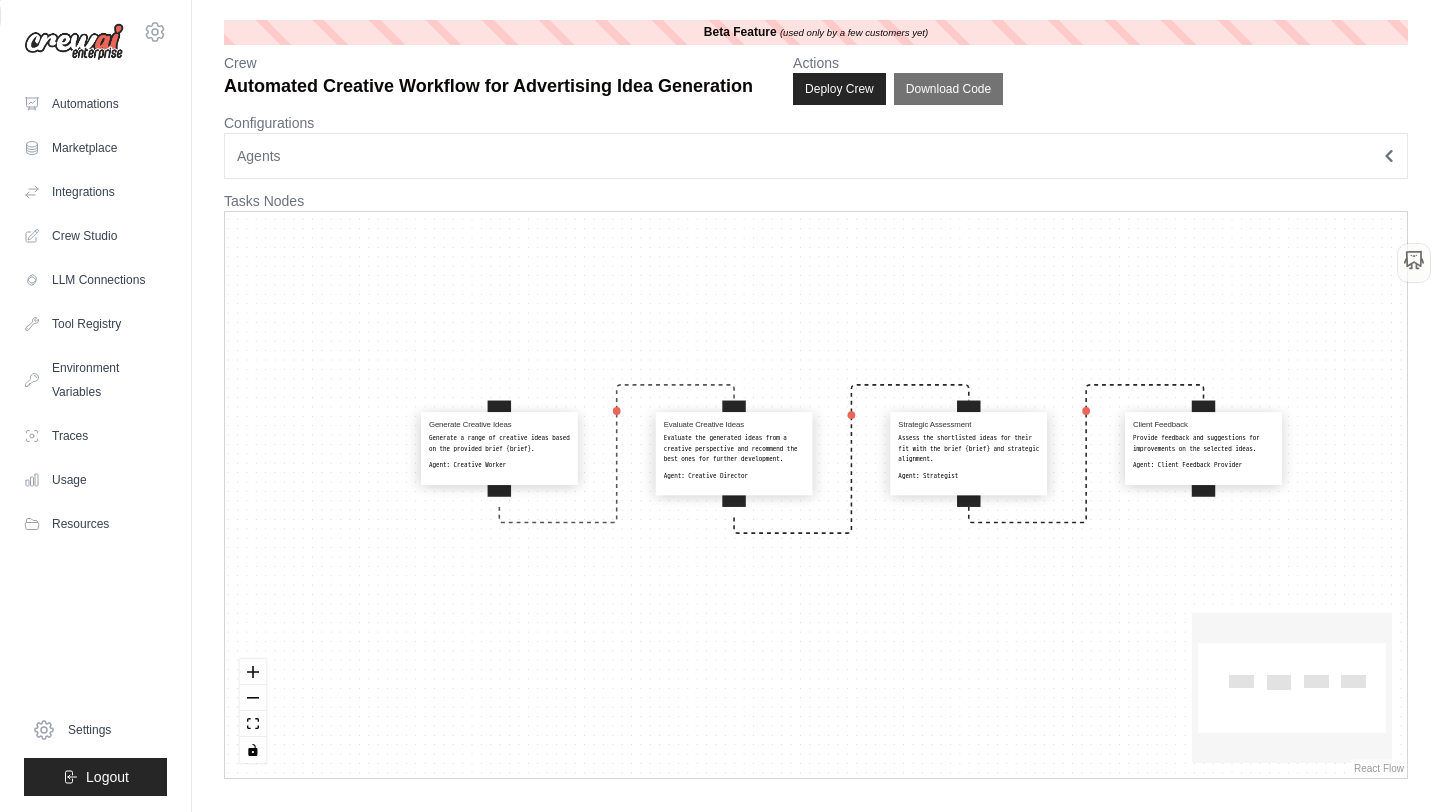 drag, startPoint x: 616, startPoint y: 517, endPoint x: 607, endPoint y: 506, distance: 14.21267 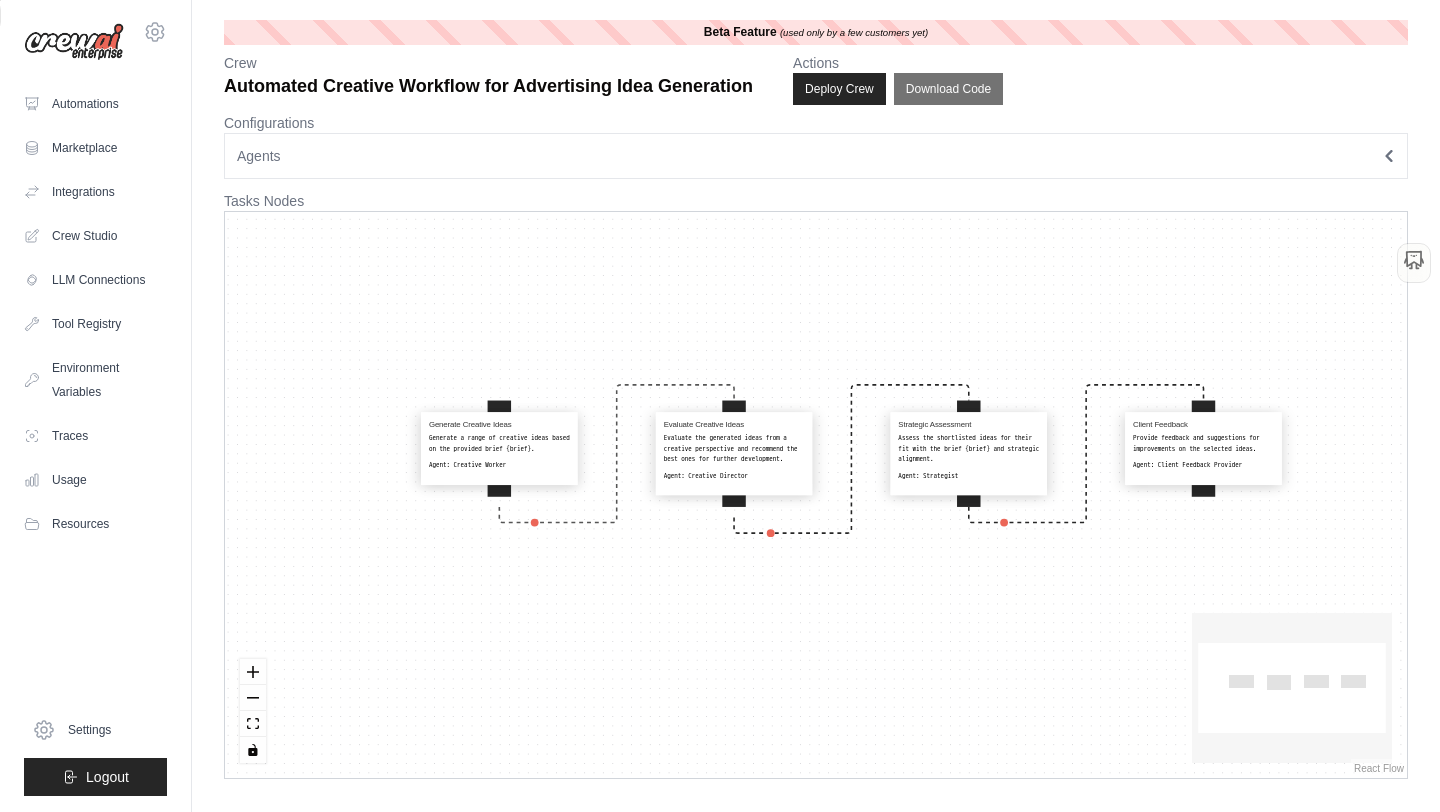 click on "Generate Creative Ideas Generate a range of creative ideas based on the provided brief {brief}. Agent:   Creative Worker Evaluate Creative Ideas Evaluate the generated ideas from a creative perspective and recommend the best ones for further development. Agent:   Creative Director Strategic Assessment Assess the shortlisted ideas for their fit with the brief {brief} and strategic alignment. Agent:   Strategist Client Feedback Provide feedback and suggestions for improvements on the selected ideas. Agent:   Client Feedback Provider" at bounding box center [816, 495] 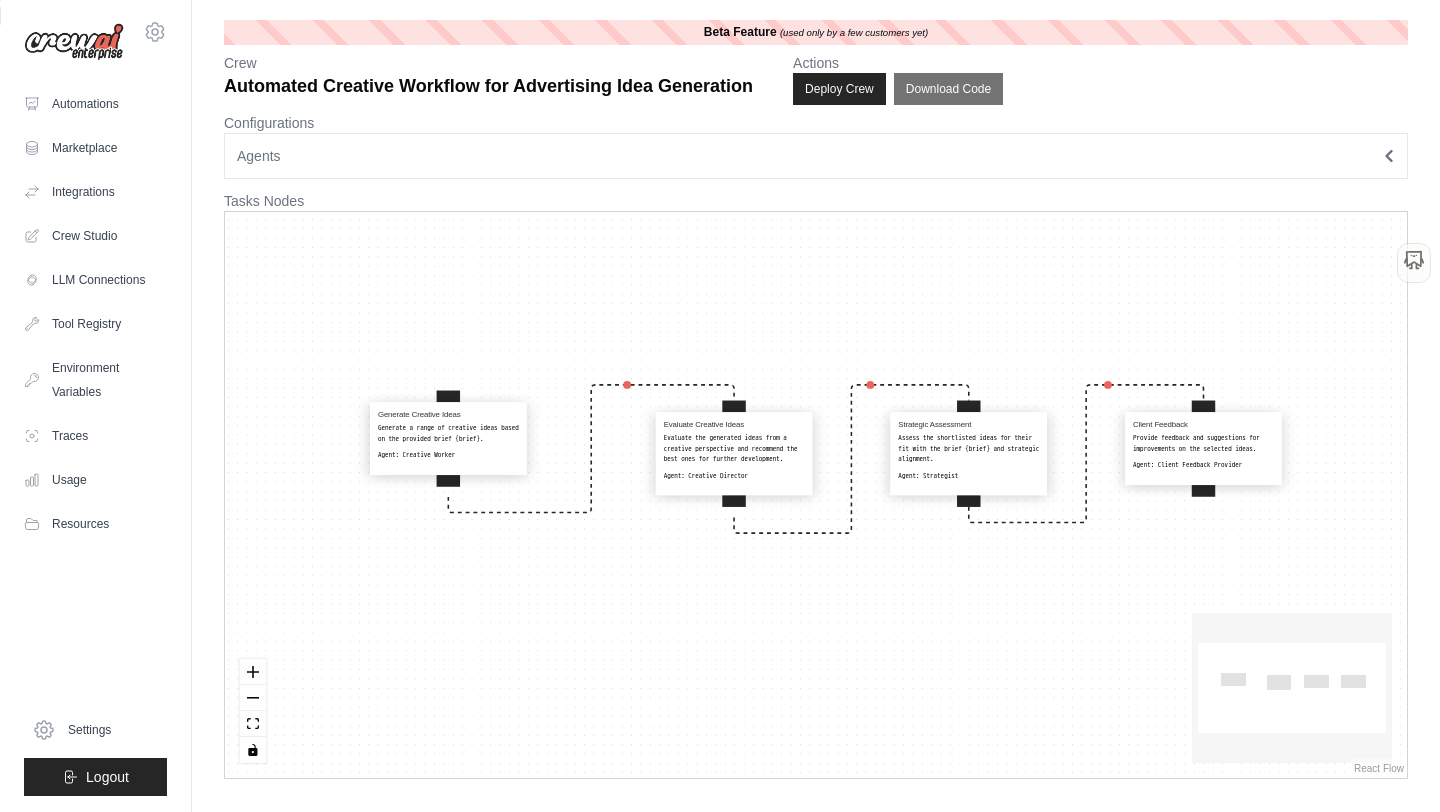 drag, startPoint x: 535, startPoint y: 455, endPoint x: 474, endPoint y: 437, distance: 63.600315 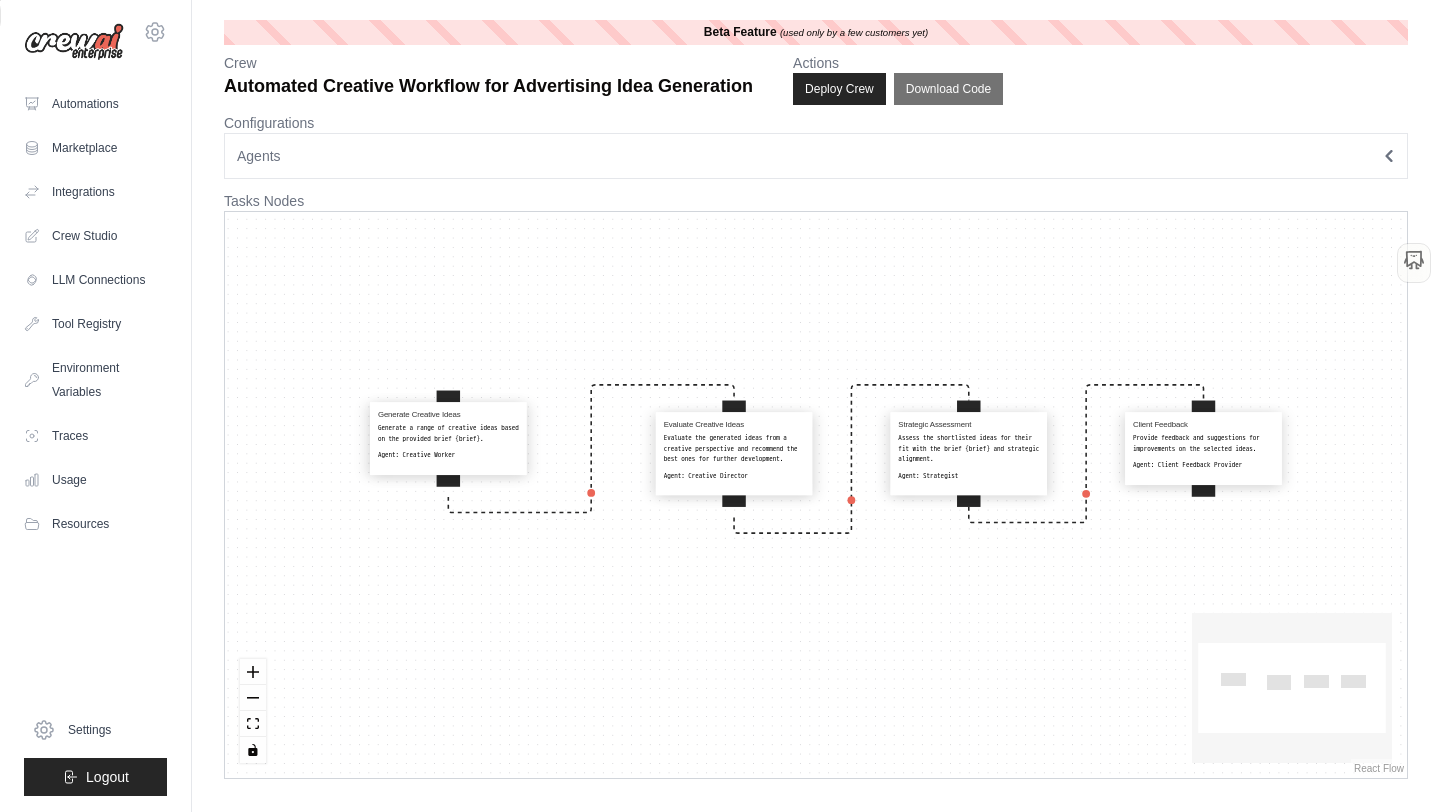 click on "Generate a range of creative ideas based on the provided brief {brief}." at bounding box center [448, 433] 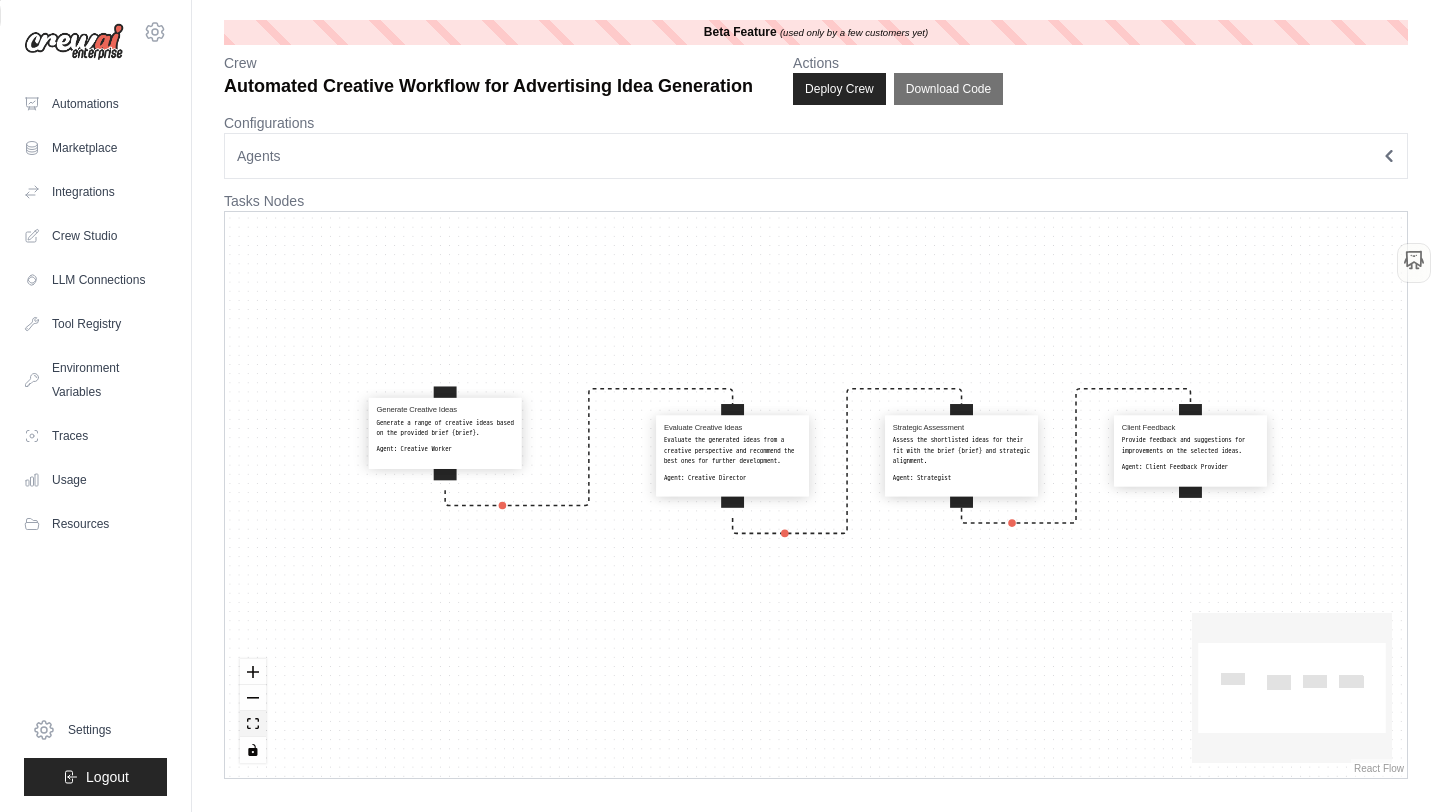 click 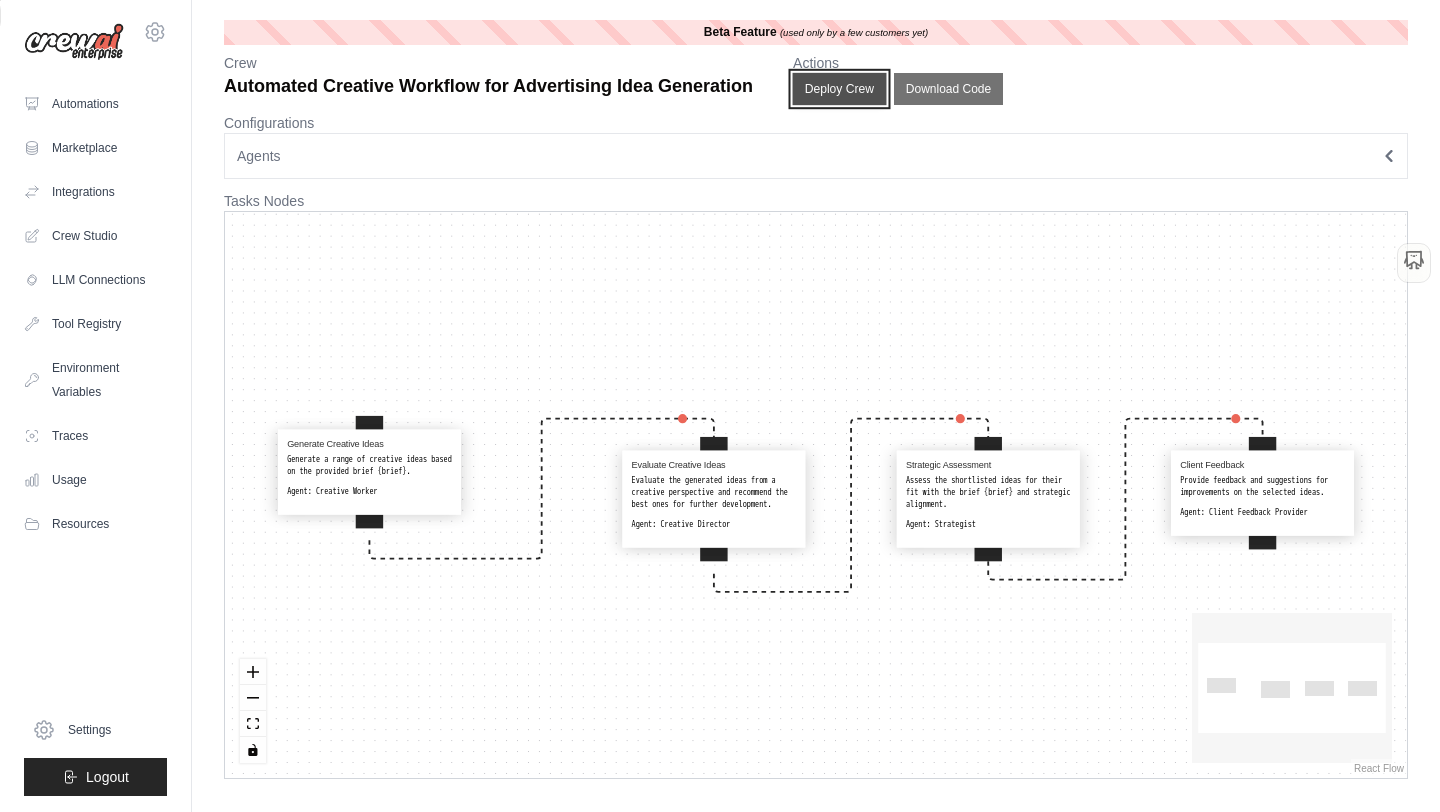click on "Deploy Crew" at bounding box center [840, 89] 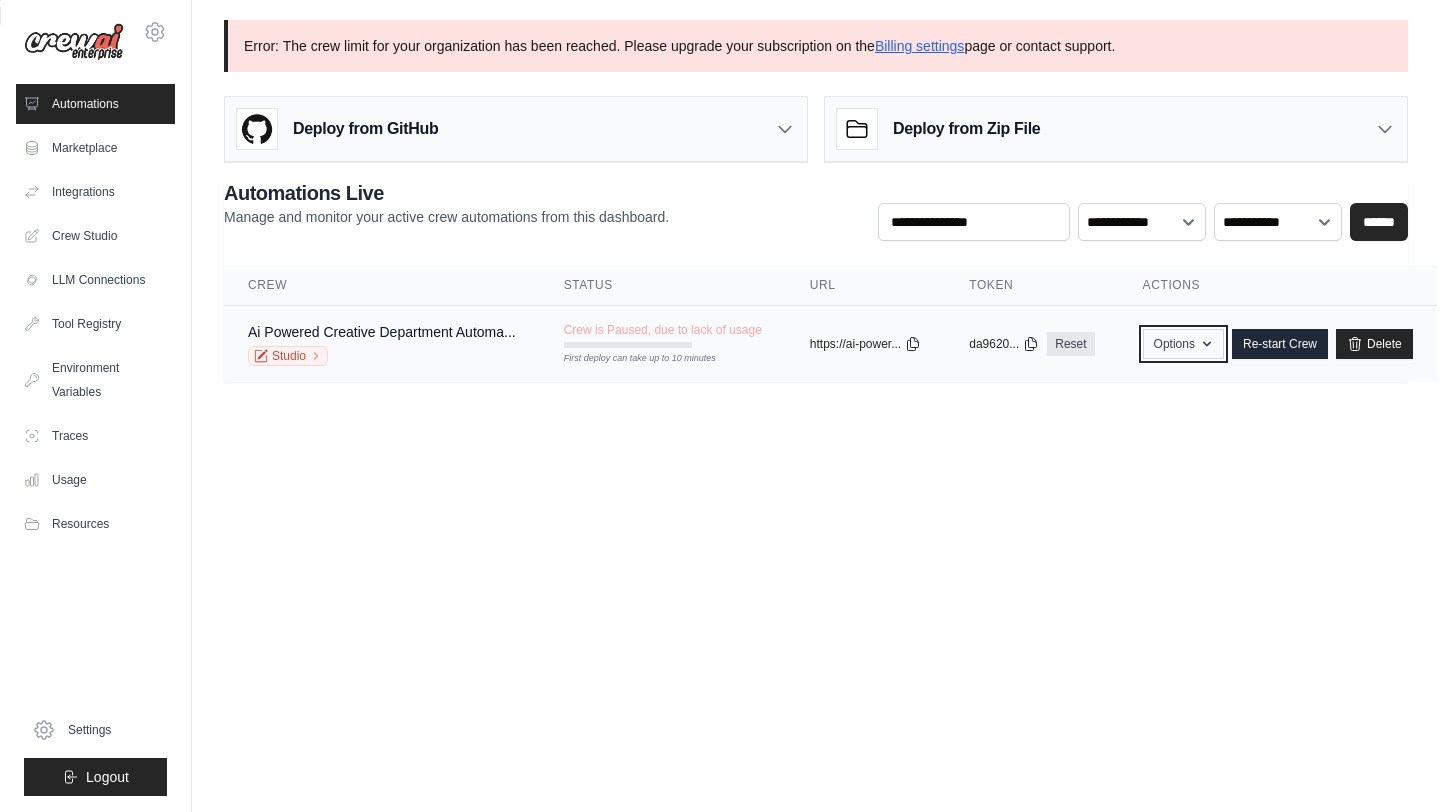 click on "Options" at bounding box center (1183, 344) 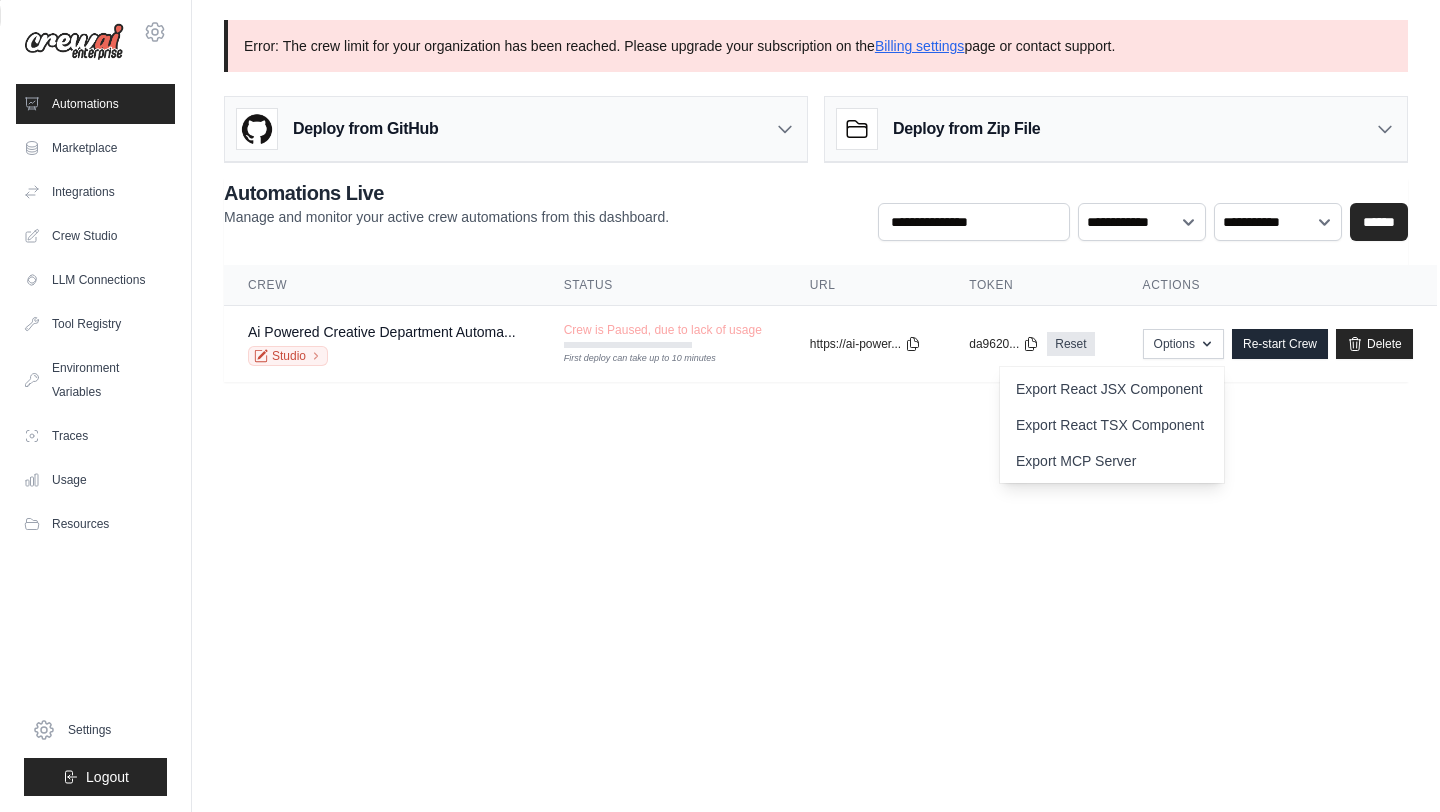 click on "tomas@mrkvicka.net
Settings
Automations
Marketplace
Integrations" at bounding box center (720, 406) 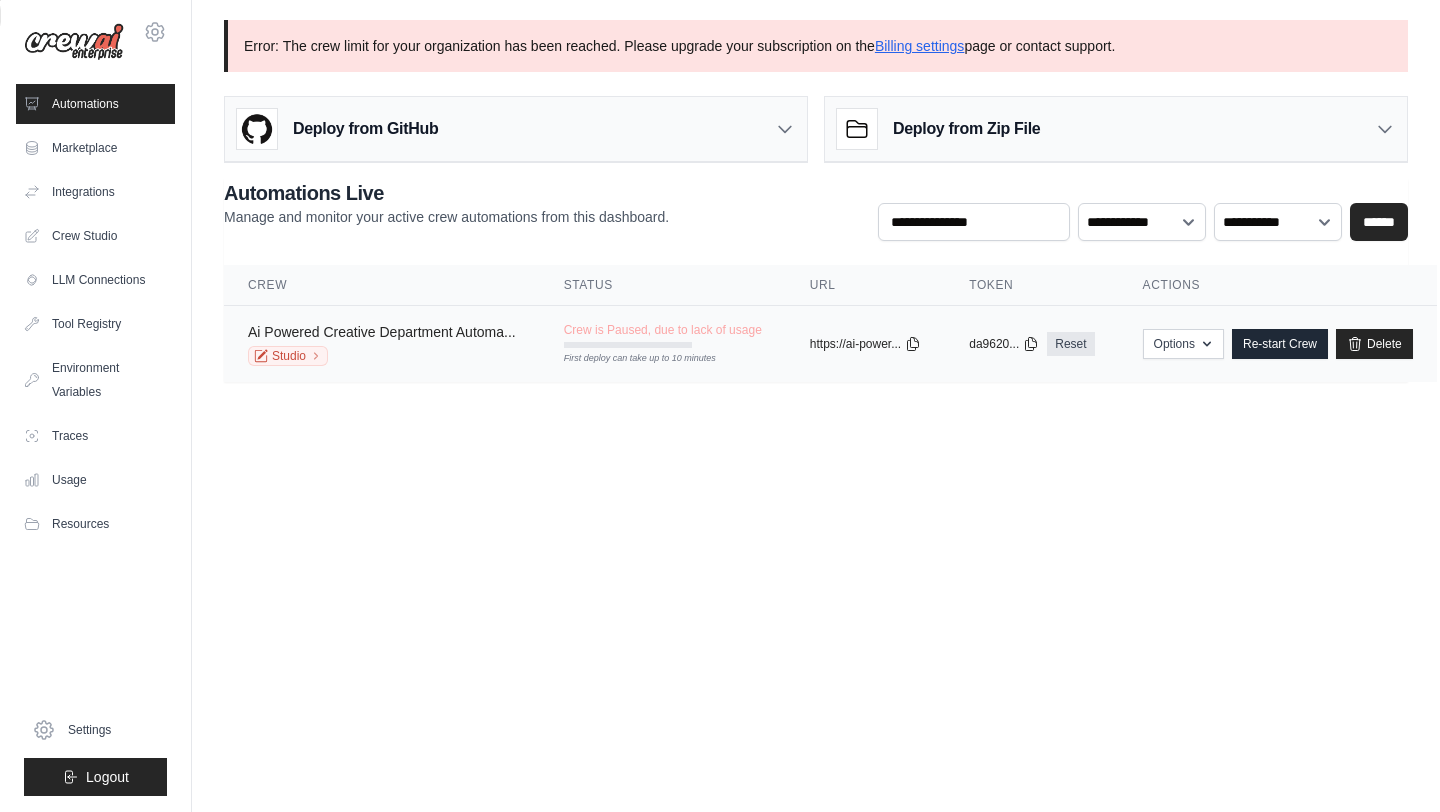 click on "Ai Powered Creative Department Automa..." at bounding box center [382, 332] 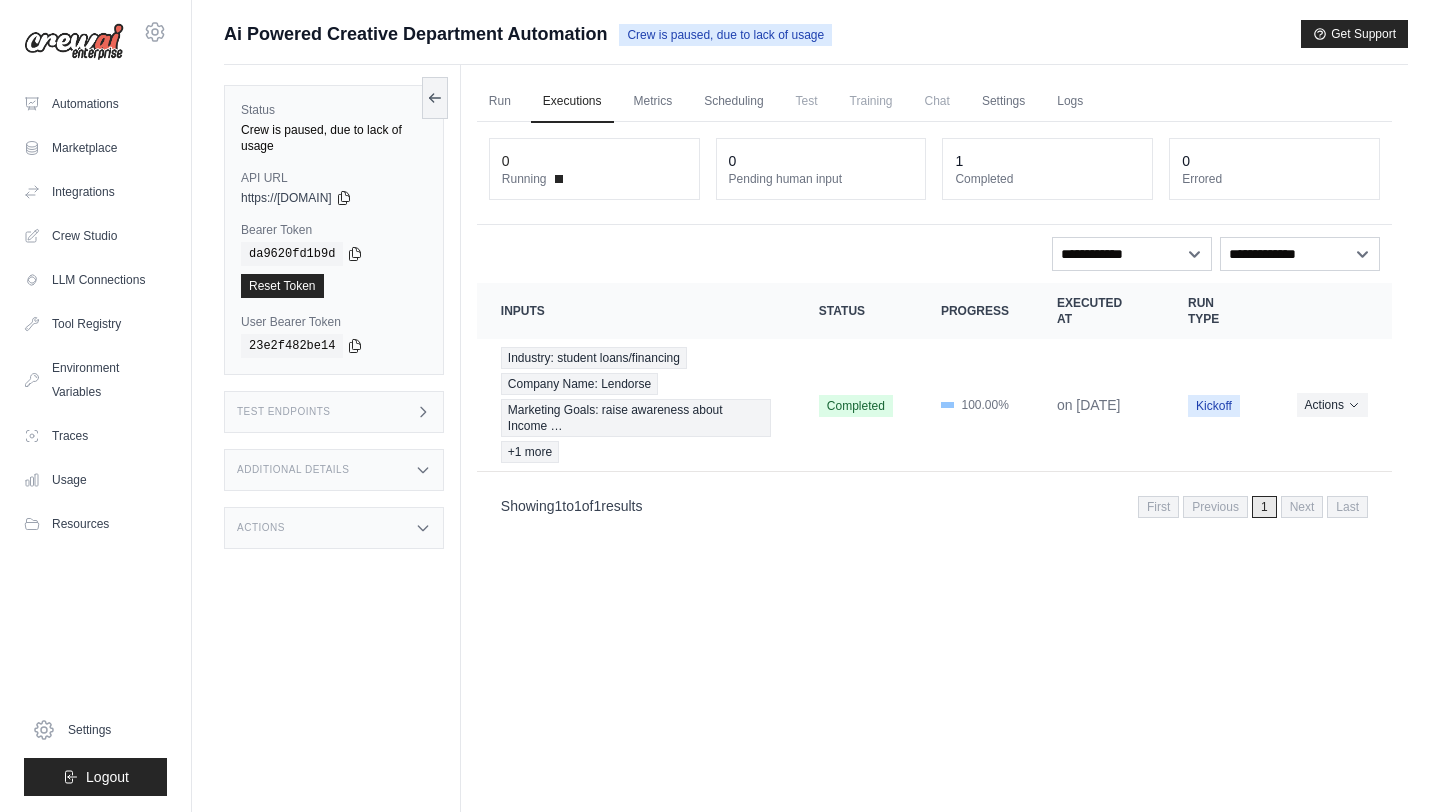 click on "Crew is paused, due to lack of usage" at bounding box center (334, 138) 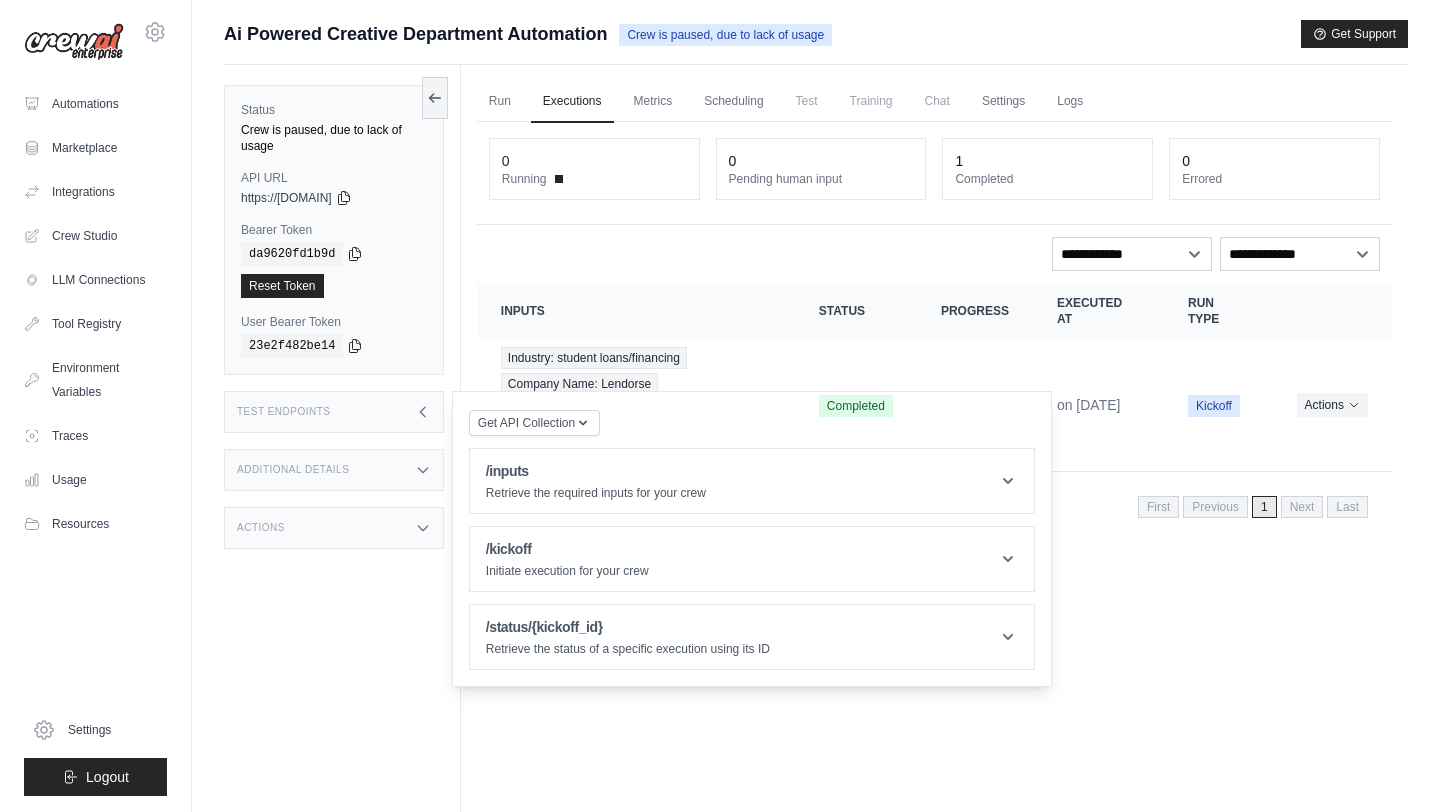 click on "Additional Details" at bounding box center (334, 470) 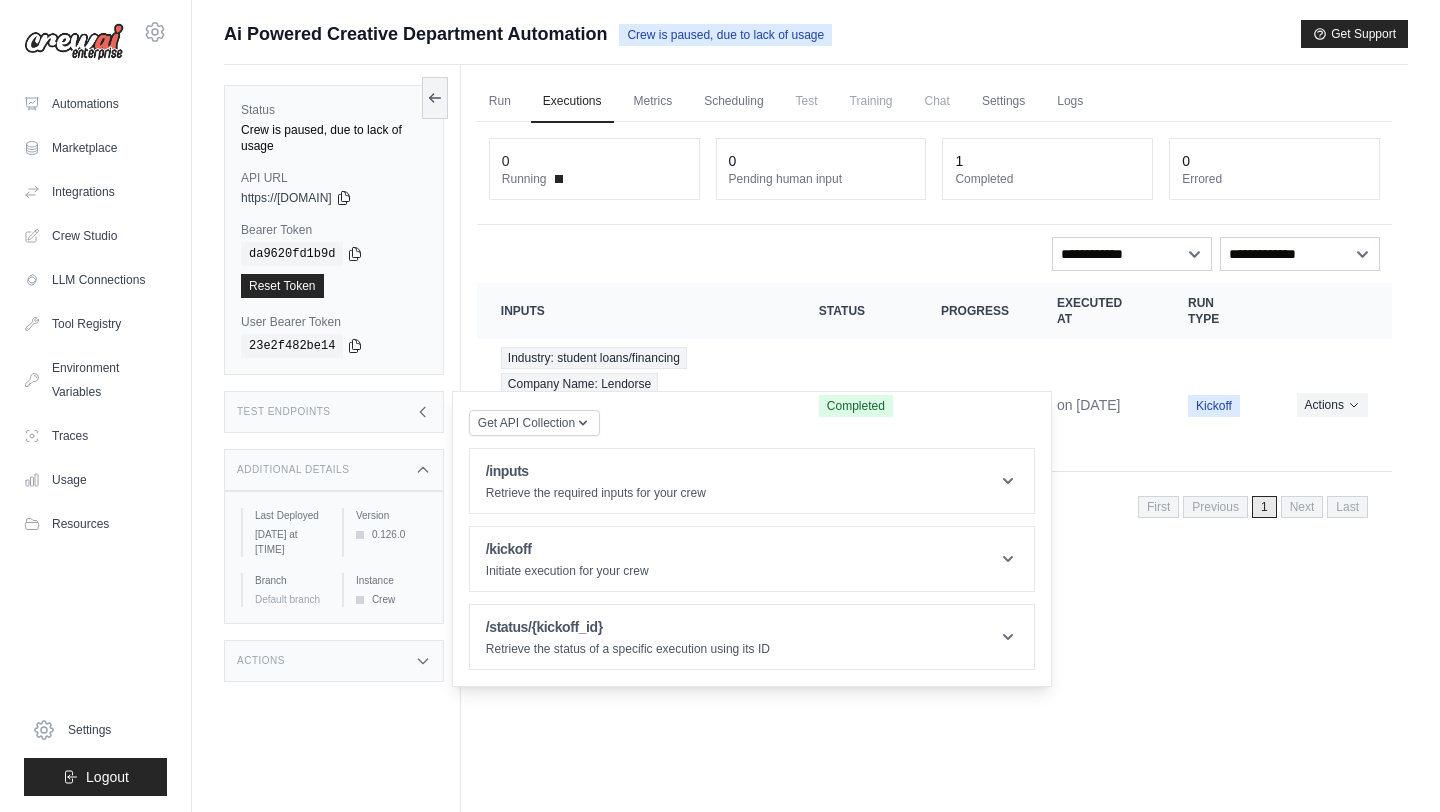 click on "**********" at bounding box center [934, 254] 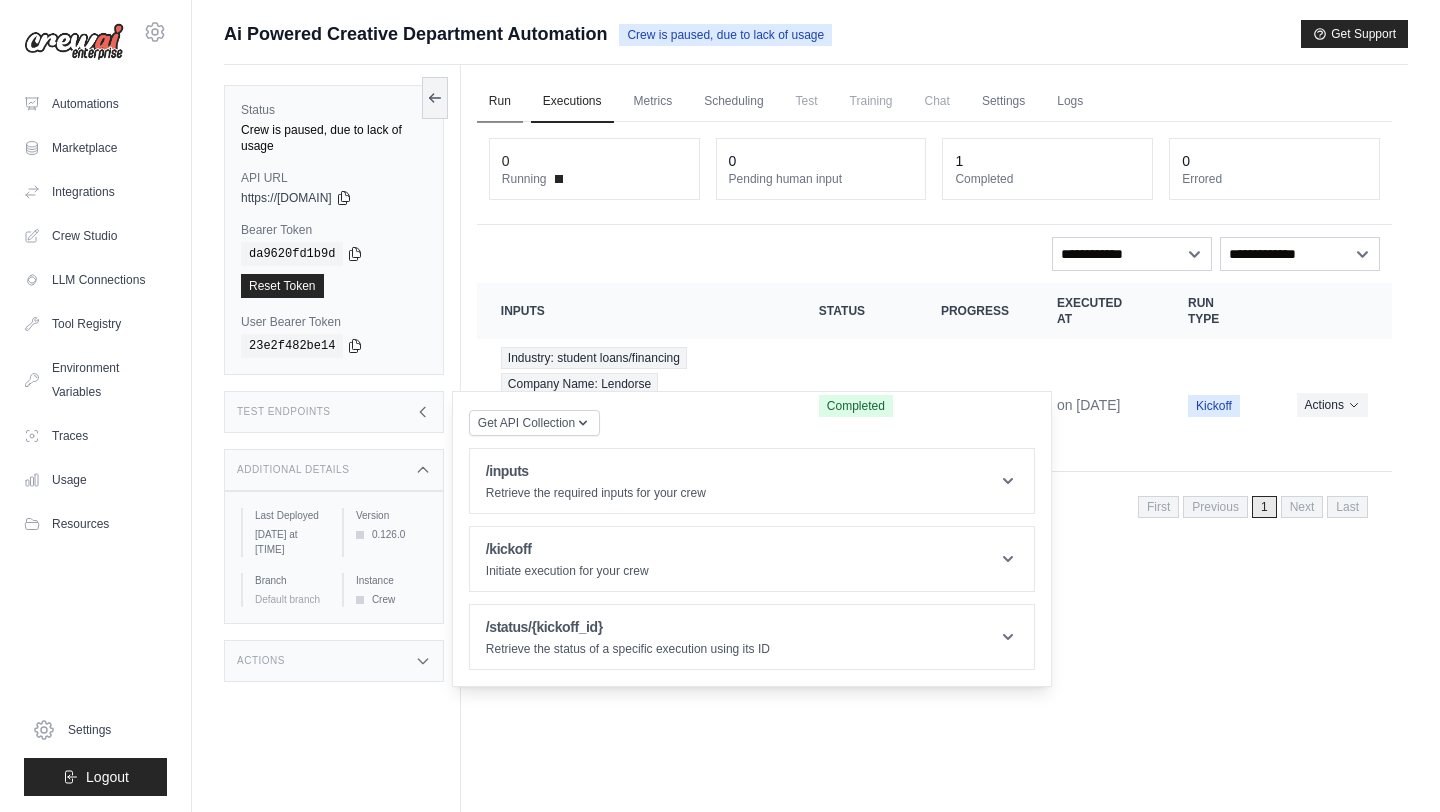 click on "Run" at bounding box center [500, 102] 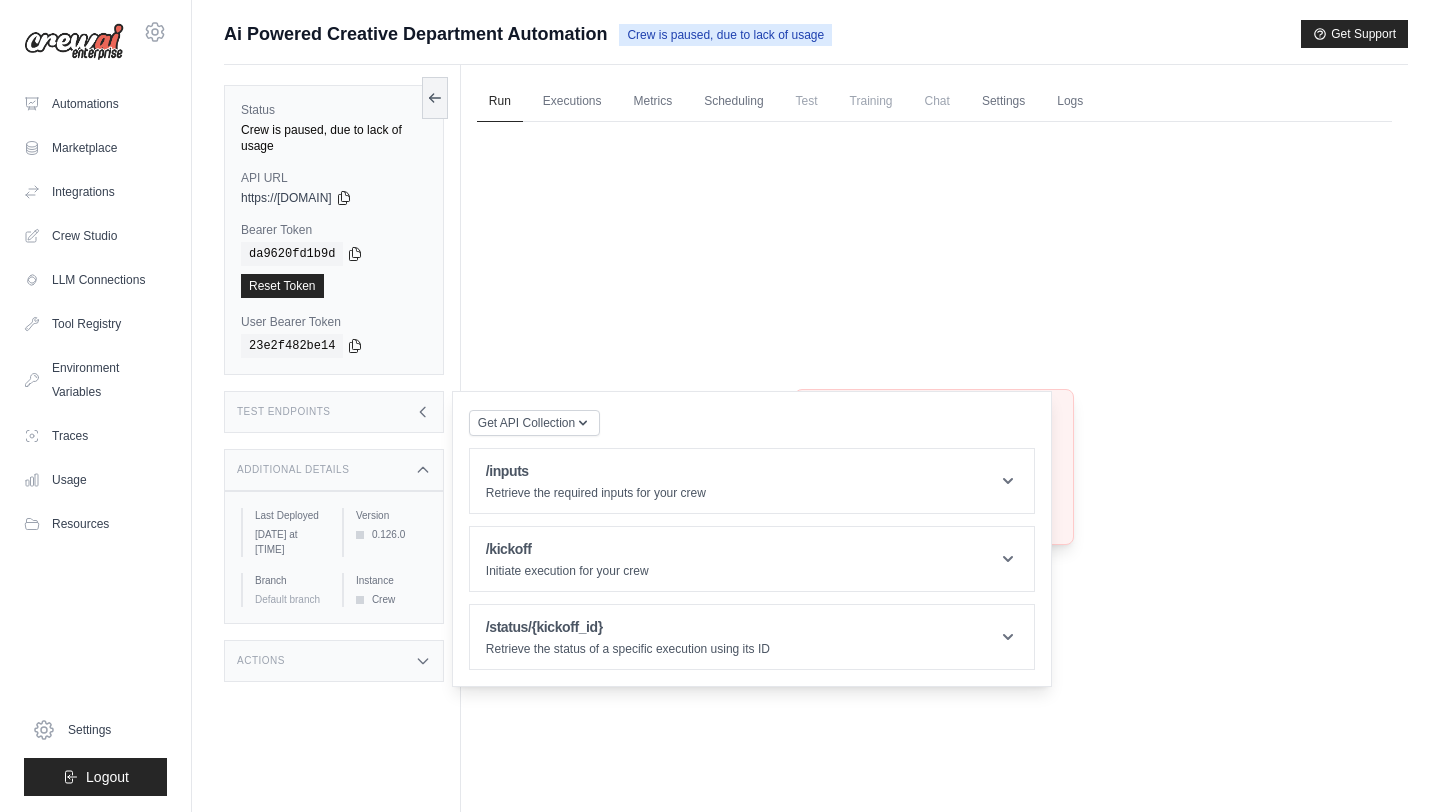 click on "Crew not available Crew not found or unavailable. Try Again" at bounding box center [934, 467] 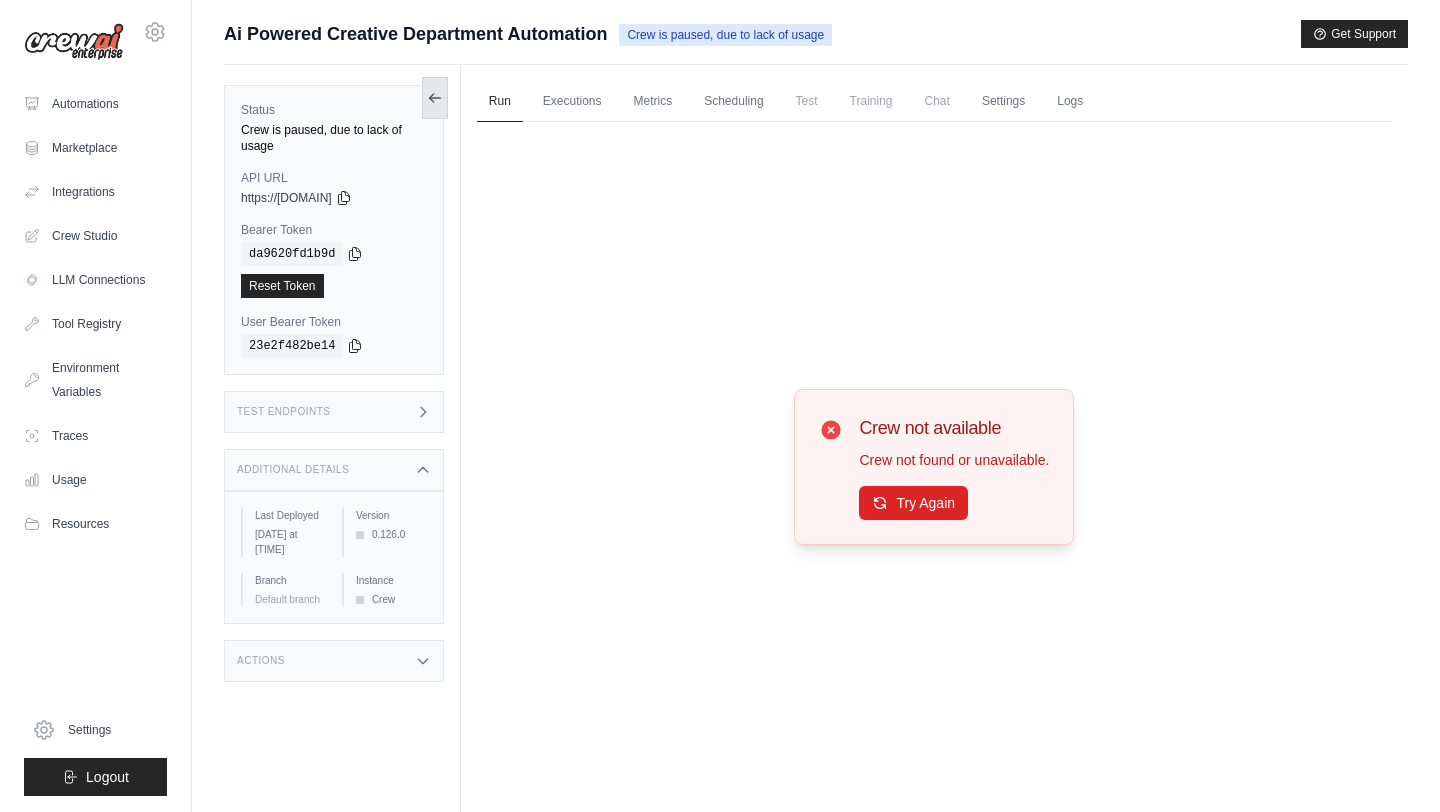 click 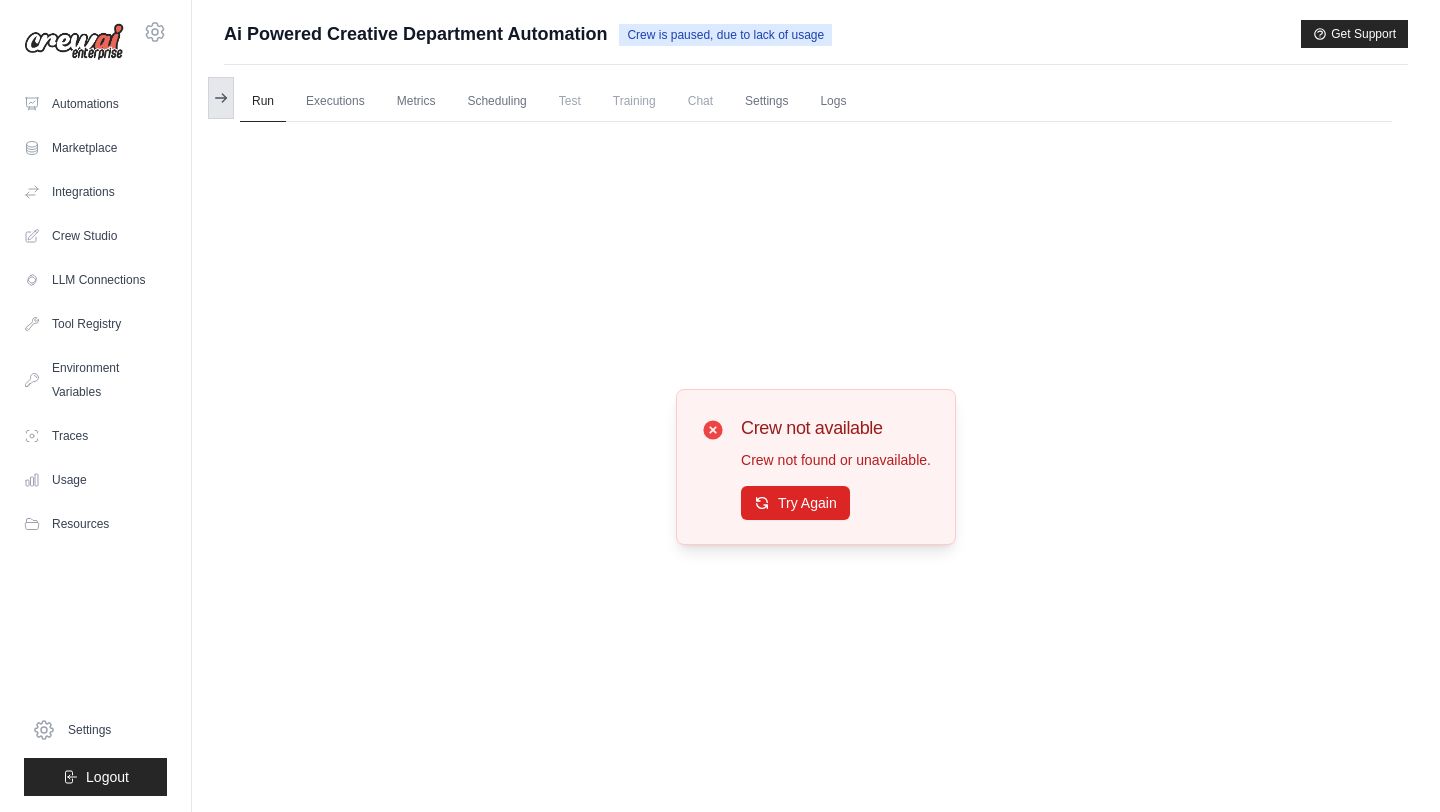 click at bounding box center (221, 98) 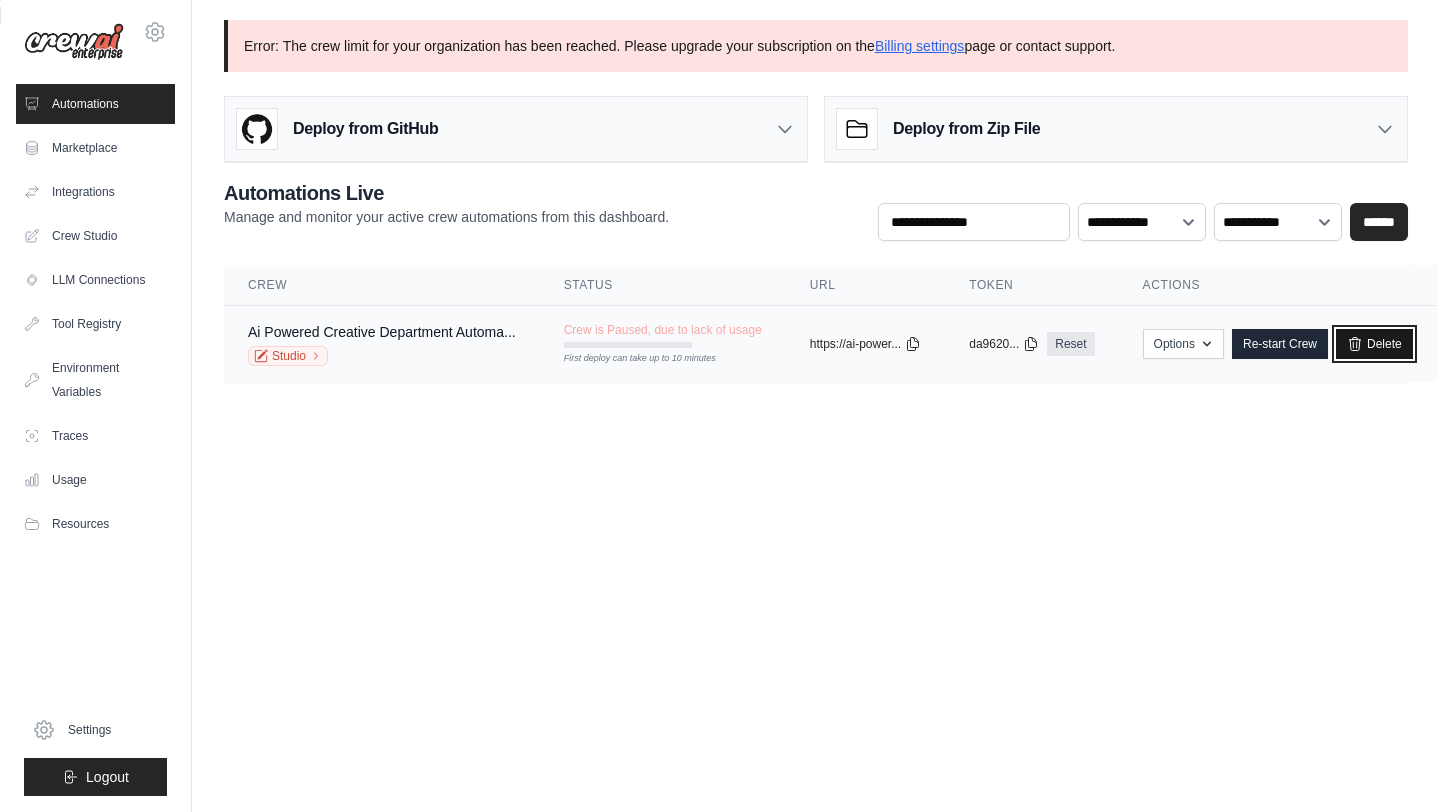 click on "Delete" at bounding box center [1374, 344] 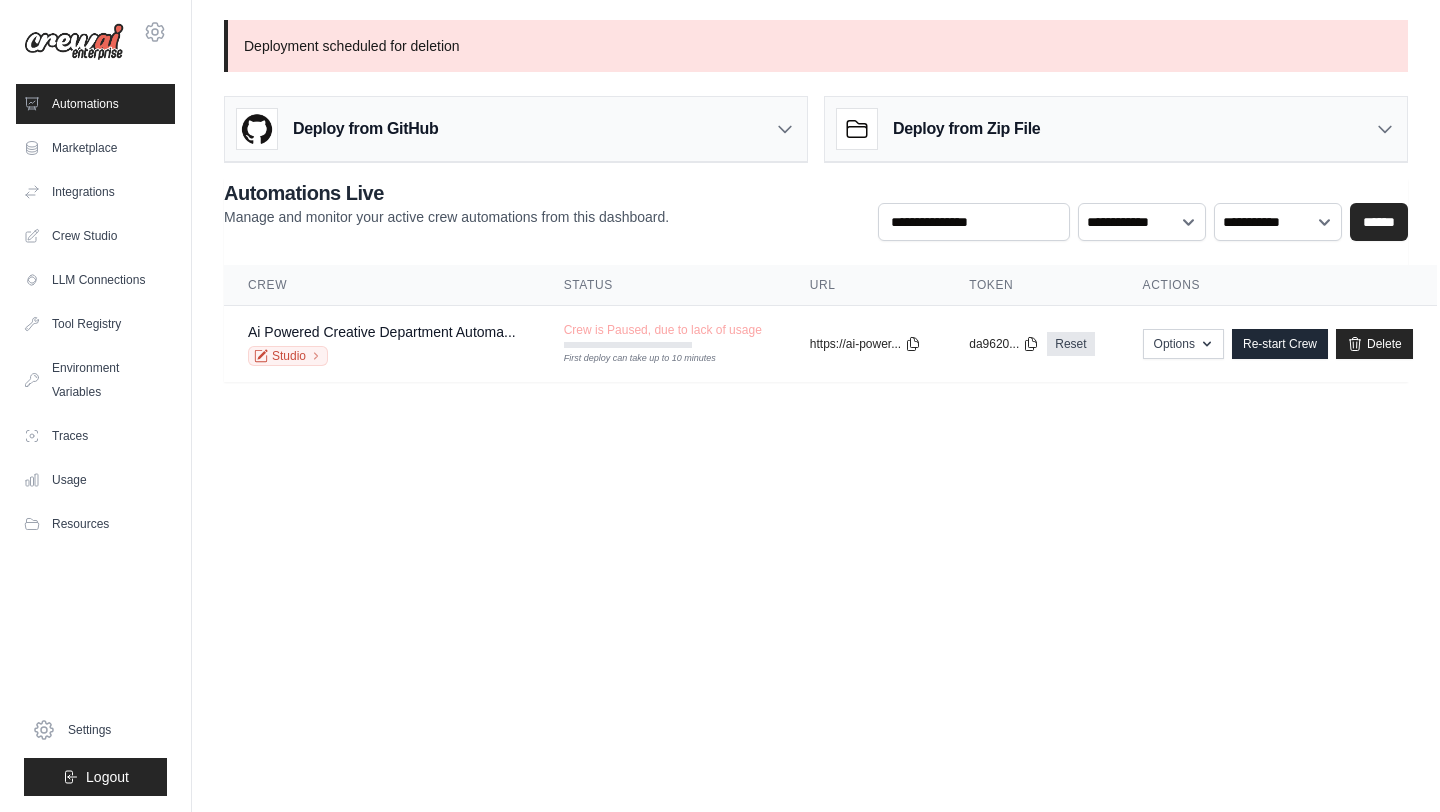scroll, scrollTop: 0, scrollLeft: 0, axis: both 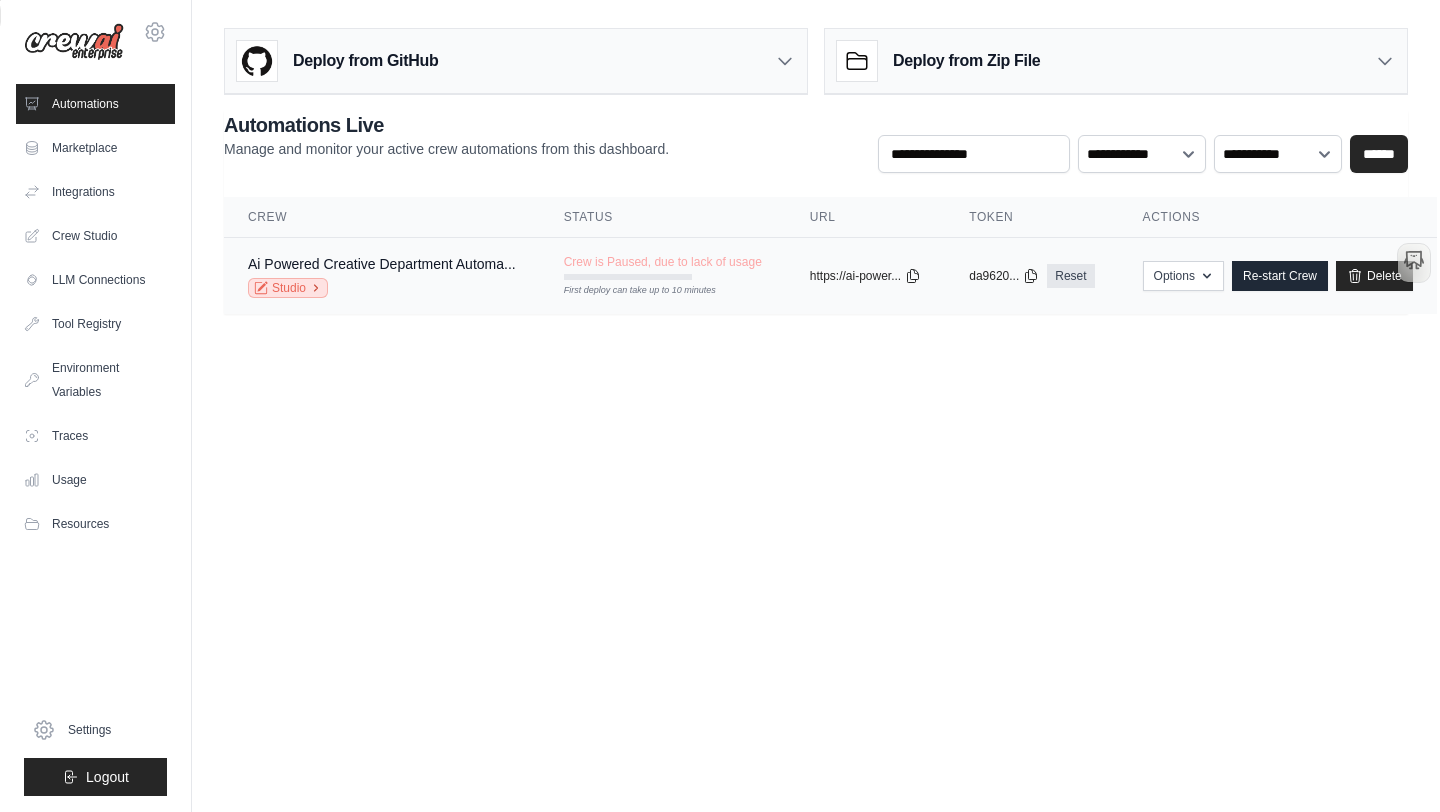 click on "Studio" at bounding box center (288, 288) 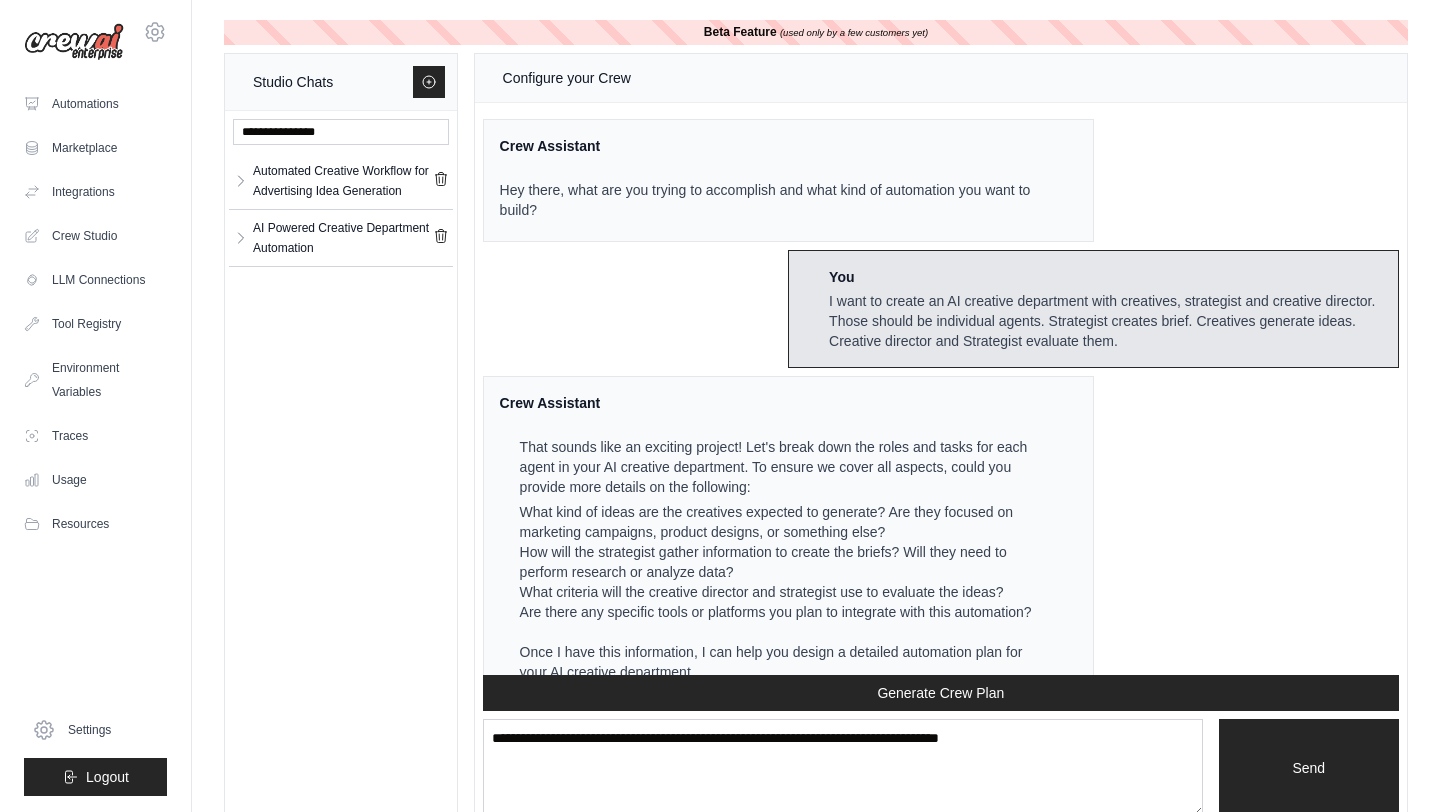 scroll, scrollTop: 2056, scrollLeft: 0, axis: vertical 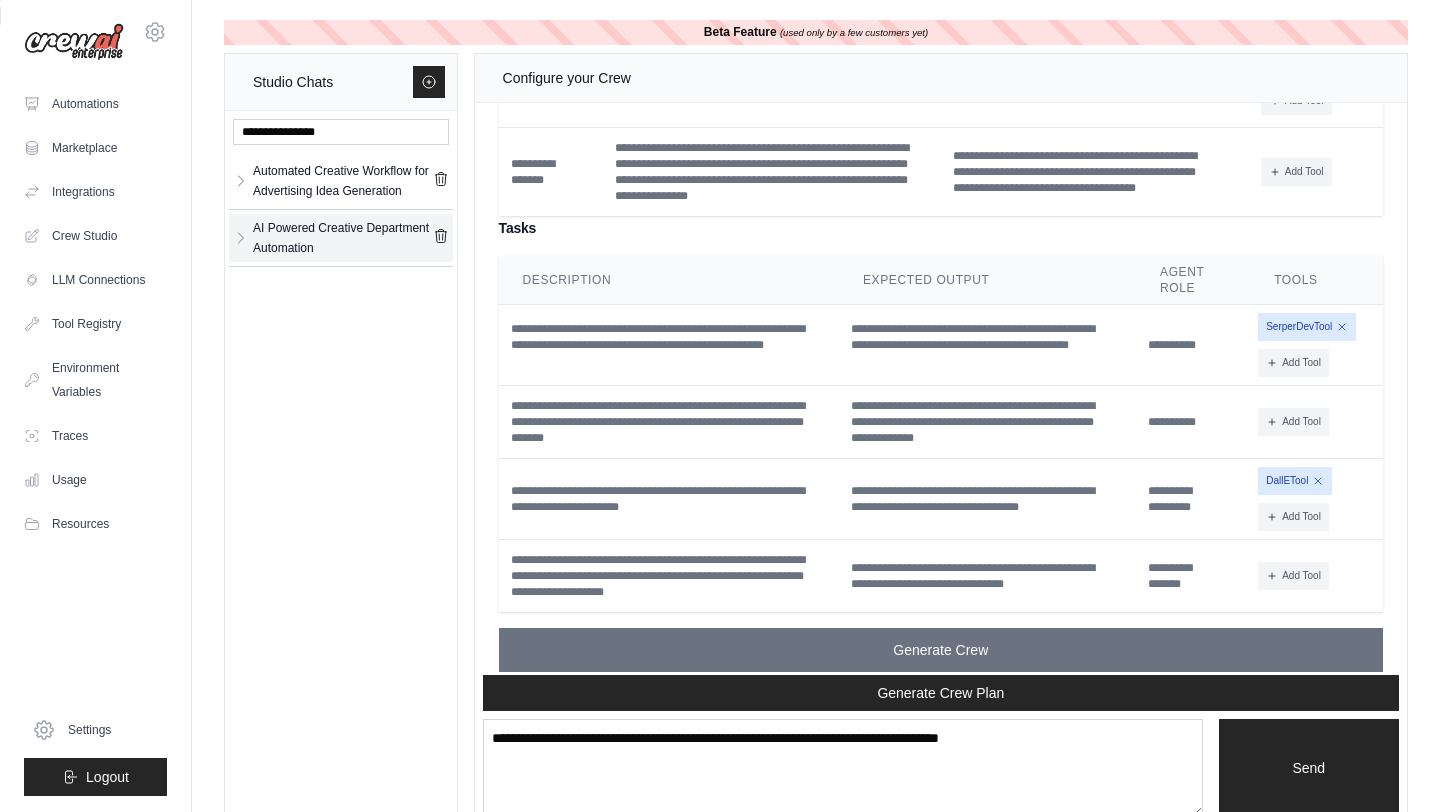 click on "AI Powered Creative Department Automation" at bounding box center (343, 238) 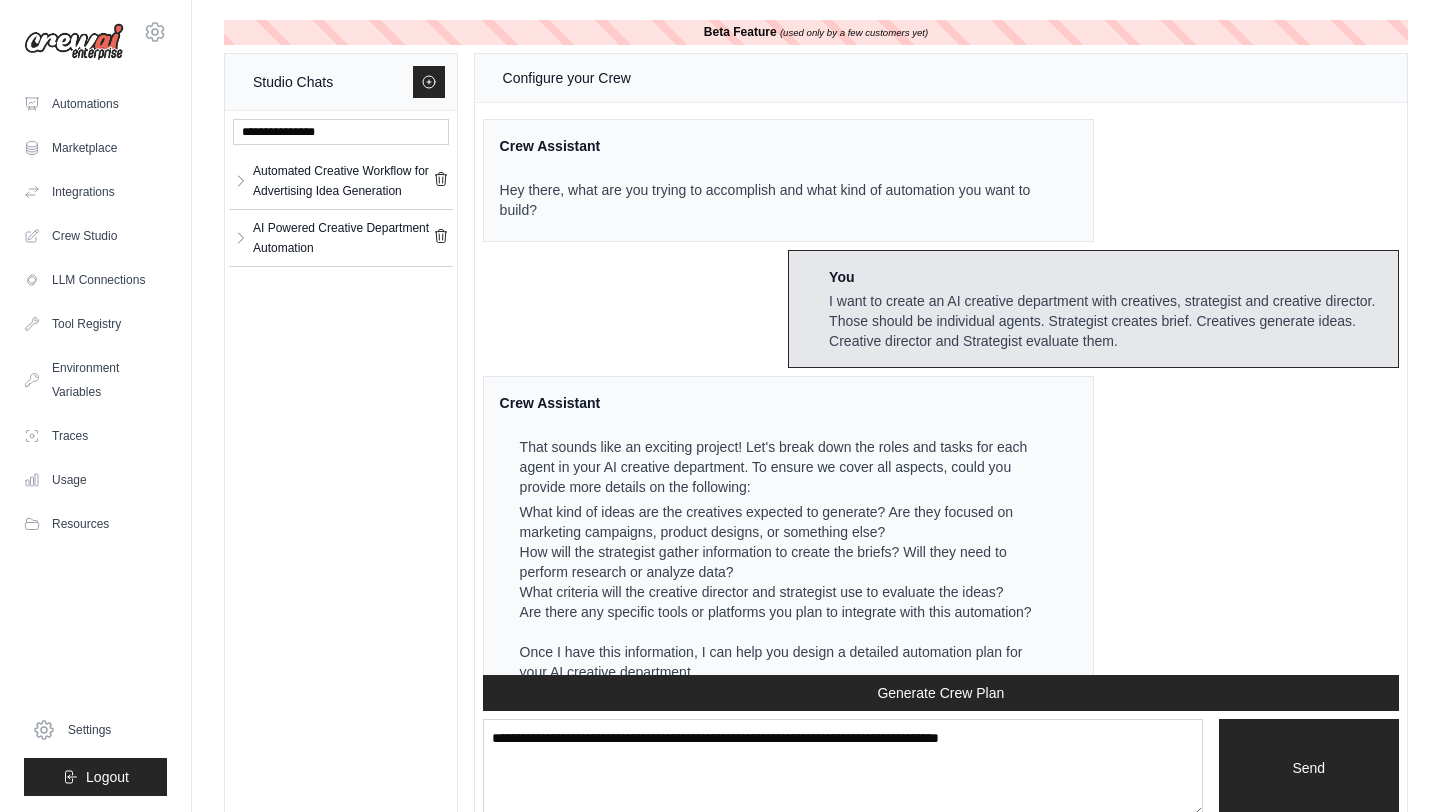 scroll, scrollTop: 2056, scrollLeft: 0, axis: vertical 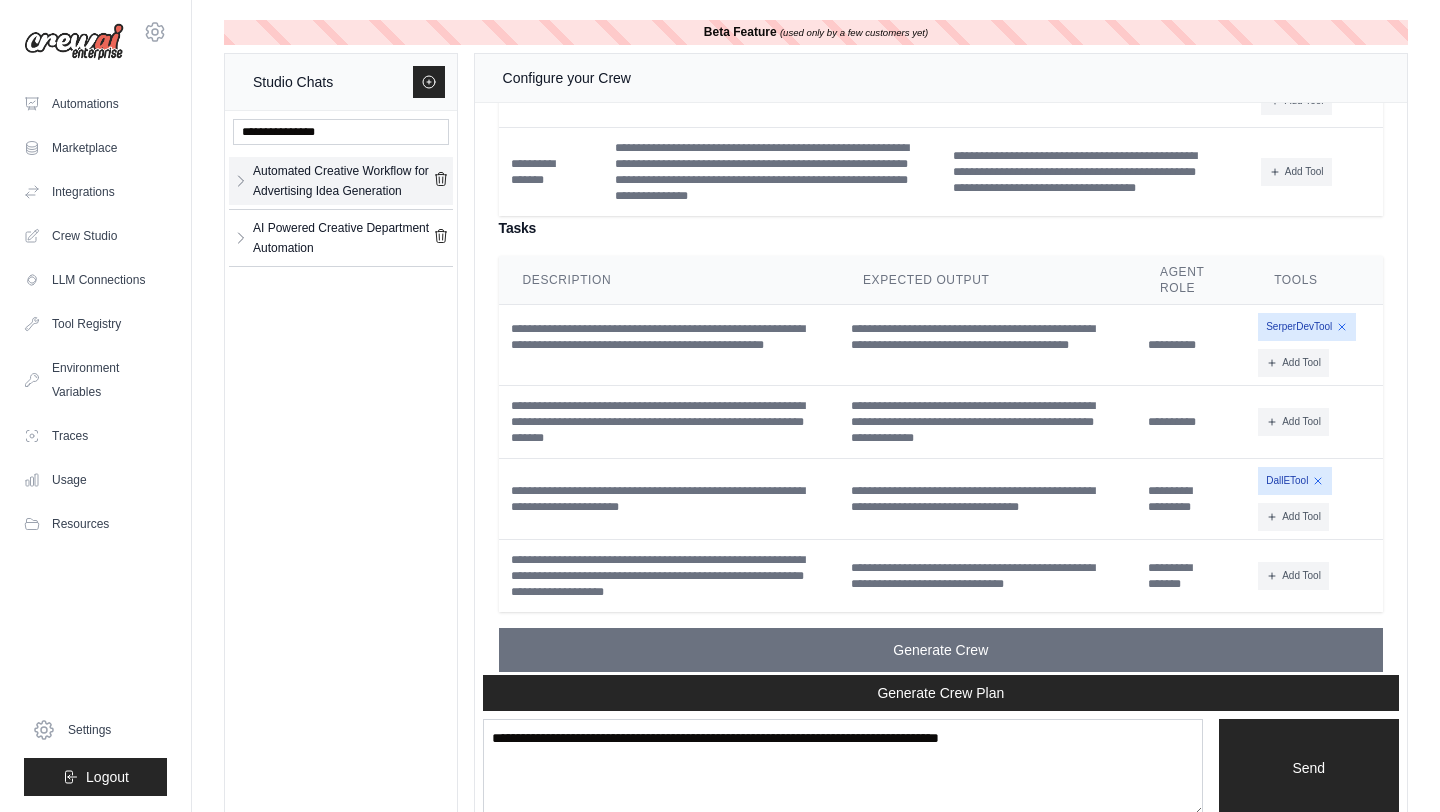 click on "Automated Creative Workflow for Advertising Idea Generation" at bounding box center [343, 181] 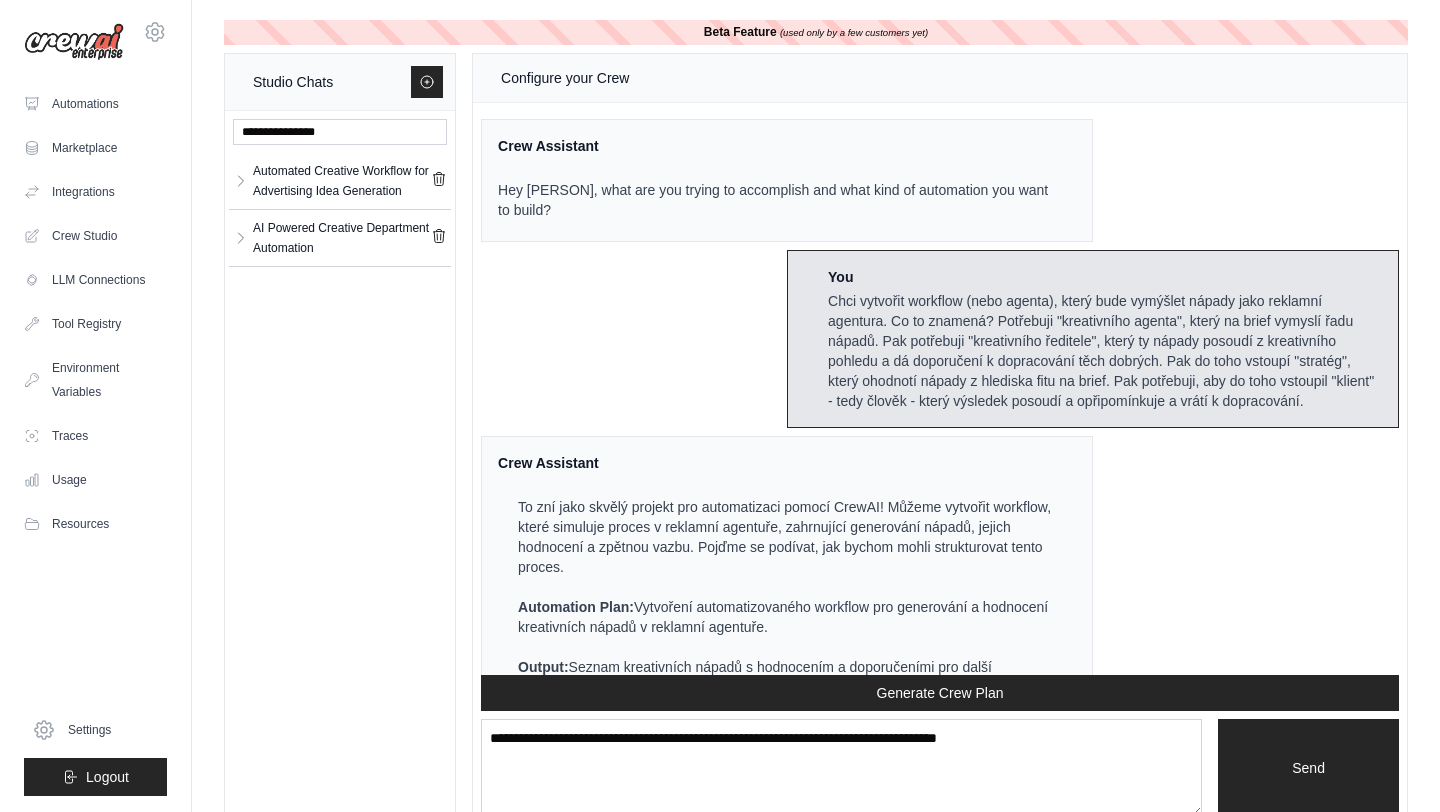 scroll, scrollTop: 1130, scrollLeft: 0, axis: vertical 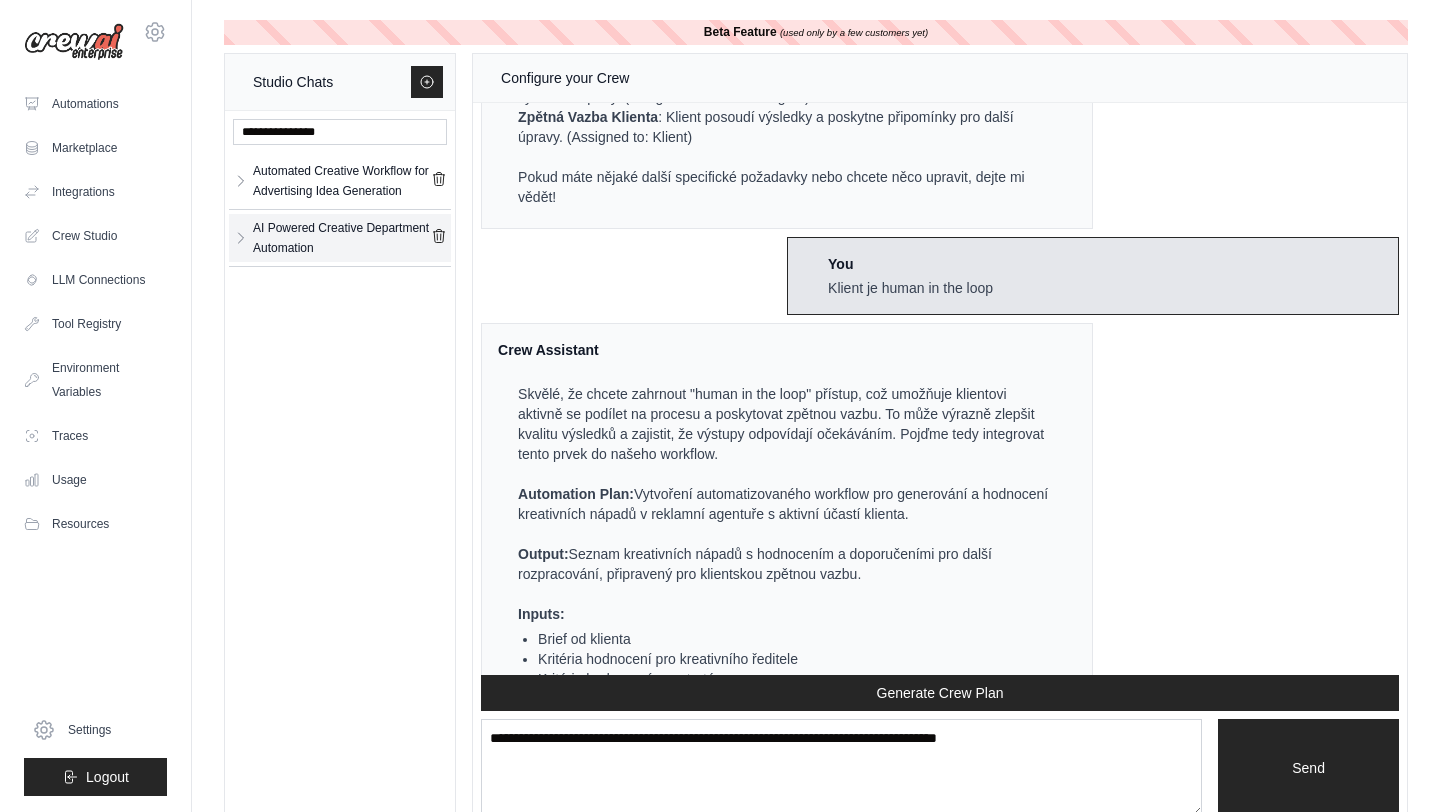 click on "AI Powered Creative Department Automation" at bounding box center [342, 238] 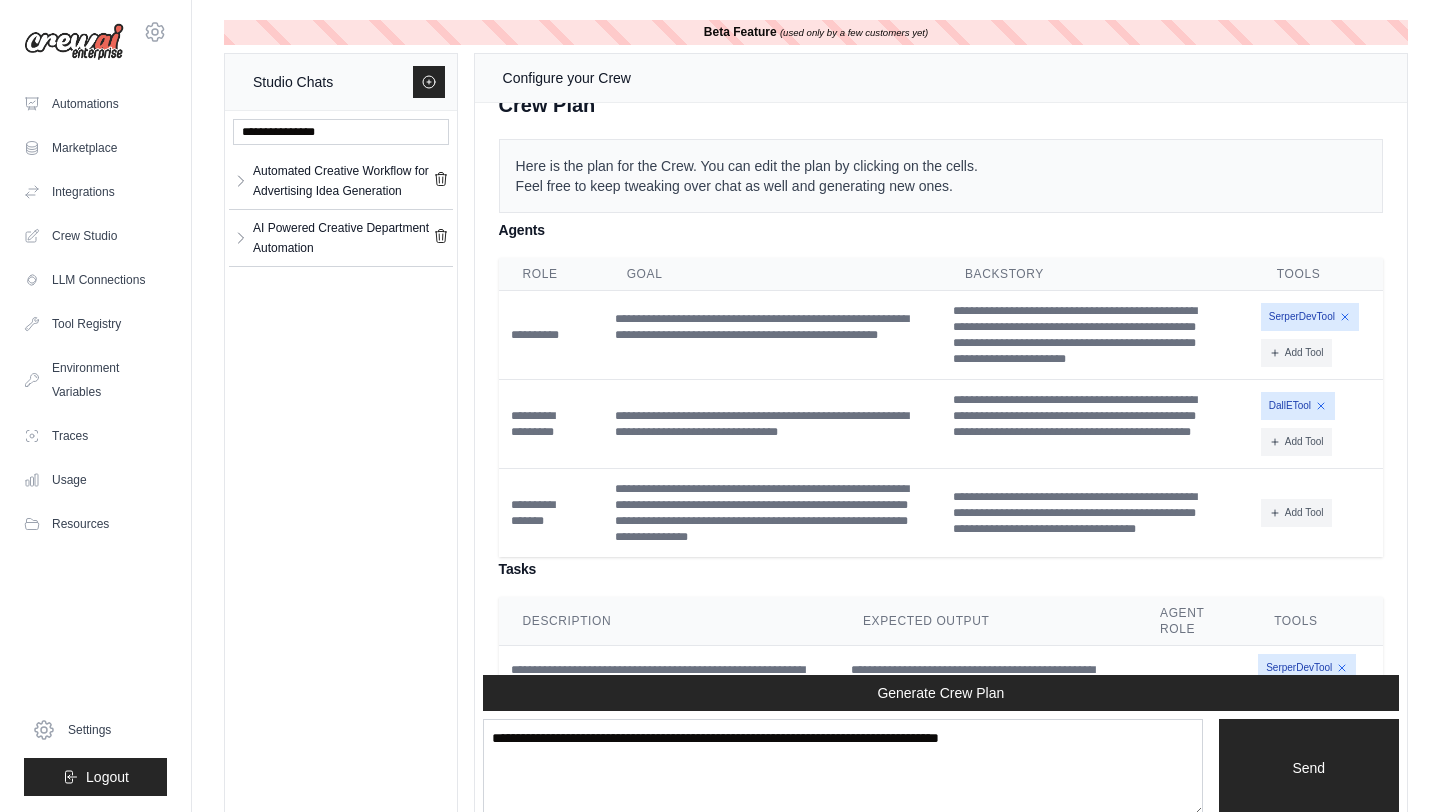 scroll, scrollTop: 2056, scrollLeft: 0, axis: vertical 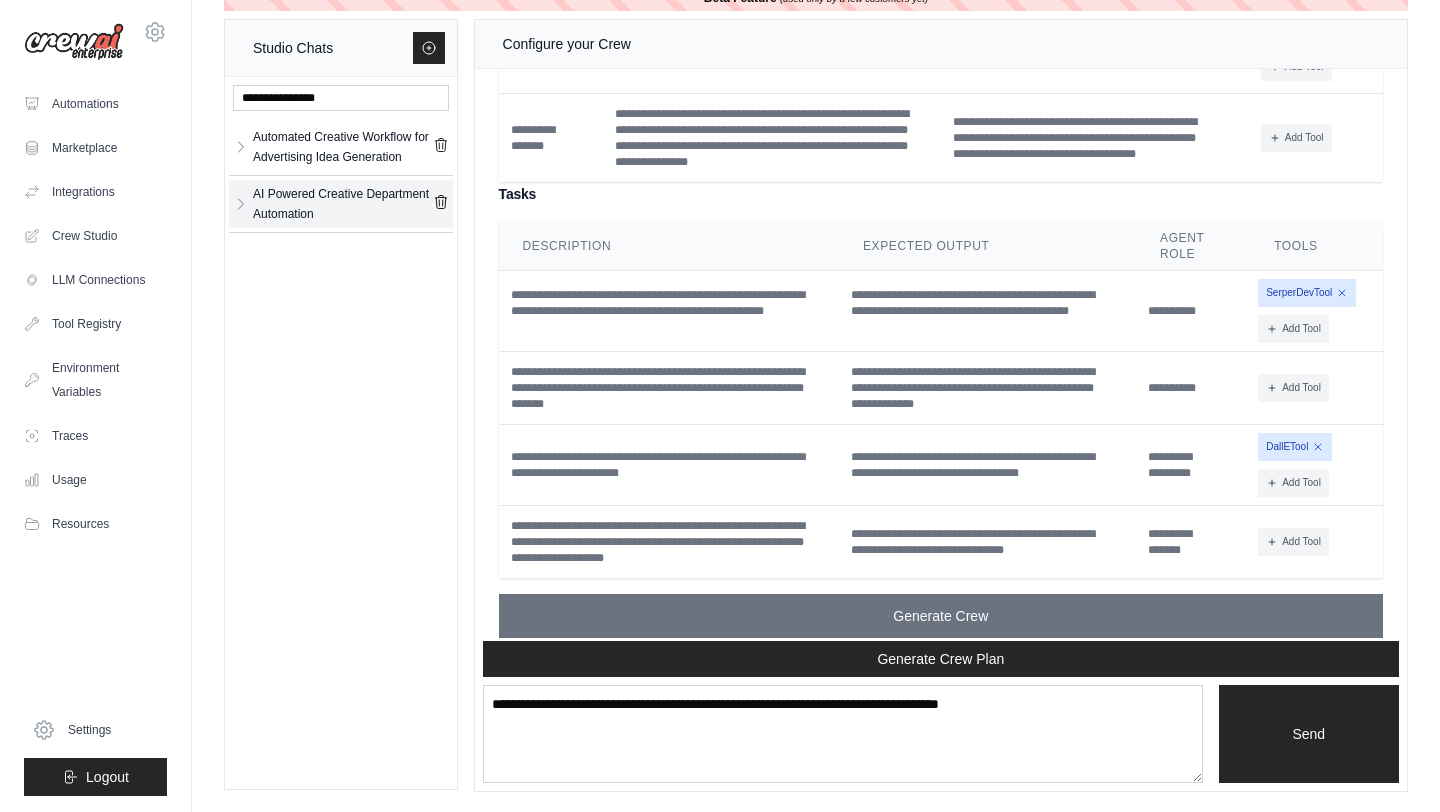 click 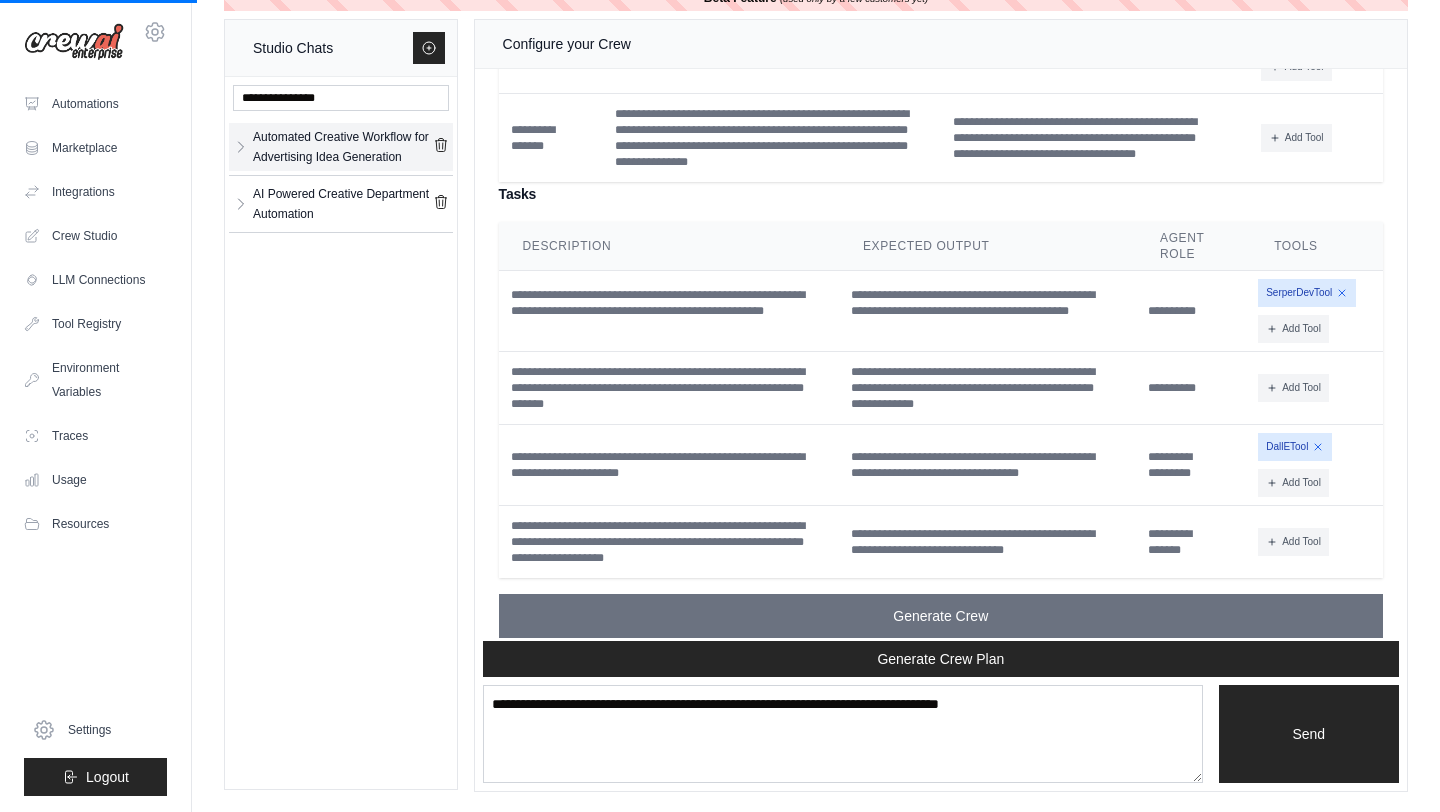 click on "Automated Creative Workflow for Advertising Idea Generation" at bounding box center (343, 147) 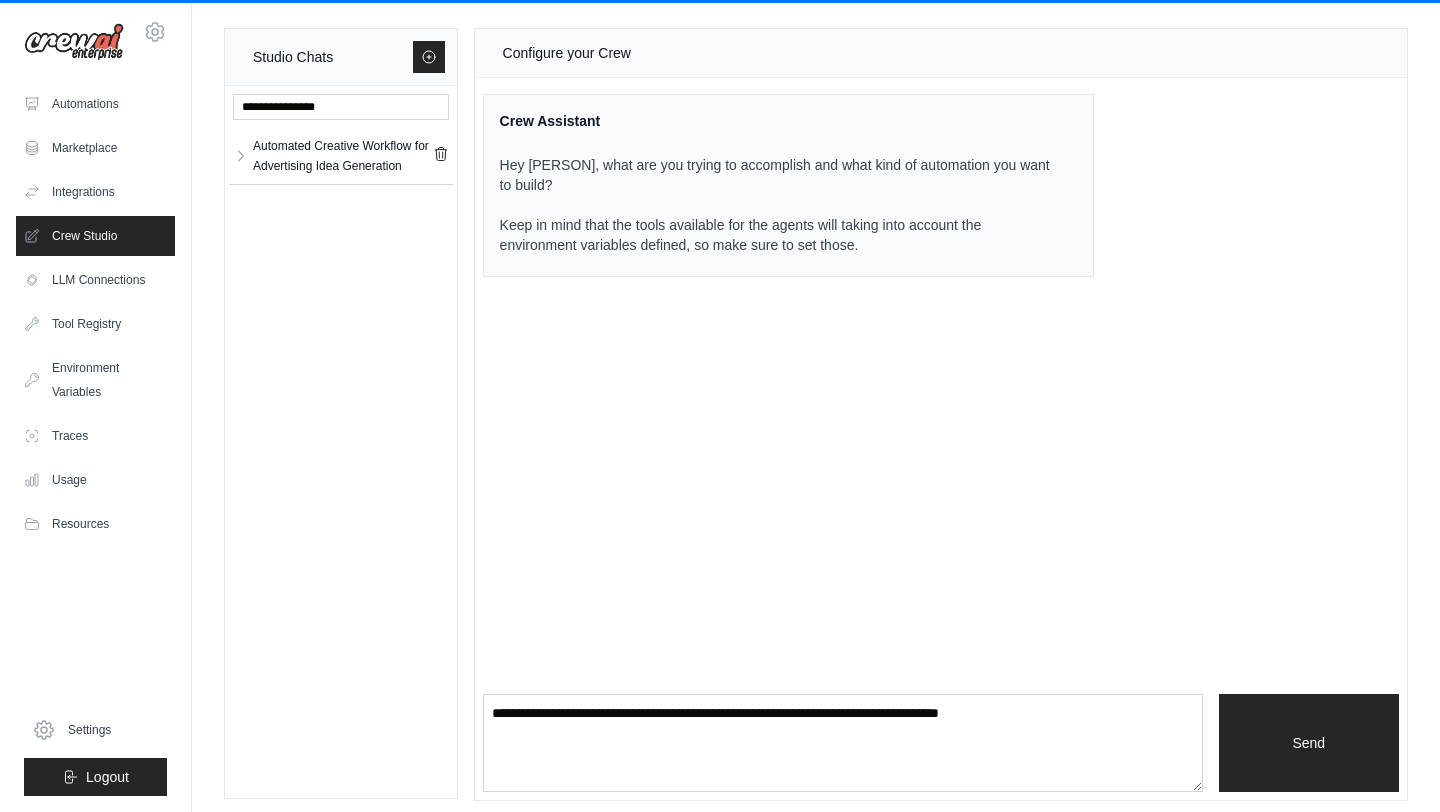 scroll, scrollTop: 9, scrollLeft: 0, axis: vertical 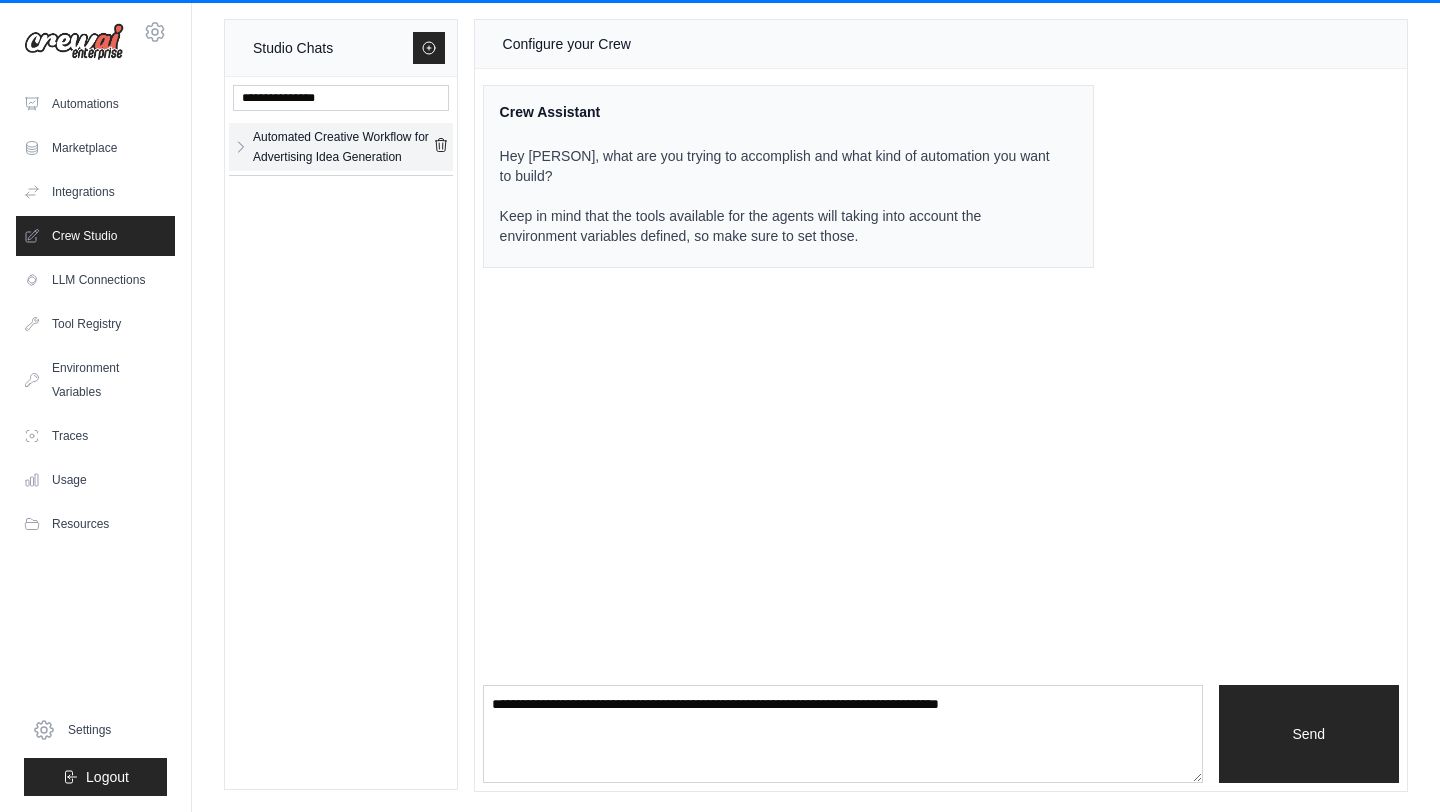 click on "Automated Creative Workflow for Advertising Idea Generation" at bounding box center (343, 147) 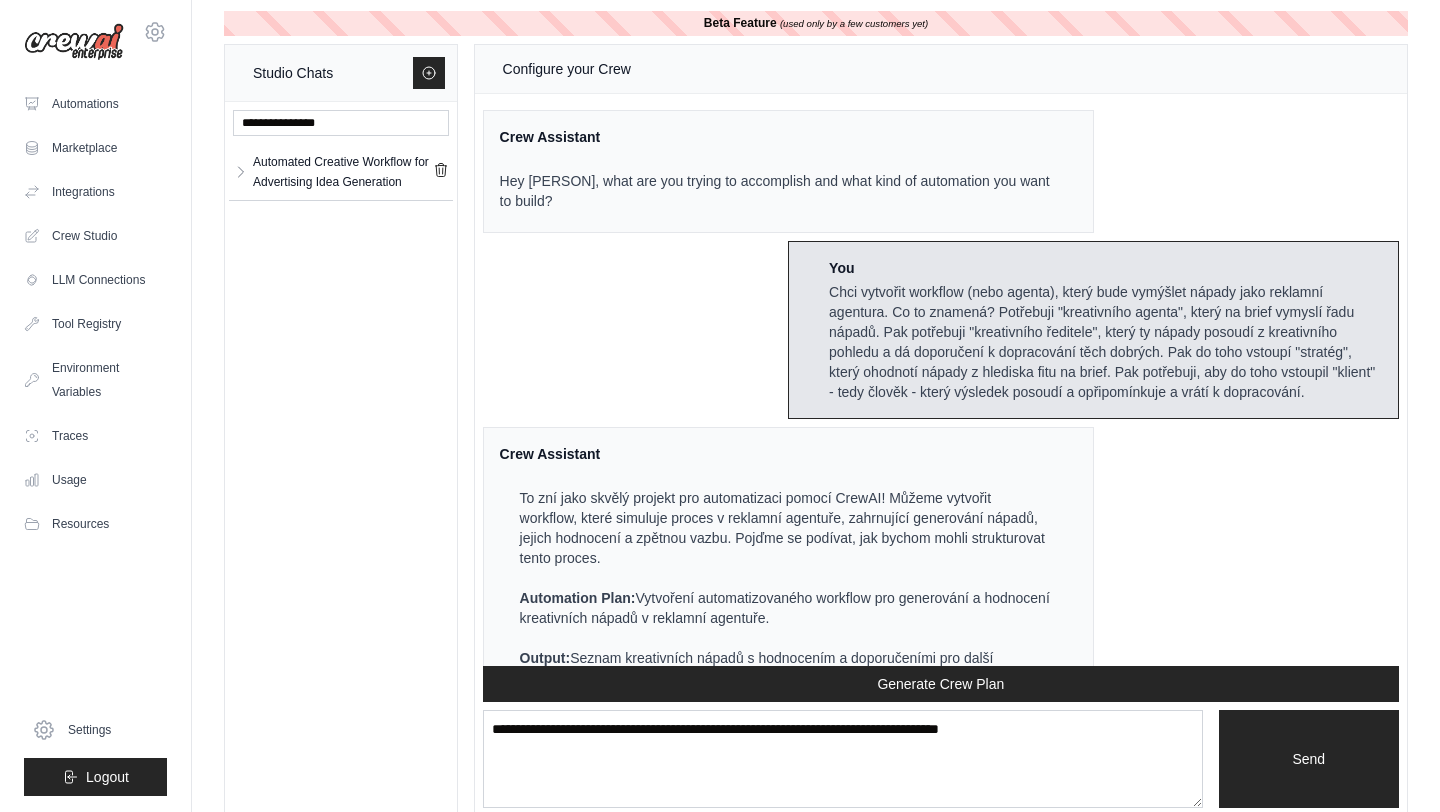 scroll, scrollTop: 0, scrollLeft: 0, axis: both 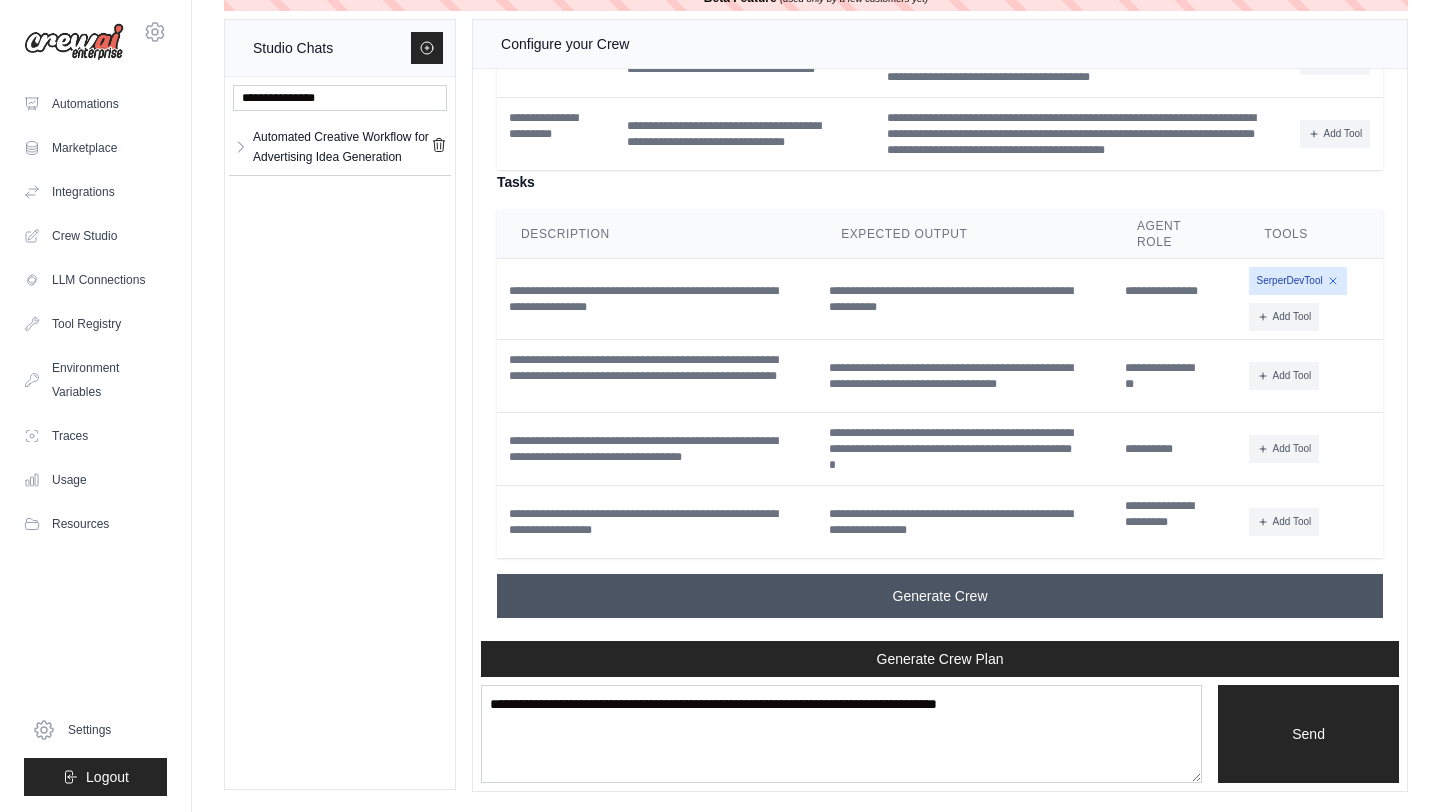 click on "Generate Crew" at bounding box center (940, 596) 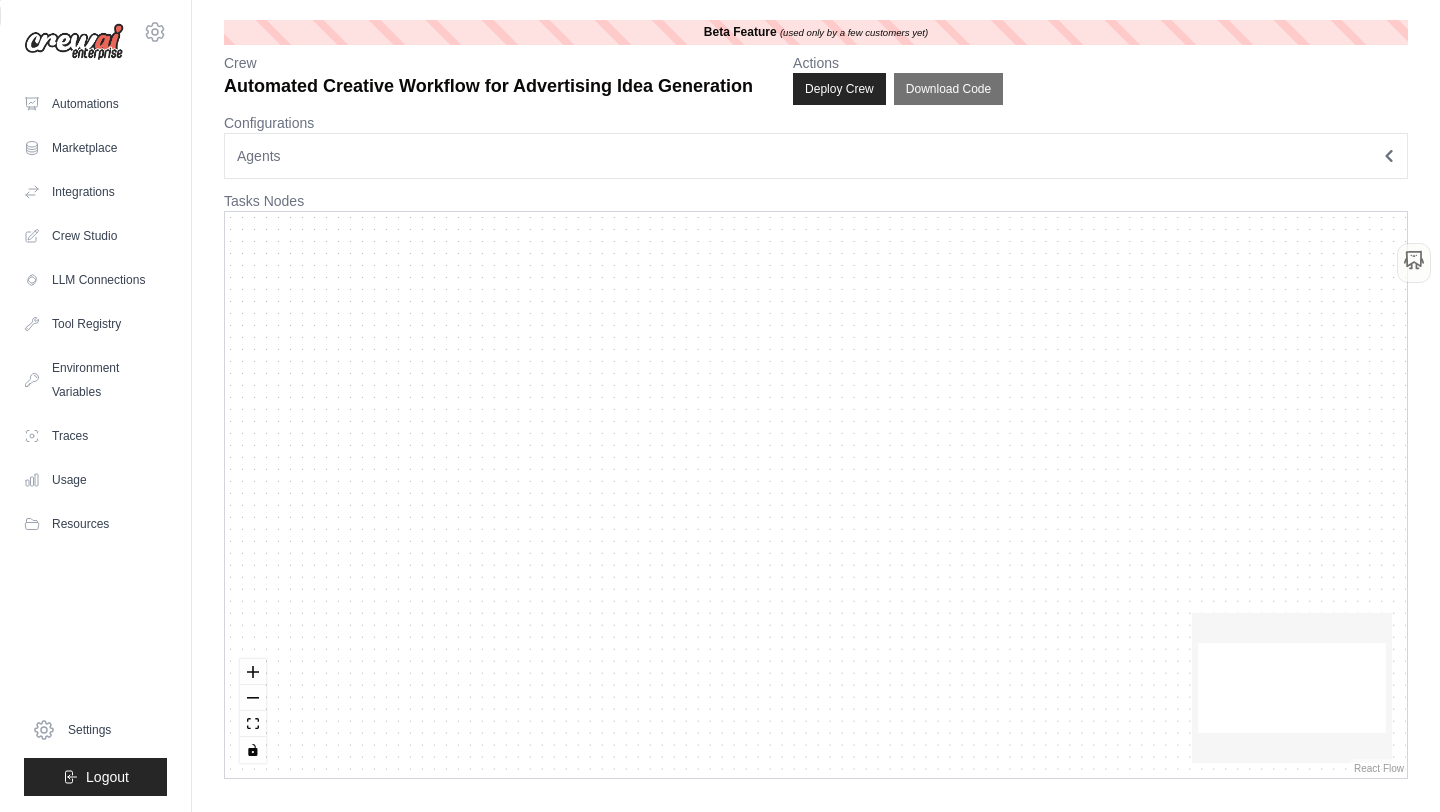 scroll, scrollTop: 0, scrollLeft: 0, axis: both 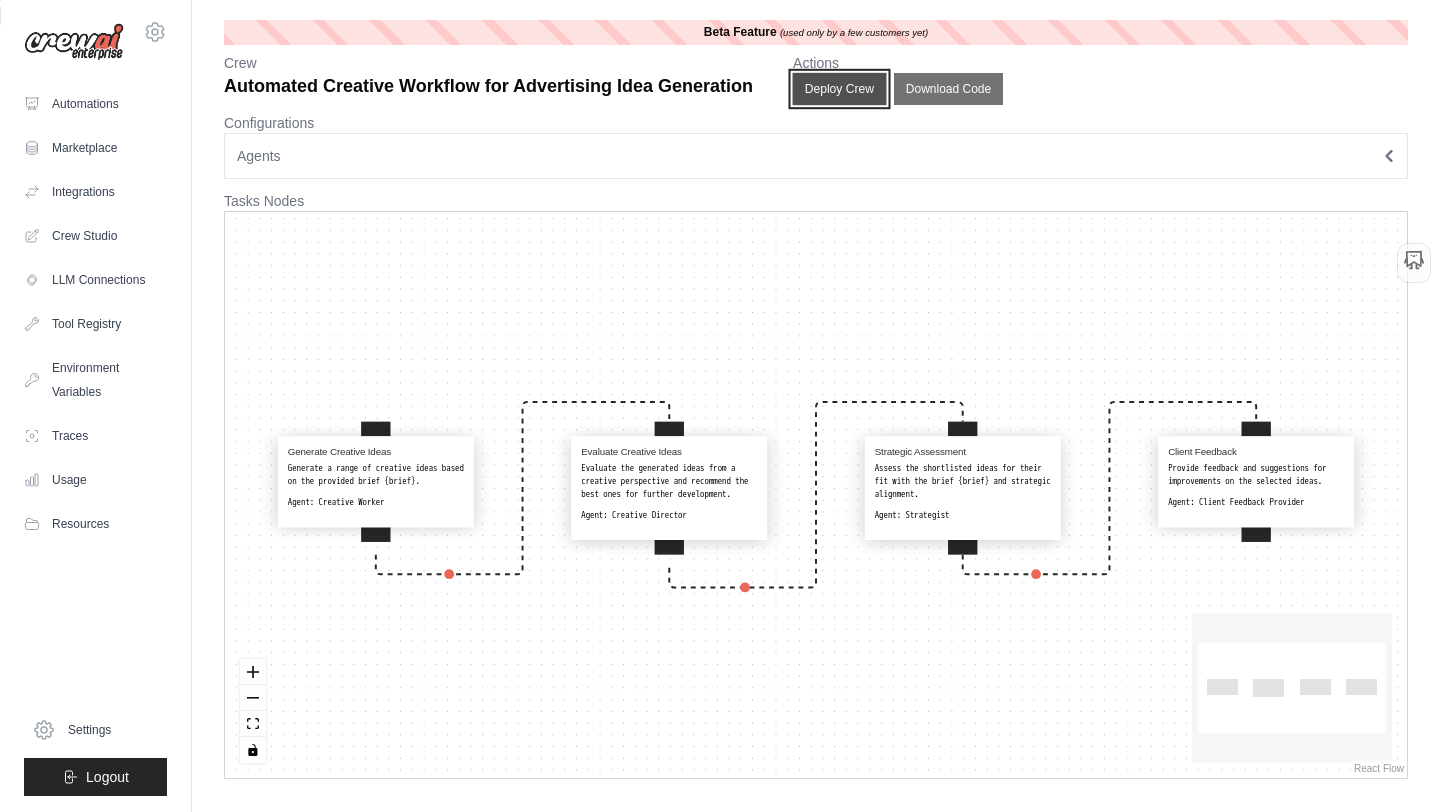 click on "Deploy Crew" at bounding box center [840, 89] 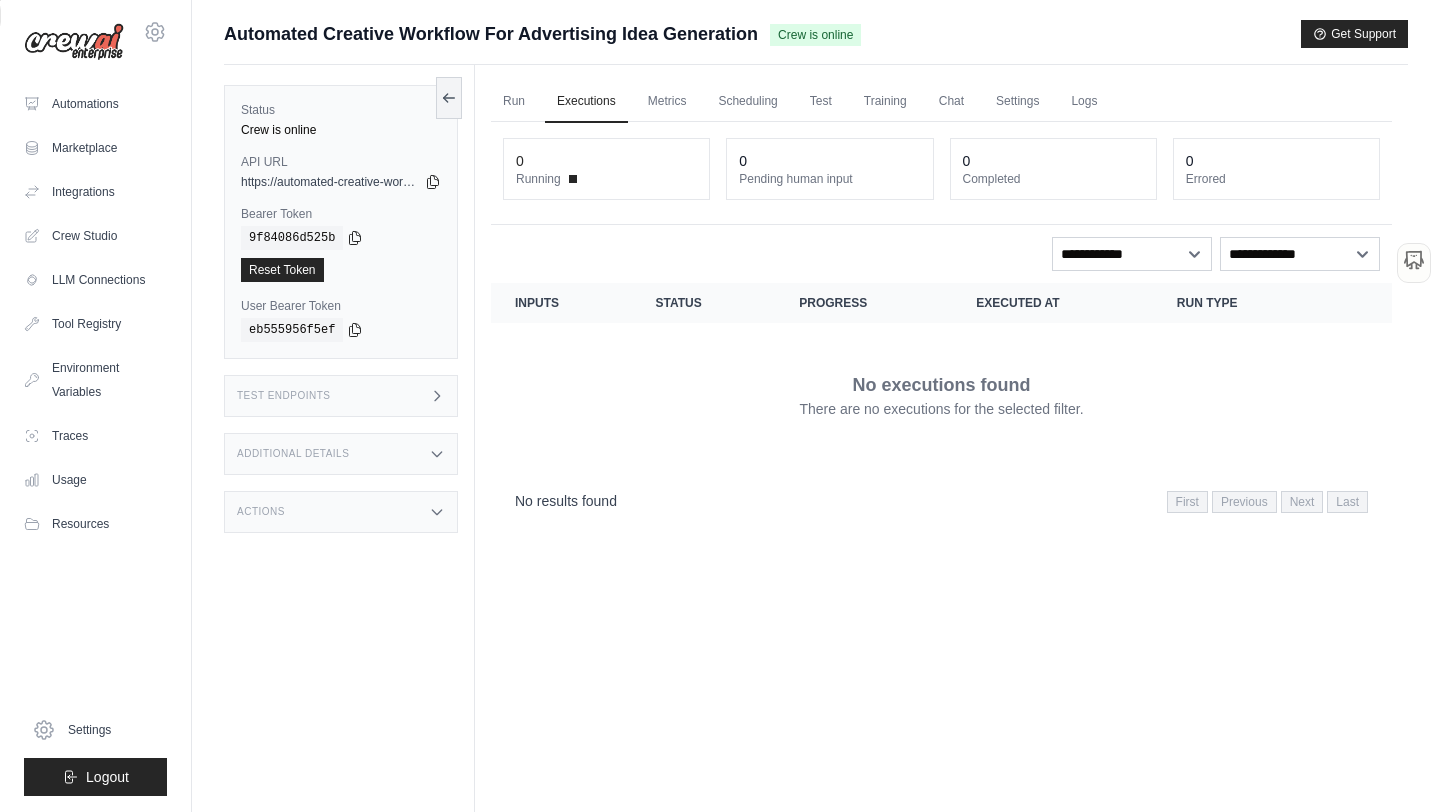 scroll, scrollTop: 0, scrollLeft: 0, axis: both 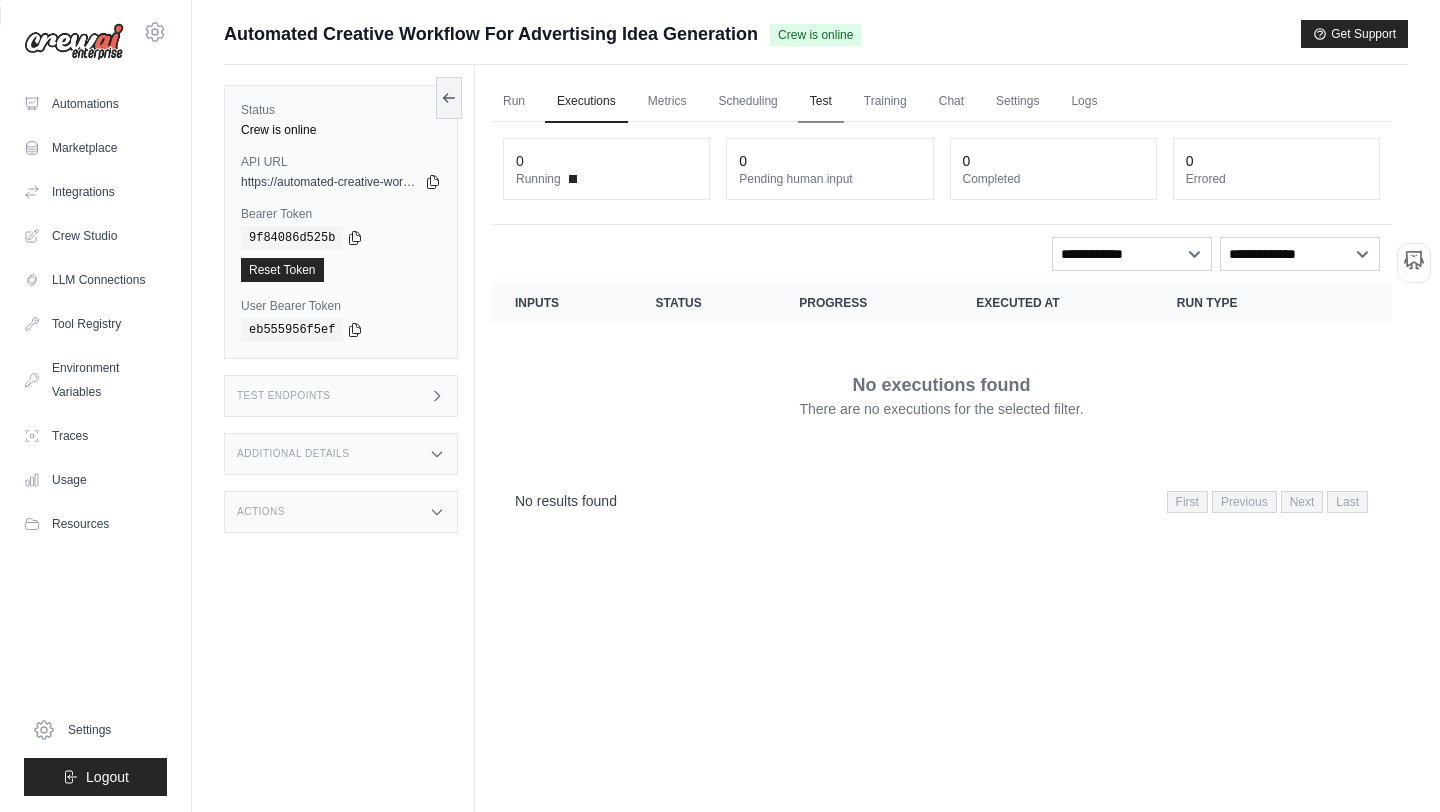 click on "Test" at bounding box center [821, 102] 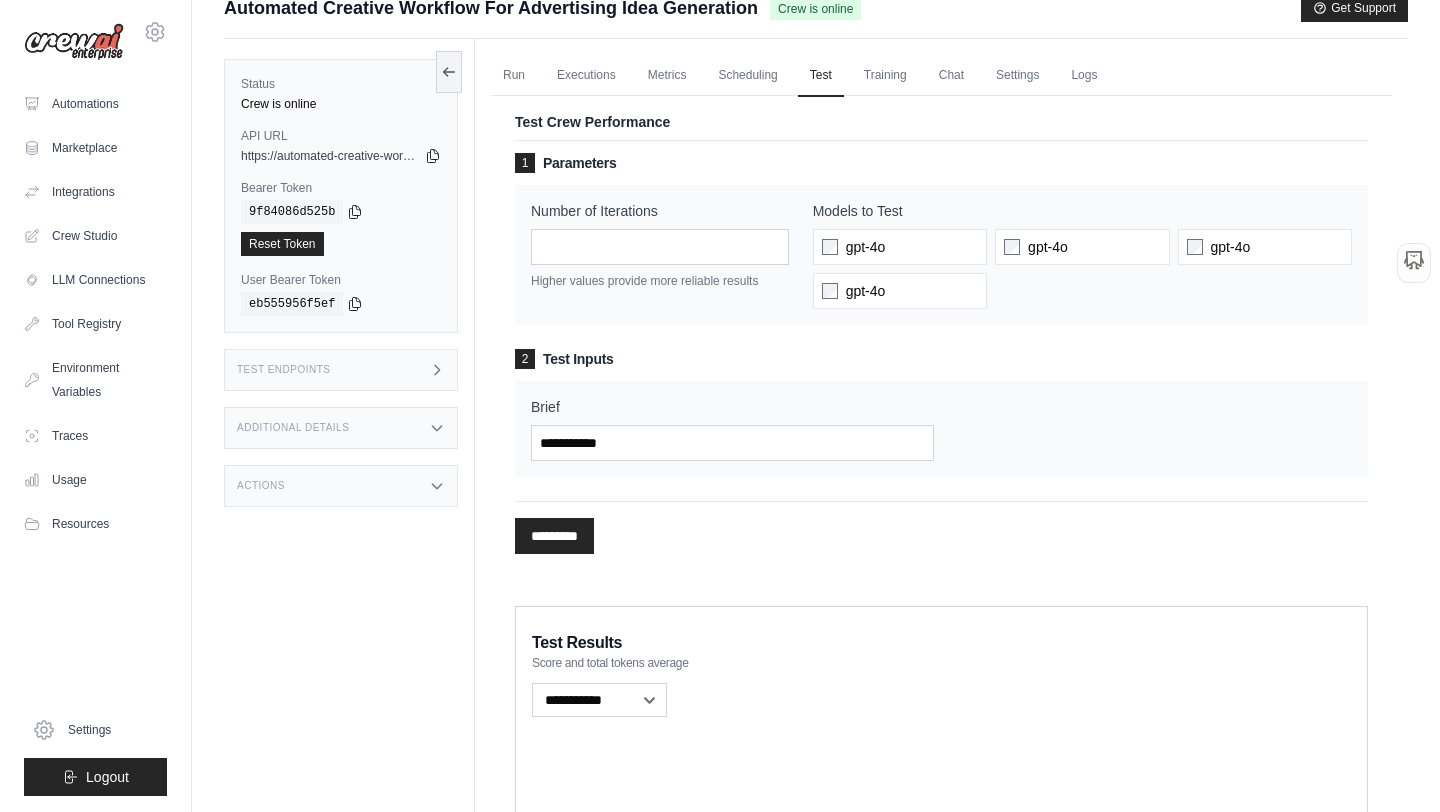 scroll, scrollTop: 28, scrollLeft: 0, axis: vertical 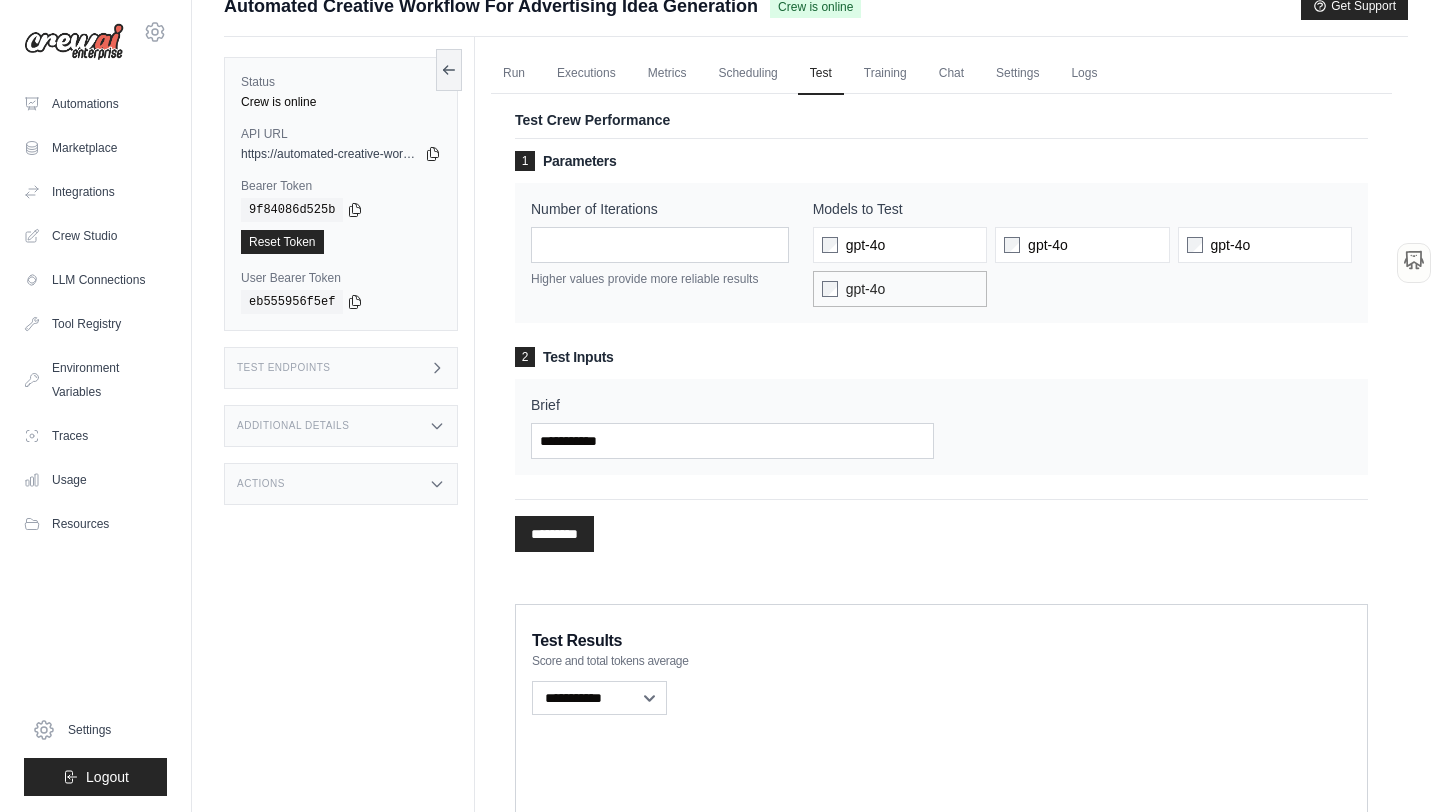 click on "gpt-4o" at bounding box center (900, 289) 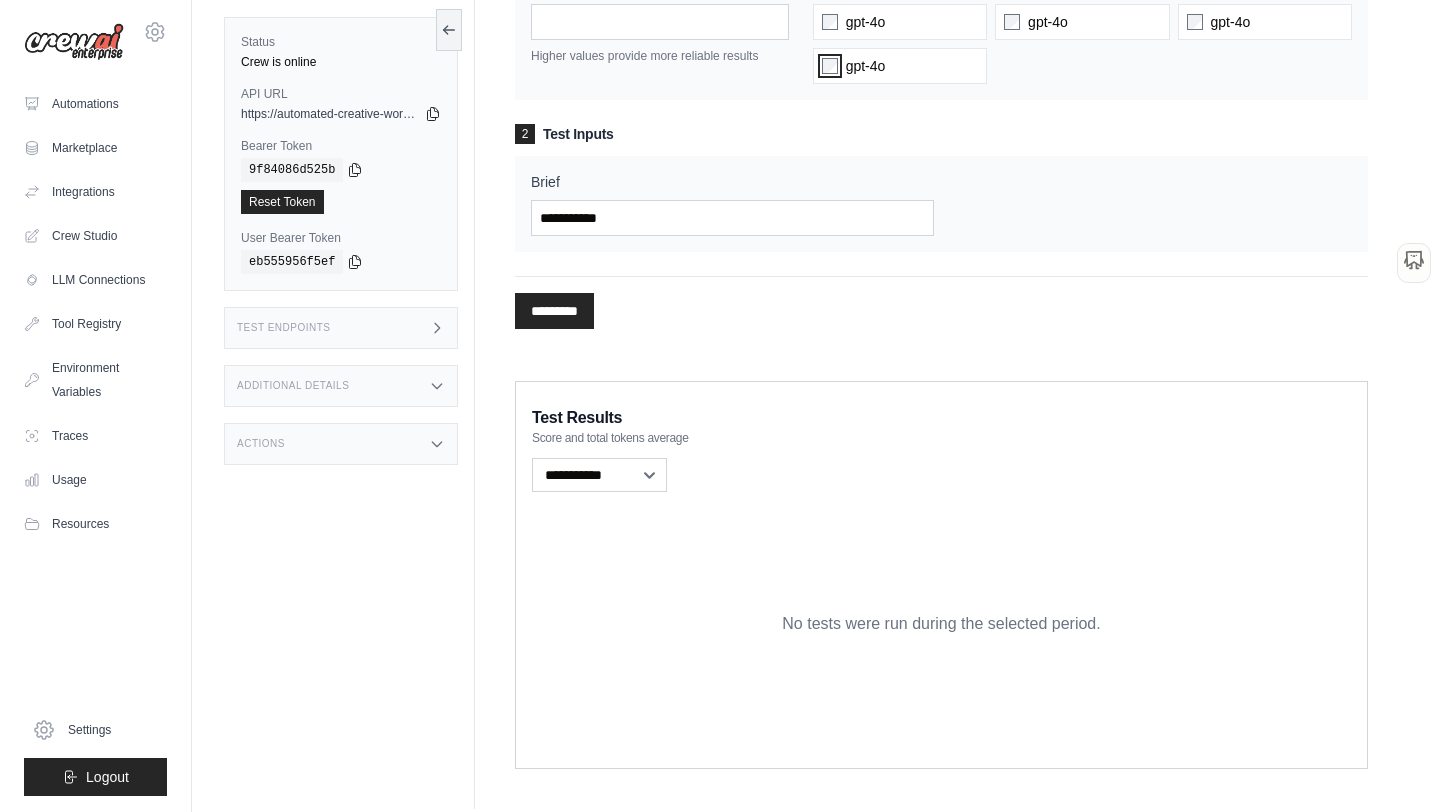 scroll, scrollTop: 268, scrollLeft: 0, axis: vertical 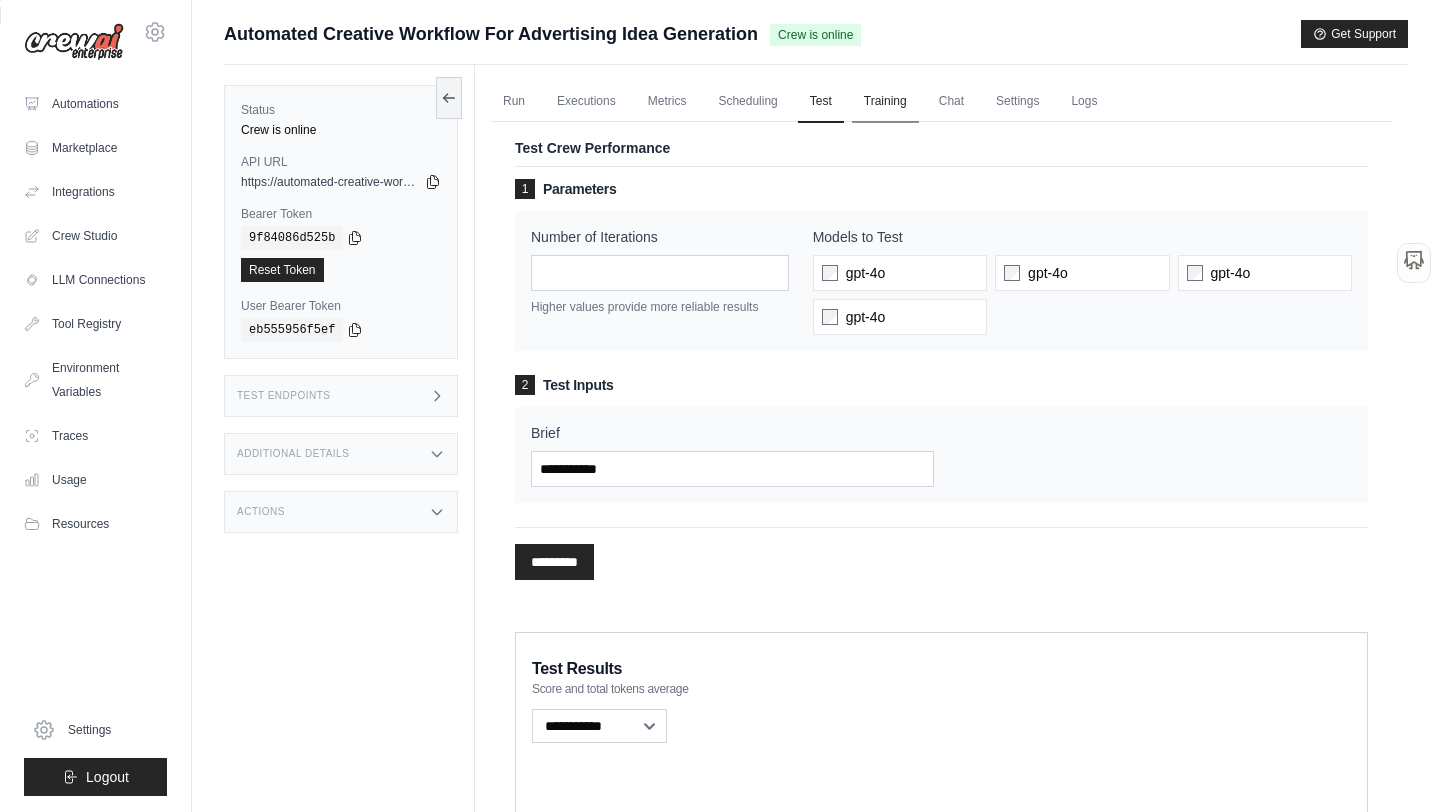 click on "Training" at bounding box center (885, 102) 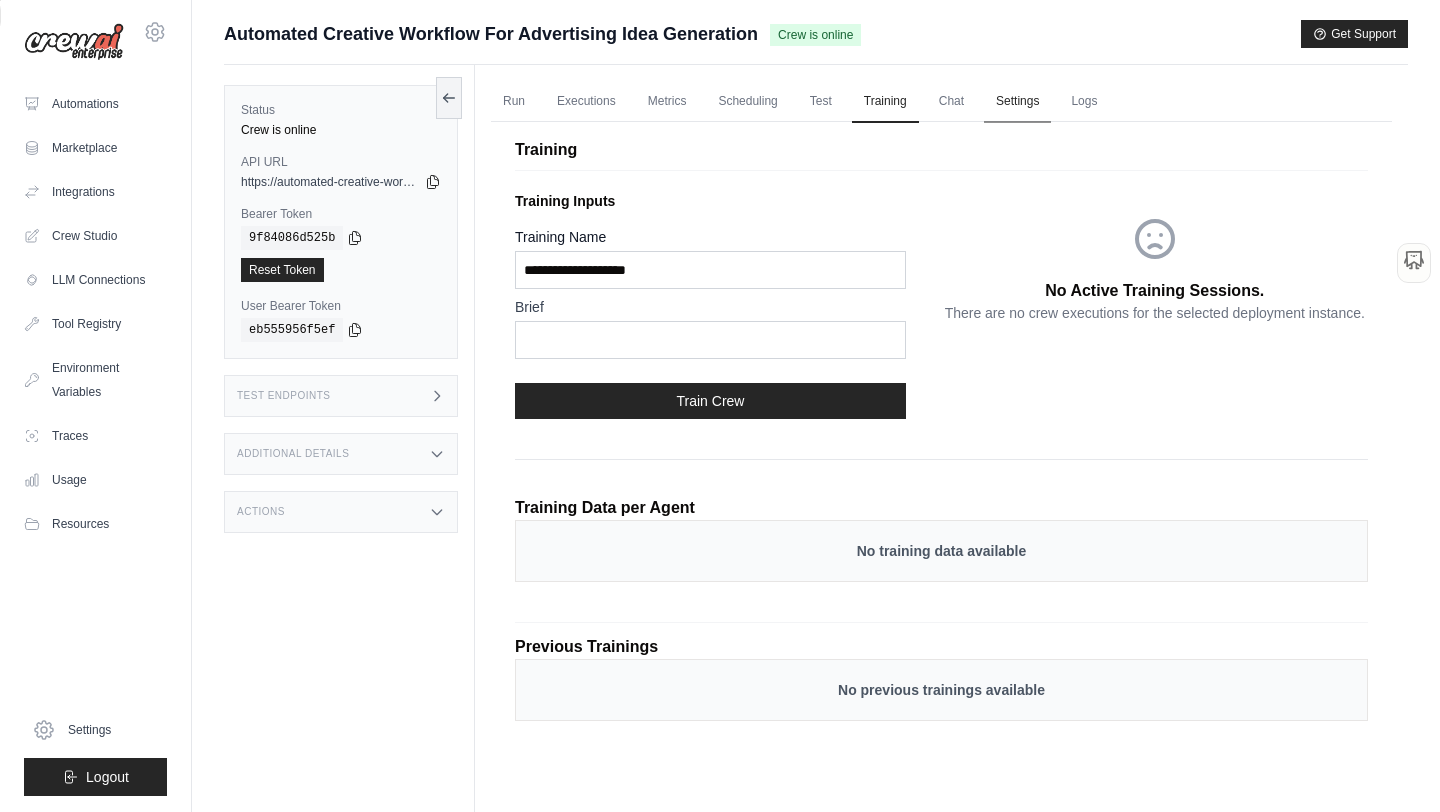 click on "Settings" at bounding box center (1017, 102) 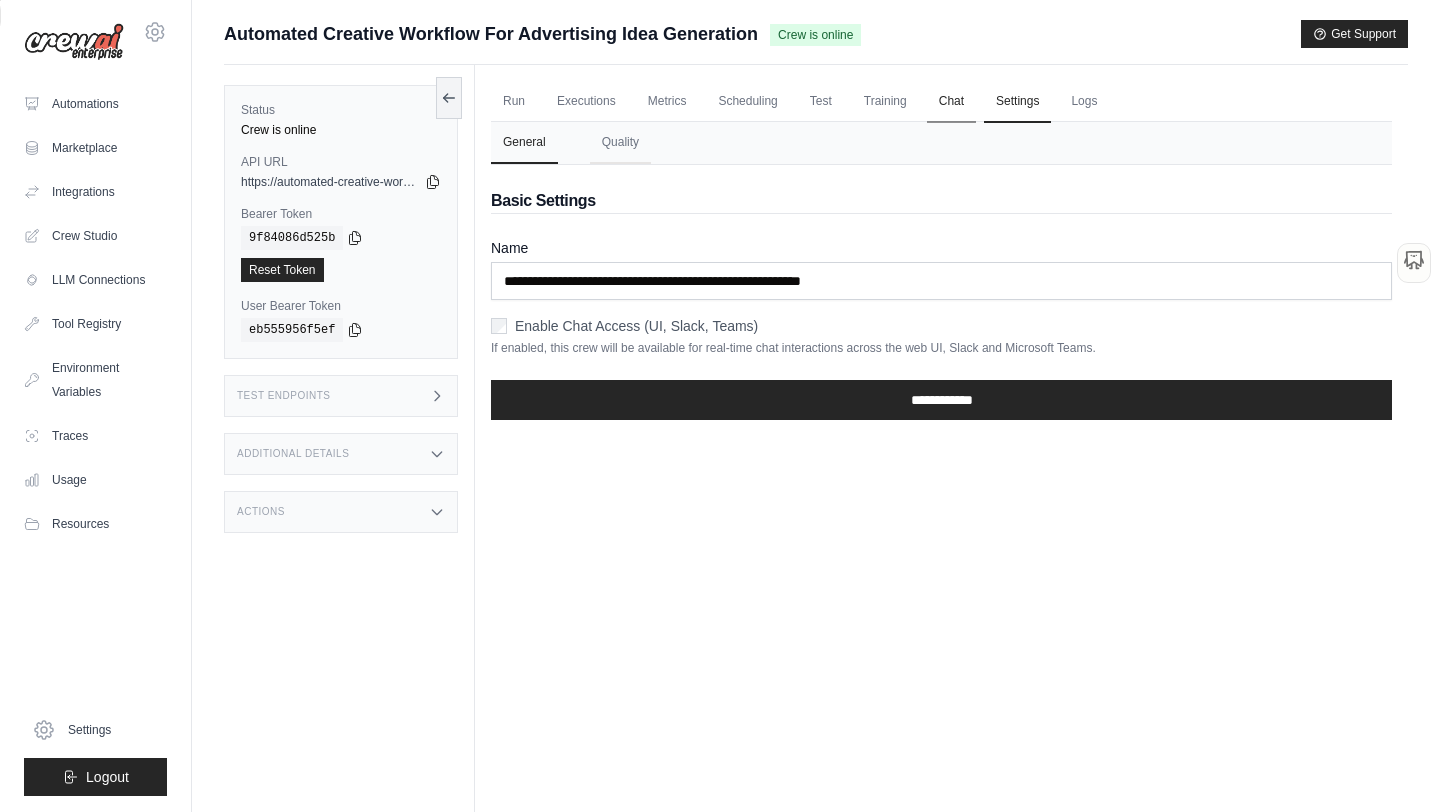 click on "Chat" at bounding box center [951, 102] 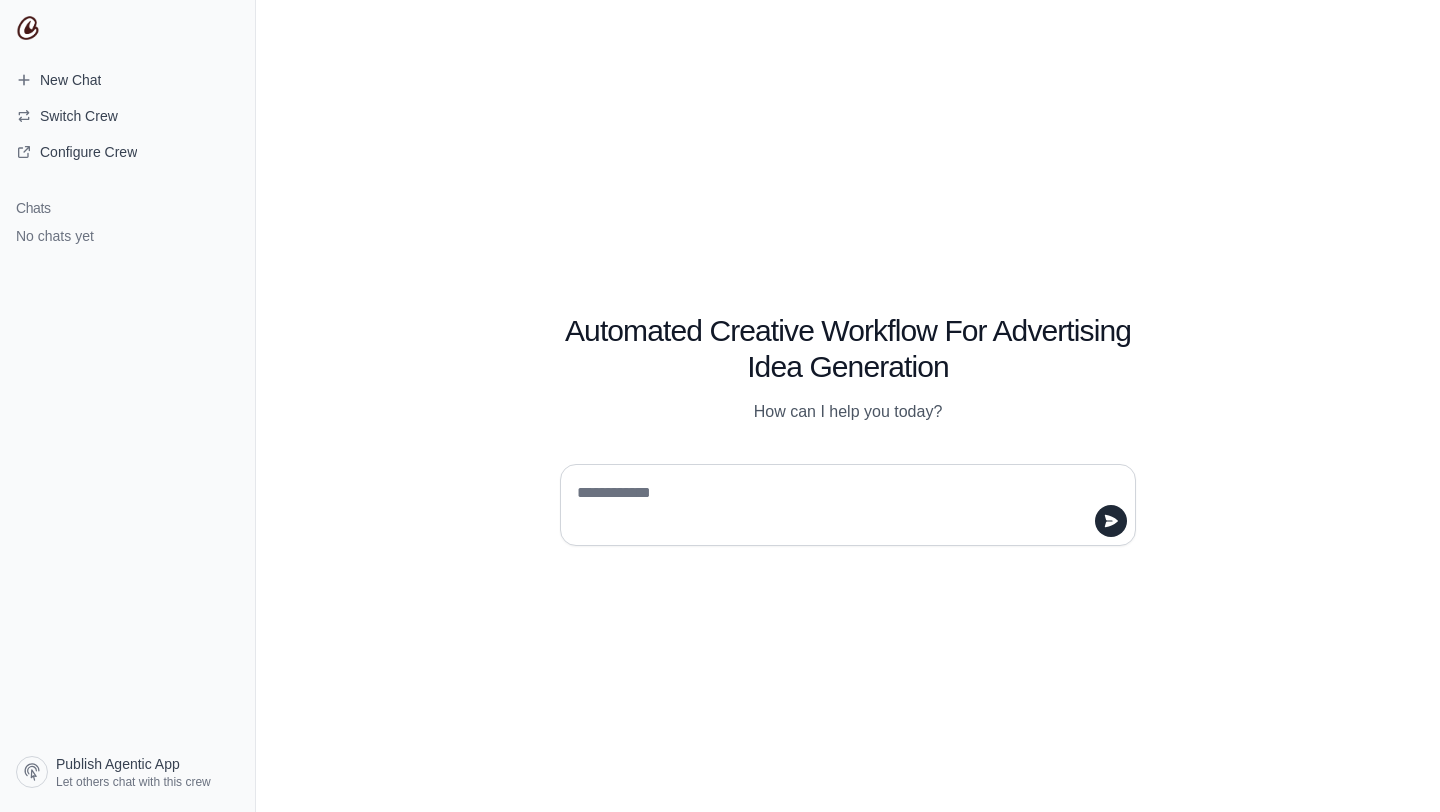 scroll, scrollTop: 0, scrollLeft: 0, axis: both 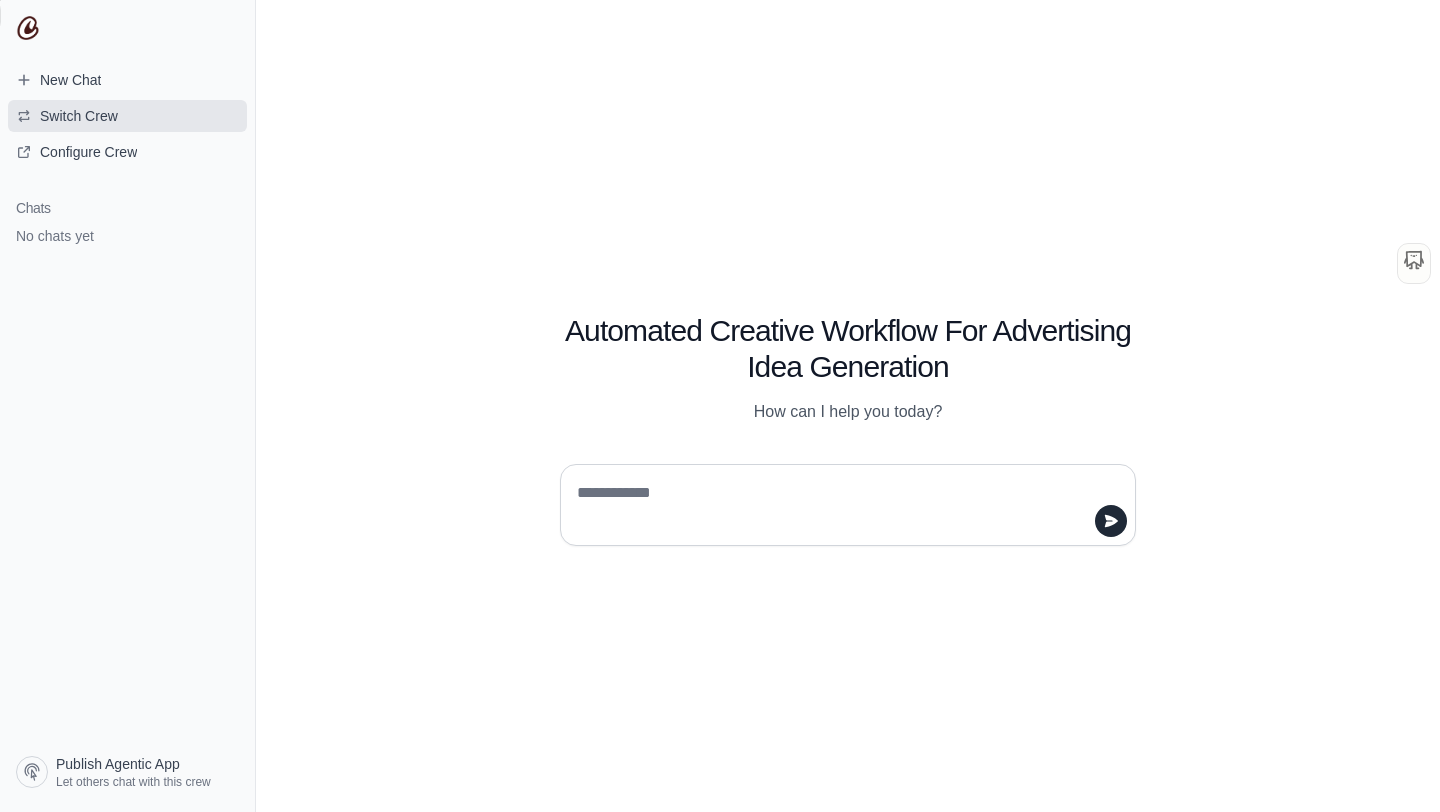 click on "Switch Crew" at bounding box center [79, 116] 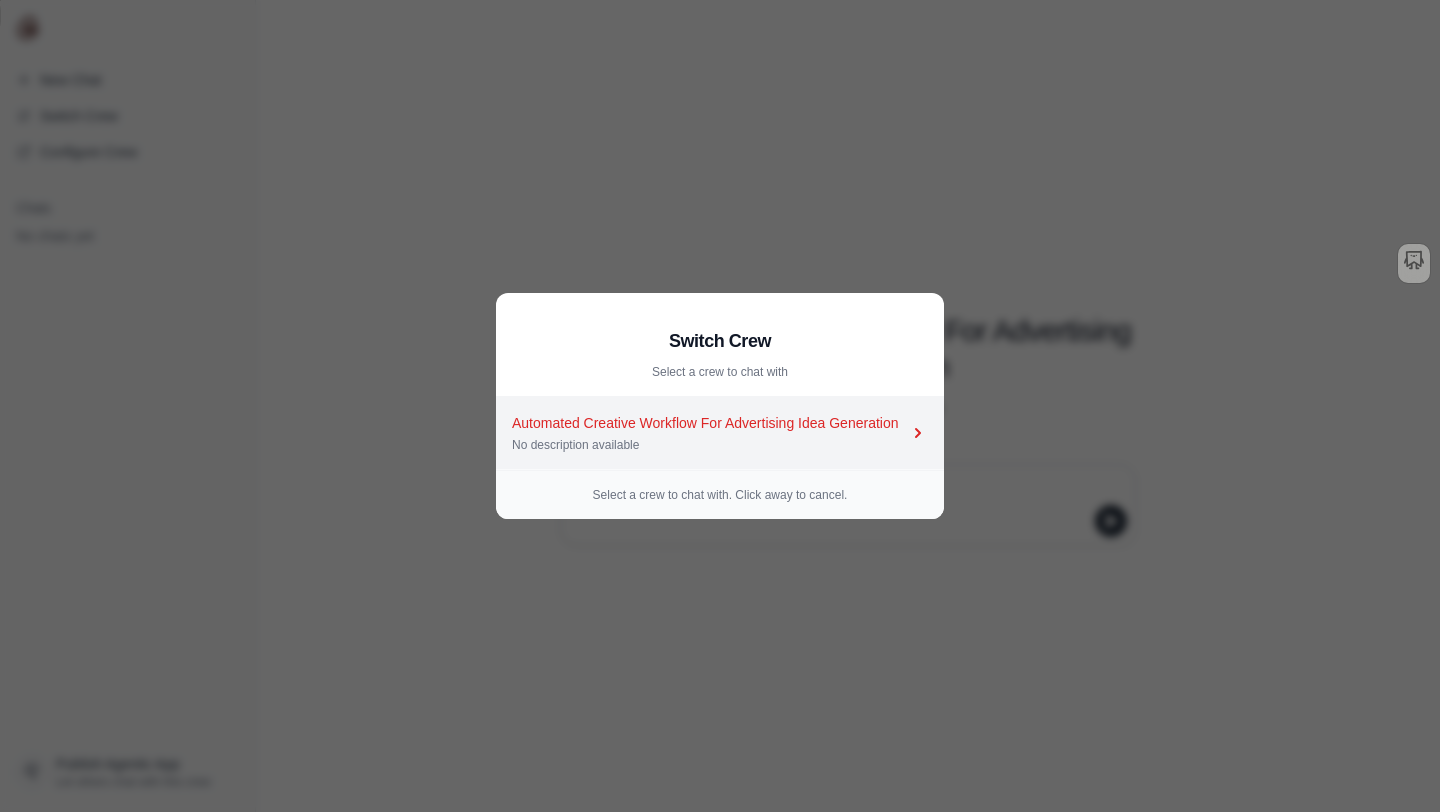 click on "Automated Creative Workflow For Advertising Idea Generation" at bounding box center (710, 423) 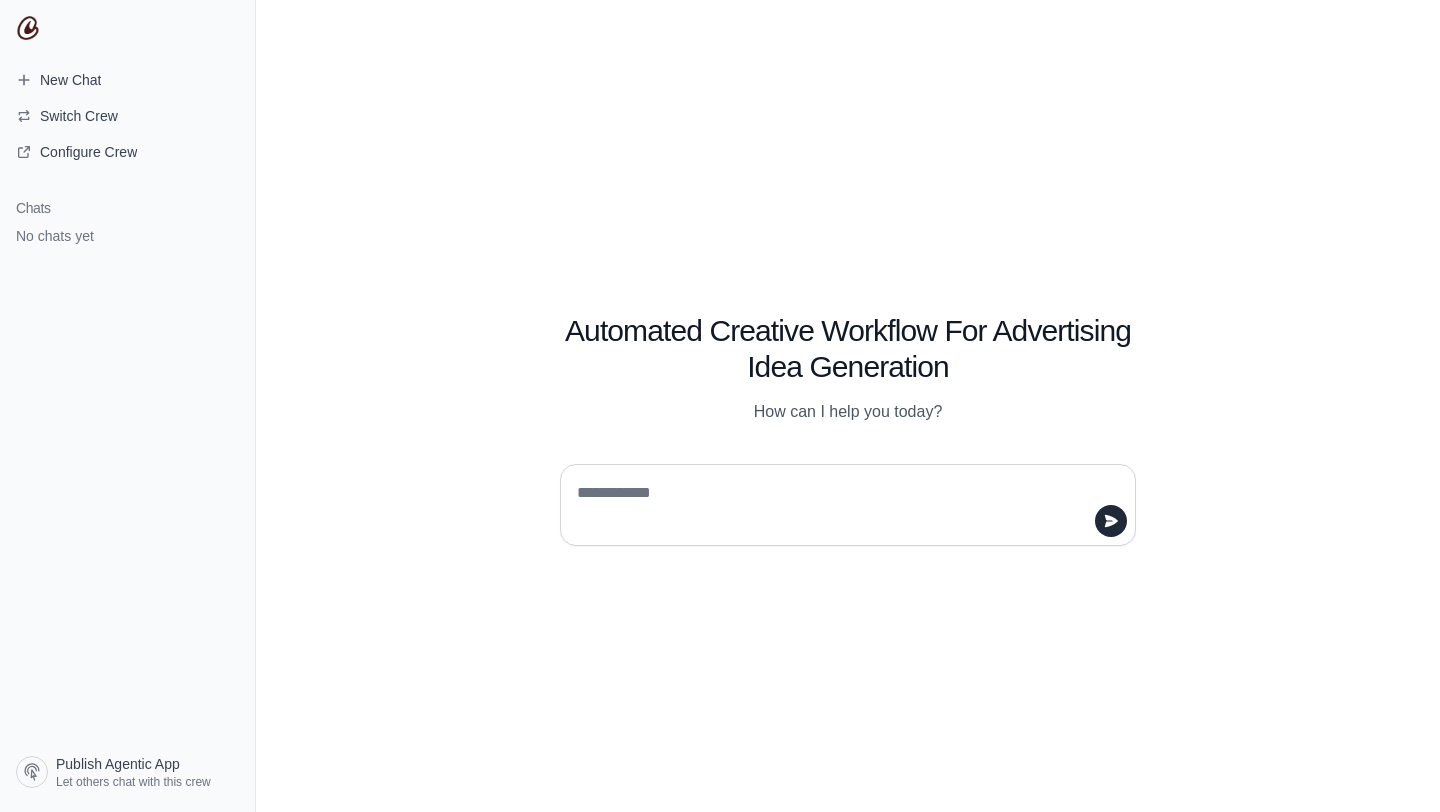 scroll, scrollTop: 0, scrollLeft: 0, axis: both 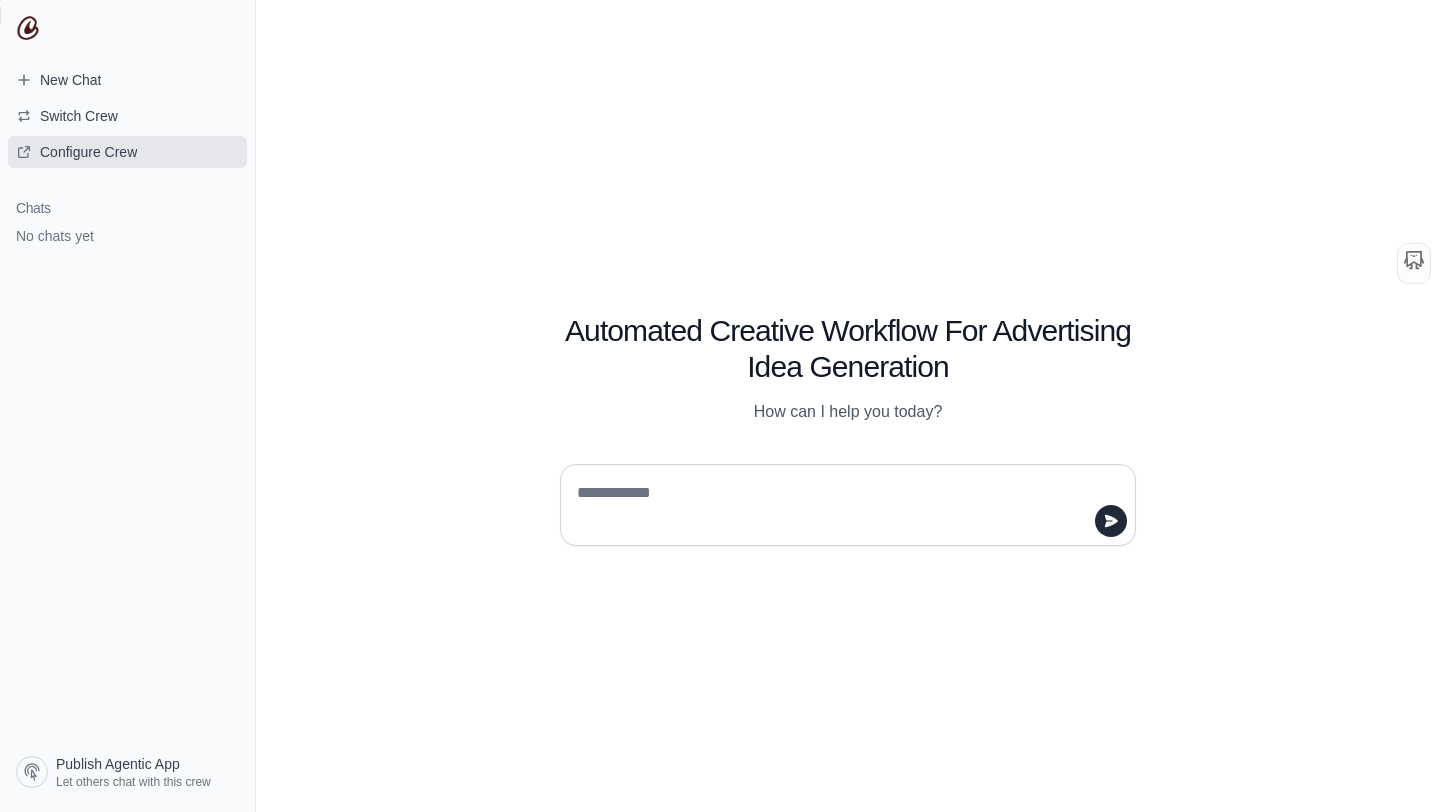click on "Configure
Crew" at bounding box center [88, 152] 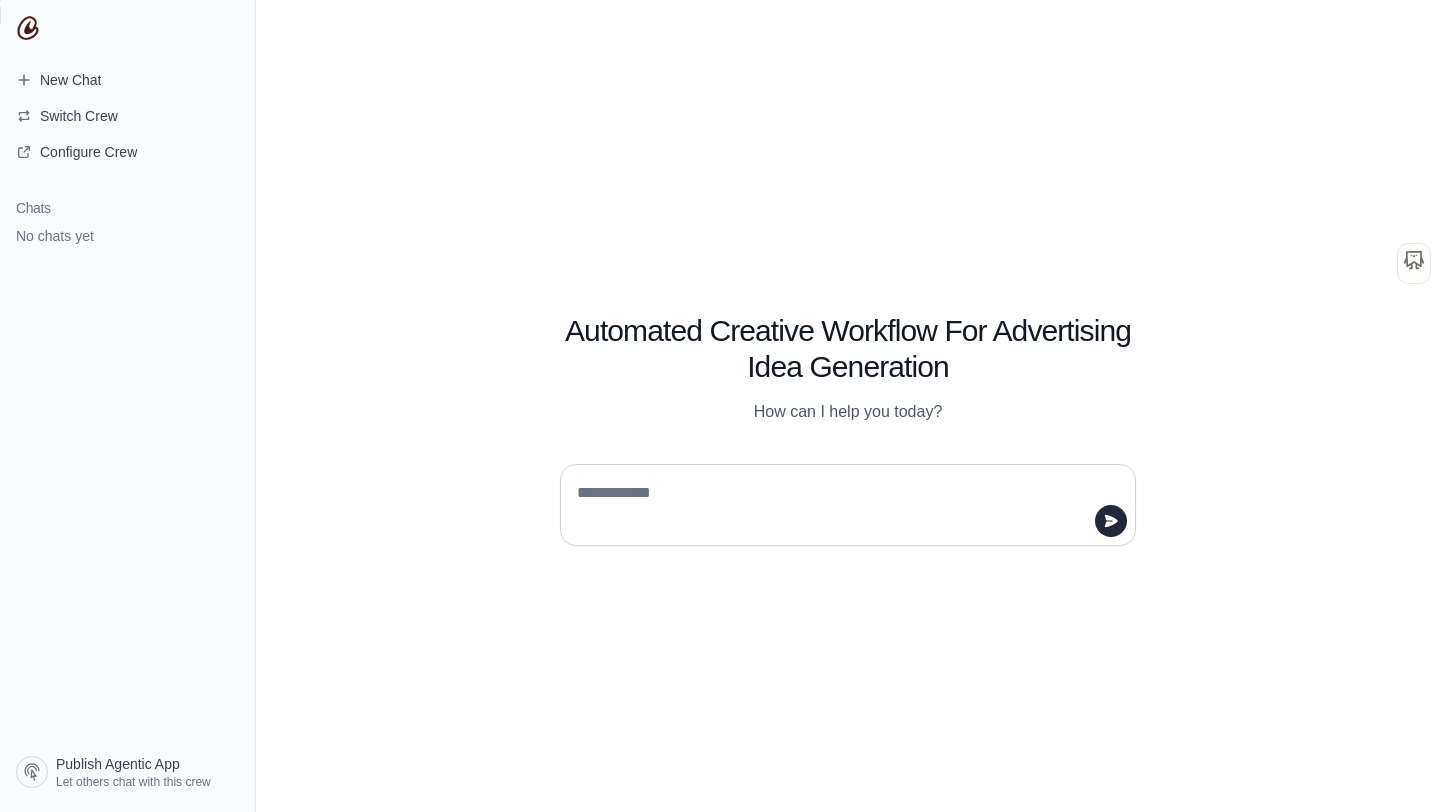 click at bounding box center (842, 505) 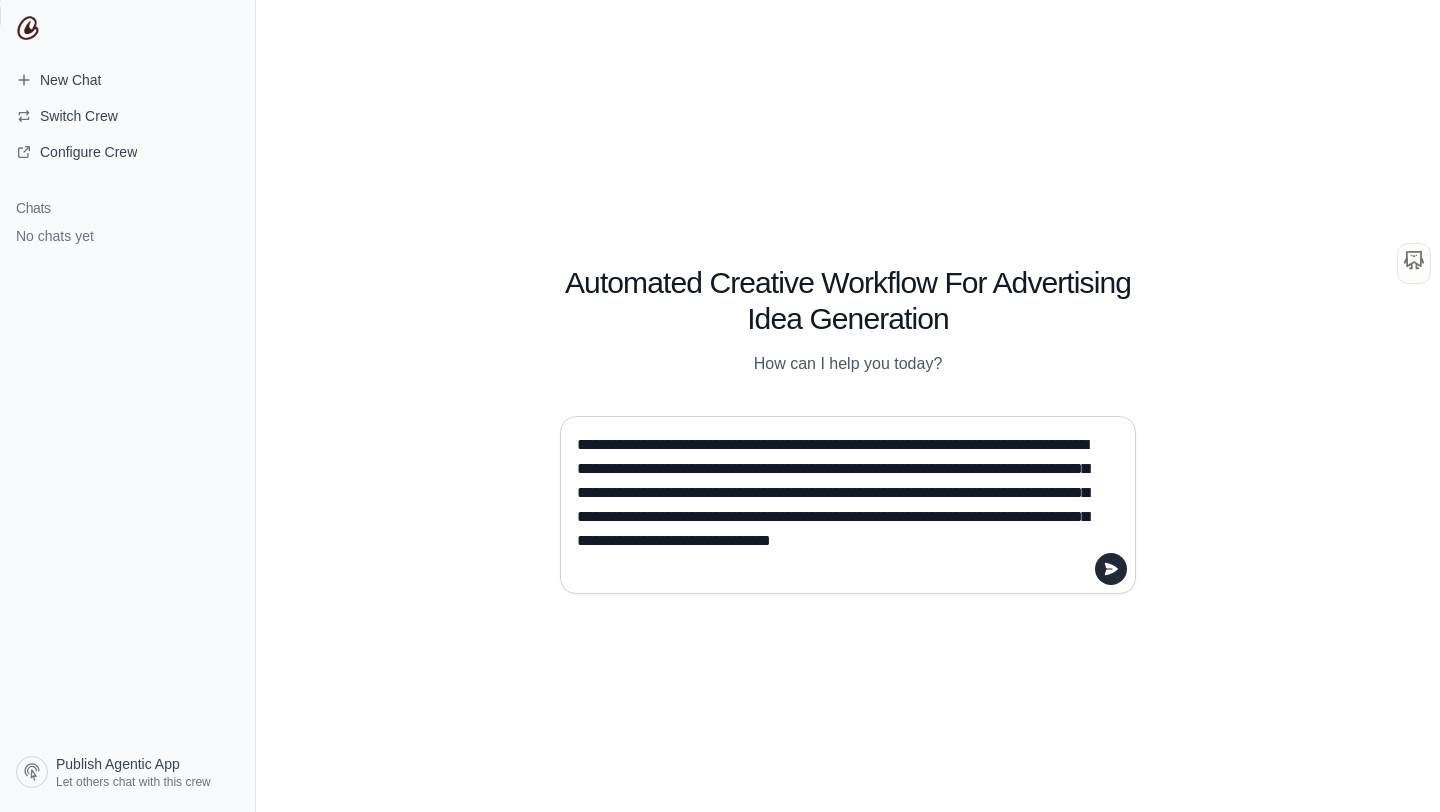 type 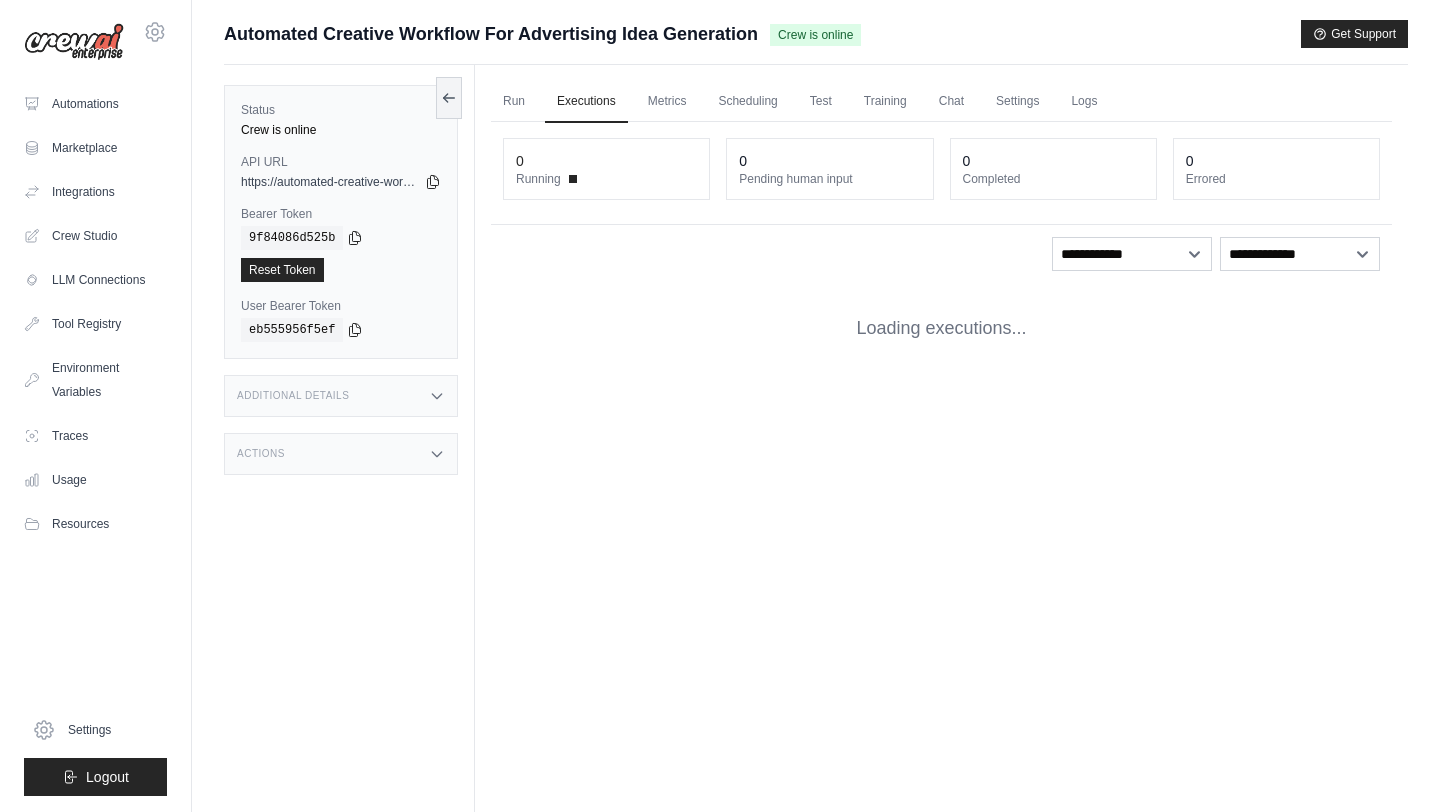 scroll, scrollTop: 0, scrollLeft: 0, axis: both 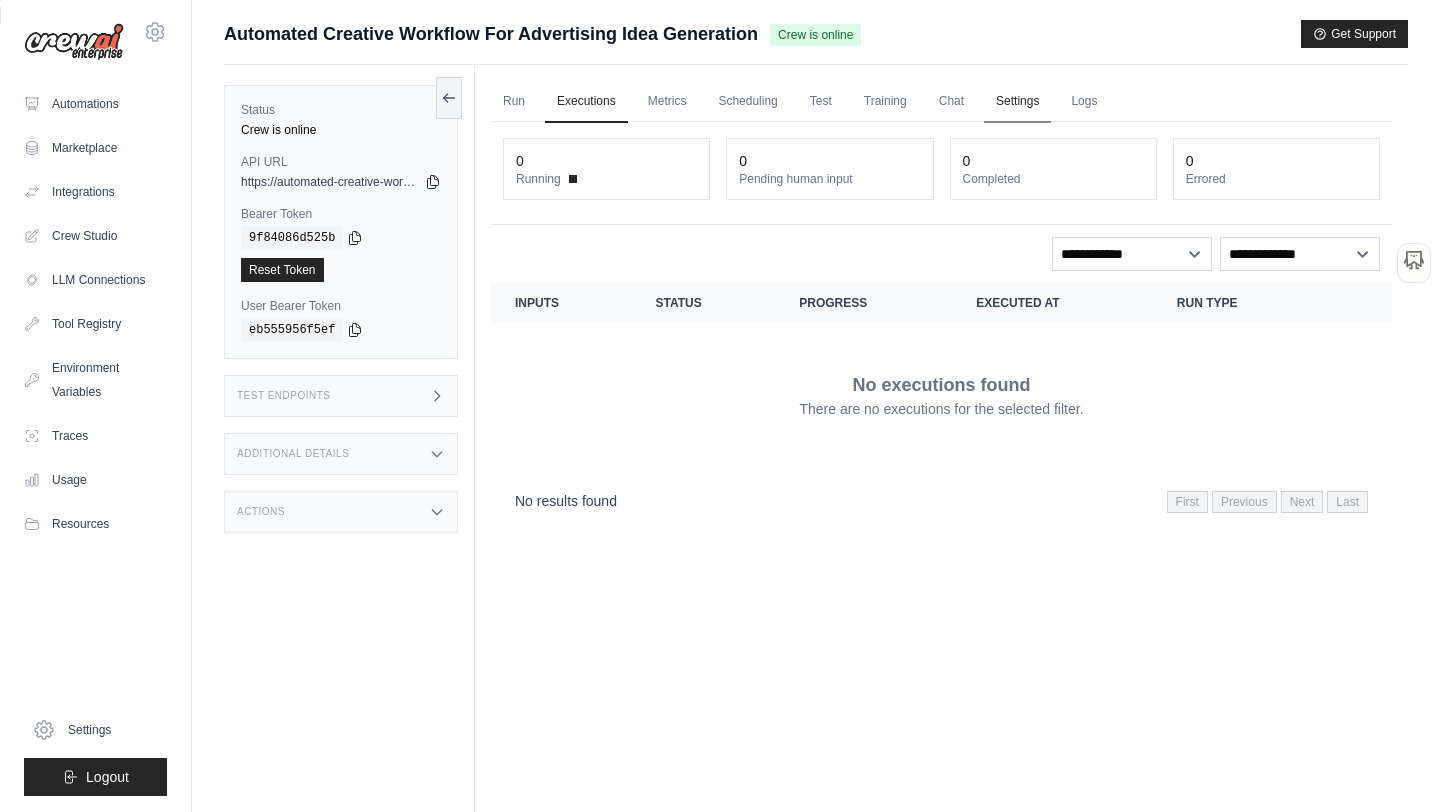 click on "Settings" at bounding box center (1017, 102) 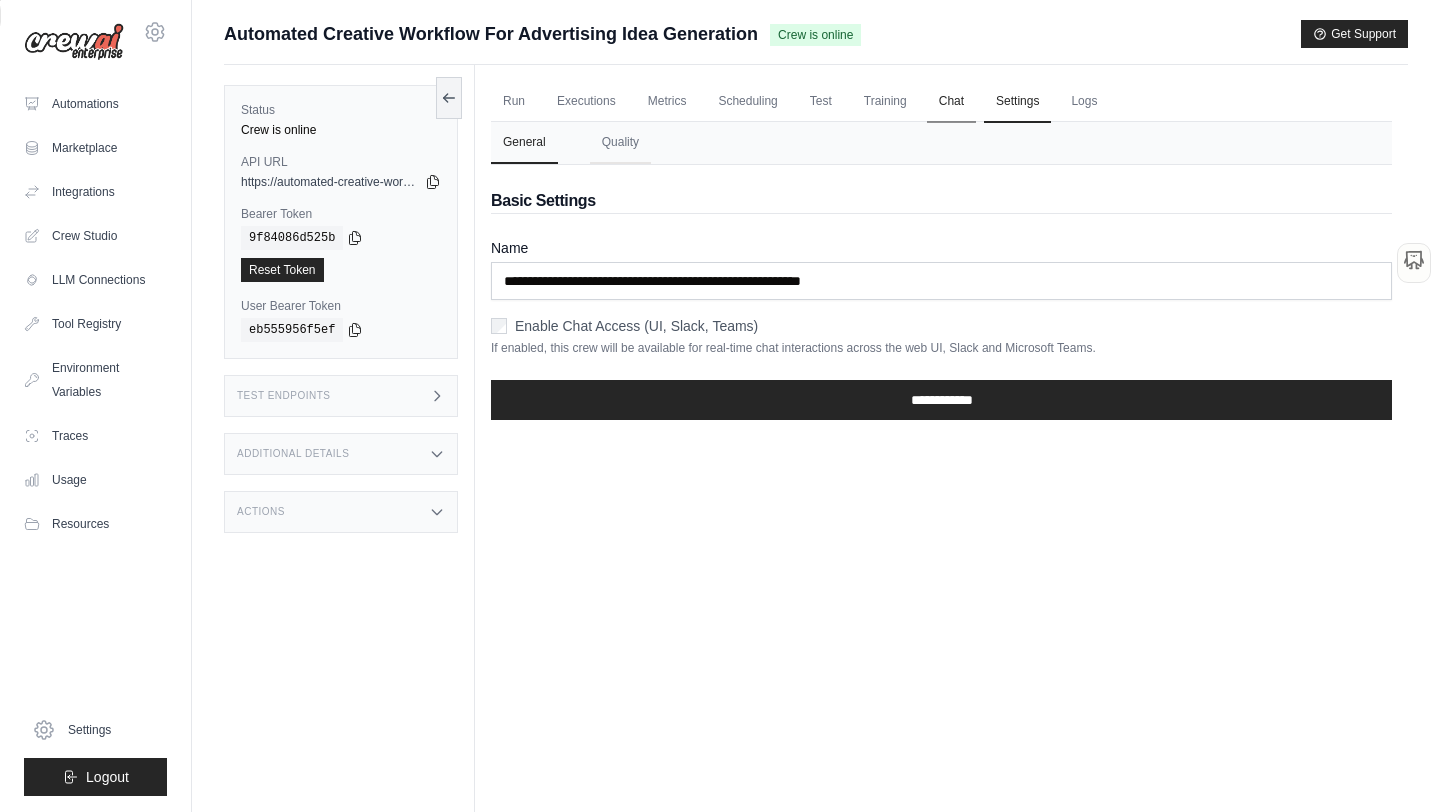 click on "Chat" at bounding box center [951, 102] 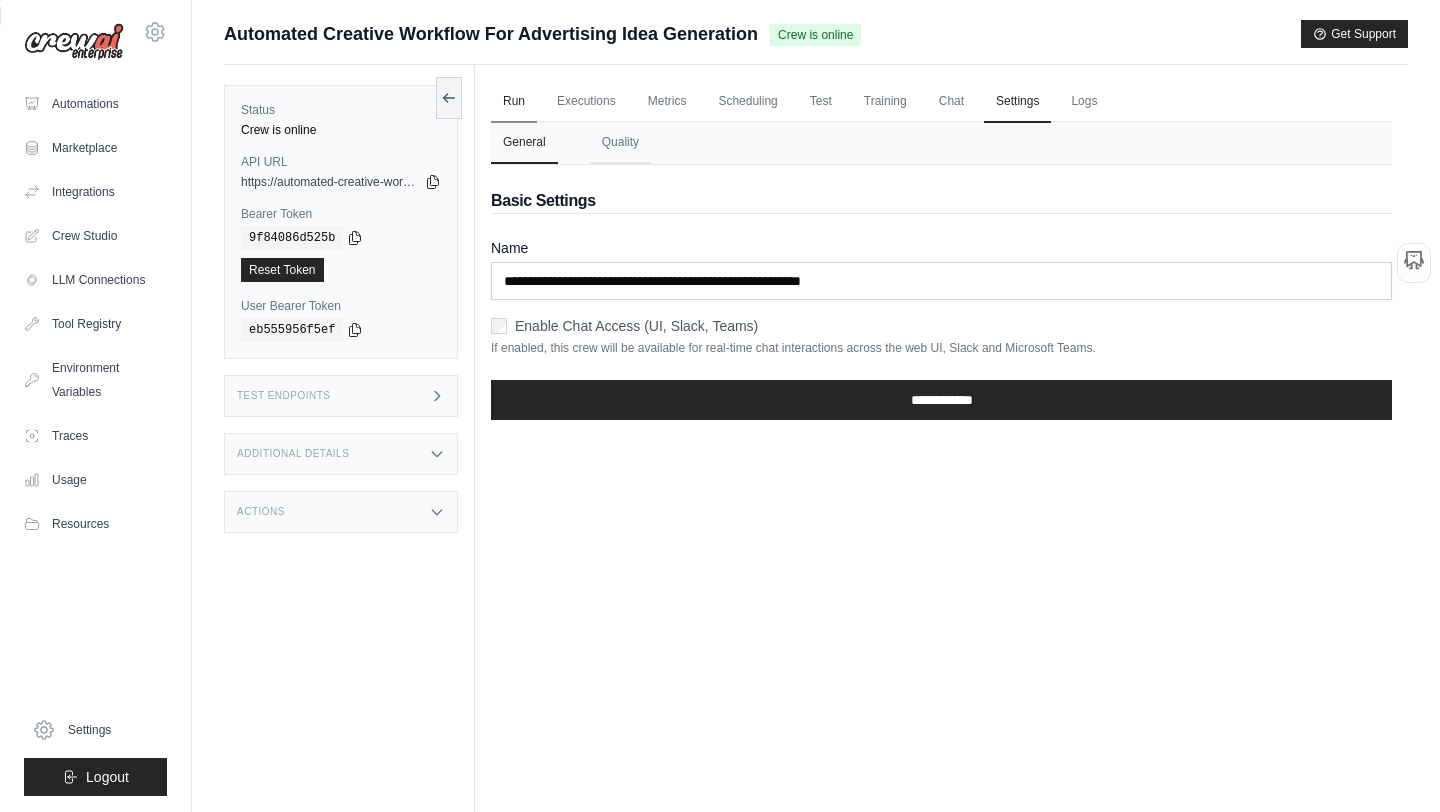 click on "Run" at bounding box center (514, 102) 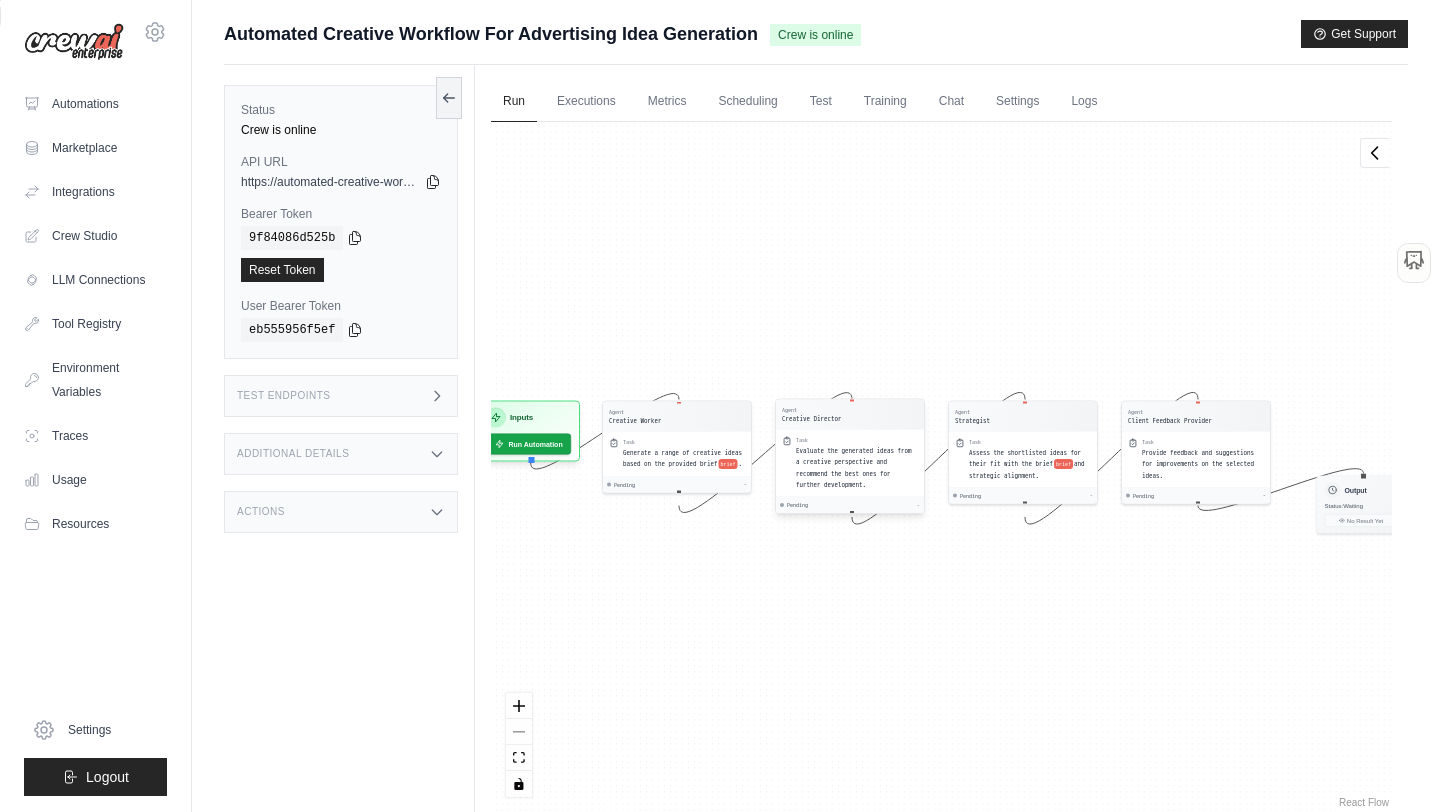 click on "Evaluate the generated ideas from a creative perspective and recommend the best ones for further development." at bounding box center [854, 467] 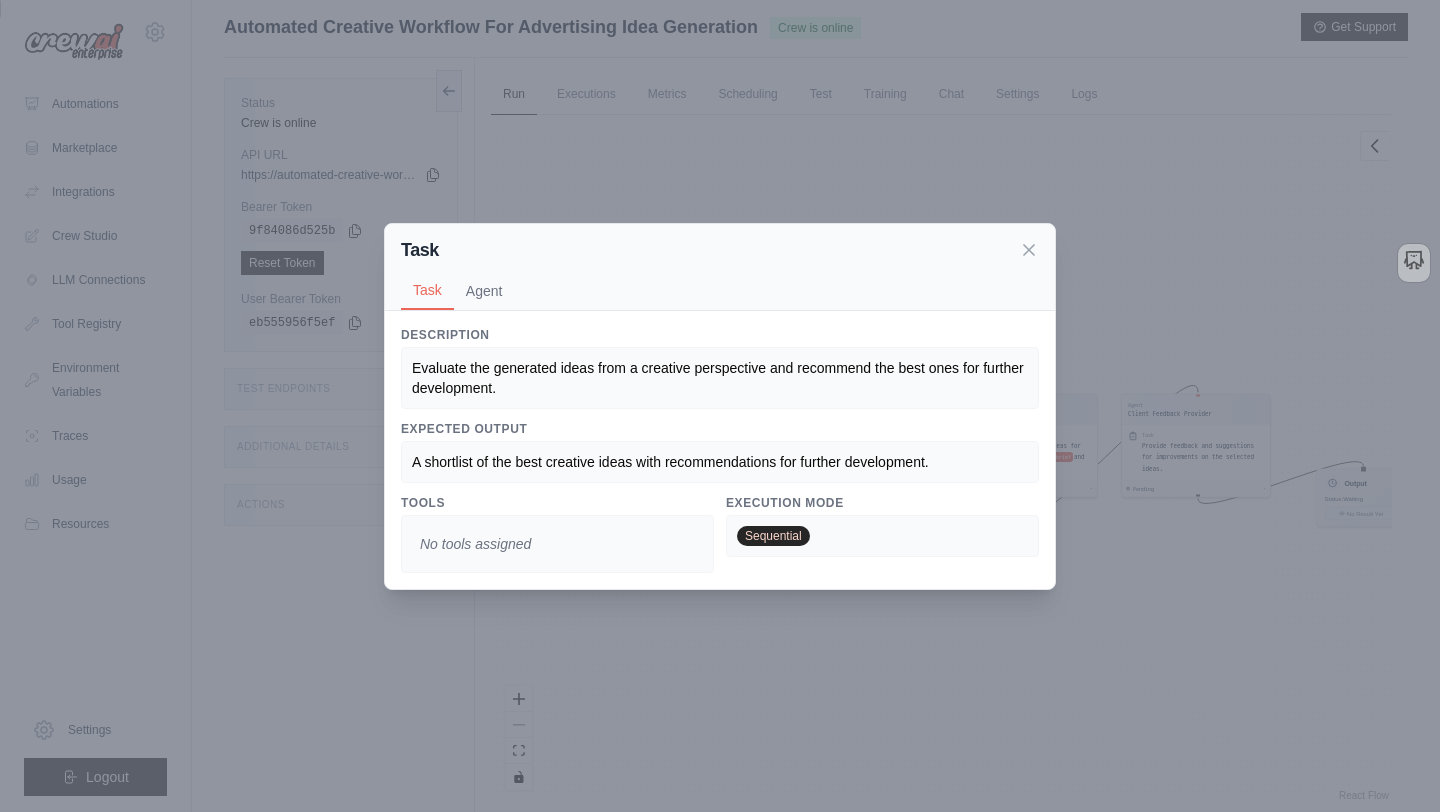 scroll, scrollTop: 0, scrollLeft: 0, axis: both 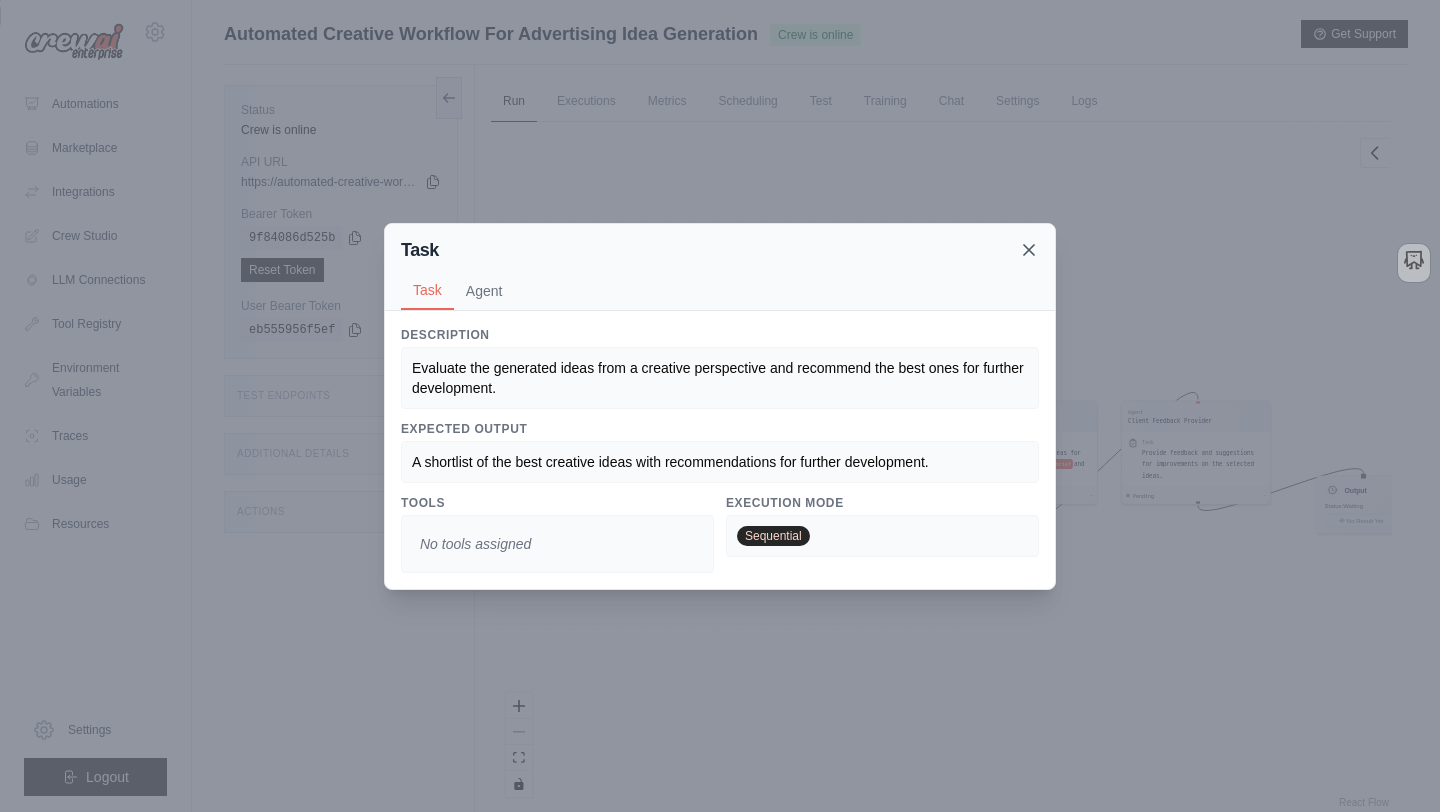 click 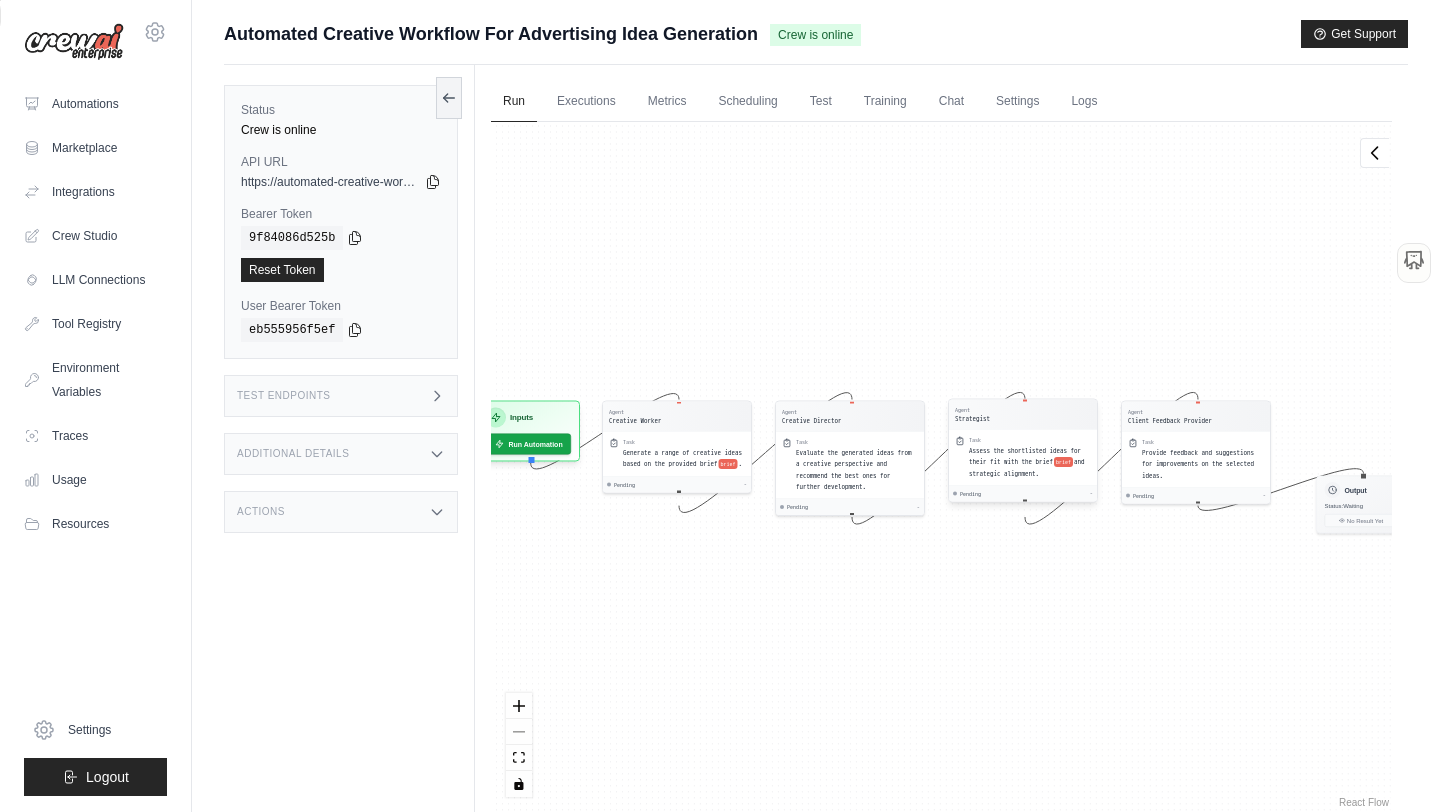 click on "Assess the shortlisted ideas for their fit with the brief" at bounding box center (1025, 456) 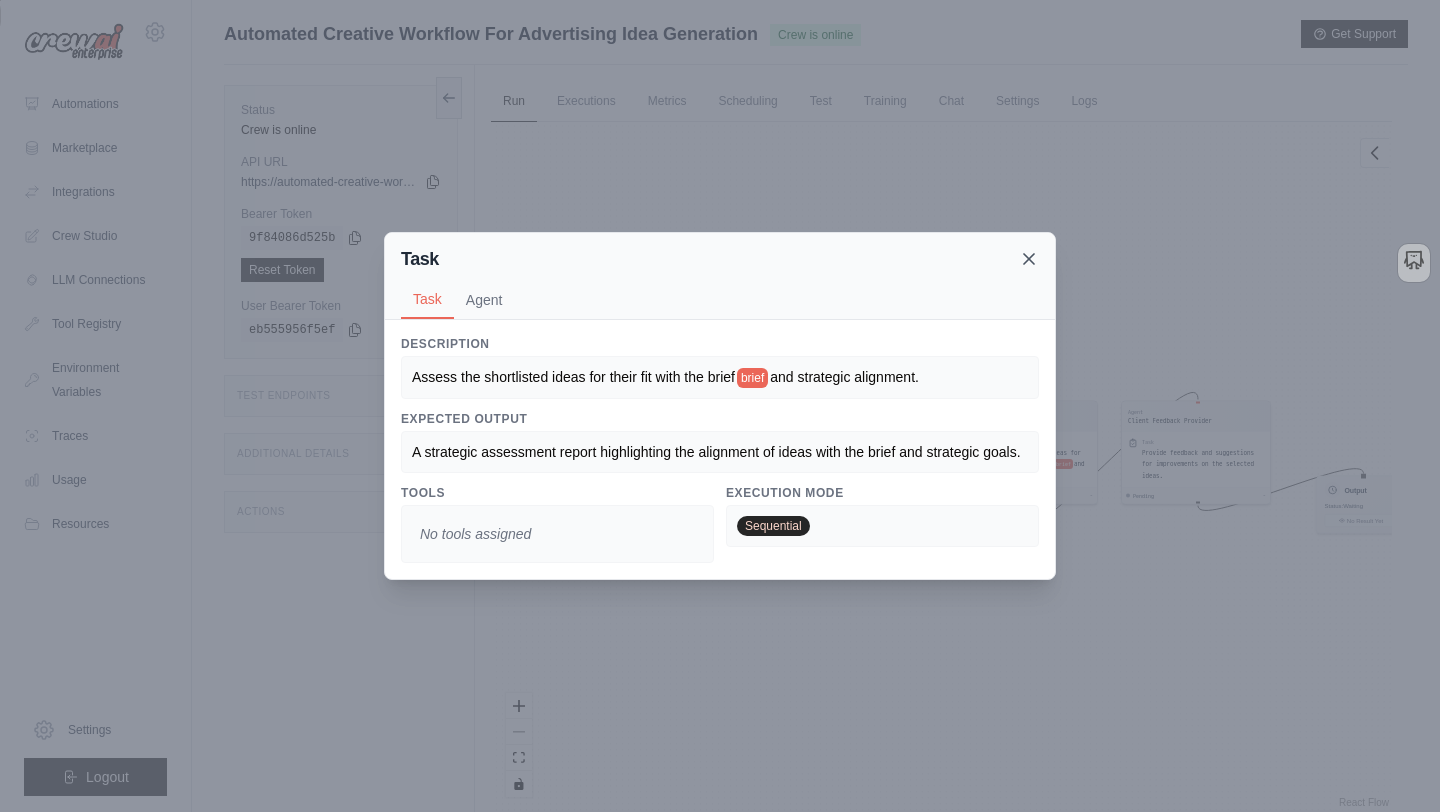 click 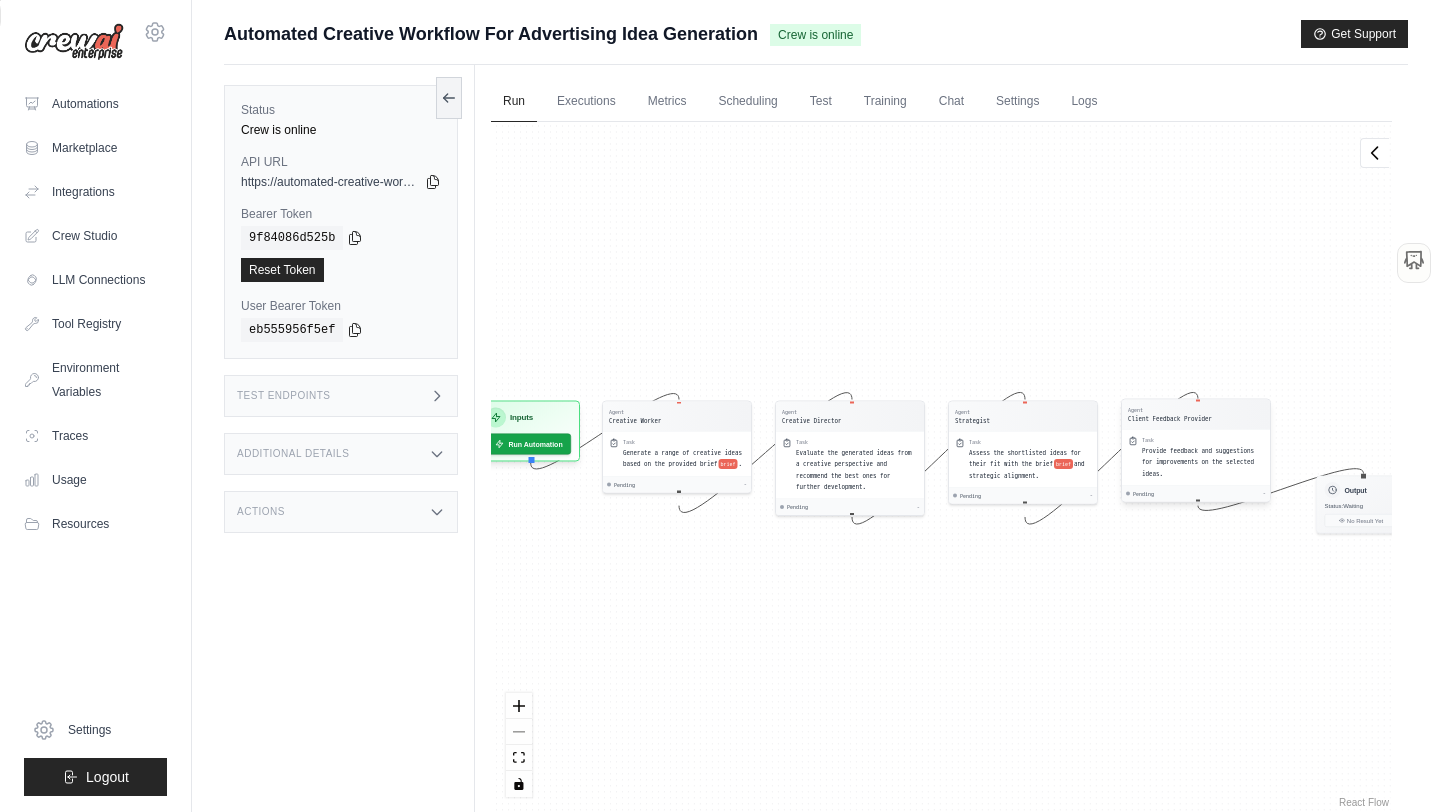 click on "Task Provide feedback and suggestions for improvements on the selected ideas." at bounding box center [1203, 457] 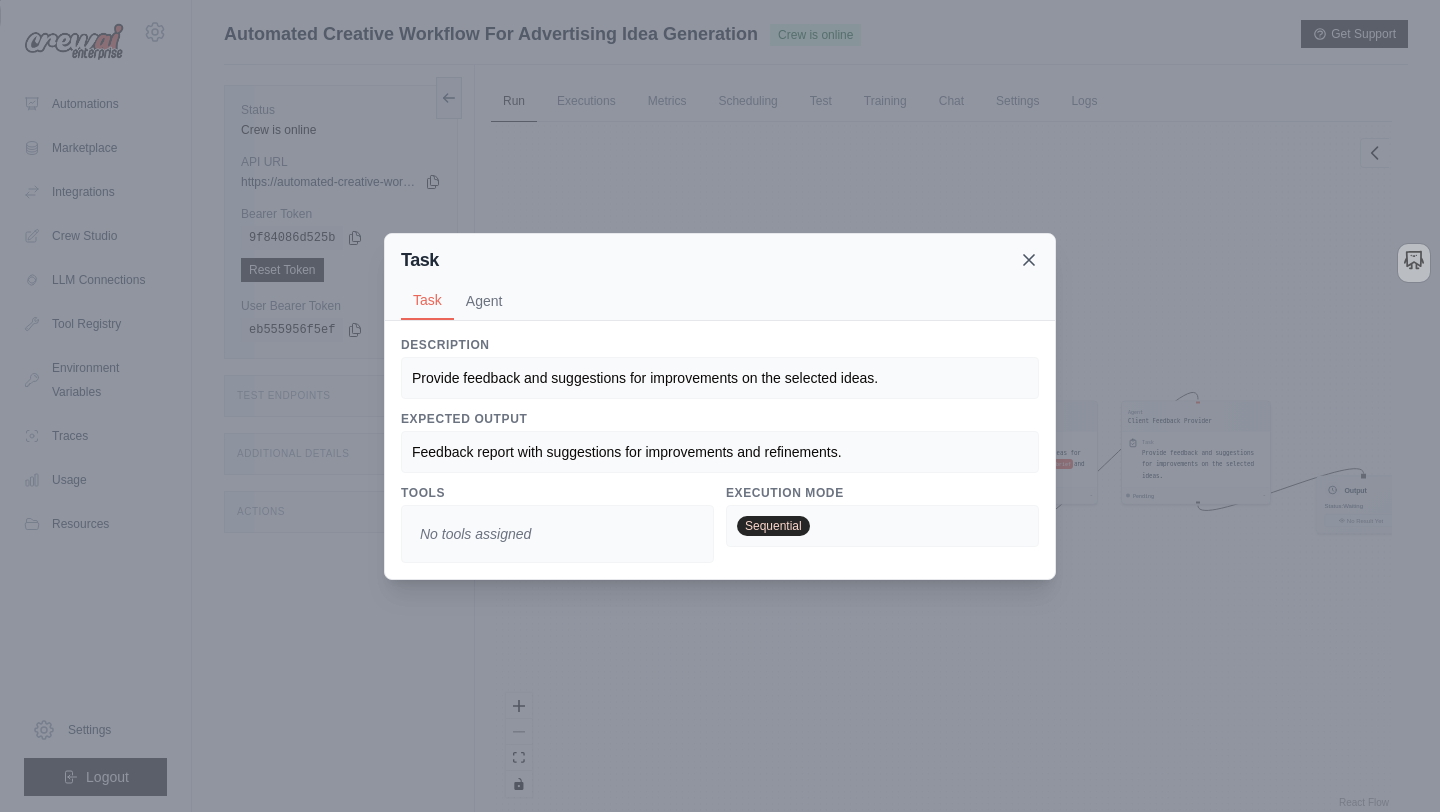 click 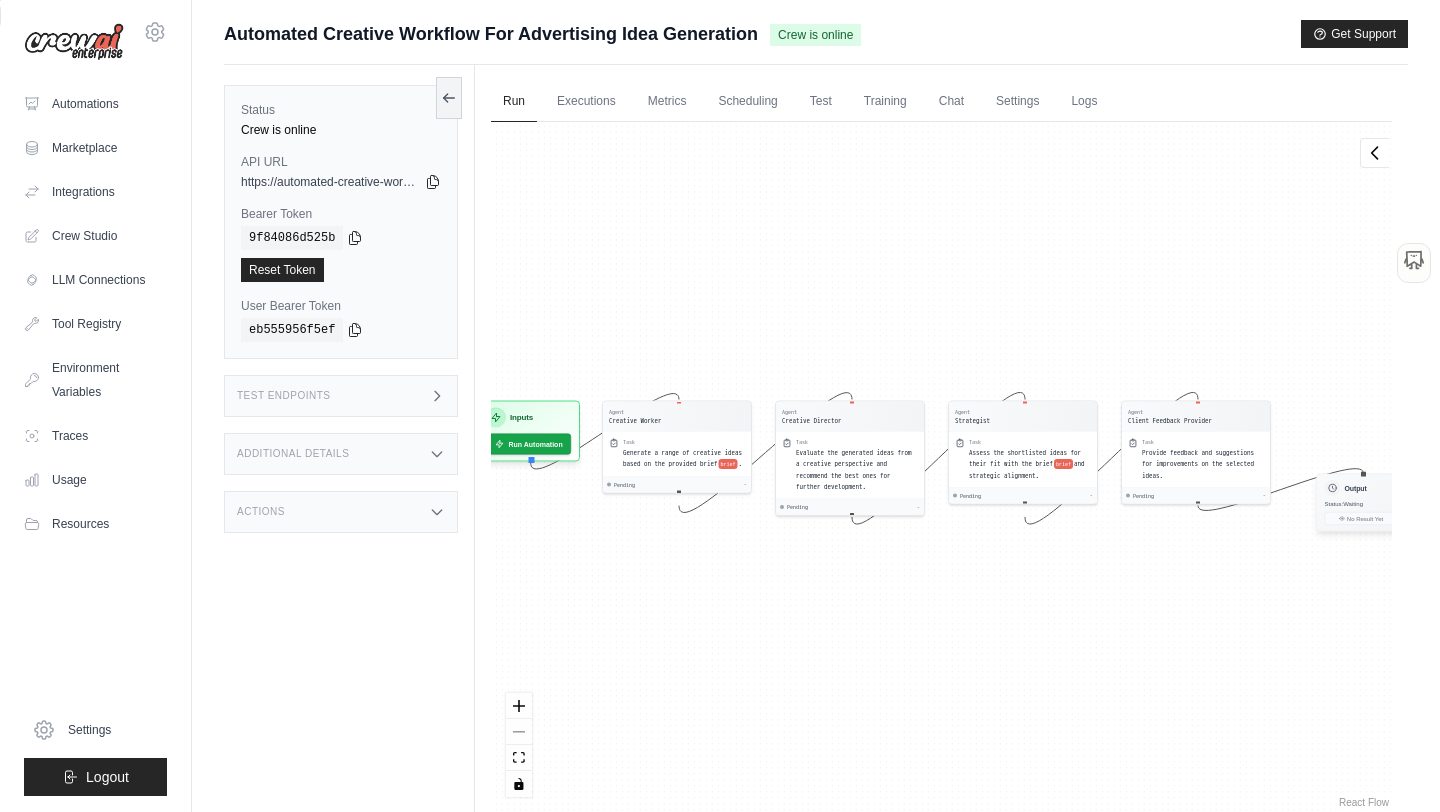 click on "Status:  Waiting" at bounding box center [1344, 504] 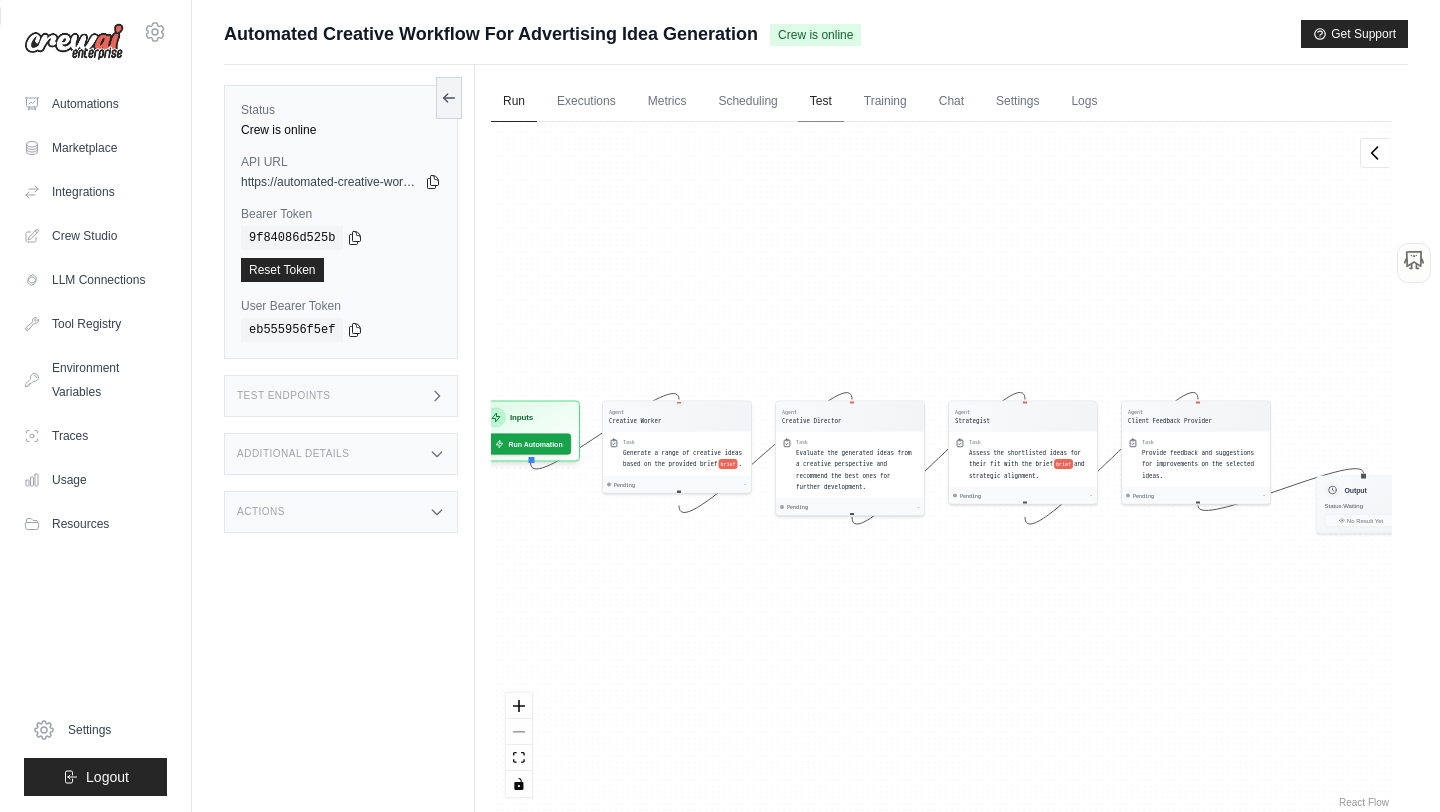 click on "Test" at bounding box center (821, 102) 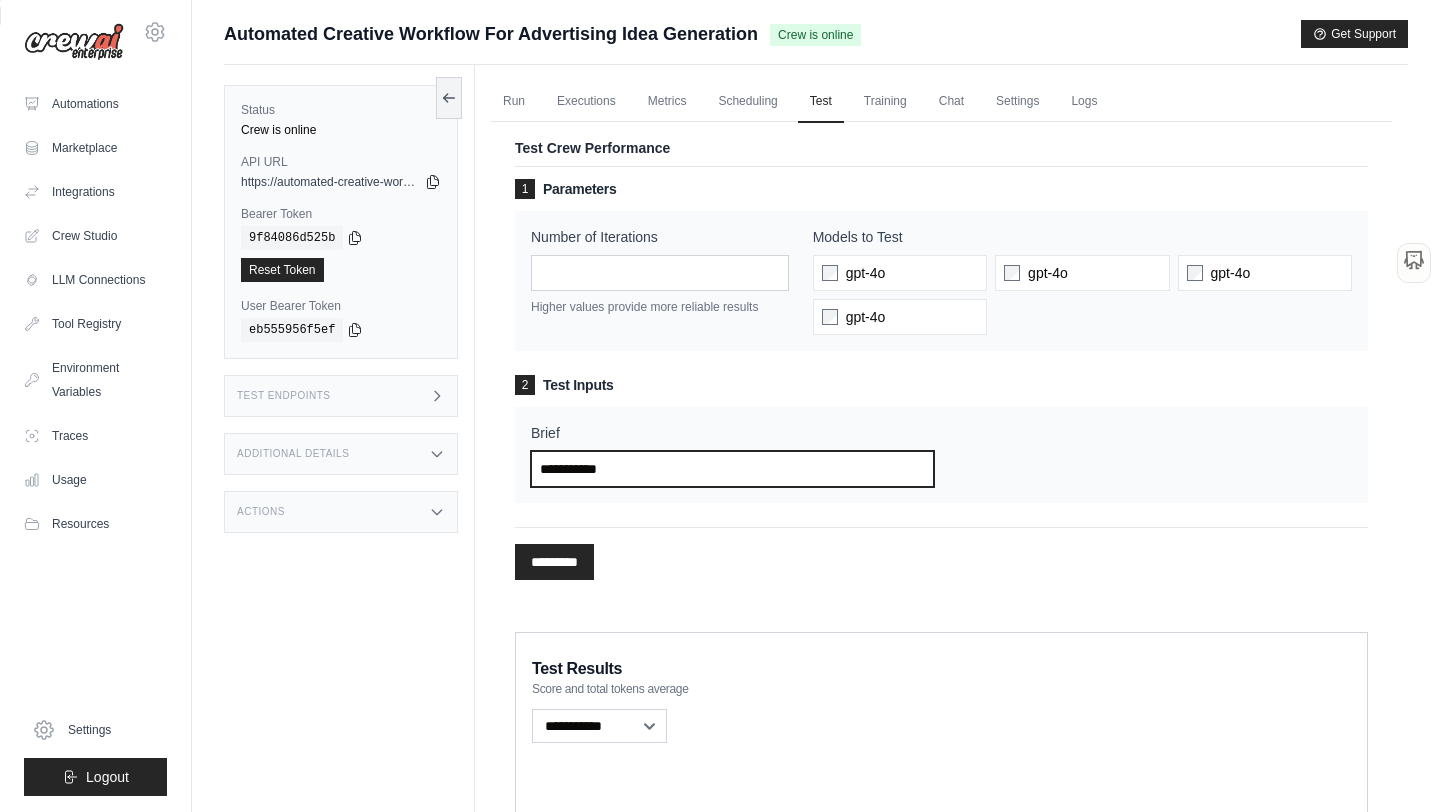 click on "Brief" at bounding box center (732, 469) 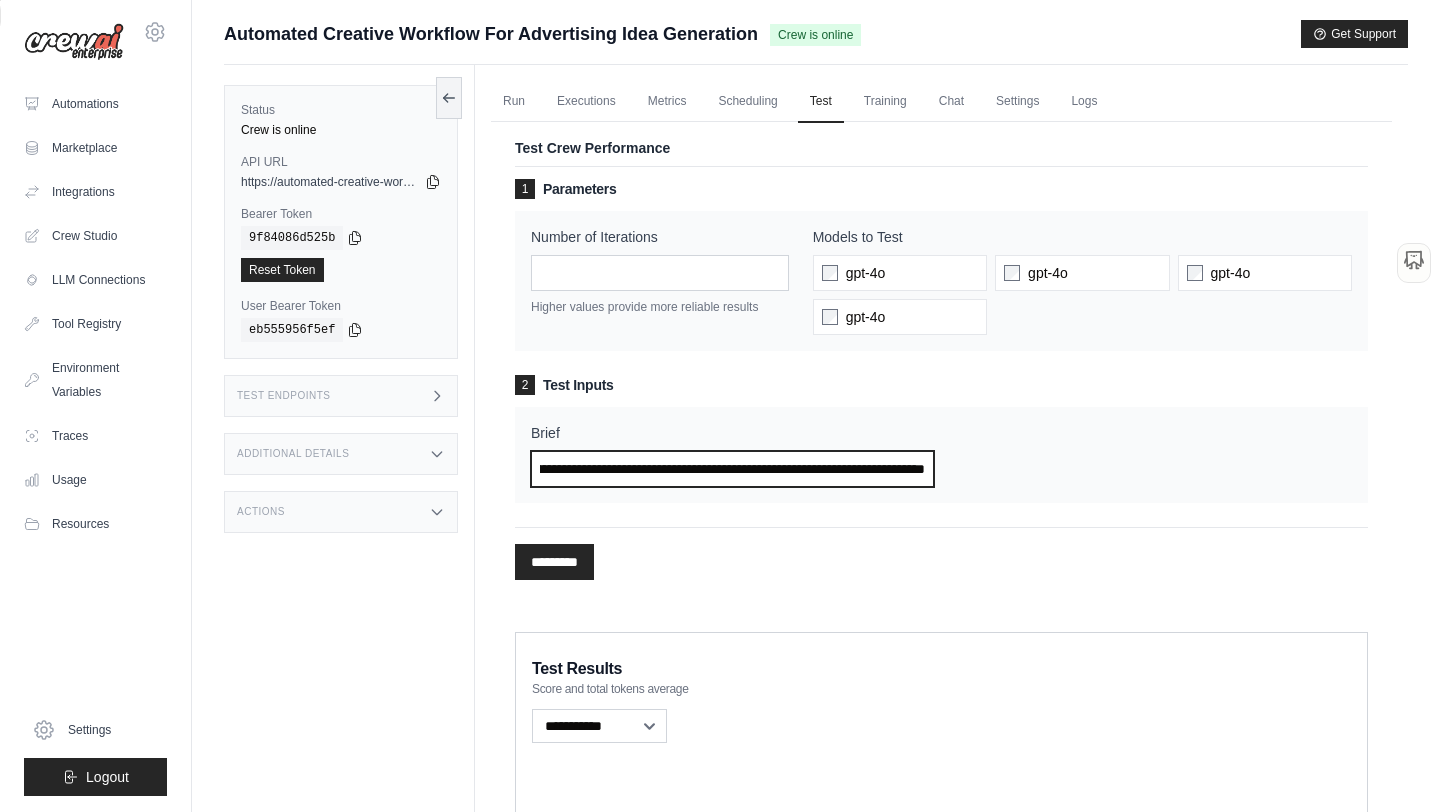 scroll, scrollTop: 0, scrollLeft: 1887, axis: horizontal 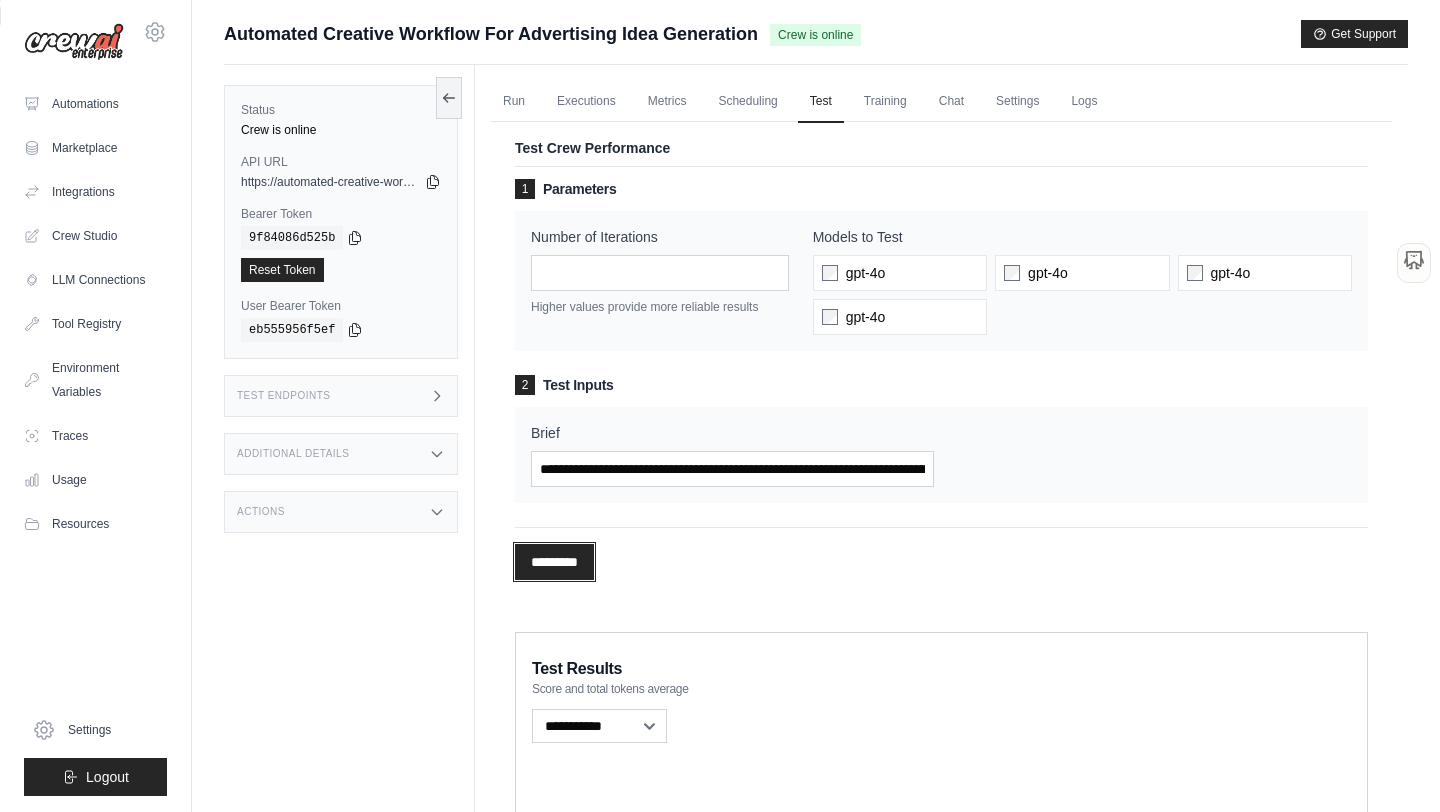click on "*********" at bounding box center [554, 562] 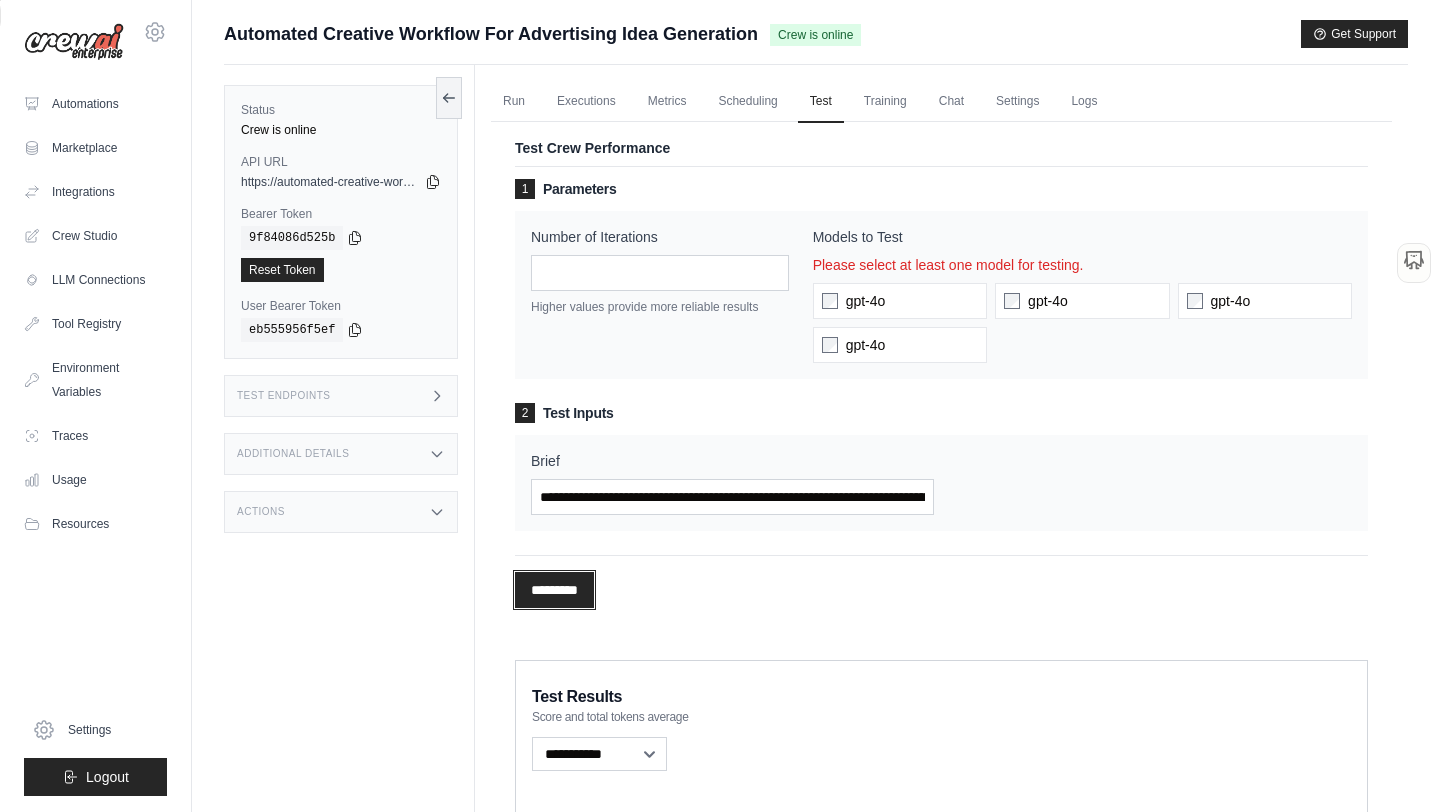 click on "*********" at bounding box center (554, 590) 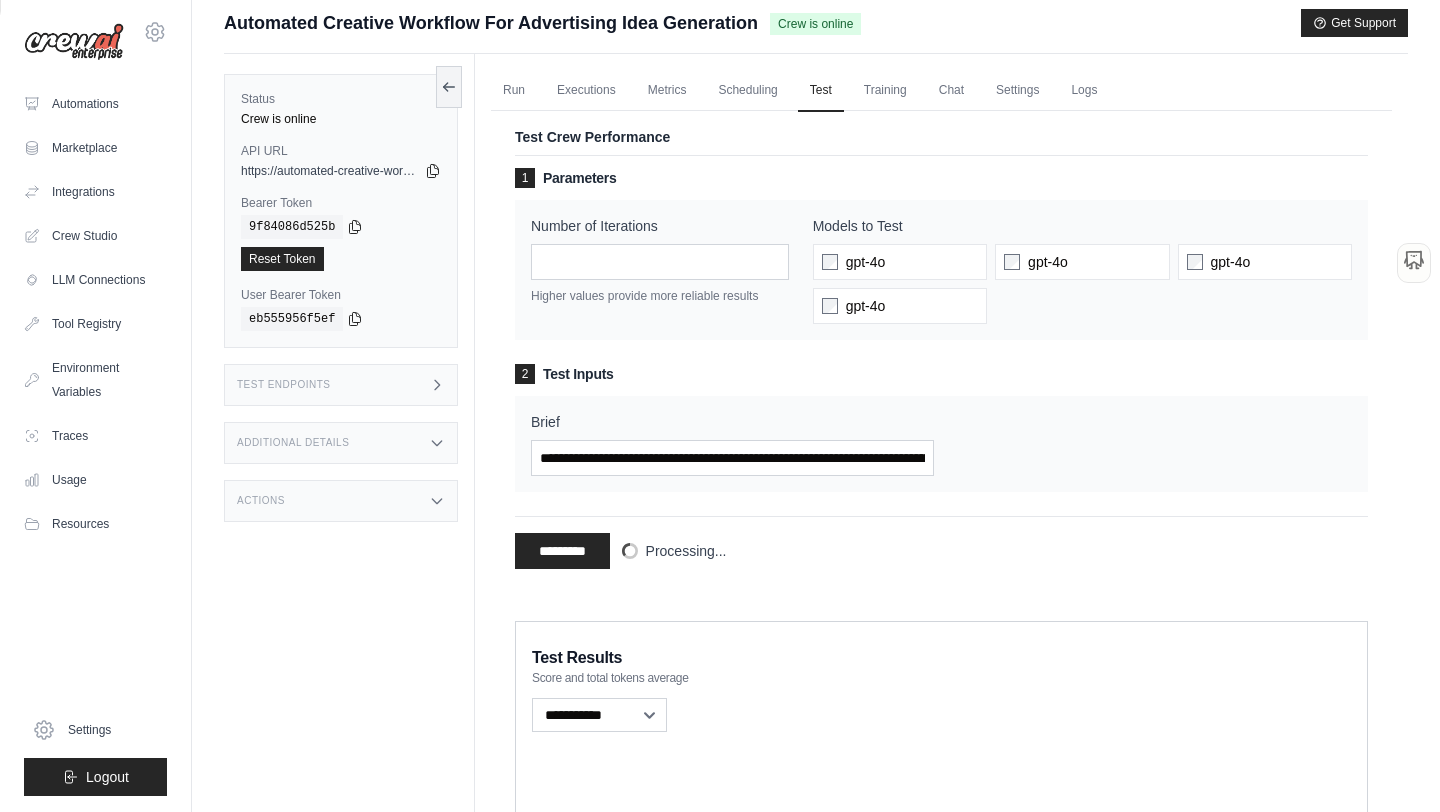 scroll, scrollTop: 0, scrollLeft: 0, axis: both 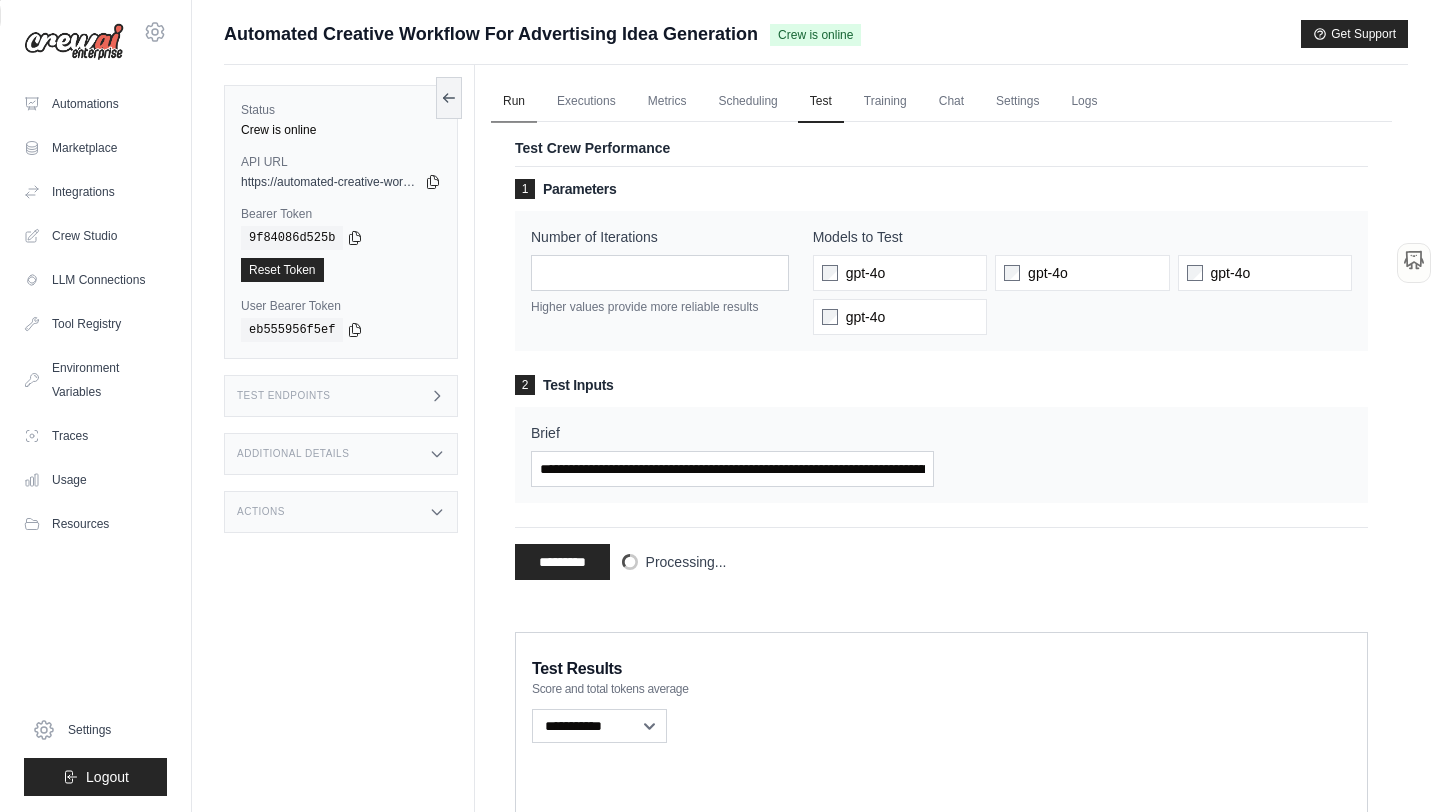 click on "Run" at bounding box center (514, 102) 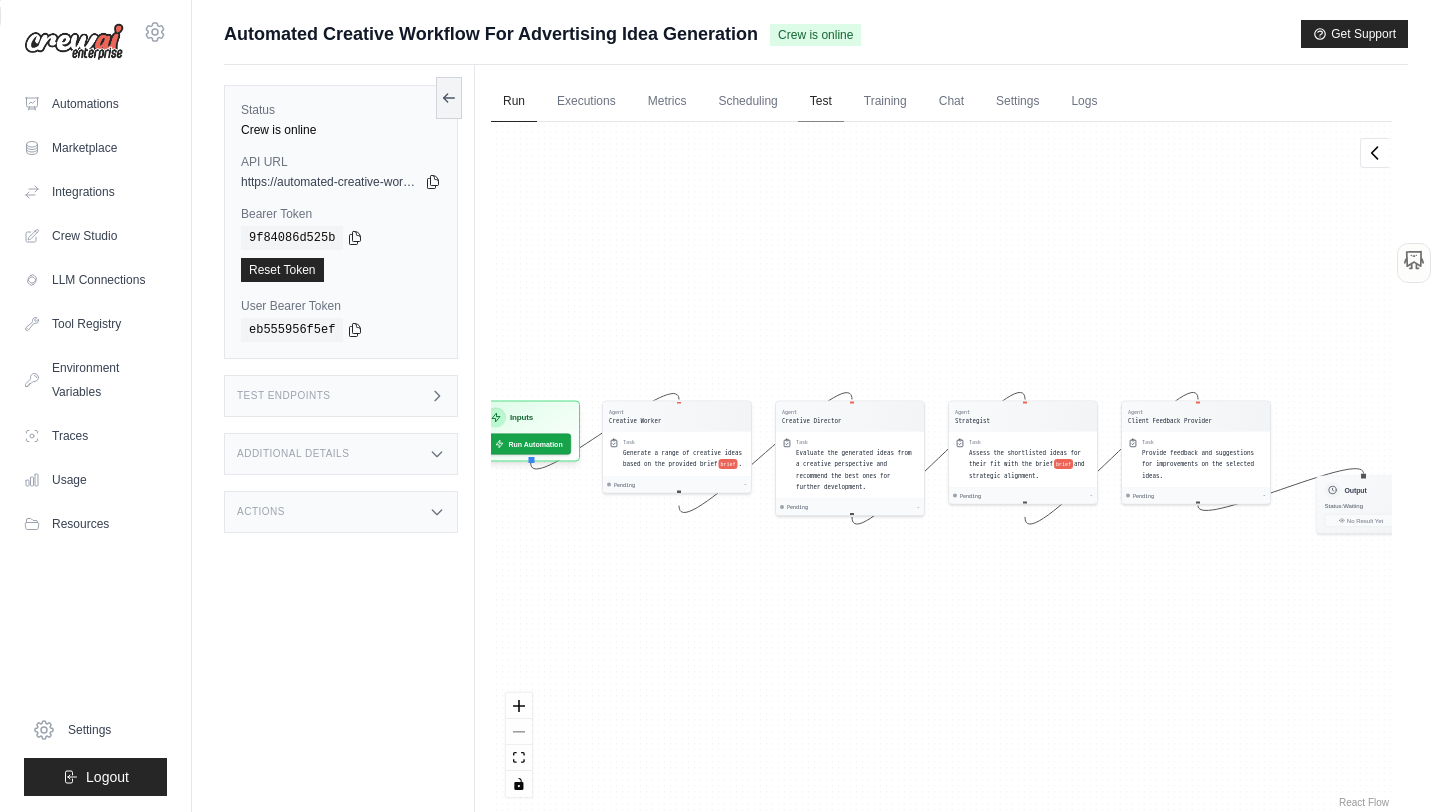 click on "Test" at bounding box center [821, 102] 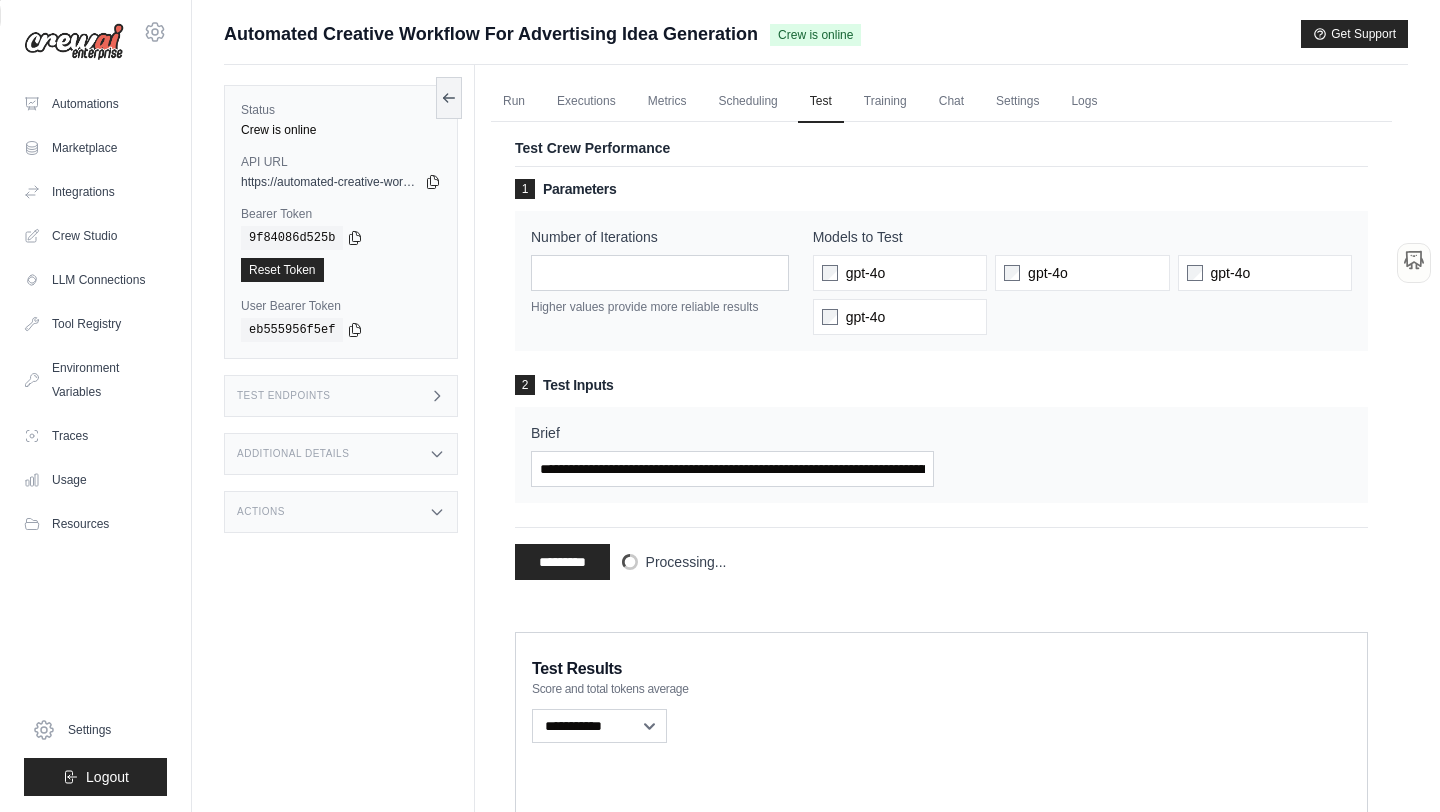 scroll, scrollTop: 1, scrollLeft: 0, axis: vertical 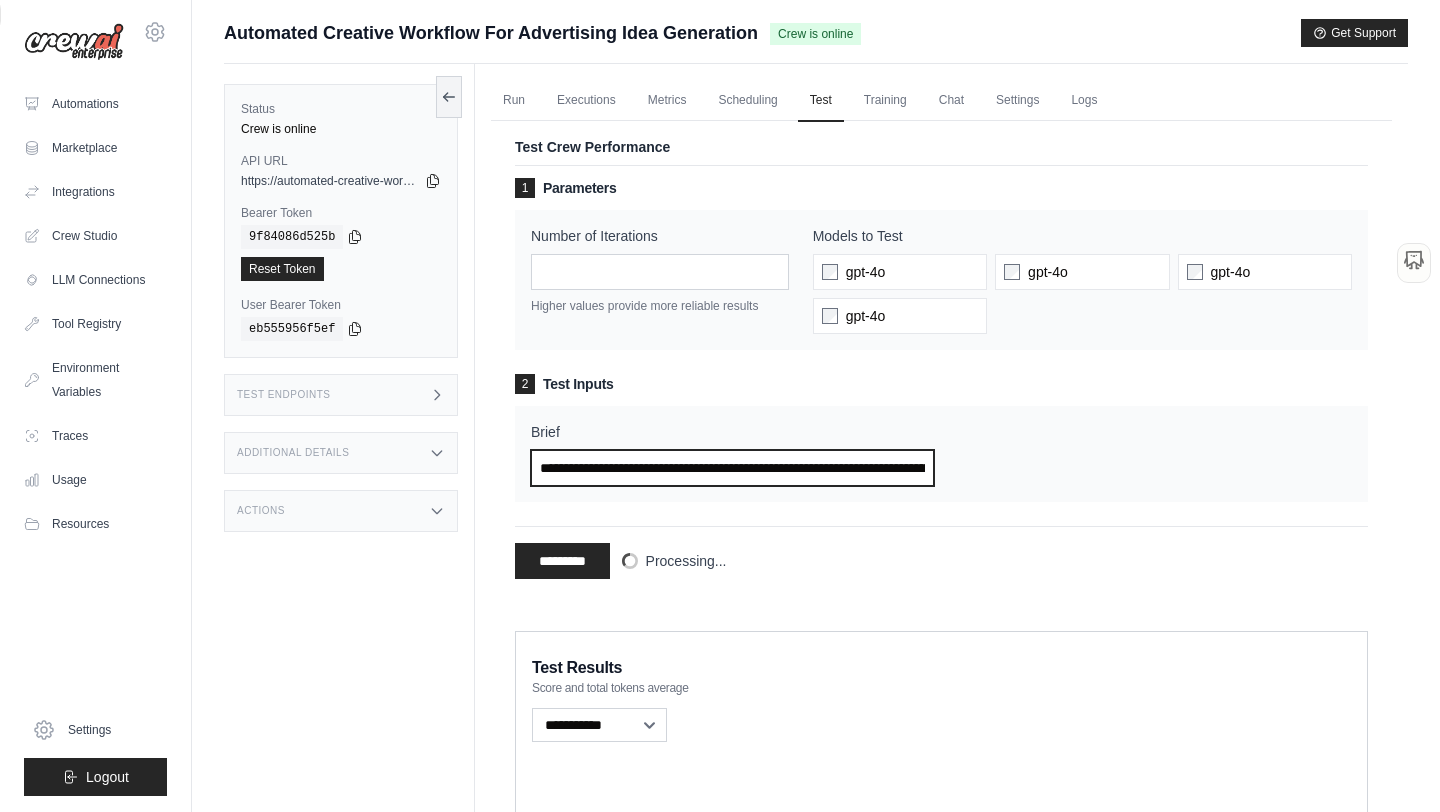 click on "**********" at bounding box center [732, 468] 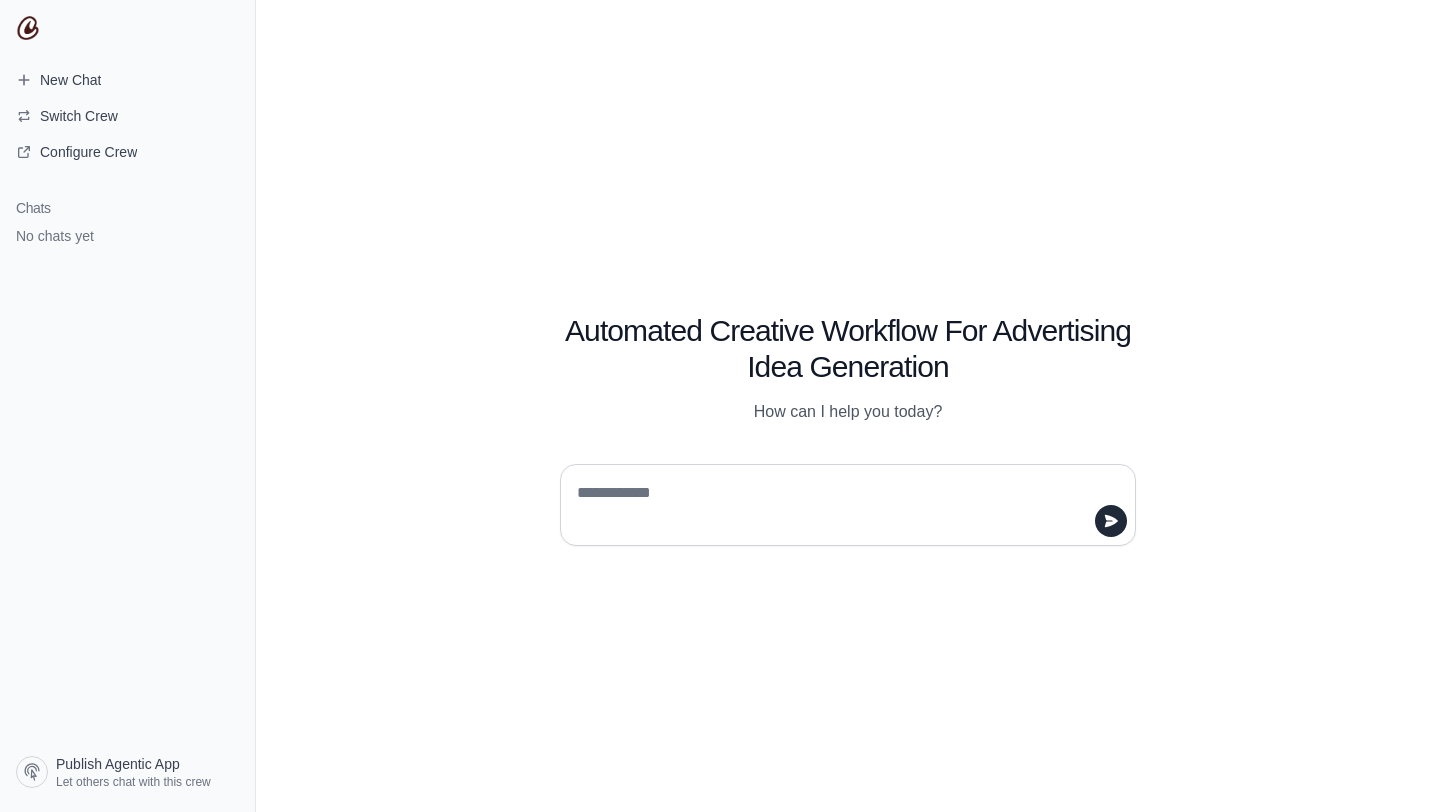 scroll, scrollTop: 0, scrollLeft: 0, axis: both 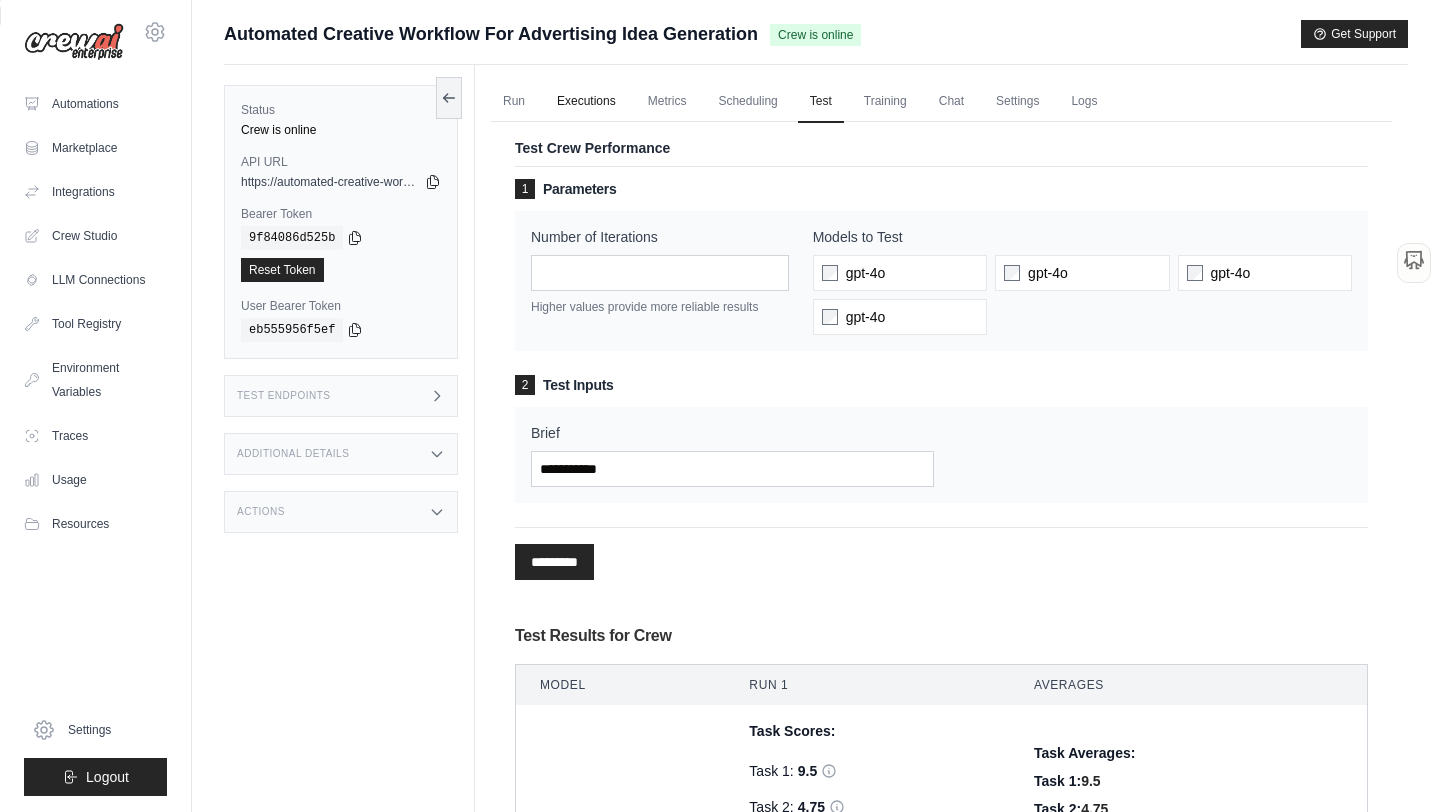 click on "Executions" at bounding box center (586, 102) 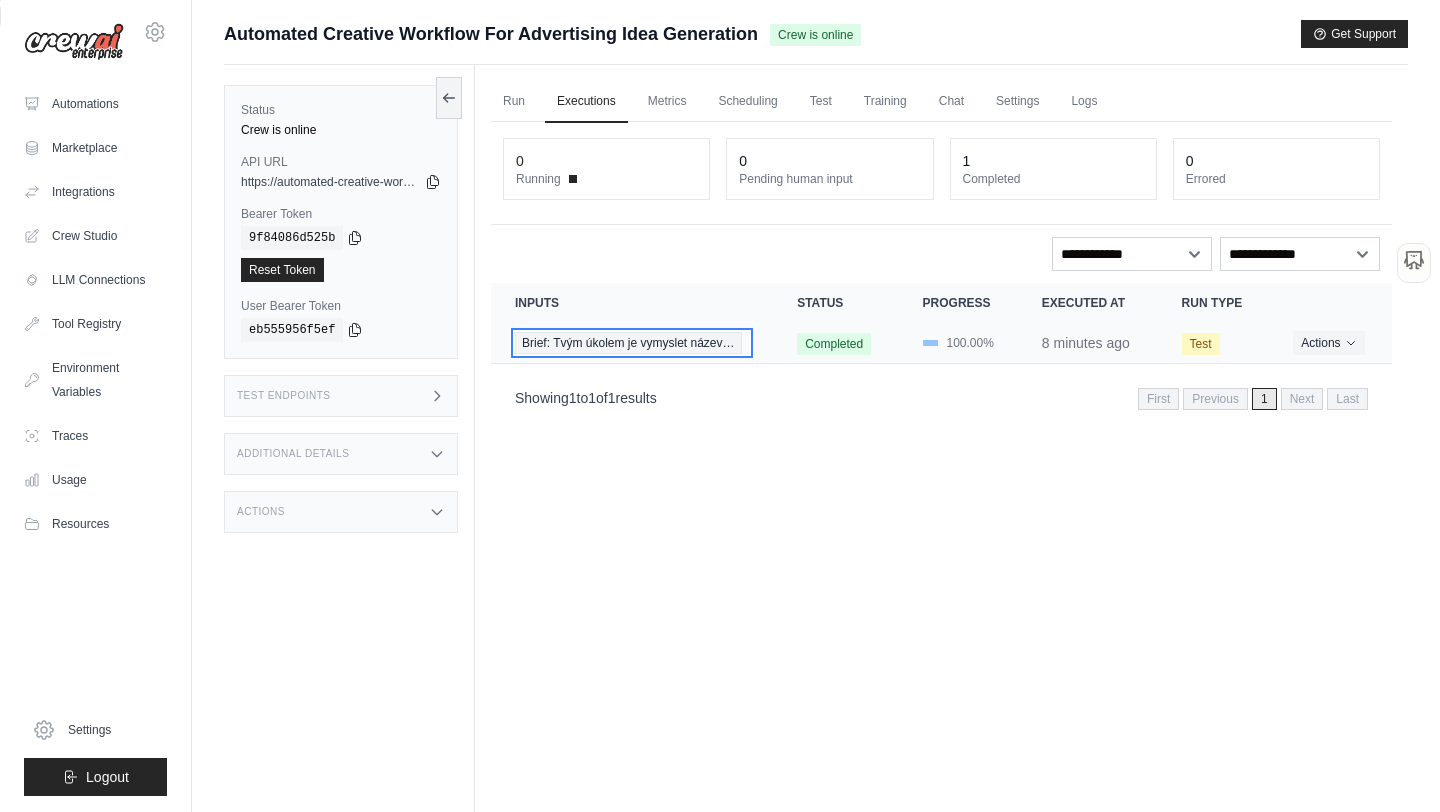 click on "Brief:
Tvým úkolem je vymyslet název…" at bounding box center [628, 343] 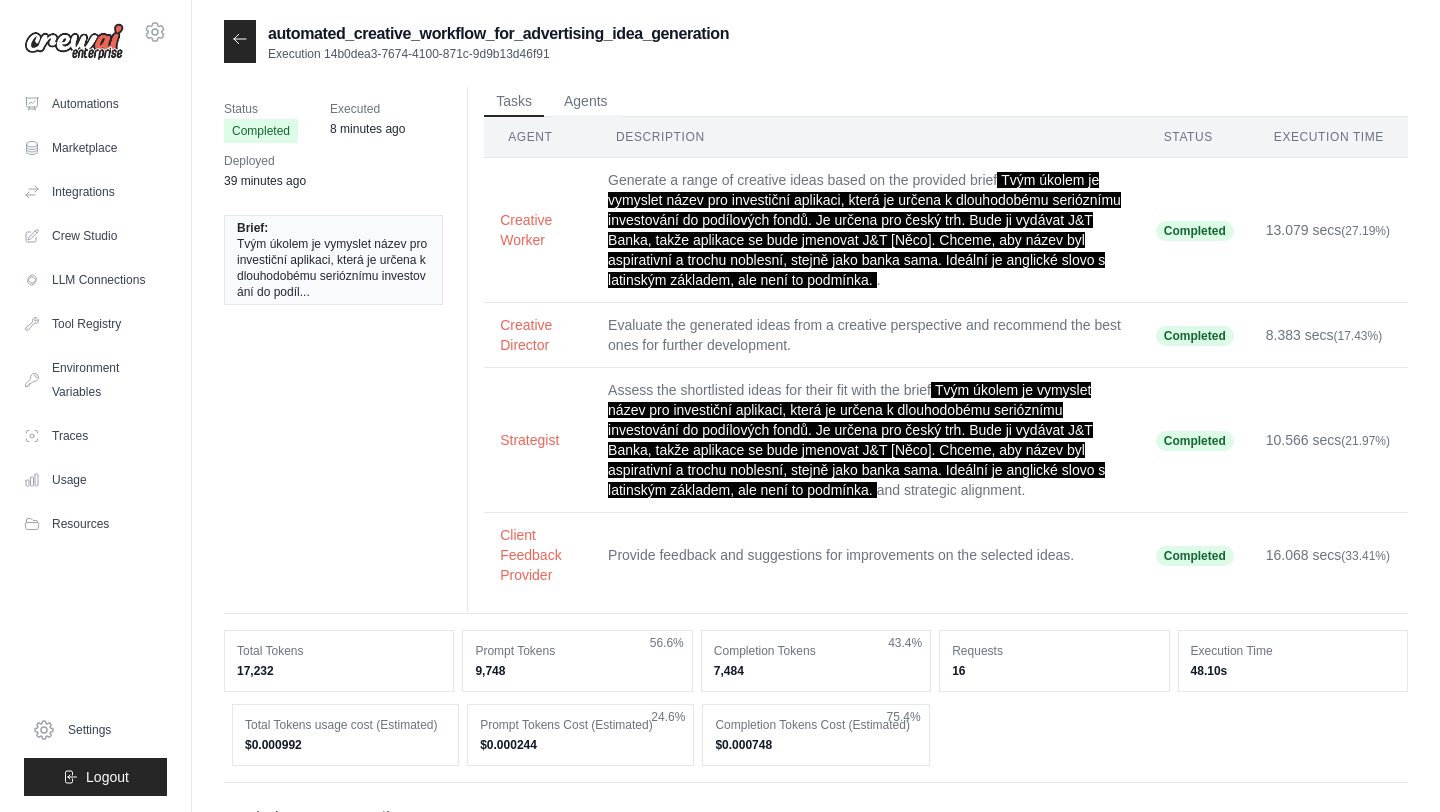 scroll, scrollTop: 0, scrollLeft: 0, axis: both 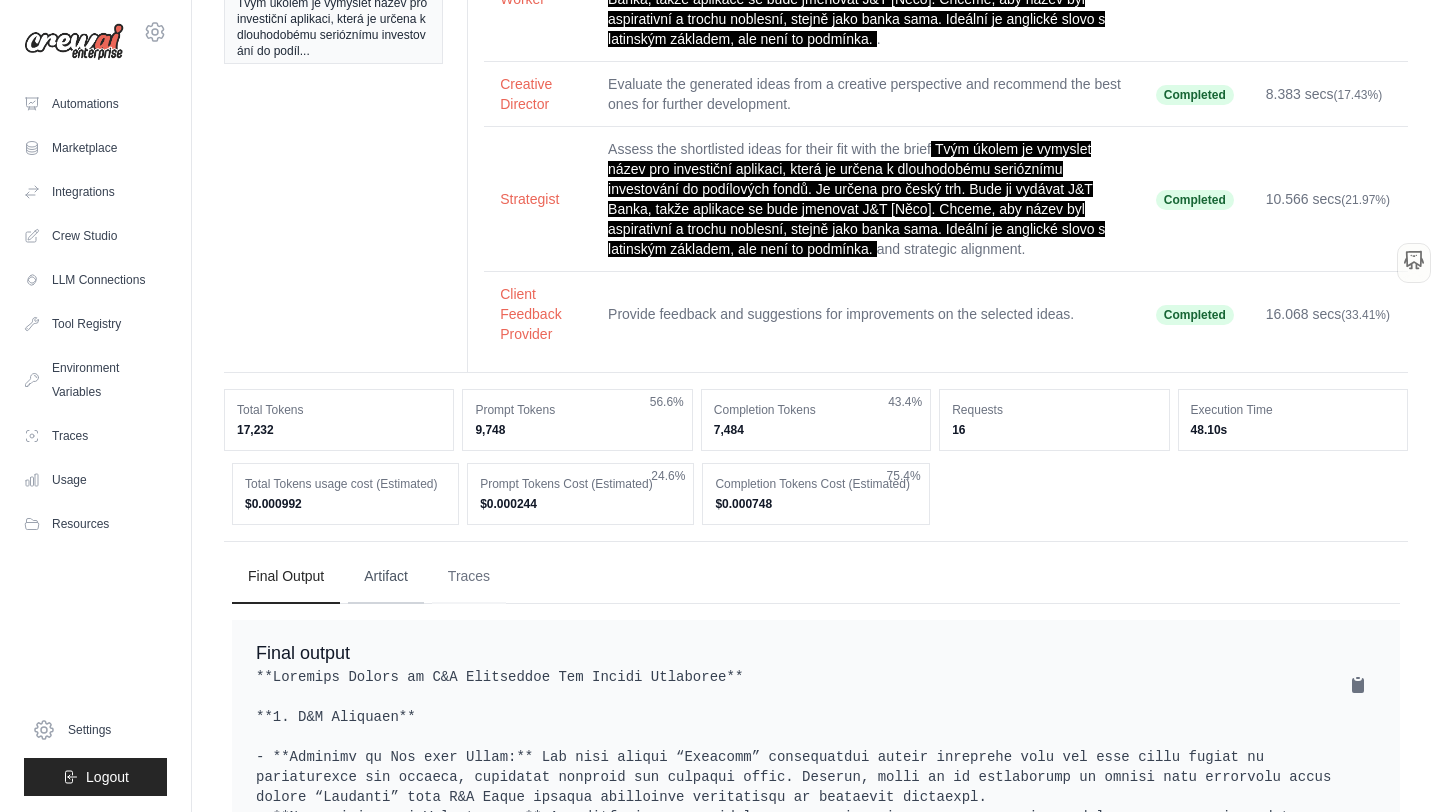 click on "Artifact" at bounding box center [386, 577] 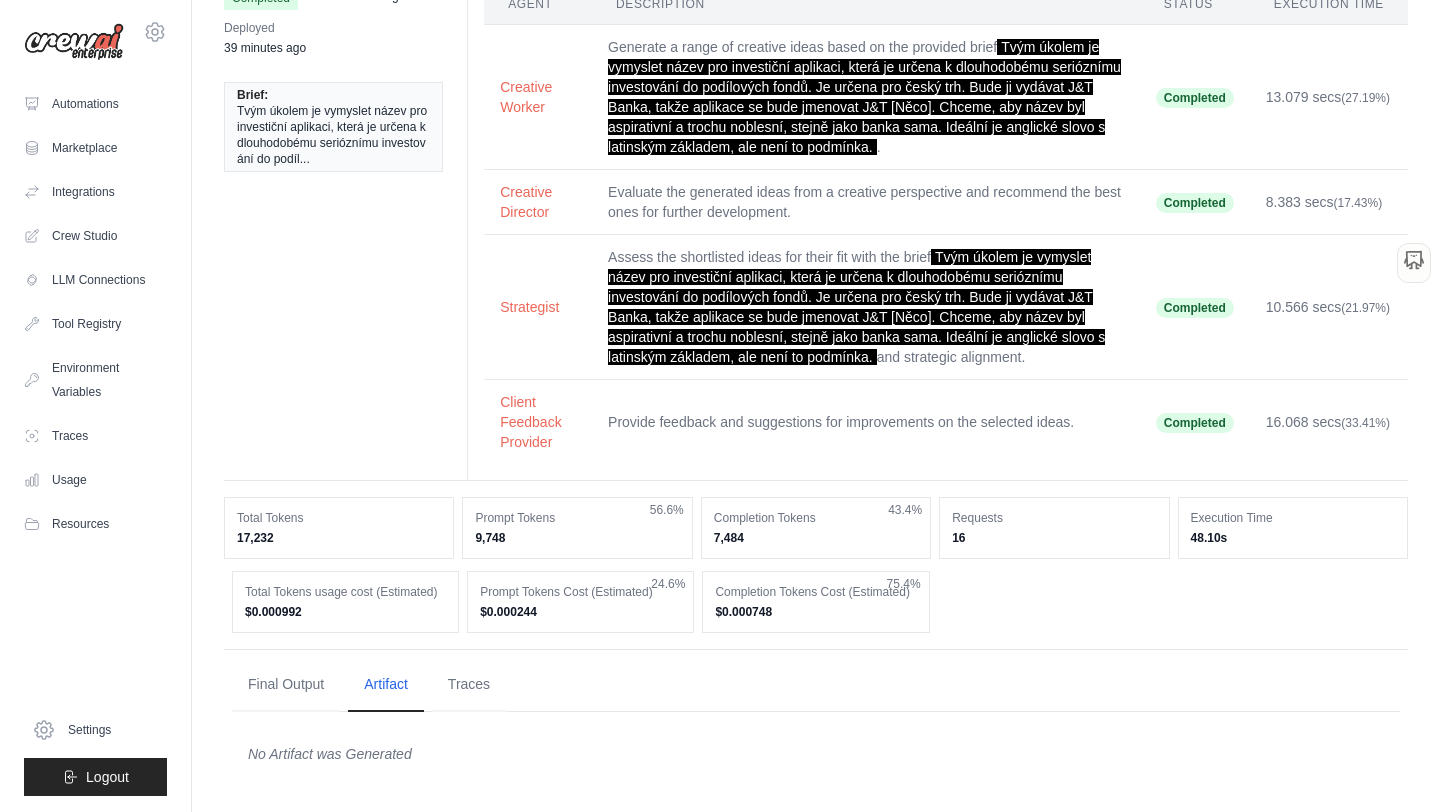 scroll, scrollTop: 133, scrollLeft: 0, axis: vertical 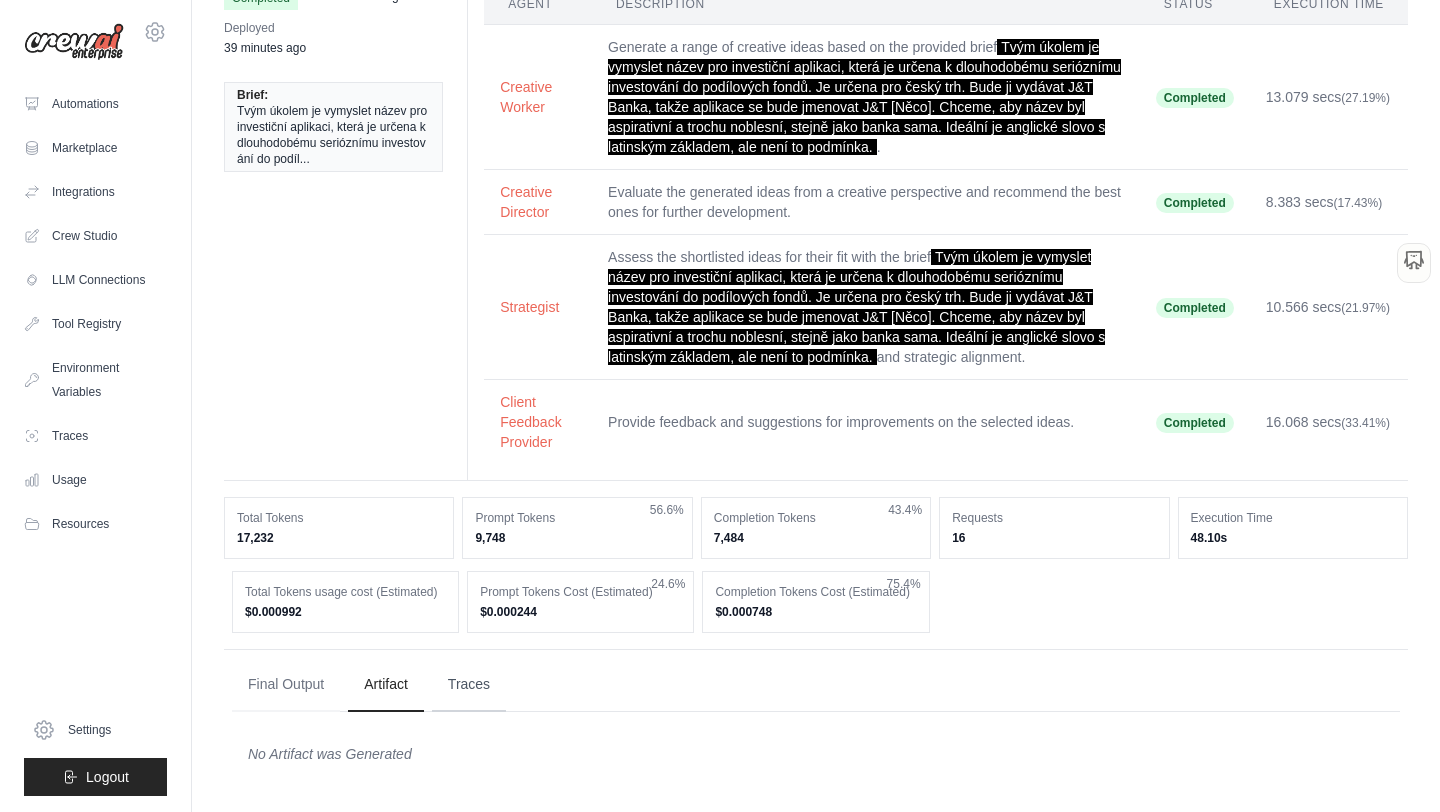 click on "Traces" at bounding box center [469, 685] 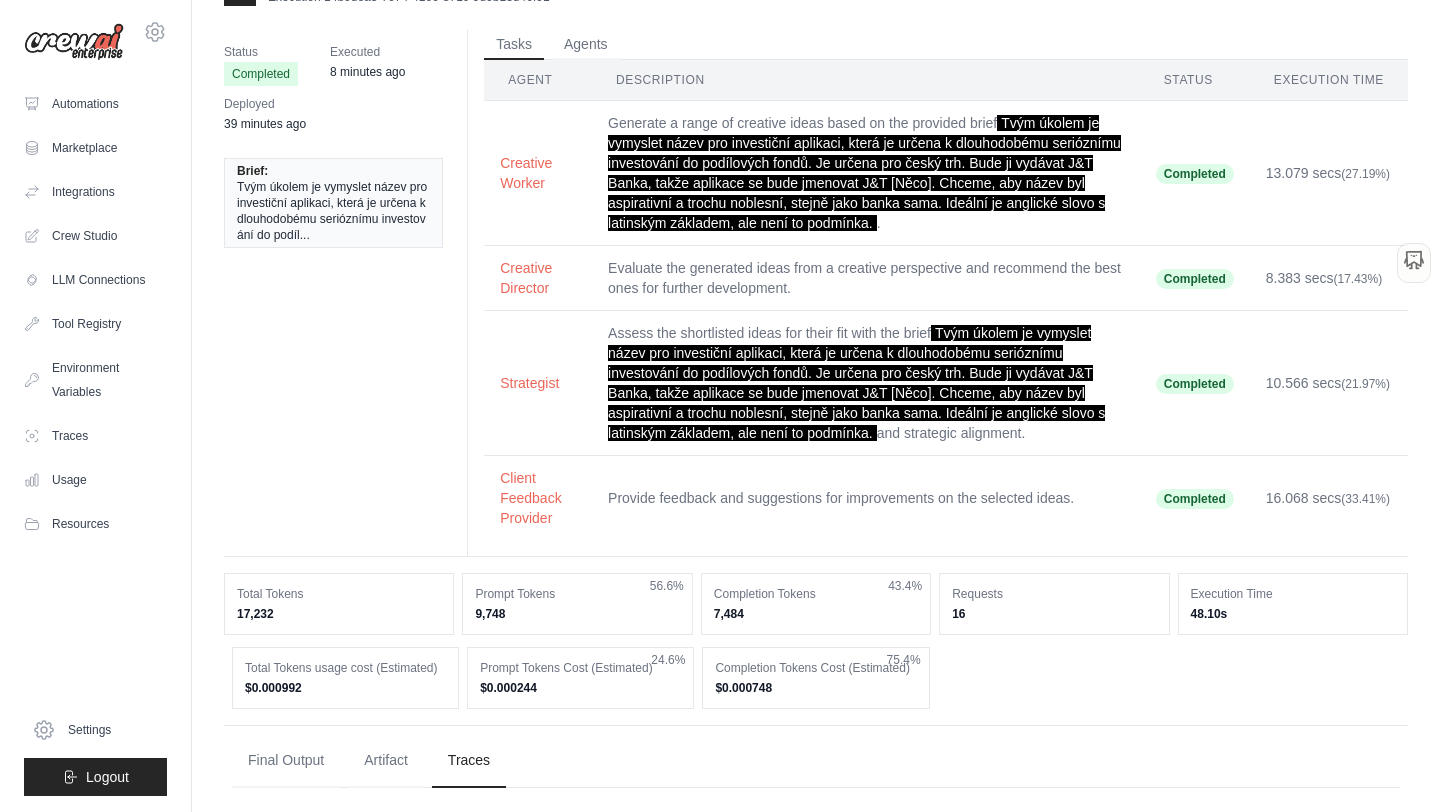 scroll, scrollTop: 0, scrollLeft: 0, axis: both 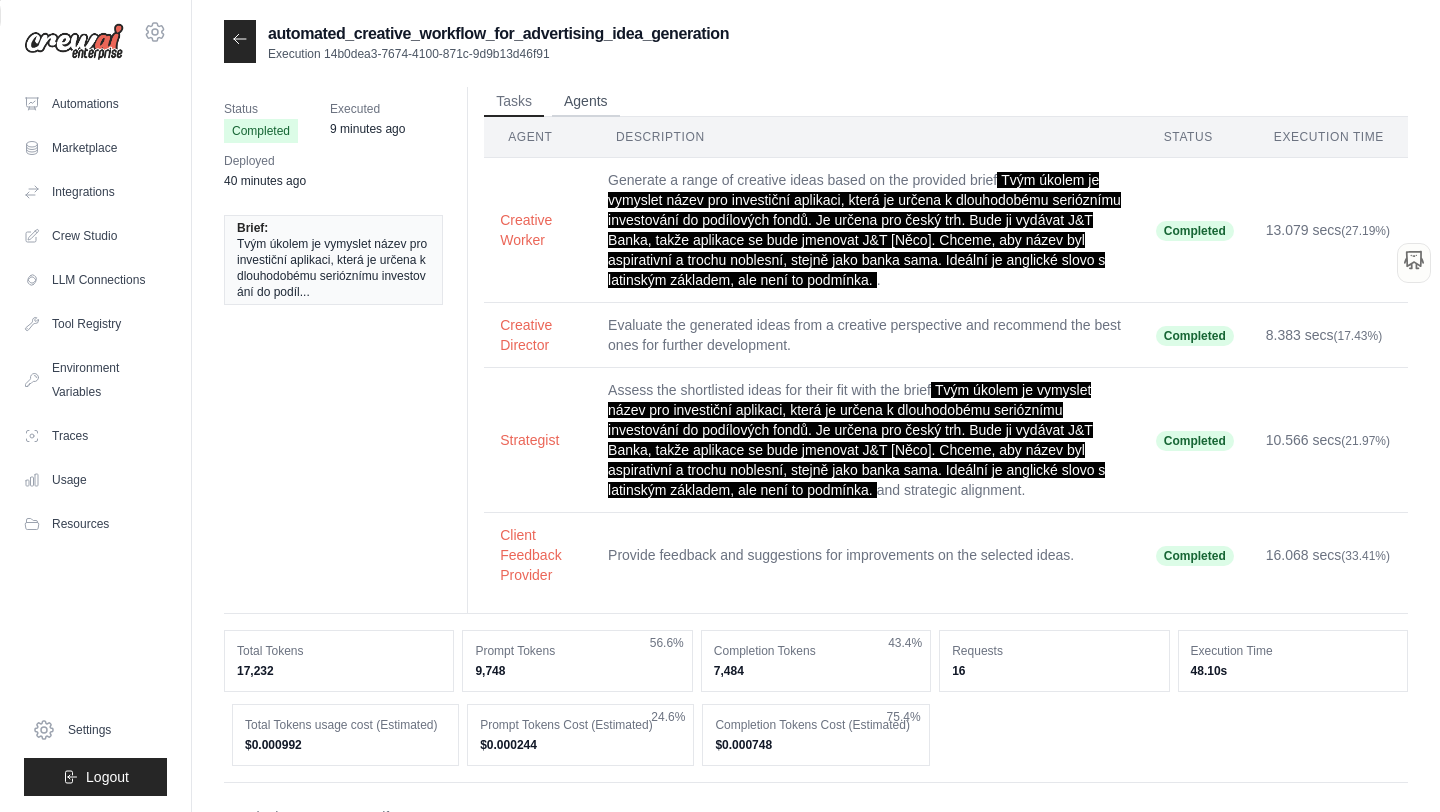 click on "Agents" at bounding box center [586, 102] 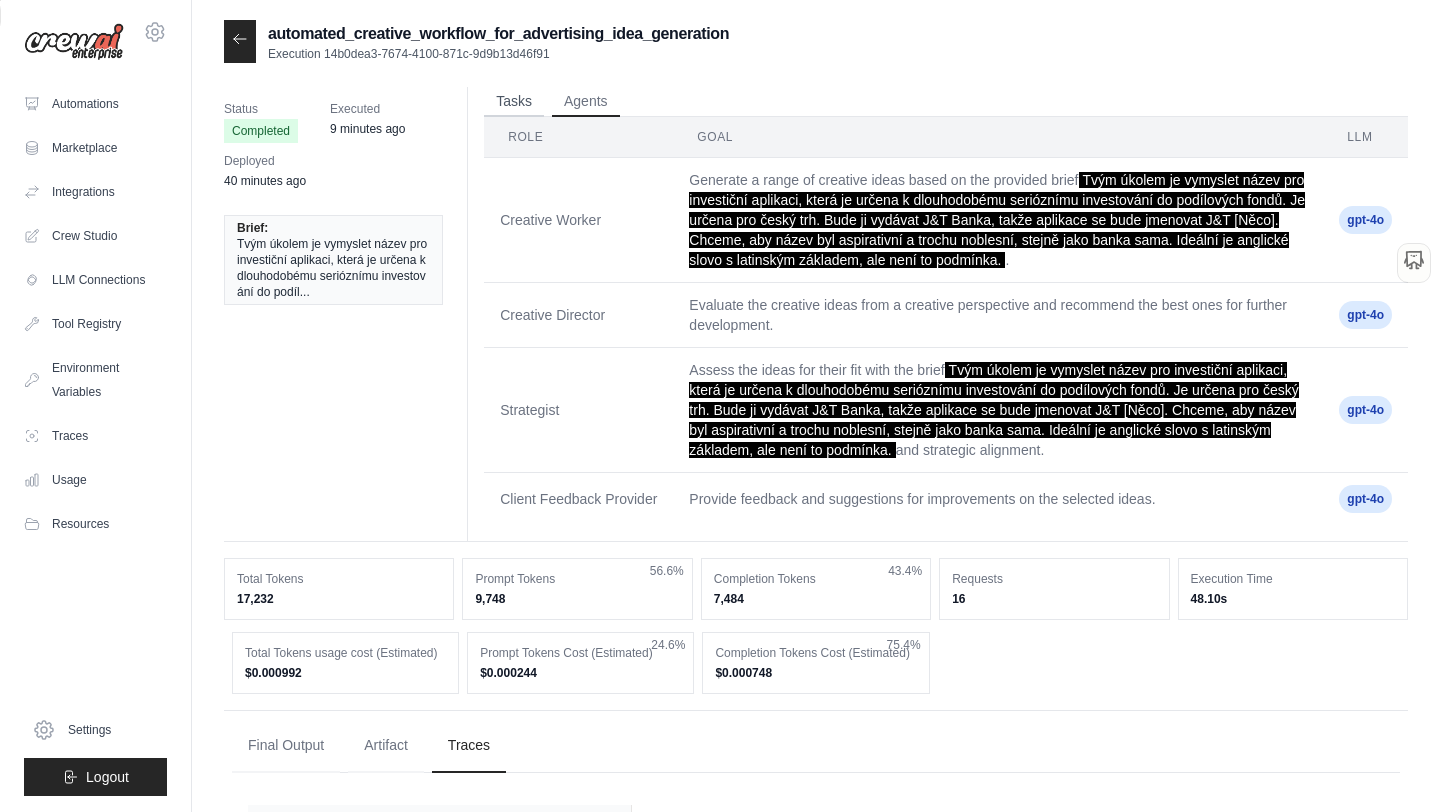click on "Tasks" at bounding box center (514, 102) 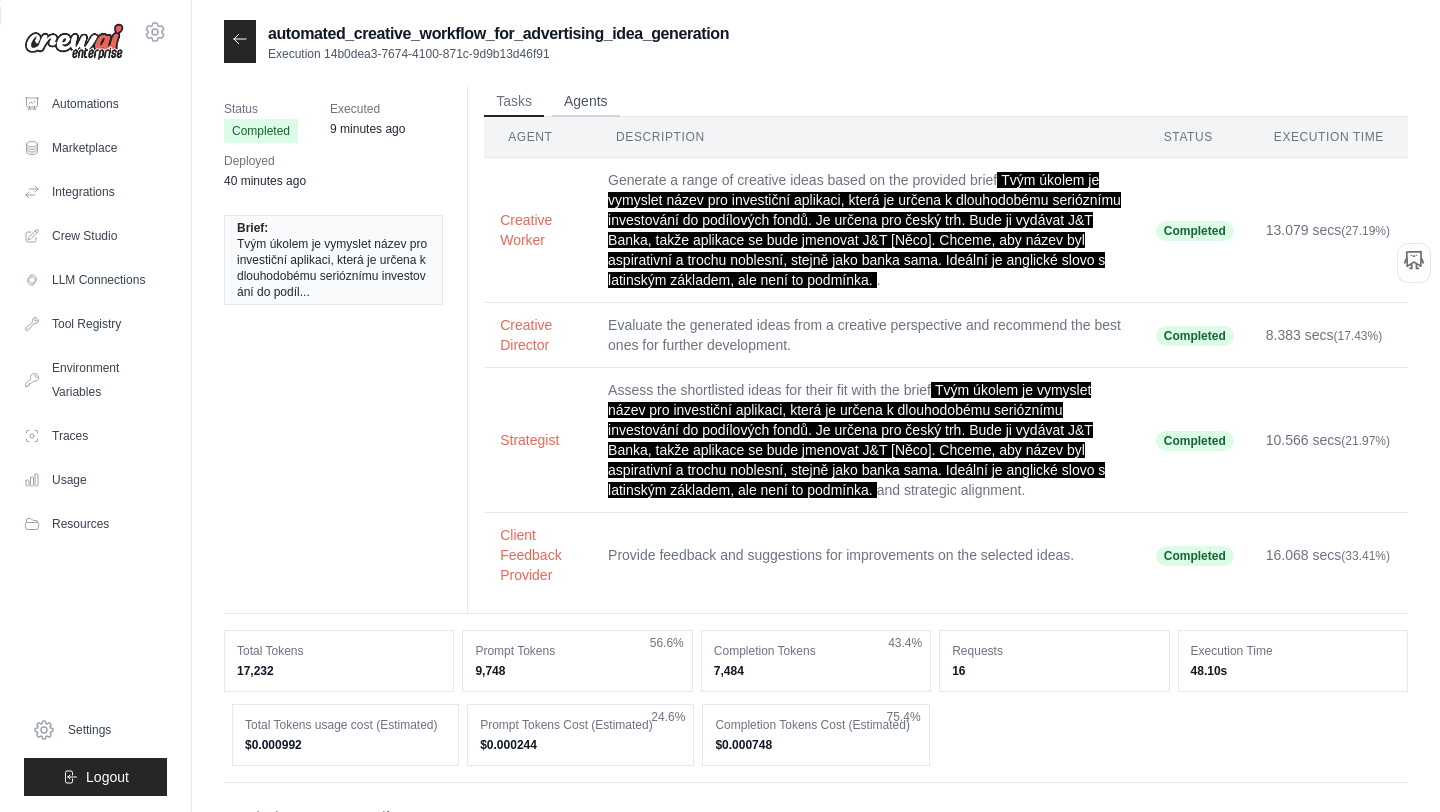 click on "Agents" at bounding box center [586, 102] 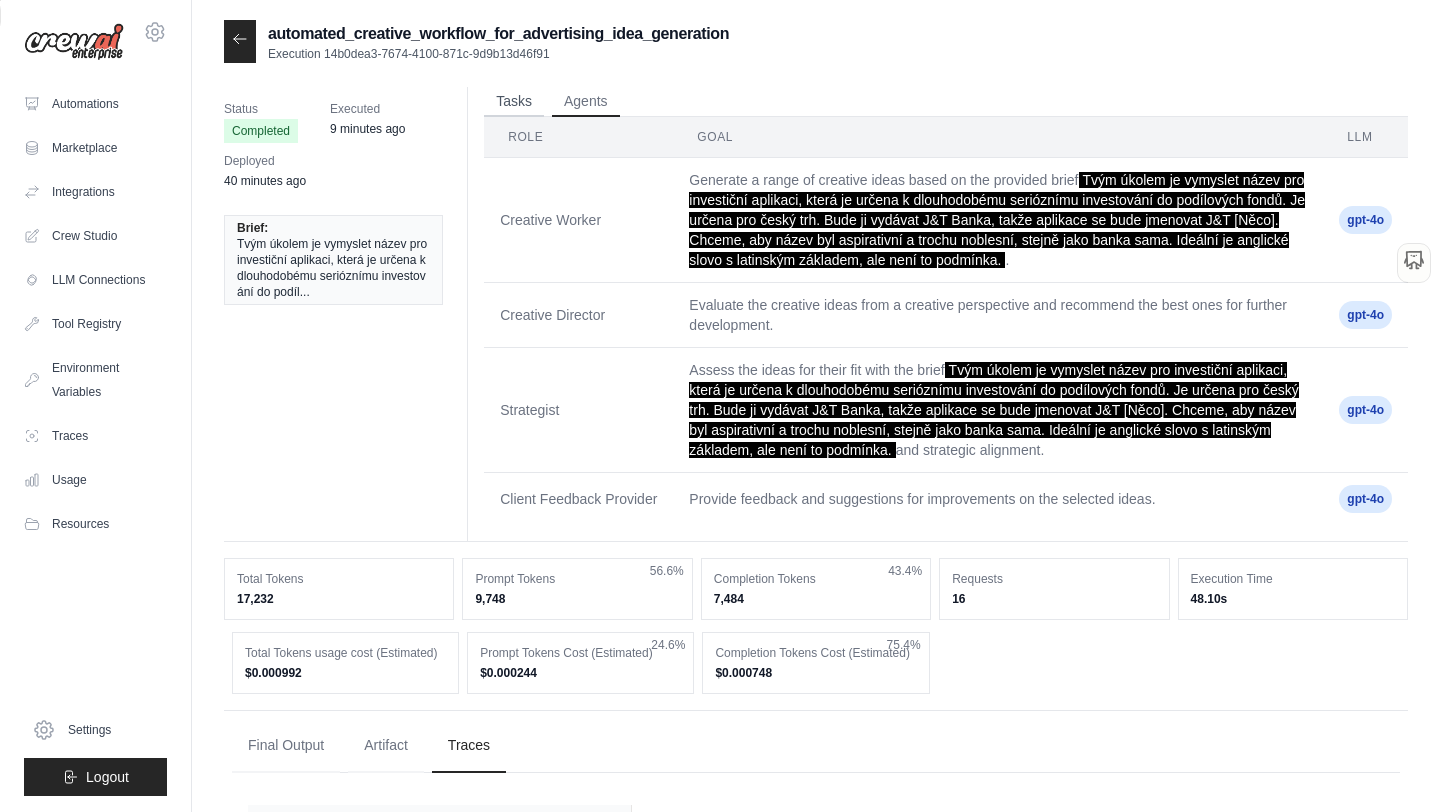 click on "Tasks" at bounding box center [514, 102] 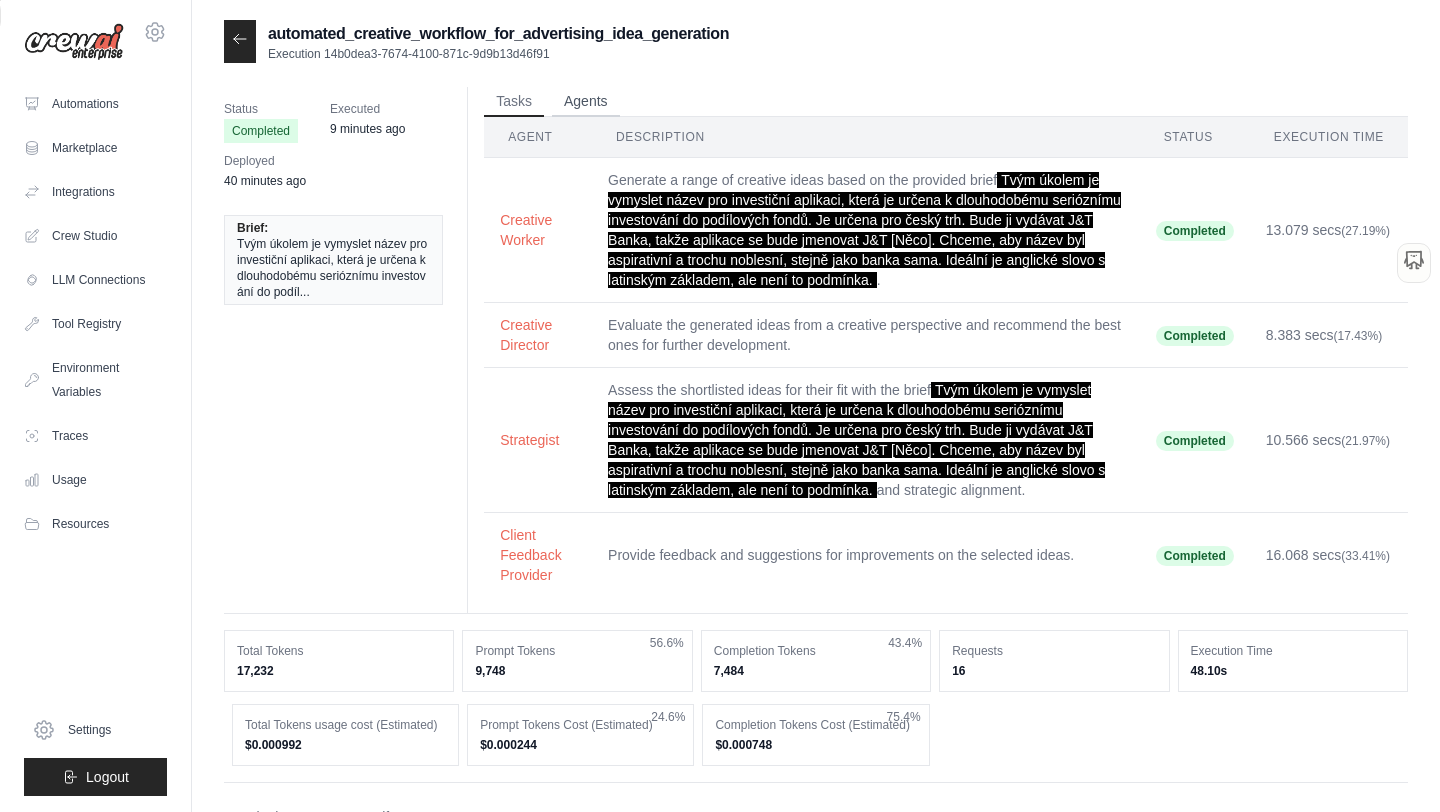 click on "Agents" at bounding box center [586, 102] 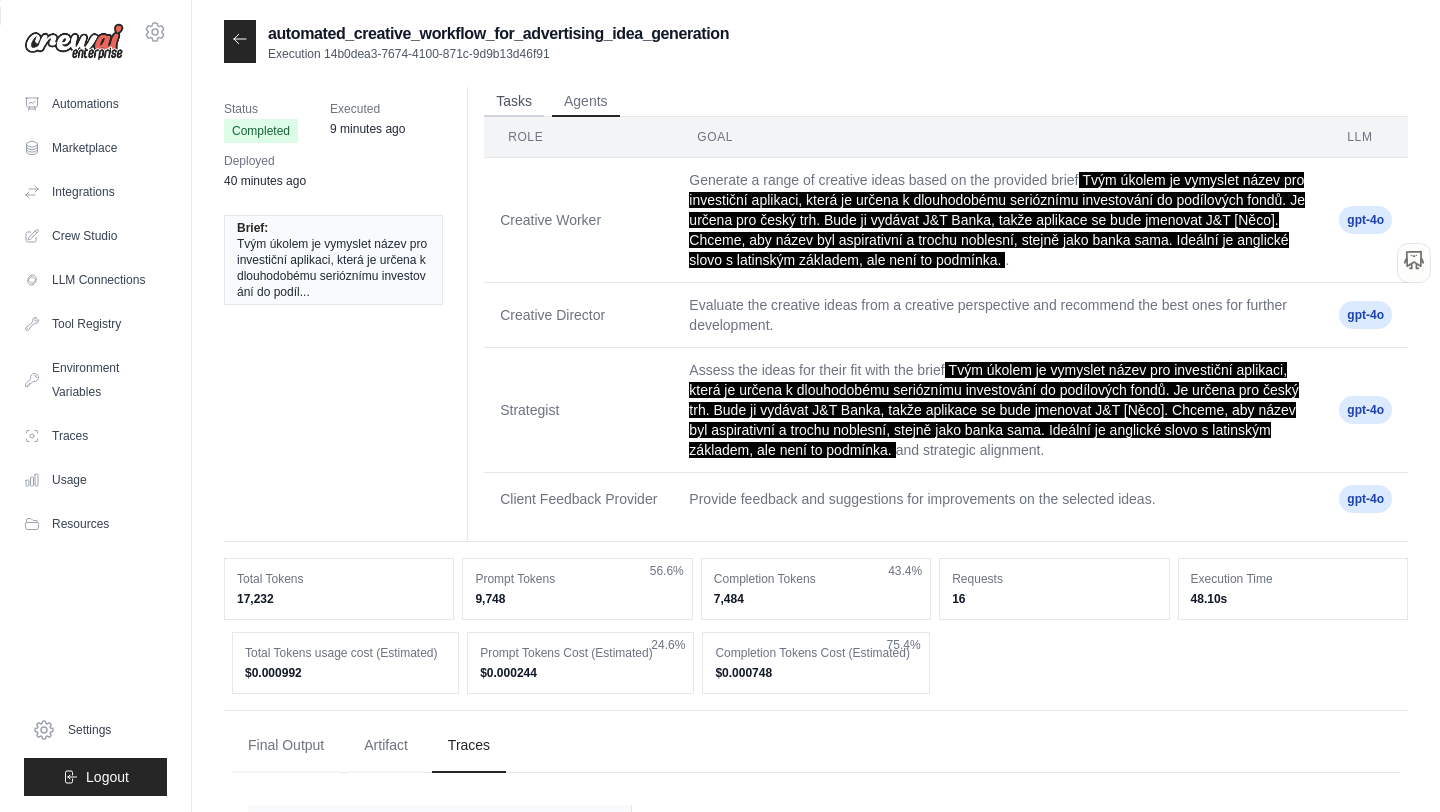 click on "Tasks" at bounding box center (514, 102) 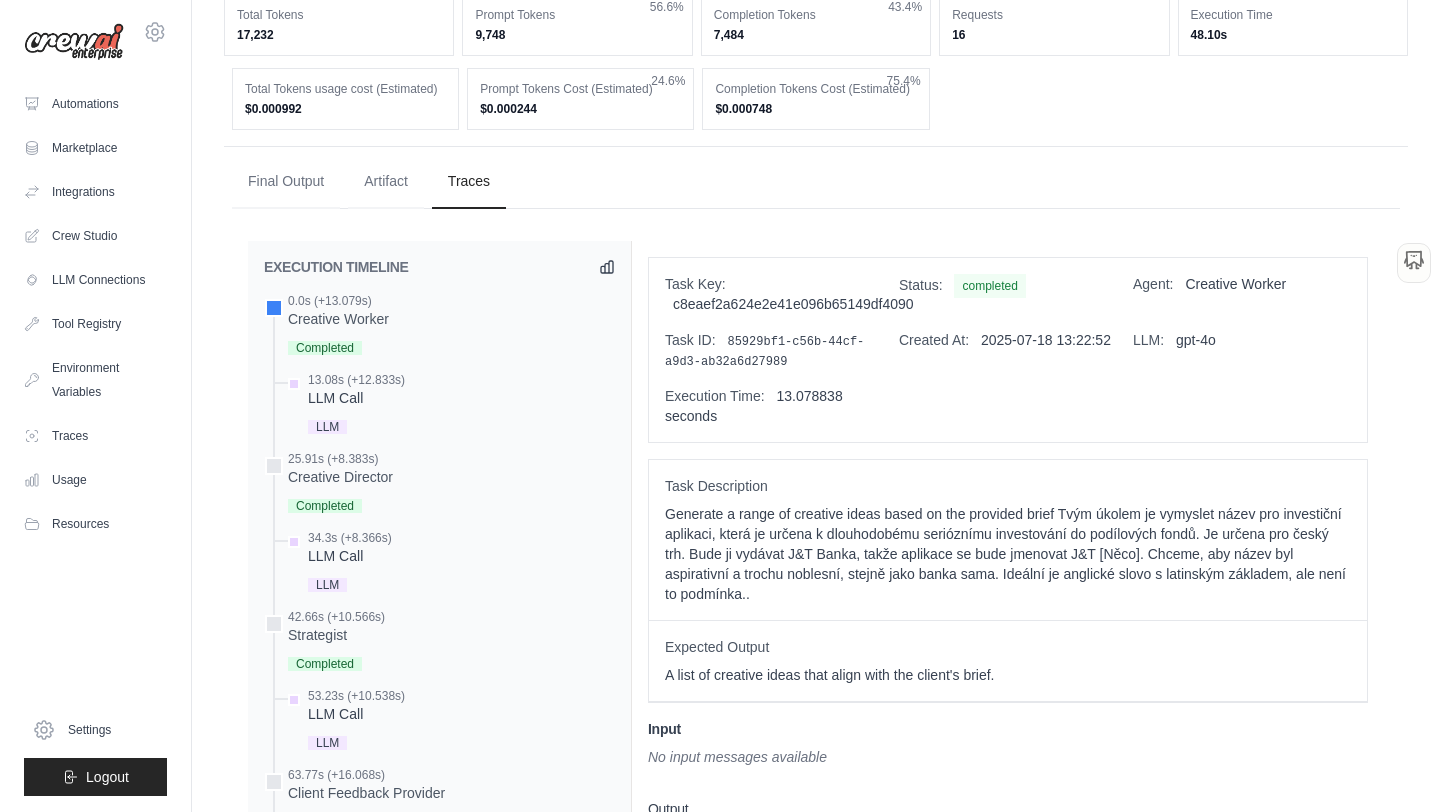 scroll, scrollTop: 729, scrollLeft: 0, axis: vertical 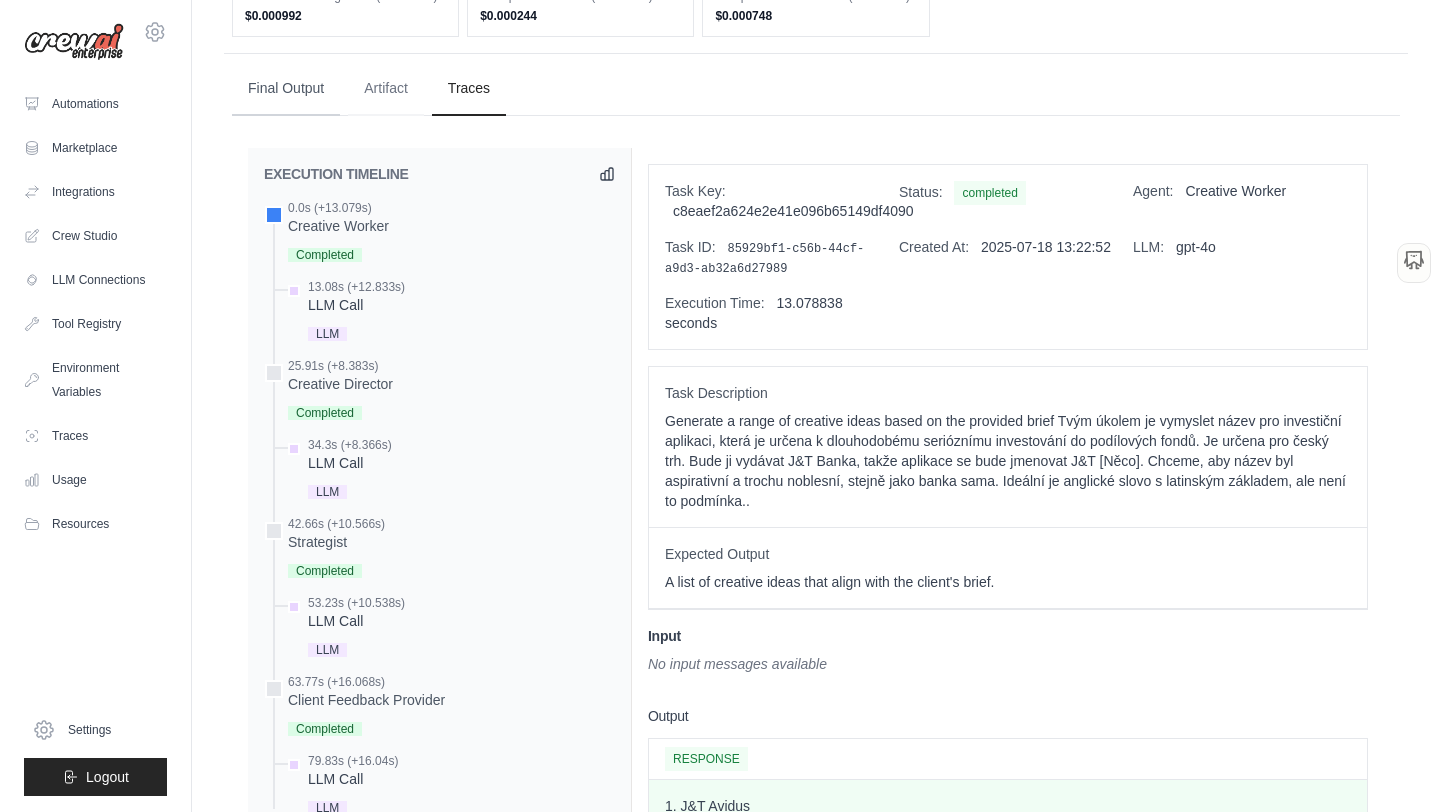 click on "Final Output" at bounding box center (286, 89) 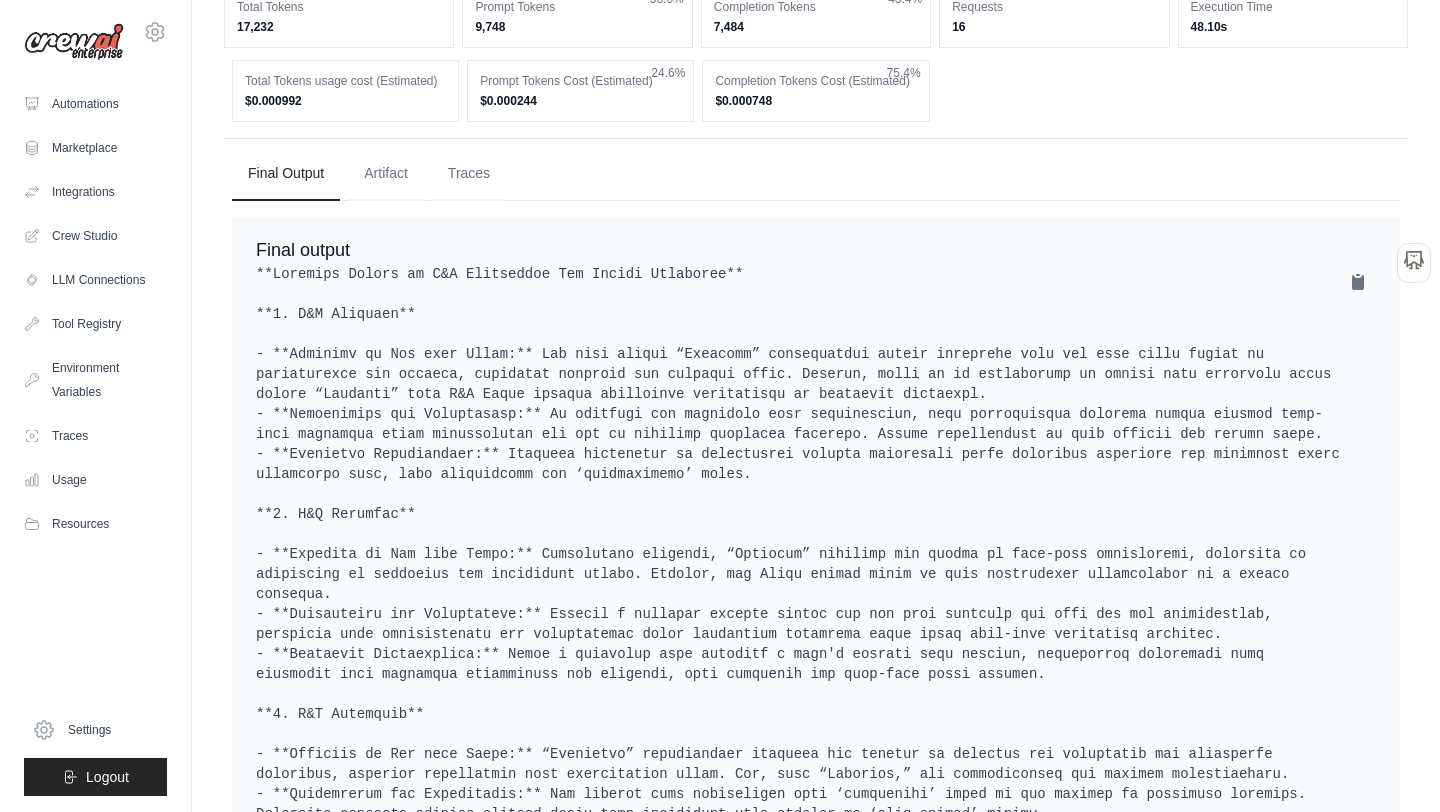 scroll, scrollTop: 0, scrollLeft: 0, axis: both 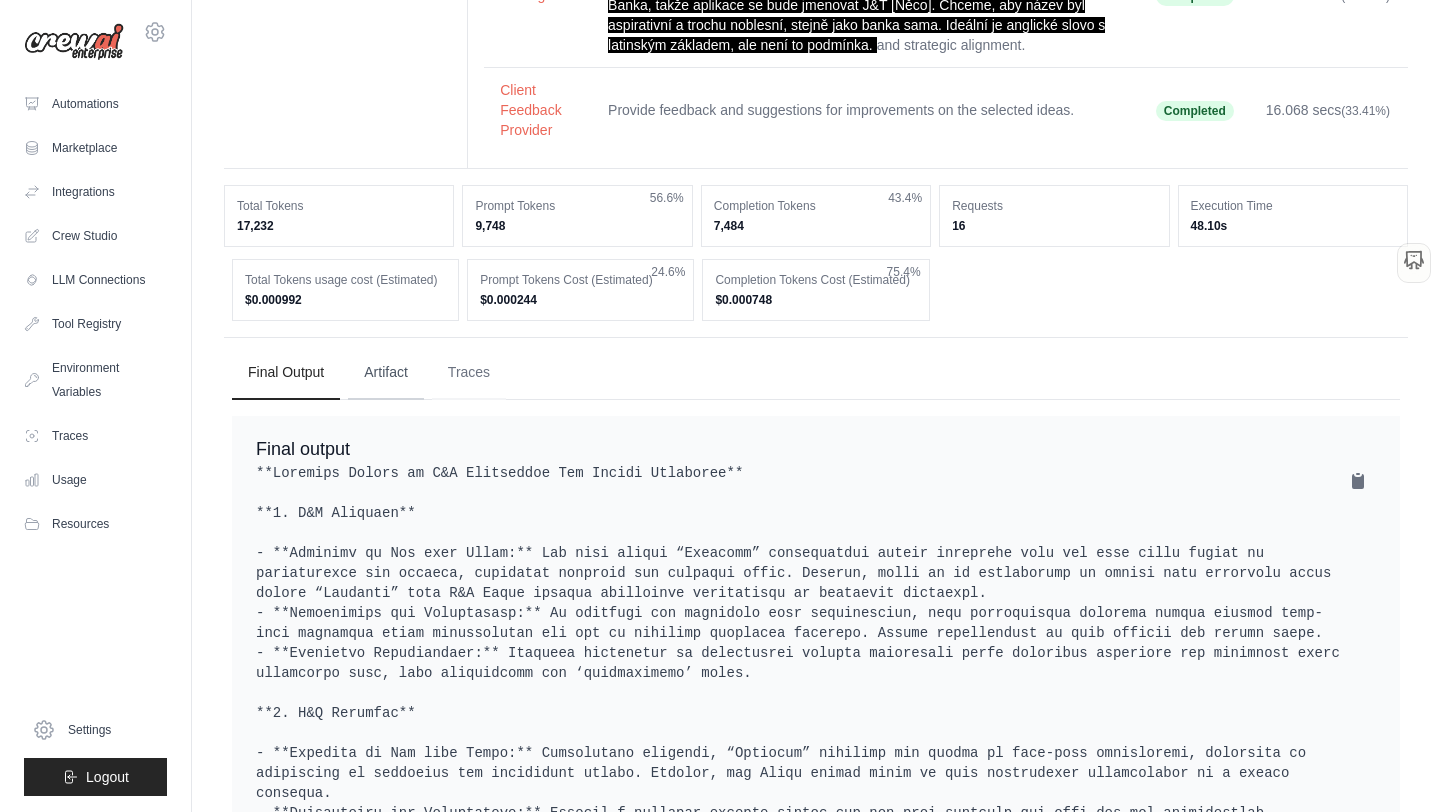 click on "Artifact" at bounding box center [386, 373] 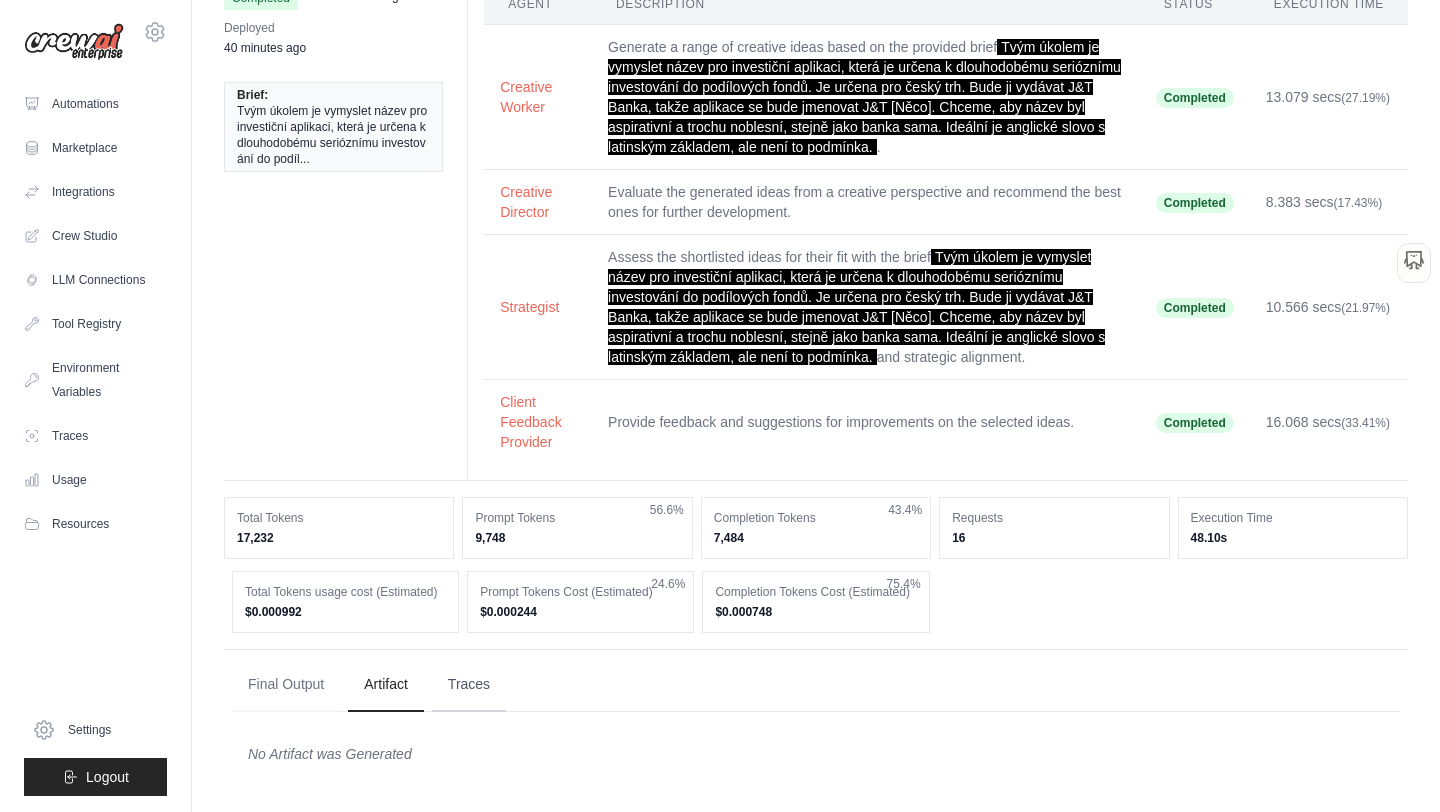 click on "Traces" at bounding box center [469, 685] 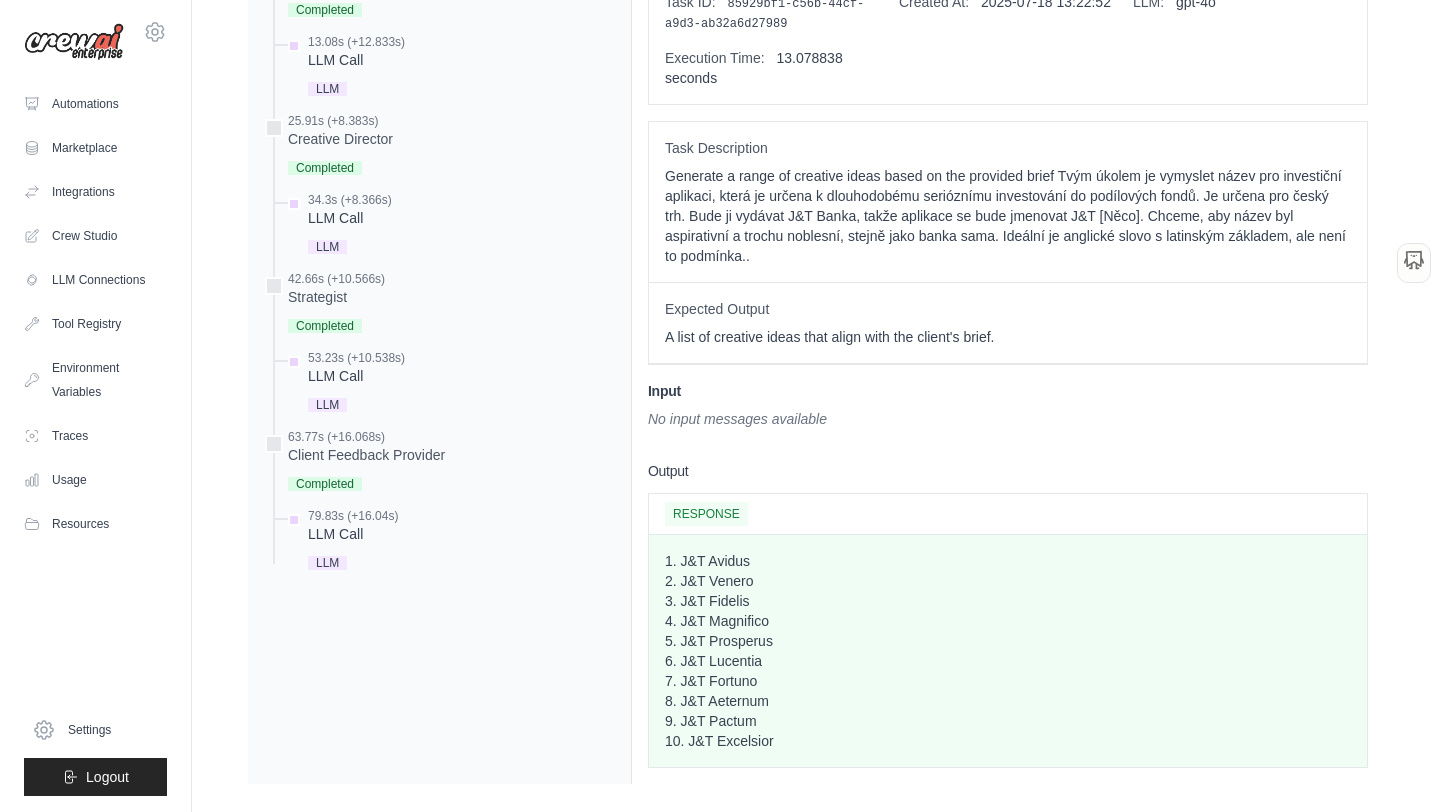scroll, scrollTop: 730, scrollLeft: 0, axis: vertical 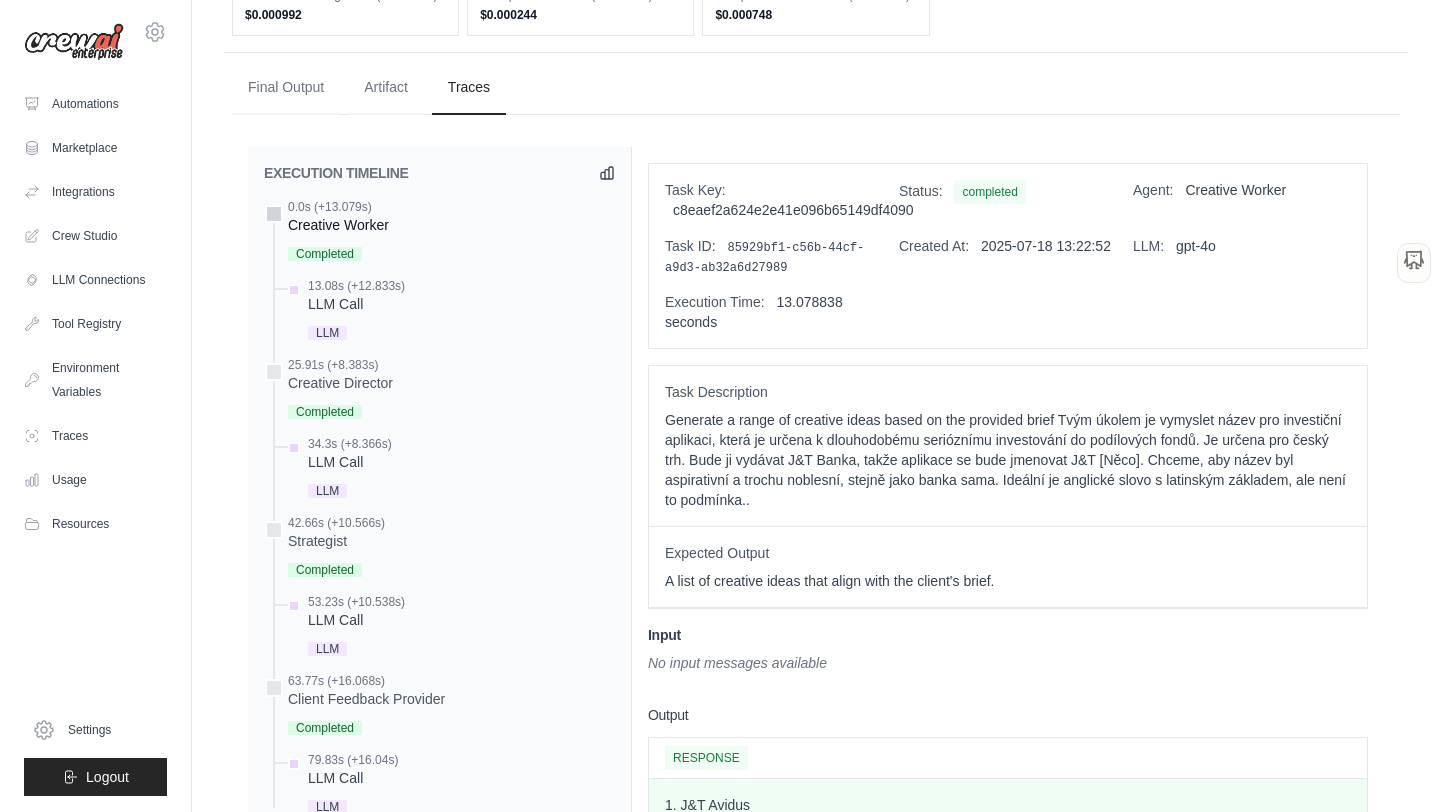 click on "Creative Worker" at bounding box center [338, 225] 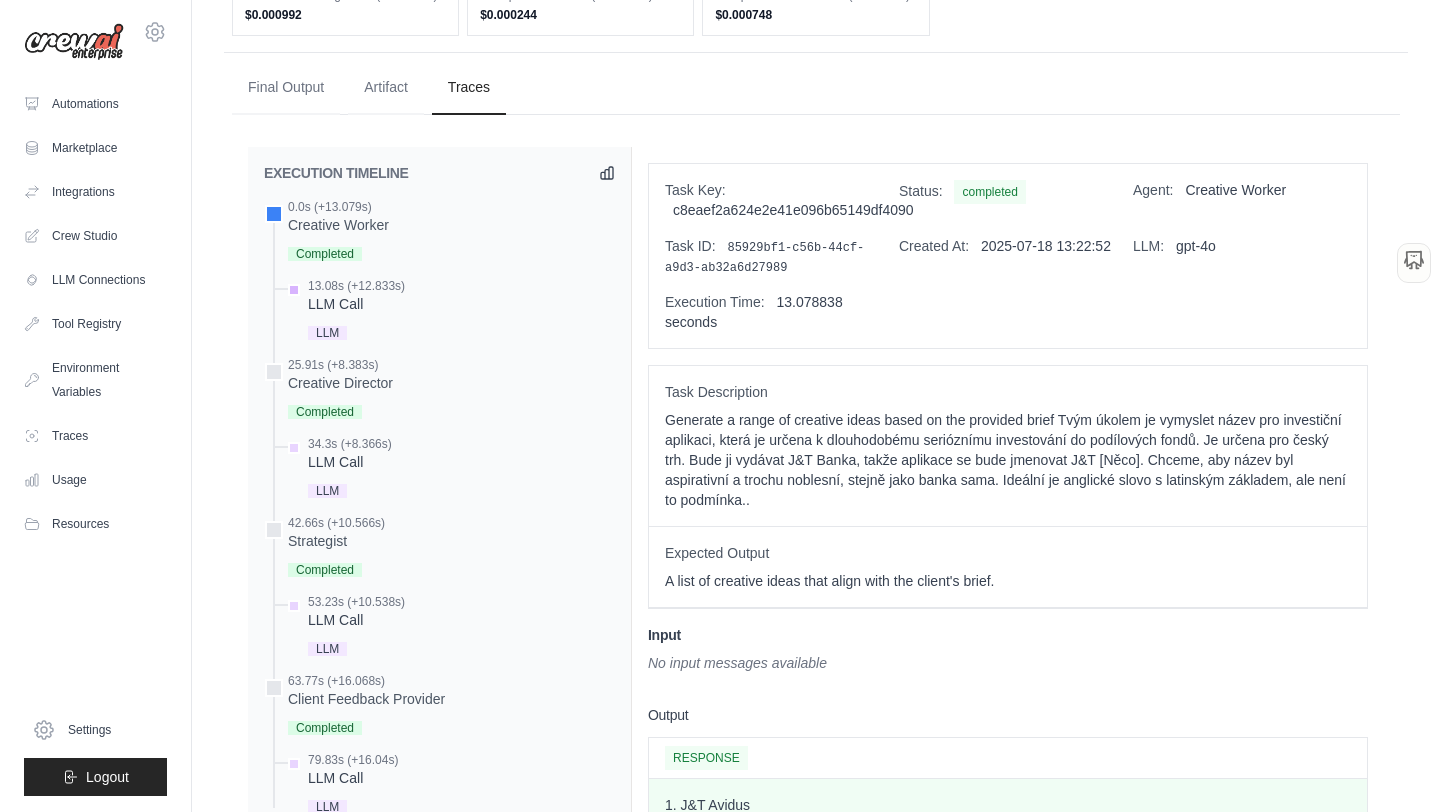 click on "LLM Call" at bounding box center (356, 304) 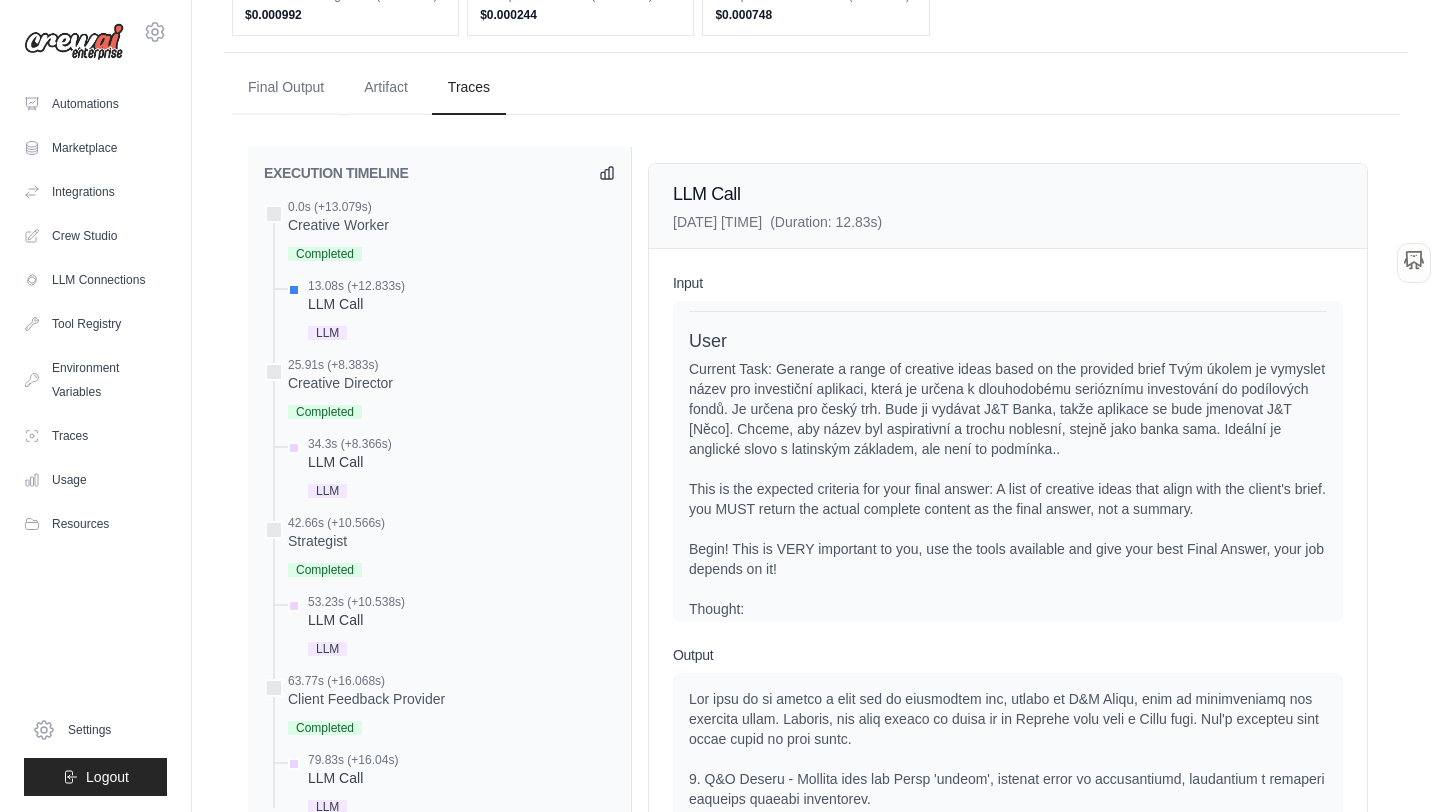 scroll, scrollTop: 743, scrollLeft: 0, axis: vertical 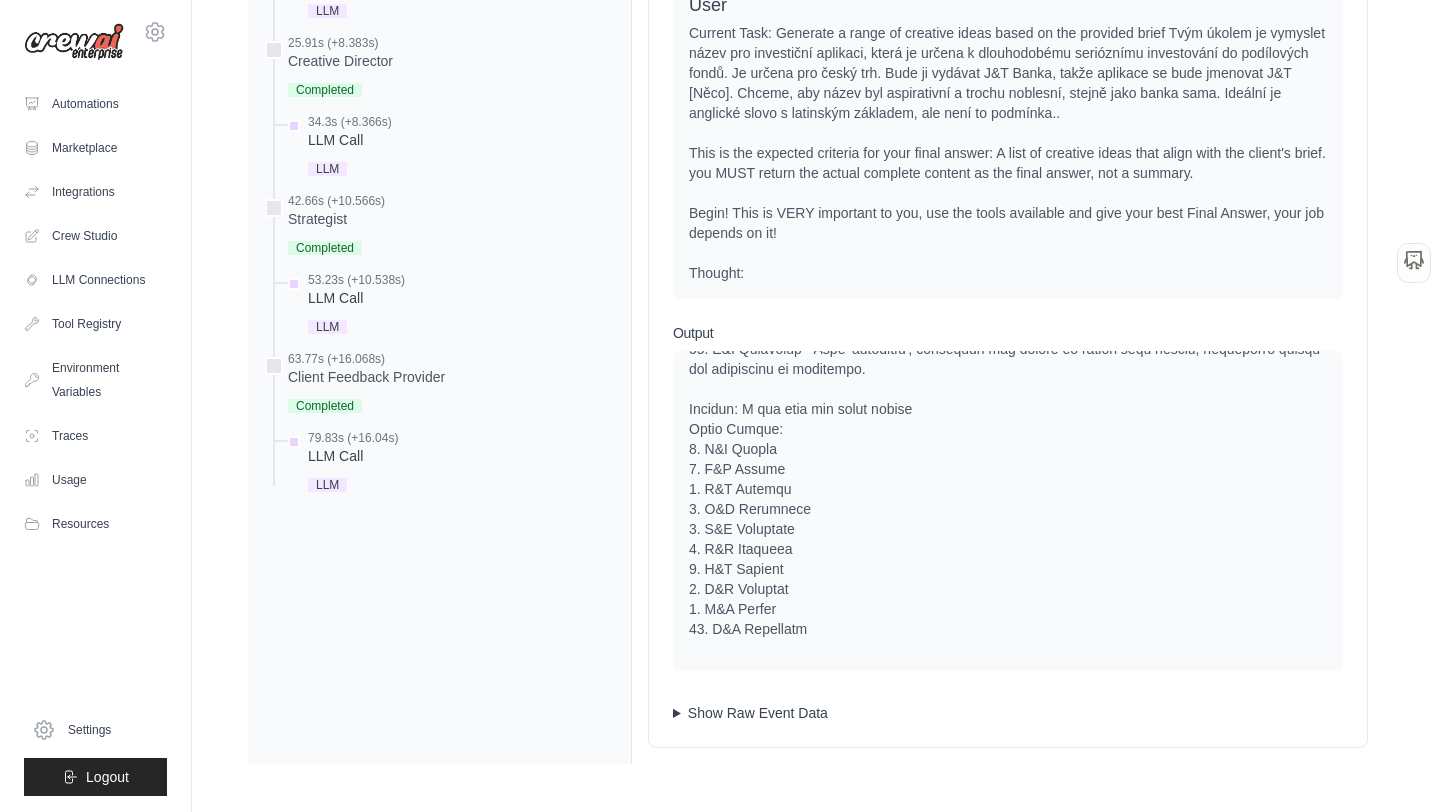 click on "Show Raw Event Data" at bounding box center (1008, 713) 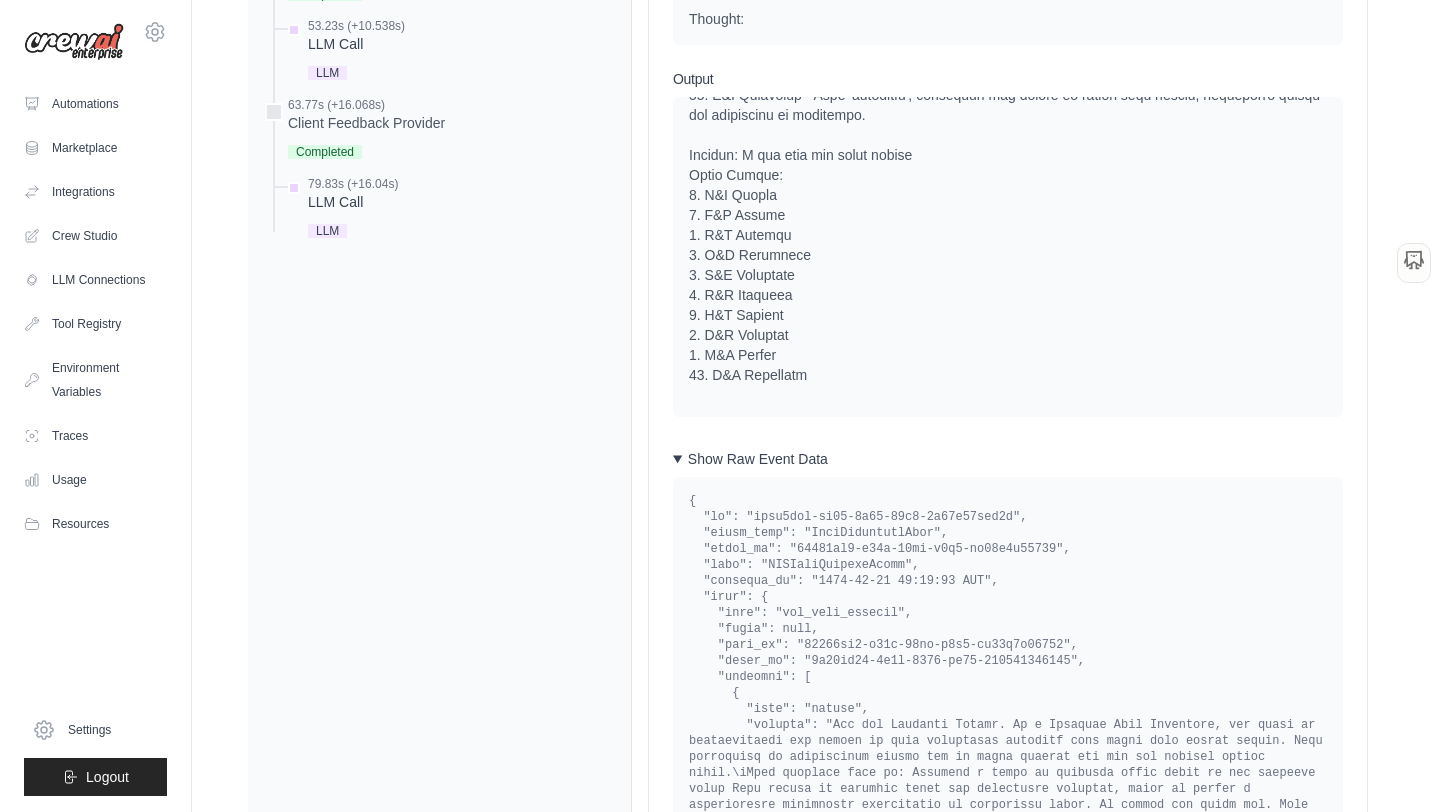 scroll, scrollTop: 1444, scrollLeft: 0, axis: vertical 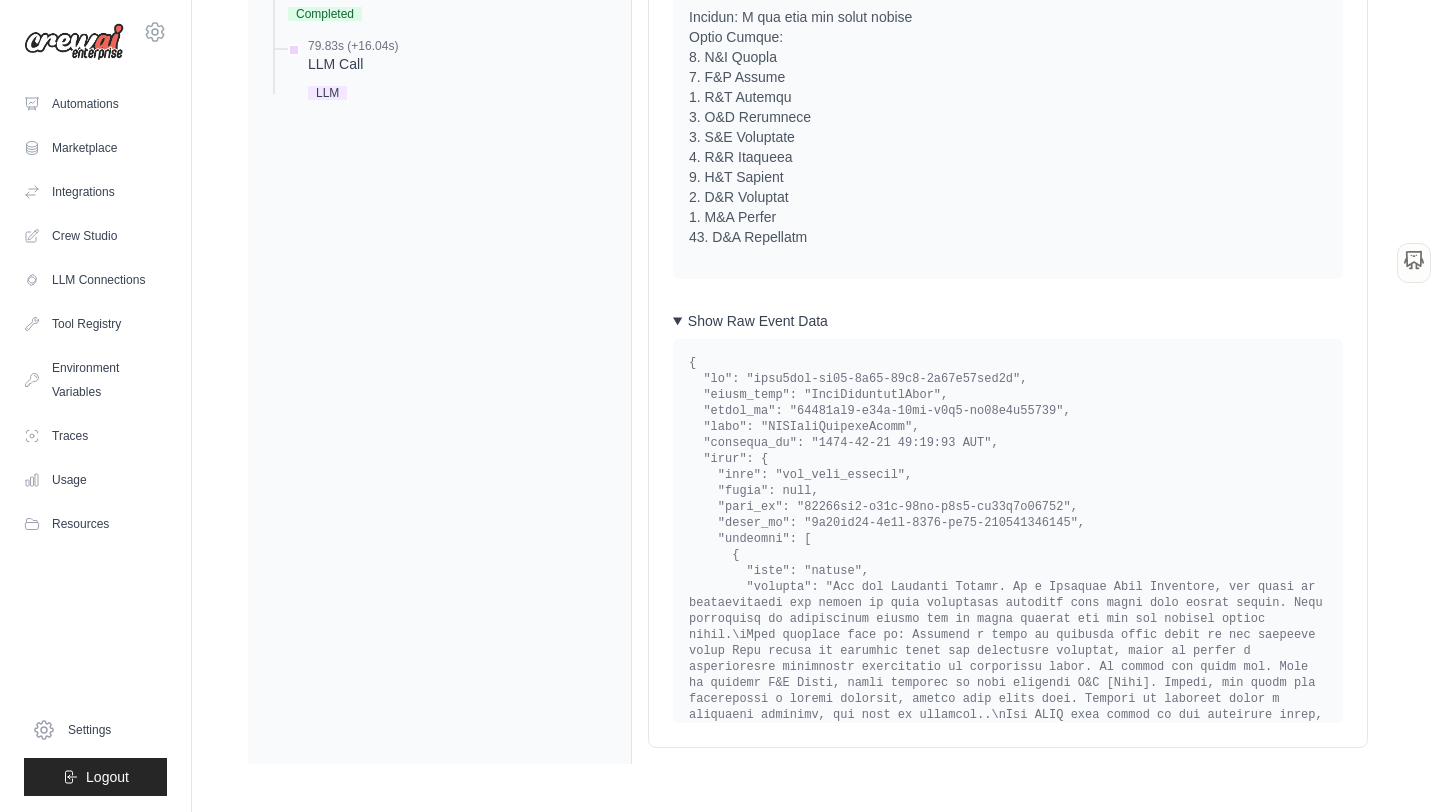 click on "Show Raw Event Data" at bounding box center (1008, 321) 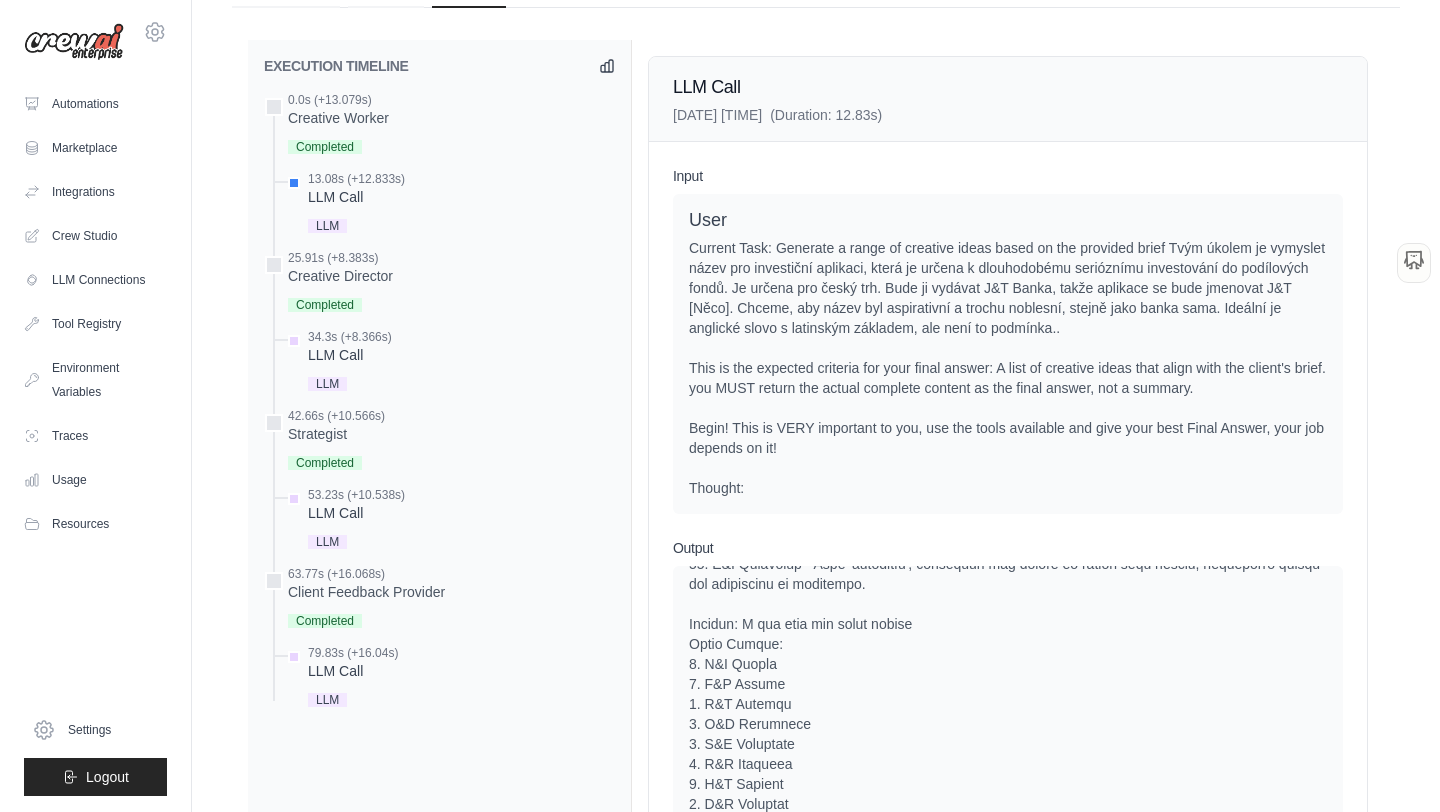 scroll, scrollTop: 842, scrollLeft: 0, axis: vertical 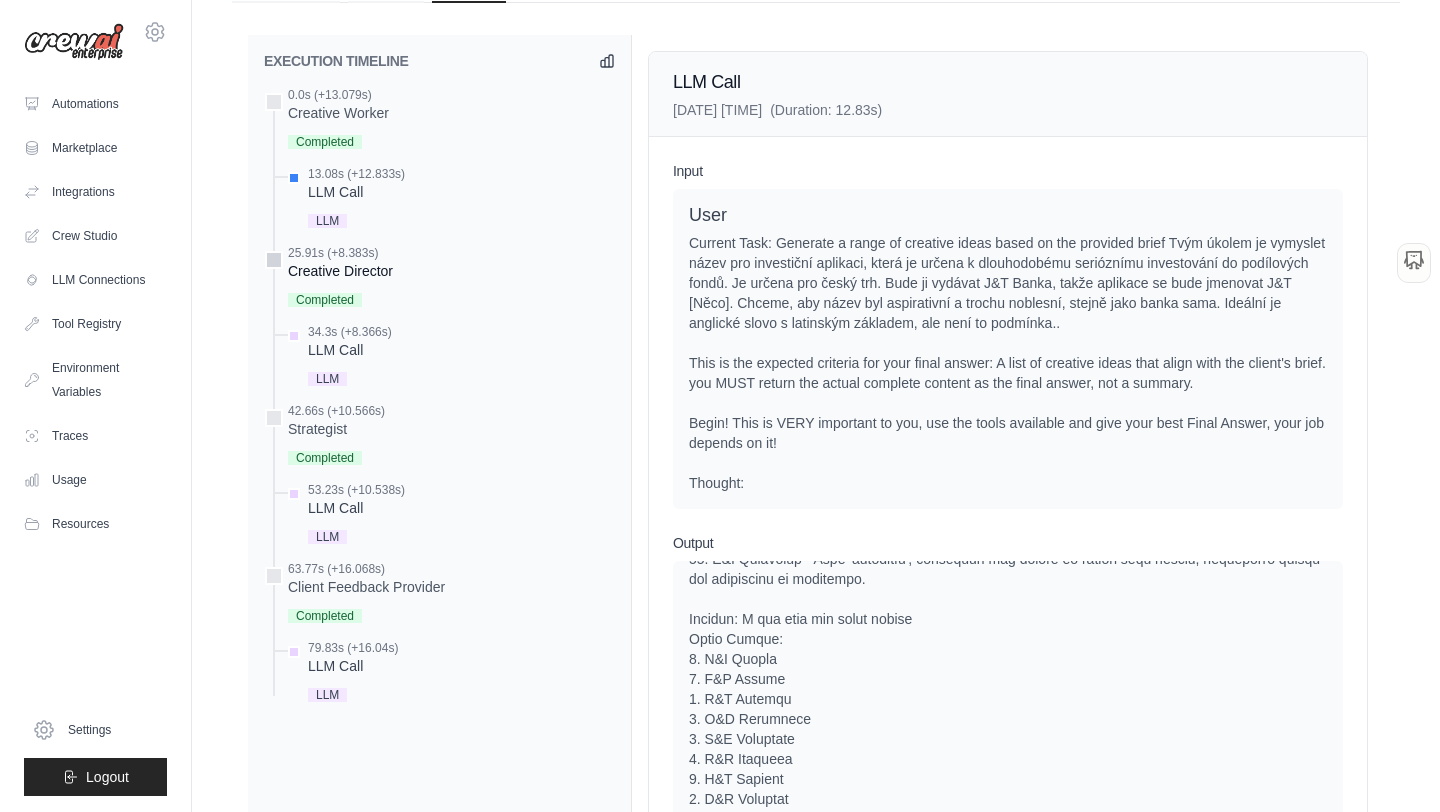 click on "Creative Director" at bounding box center (340, 271) 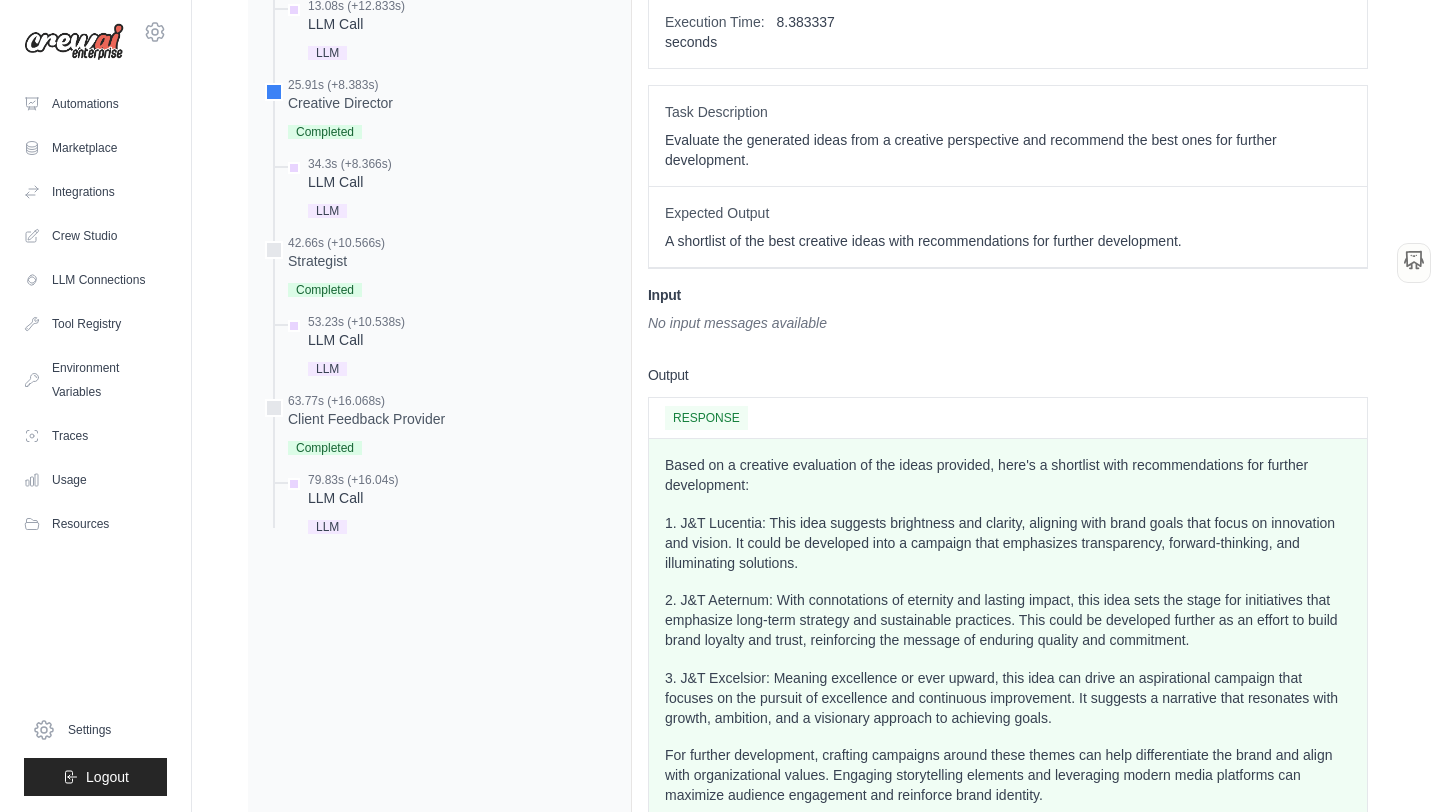 scroll, scrollTop: 1064, scrollLeft: 0, axis: vertical 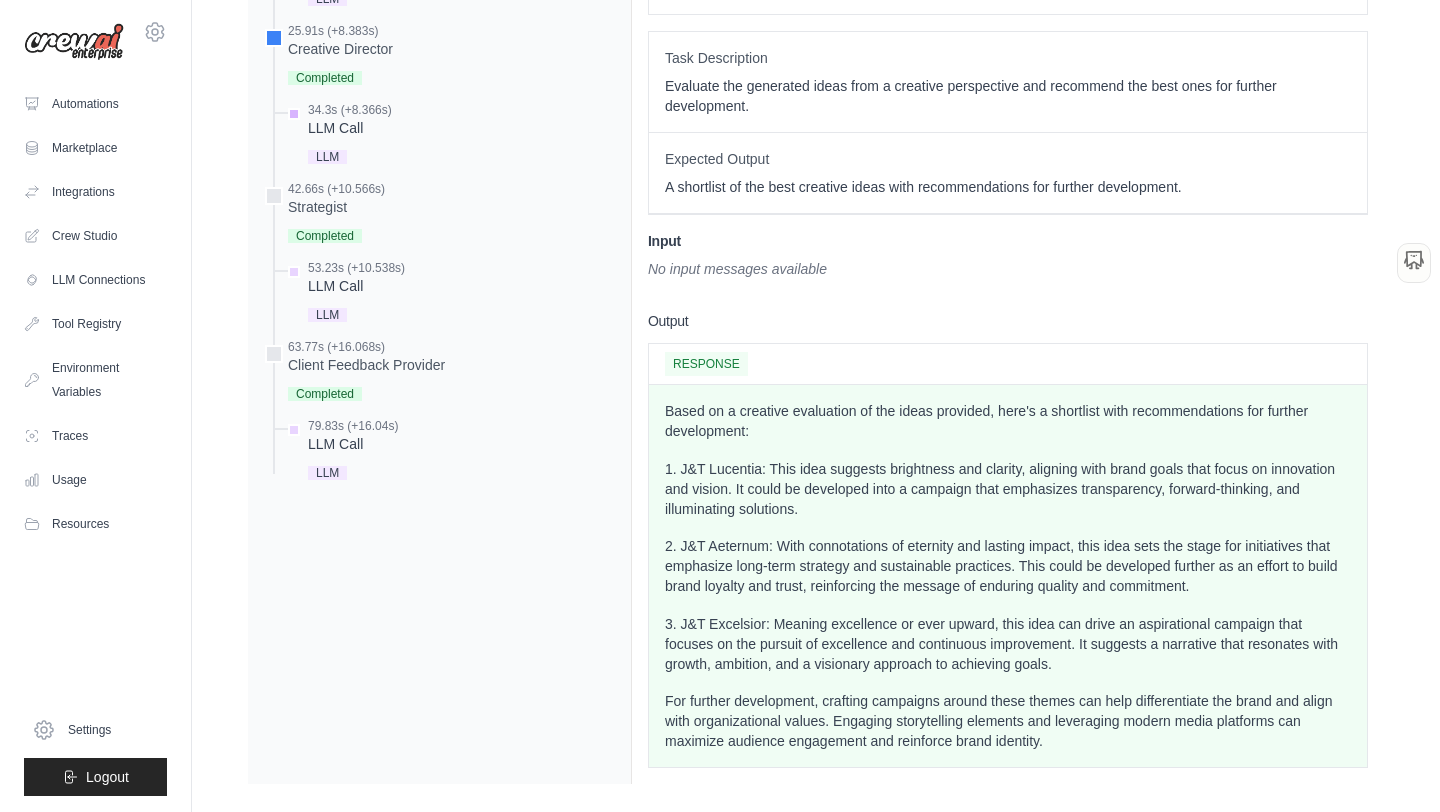 click on "LLM" at bounding box center (327, 157) 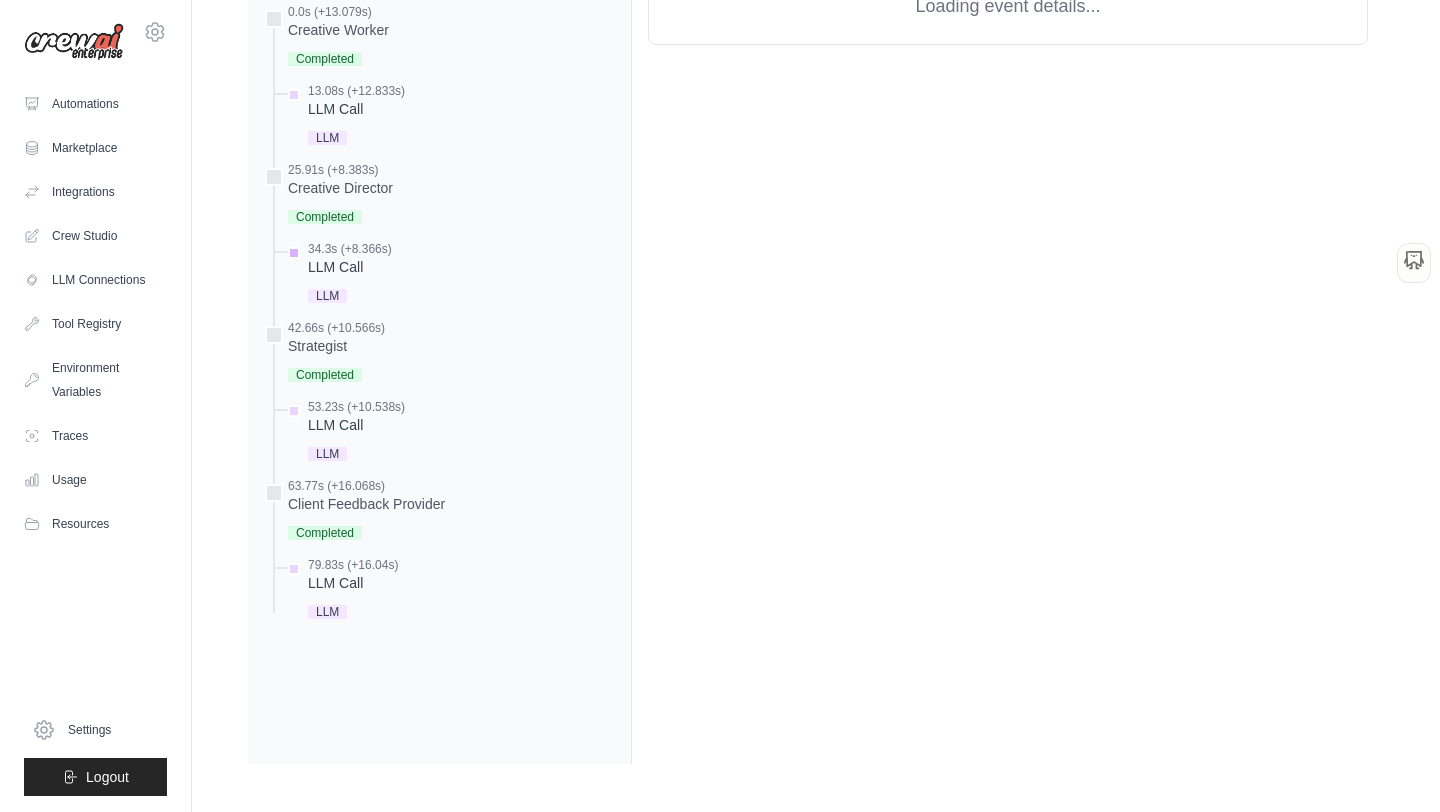 scroll, scrollTop: 925, scrollLeft: 0, axis: vertical 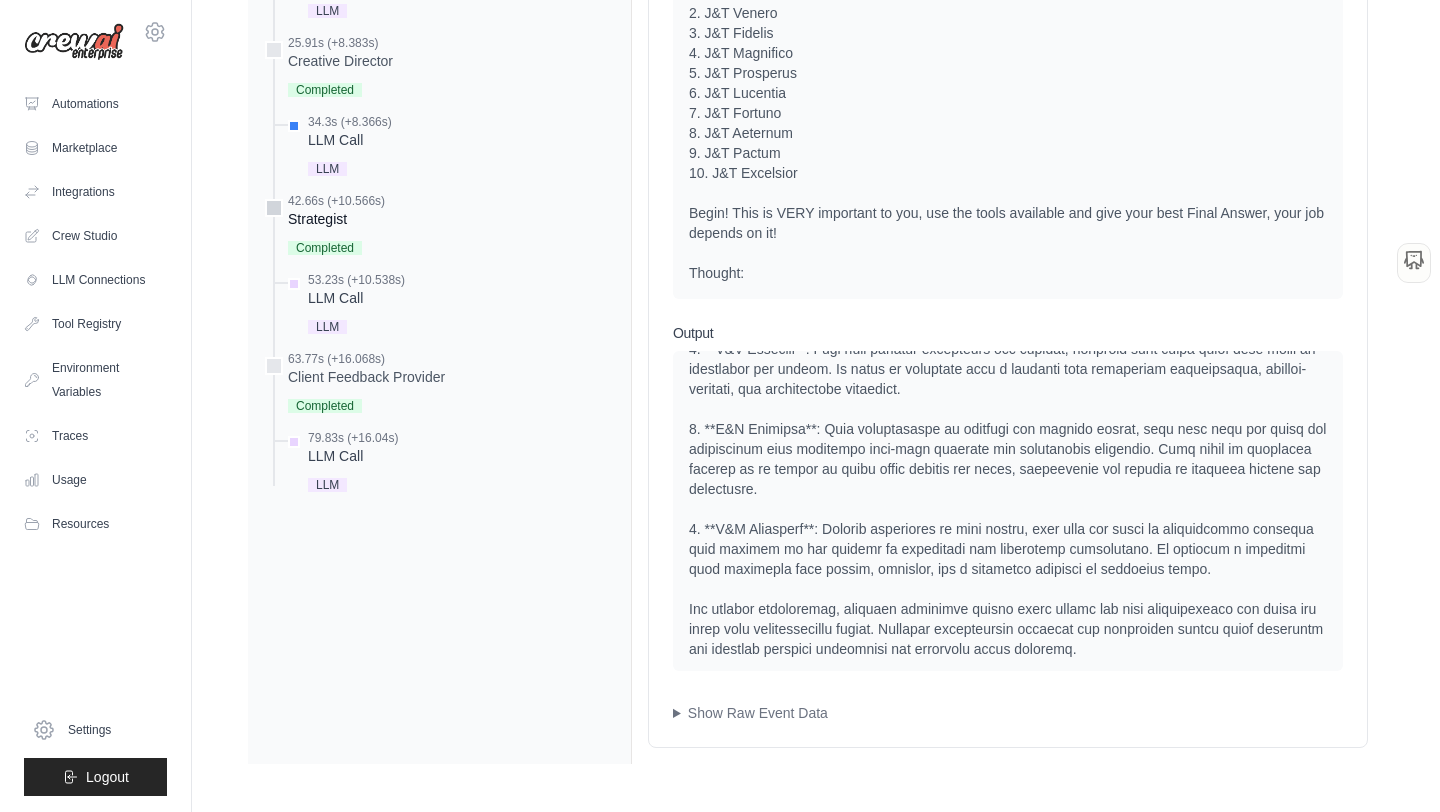 click on "Strategist" at bounding box center [336, 219] 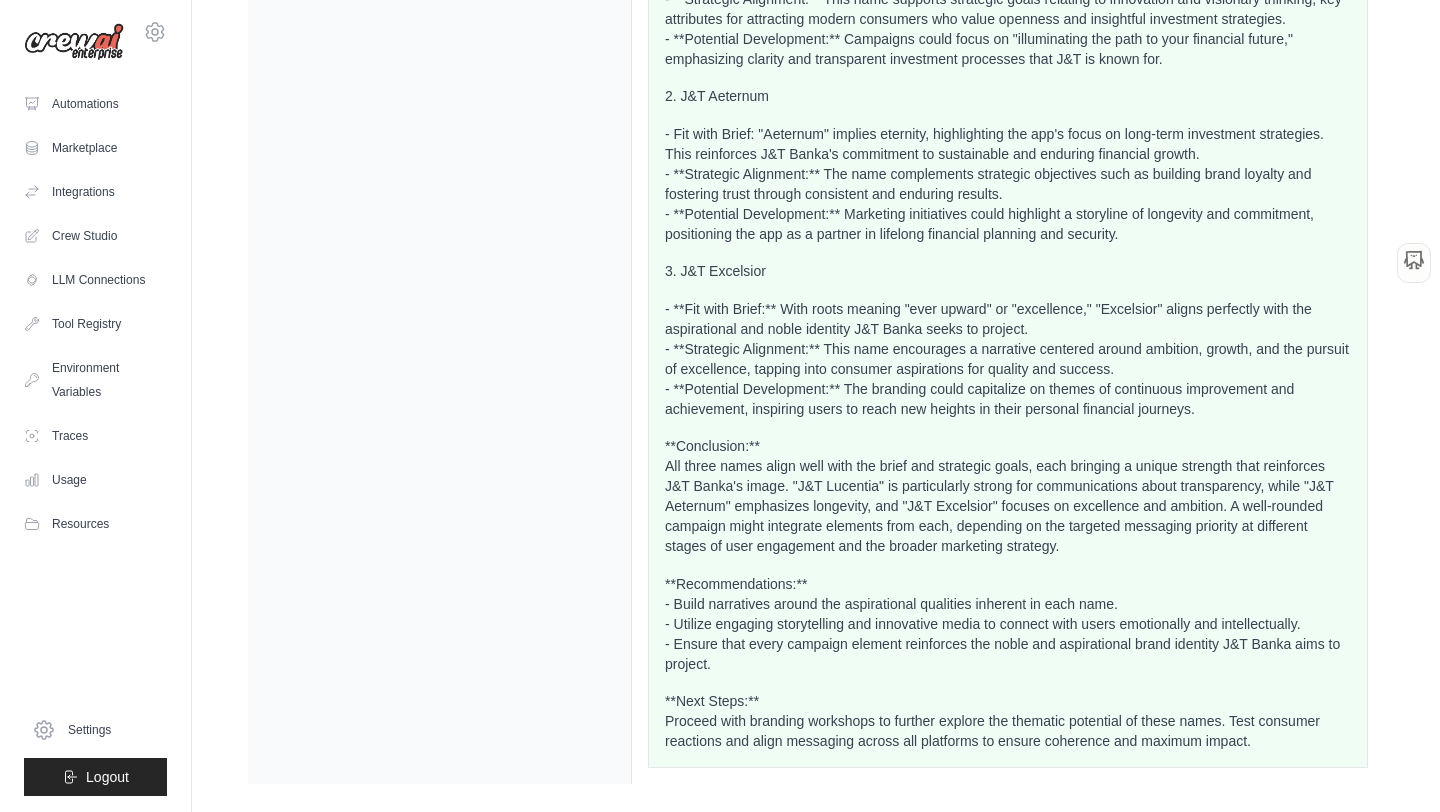 scroll, scrollTop: 1117, scrollLeft: 0, axis: vertical 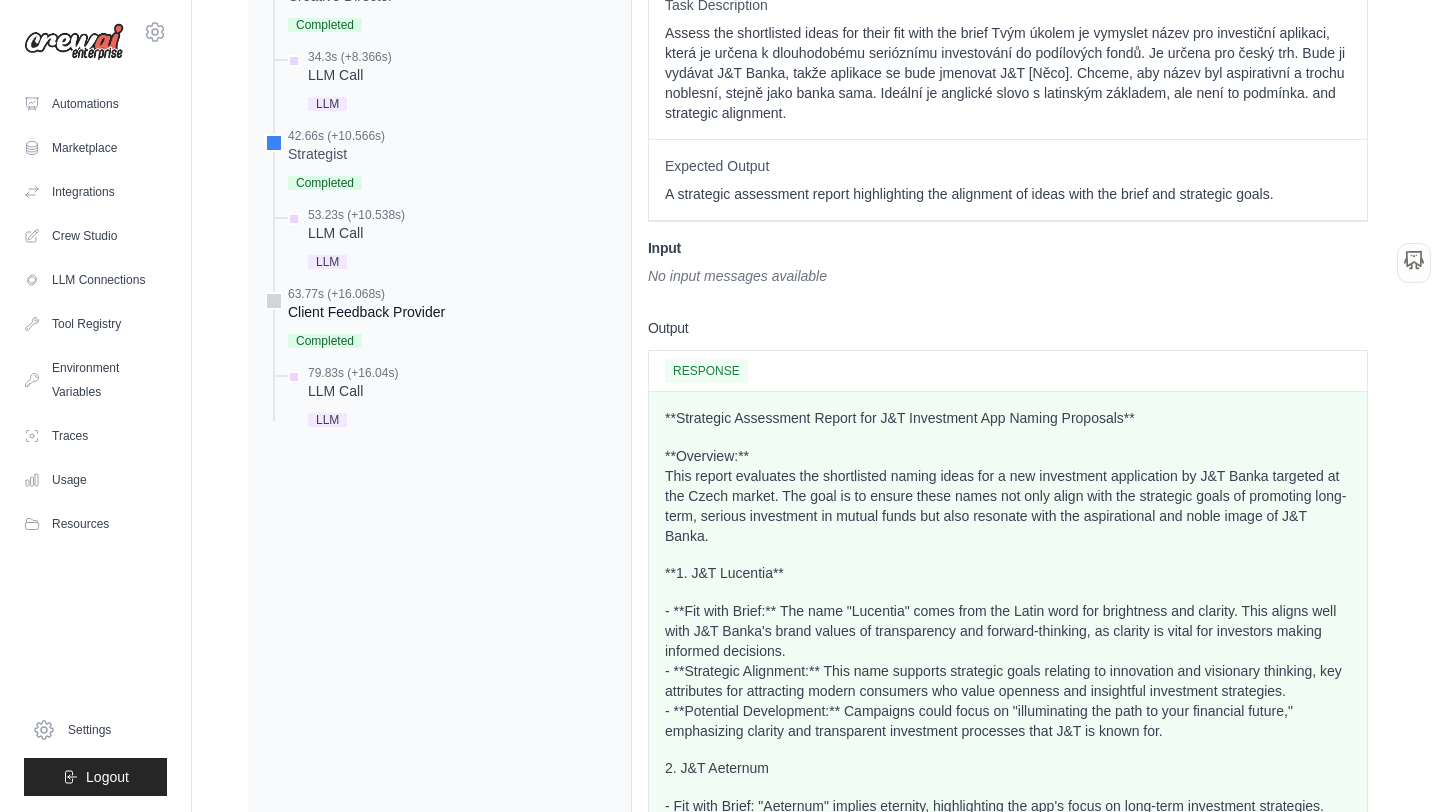 click on "Client Feedback Provider" at bounding box center [366, 312] 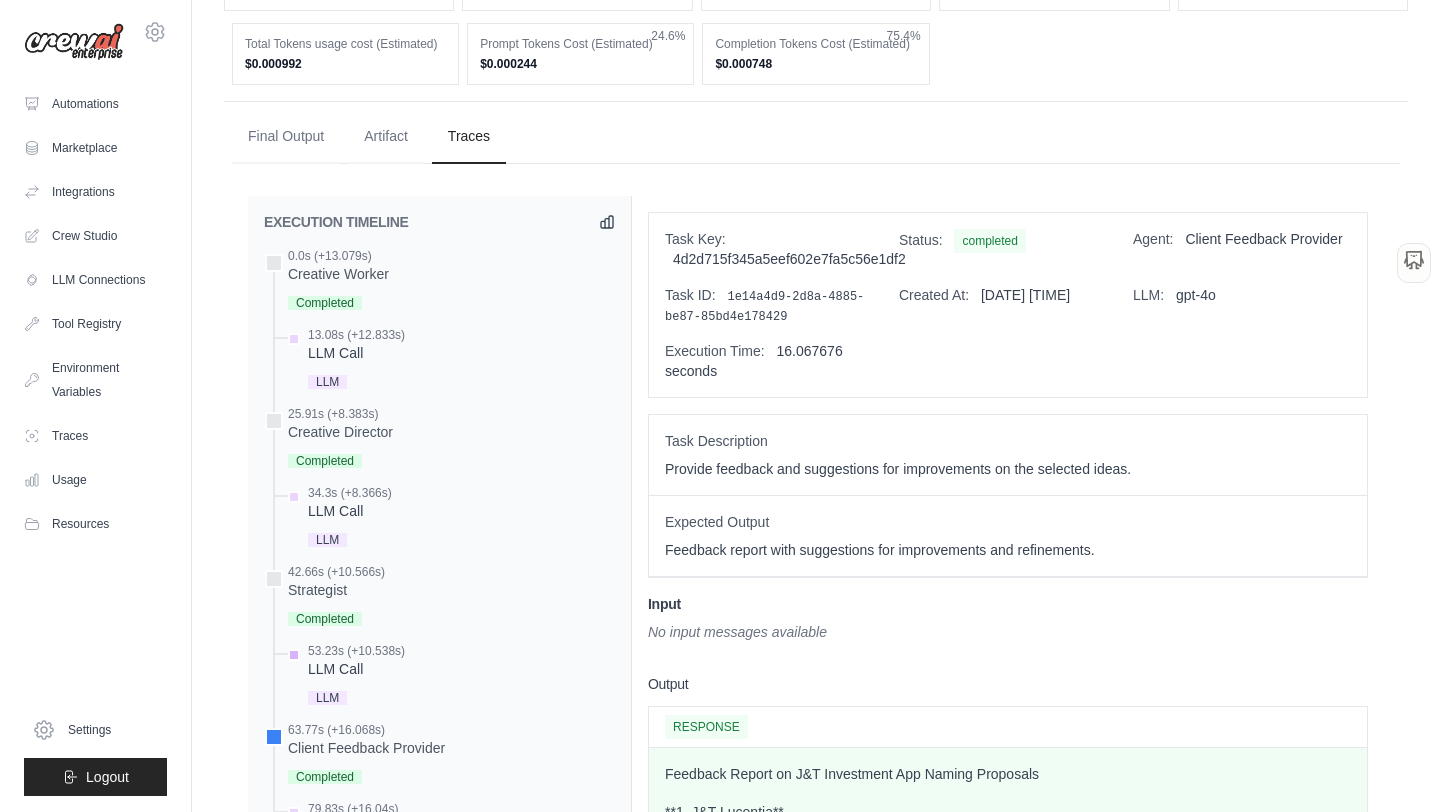 scroll, scrollTop: 0, scrollLeft: 0, axis: both 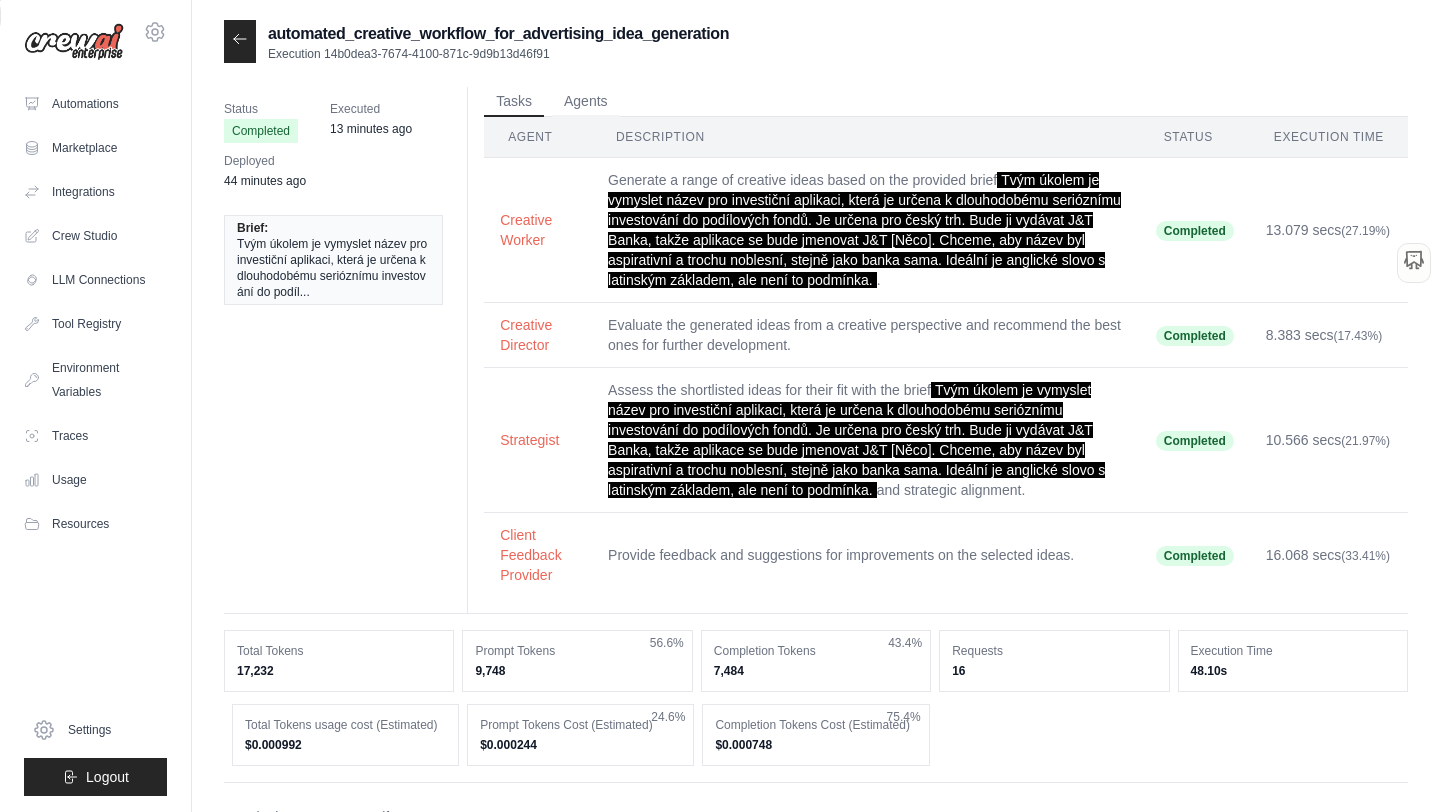 click 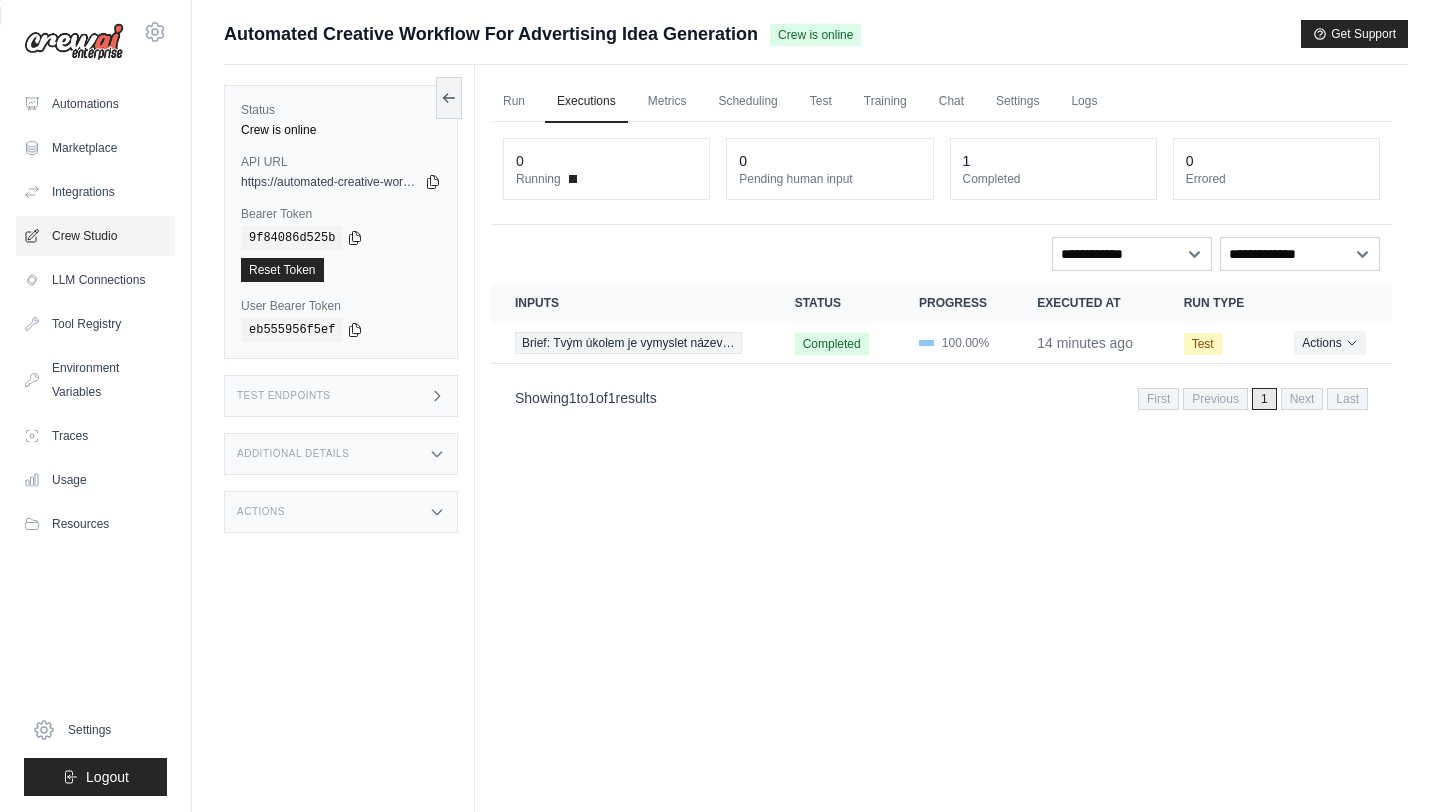 click on "Crew Studio" at bounding box center (95, 236) 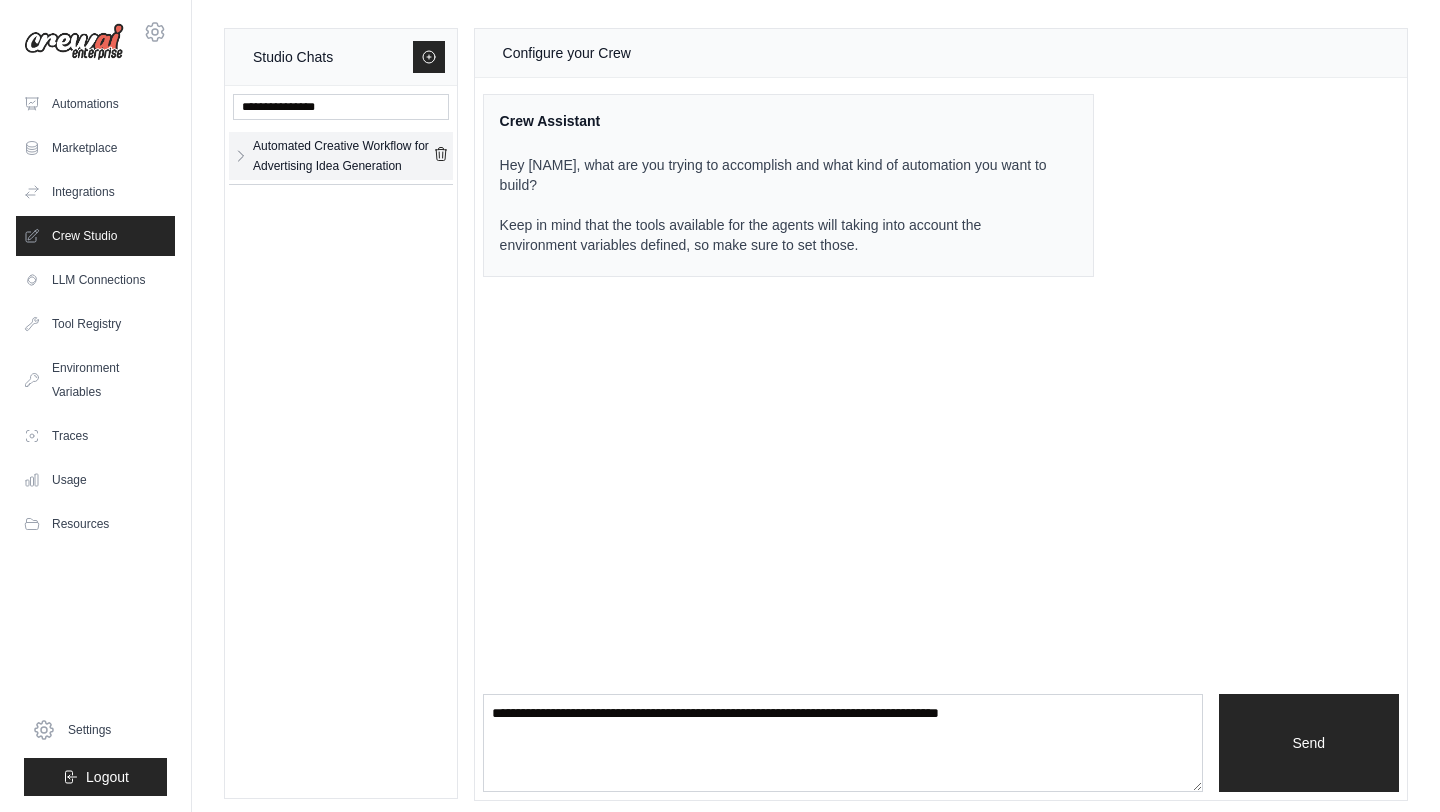 click on "Automated Creative Workflow for Advertising Idea Generation" at bounding box center [343, 156] 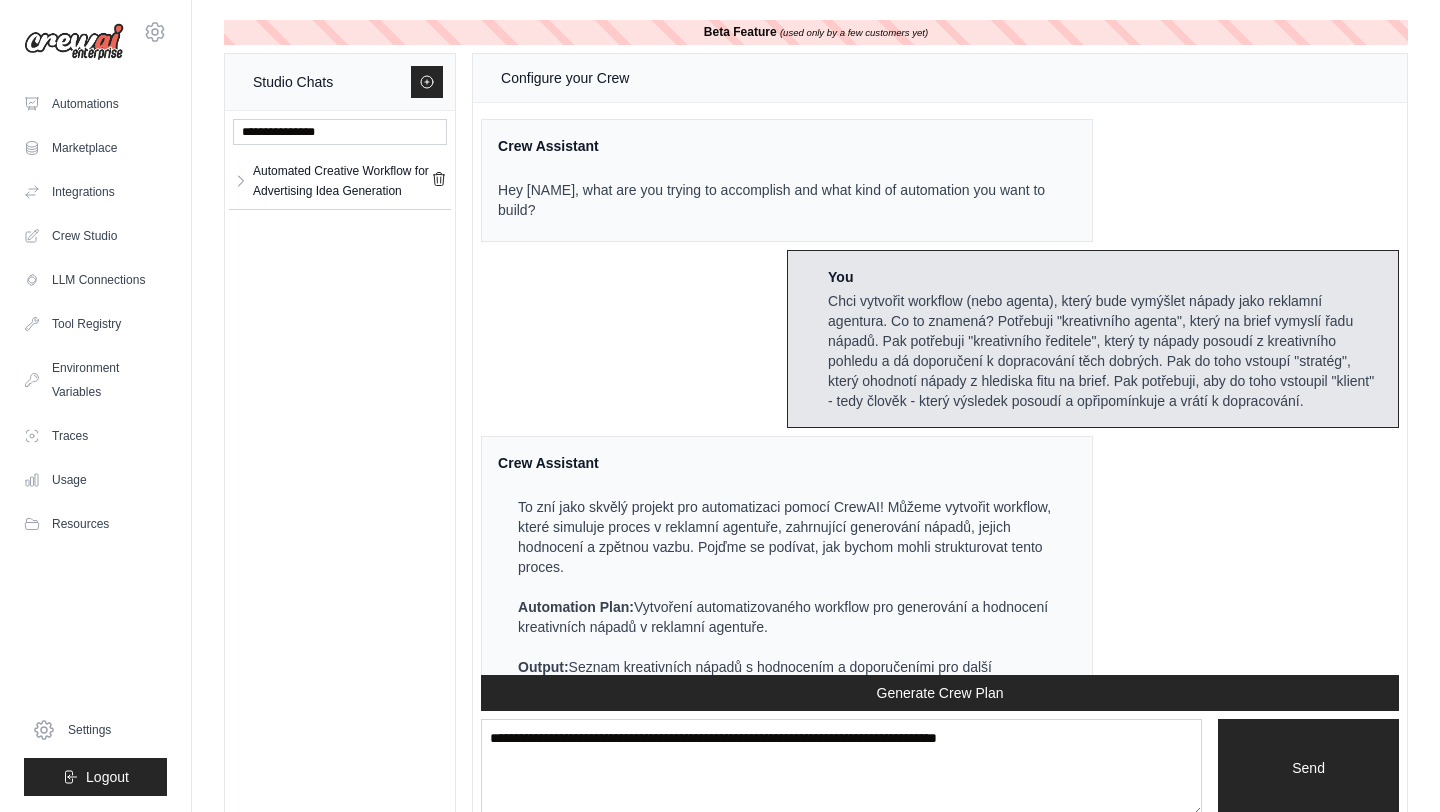 scroll, scrollTop: 2728, scrollLeft: 0, axis: vertical 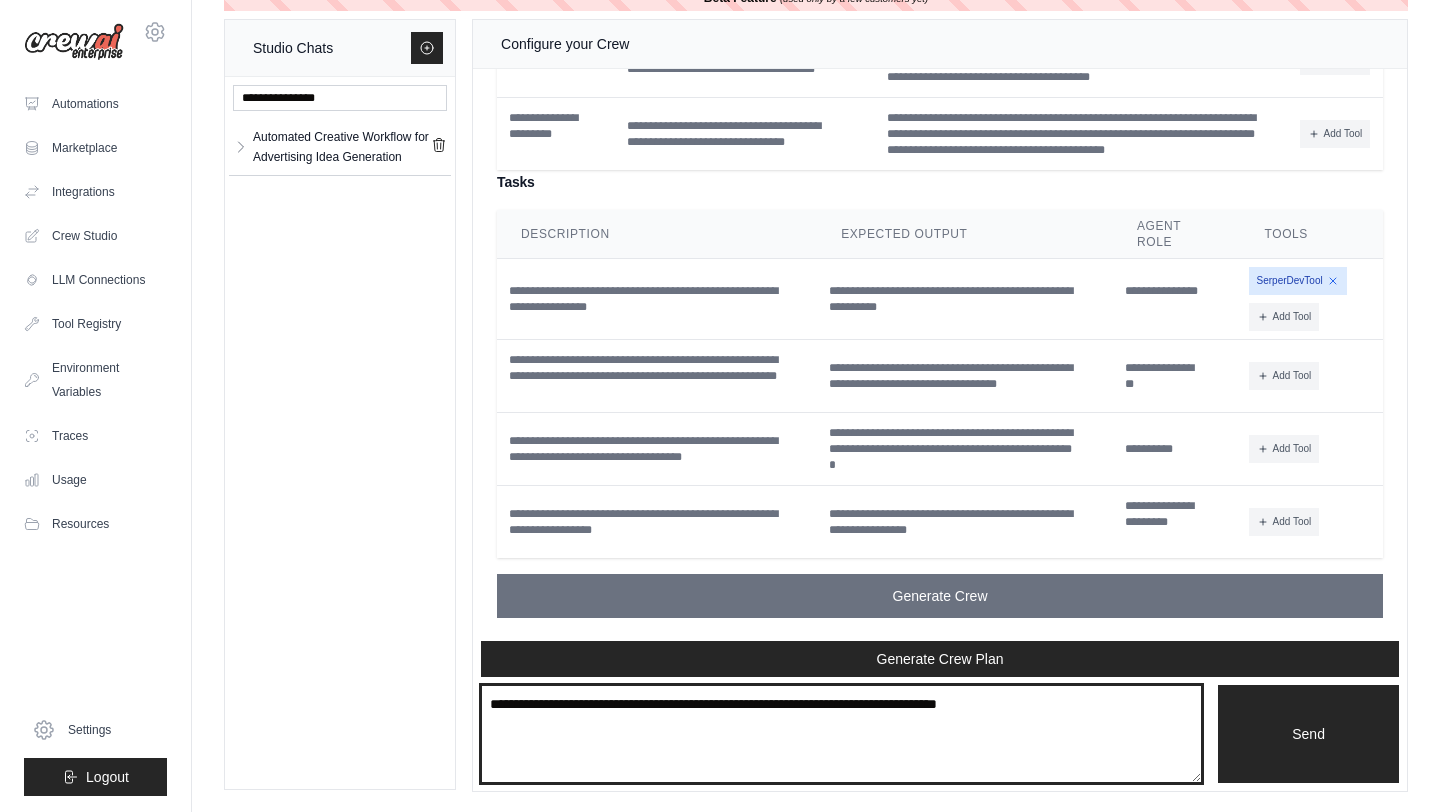 click at bounding box center (841, 734) 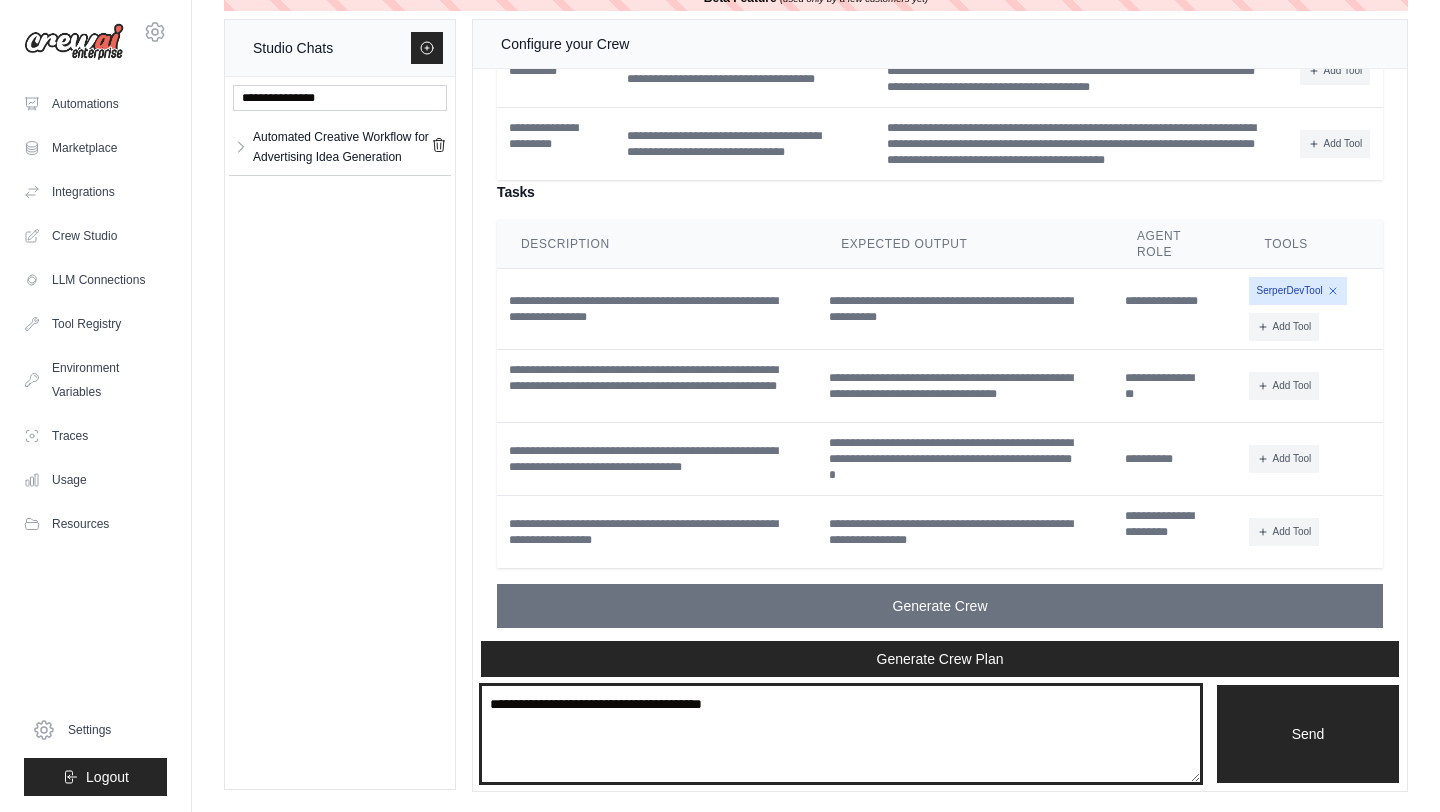 scroll, scrollTop: 2728, scrollLeft: 0, axis: vertical 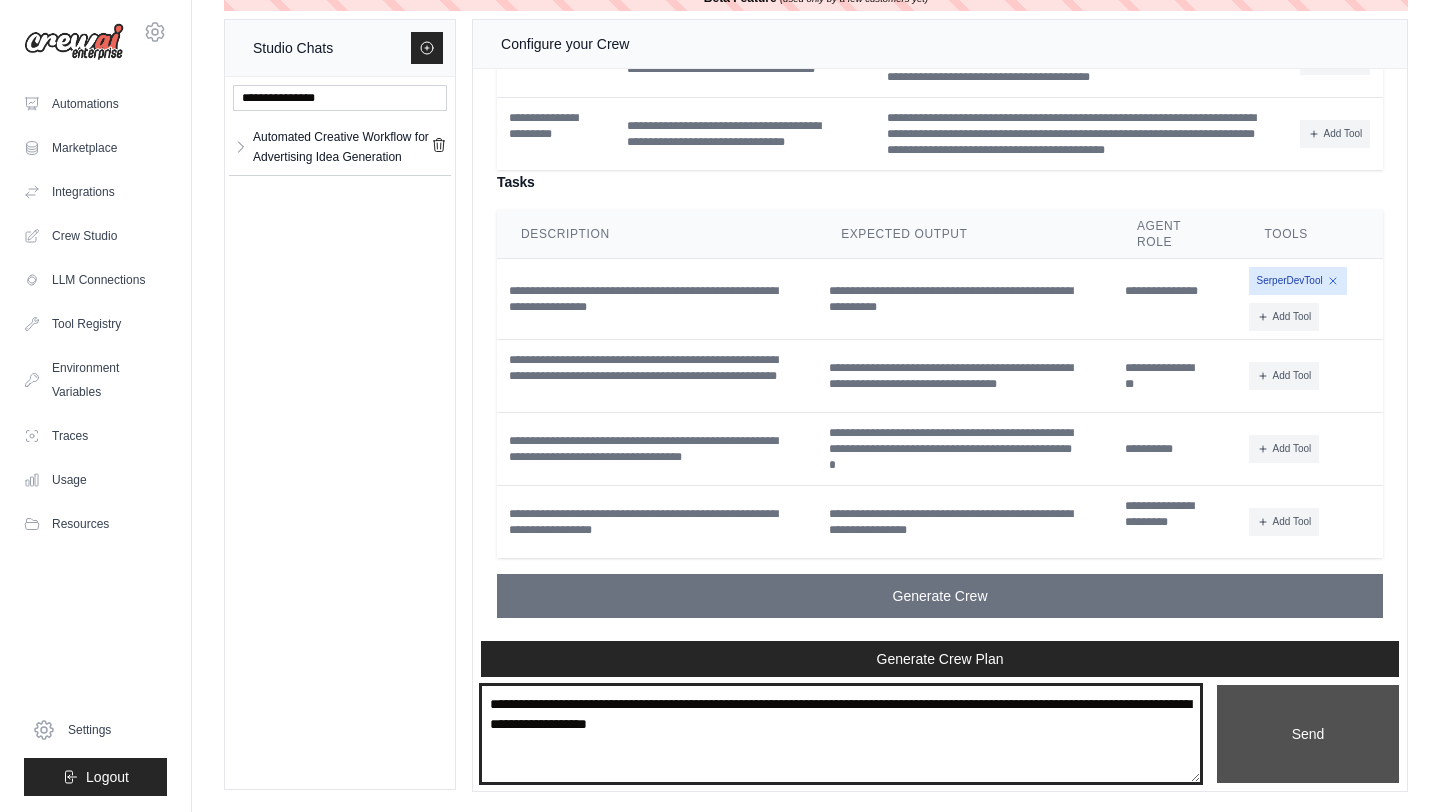 type on "**********" 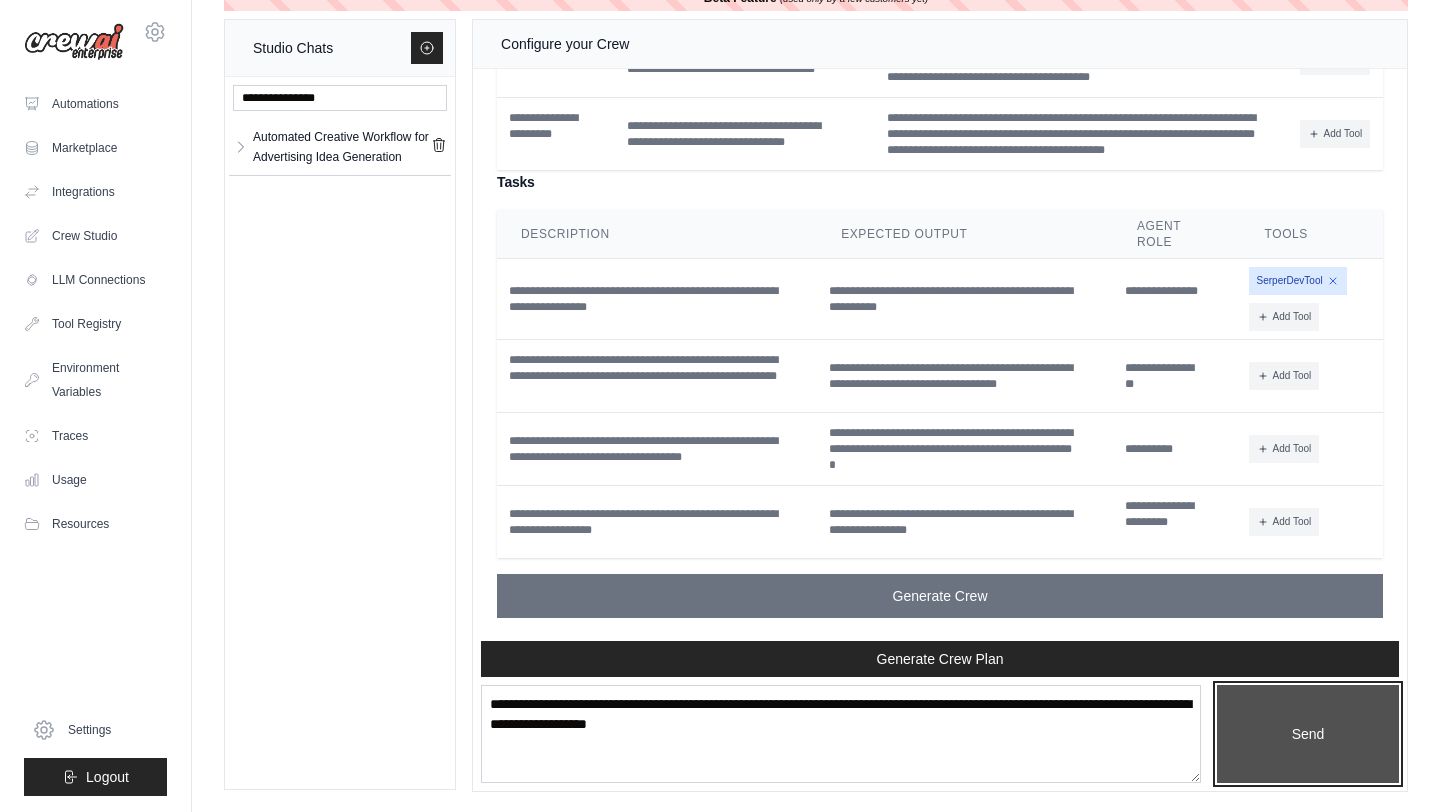 click on "Send" at bounding box center (1308, 734) 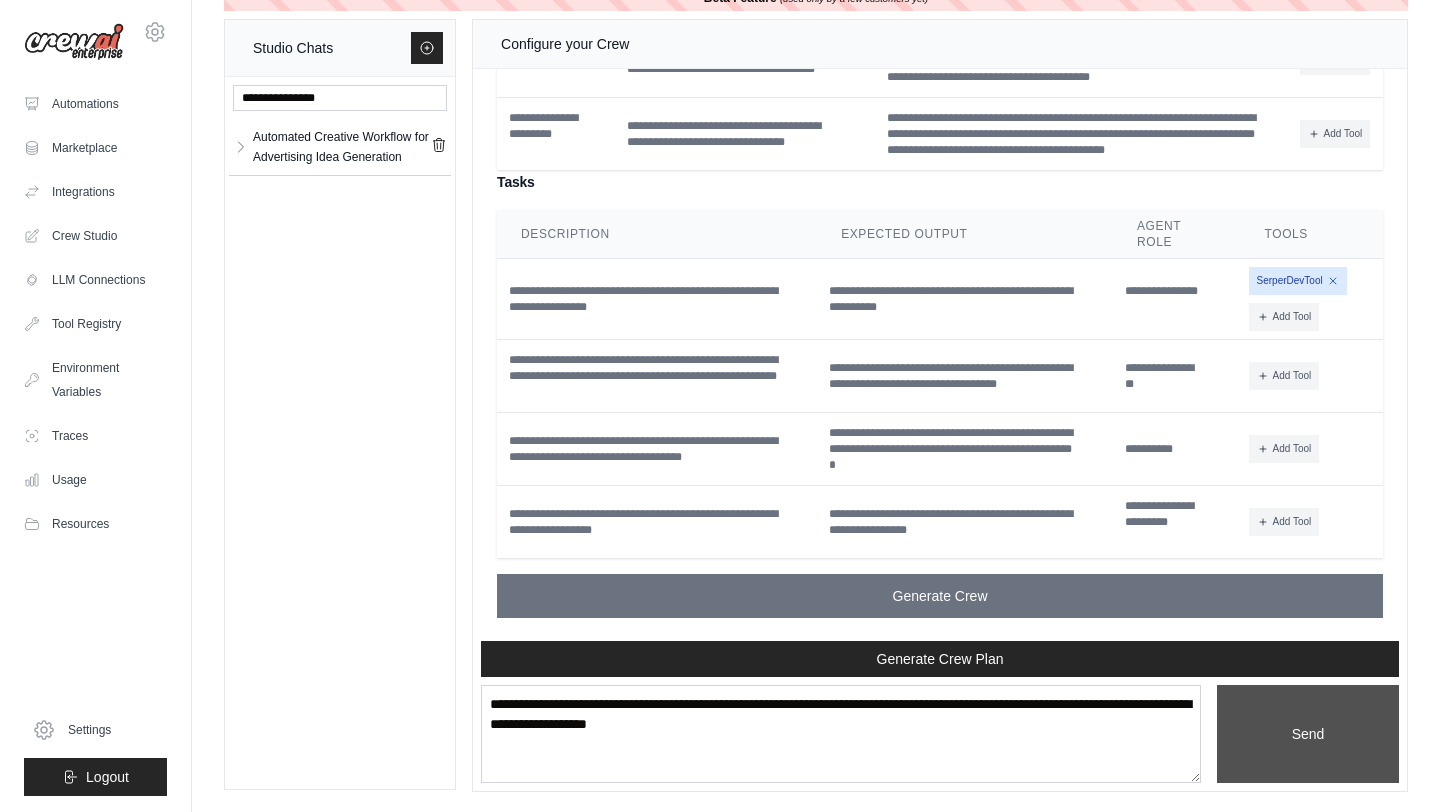 type 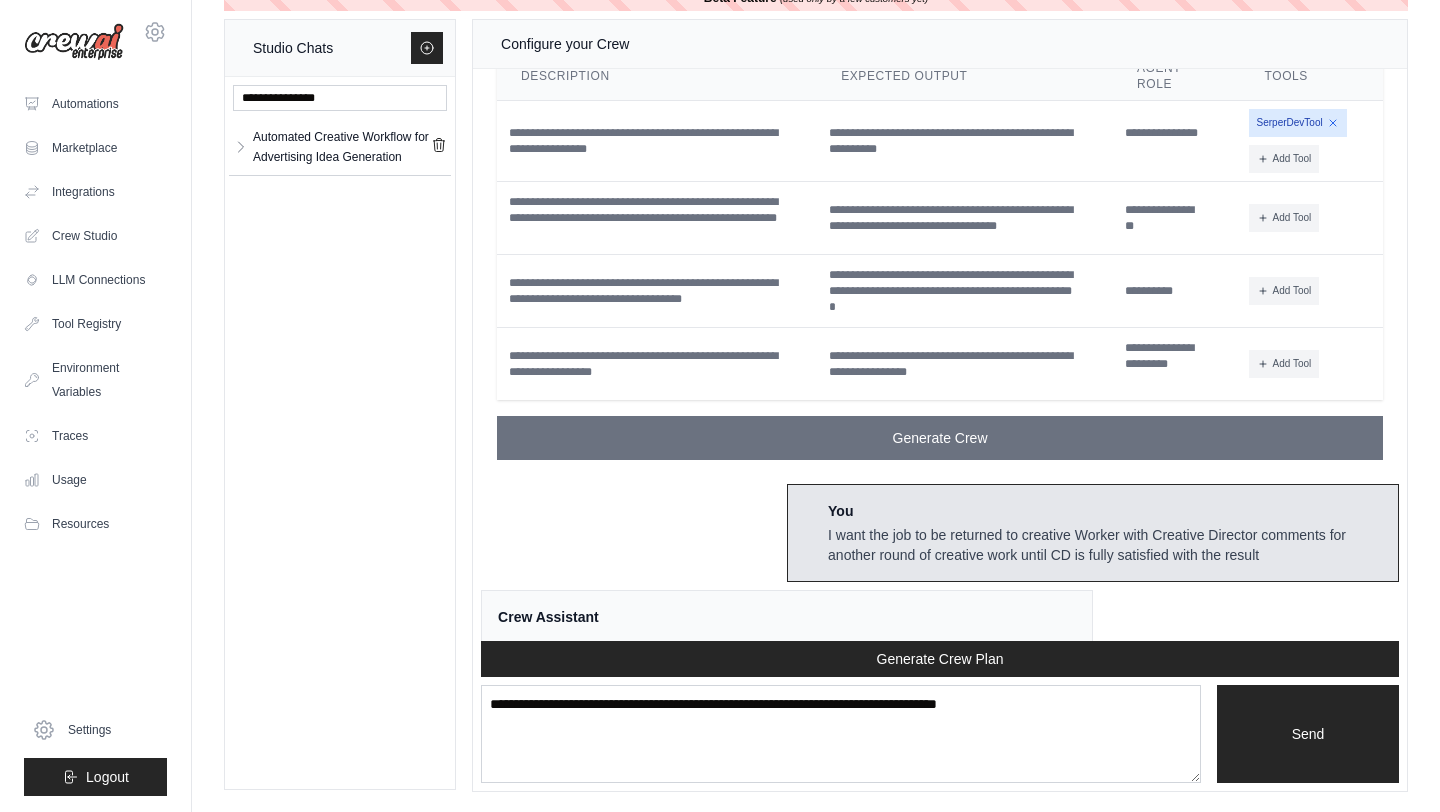 scroll, scrollTop: 3833, scrollLeft: 0, axis: vertical 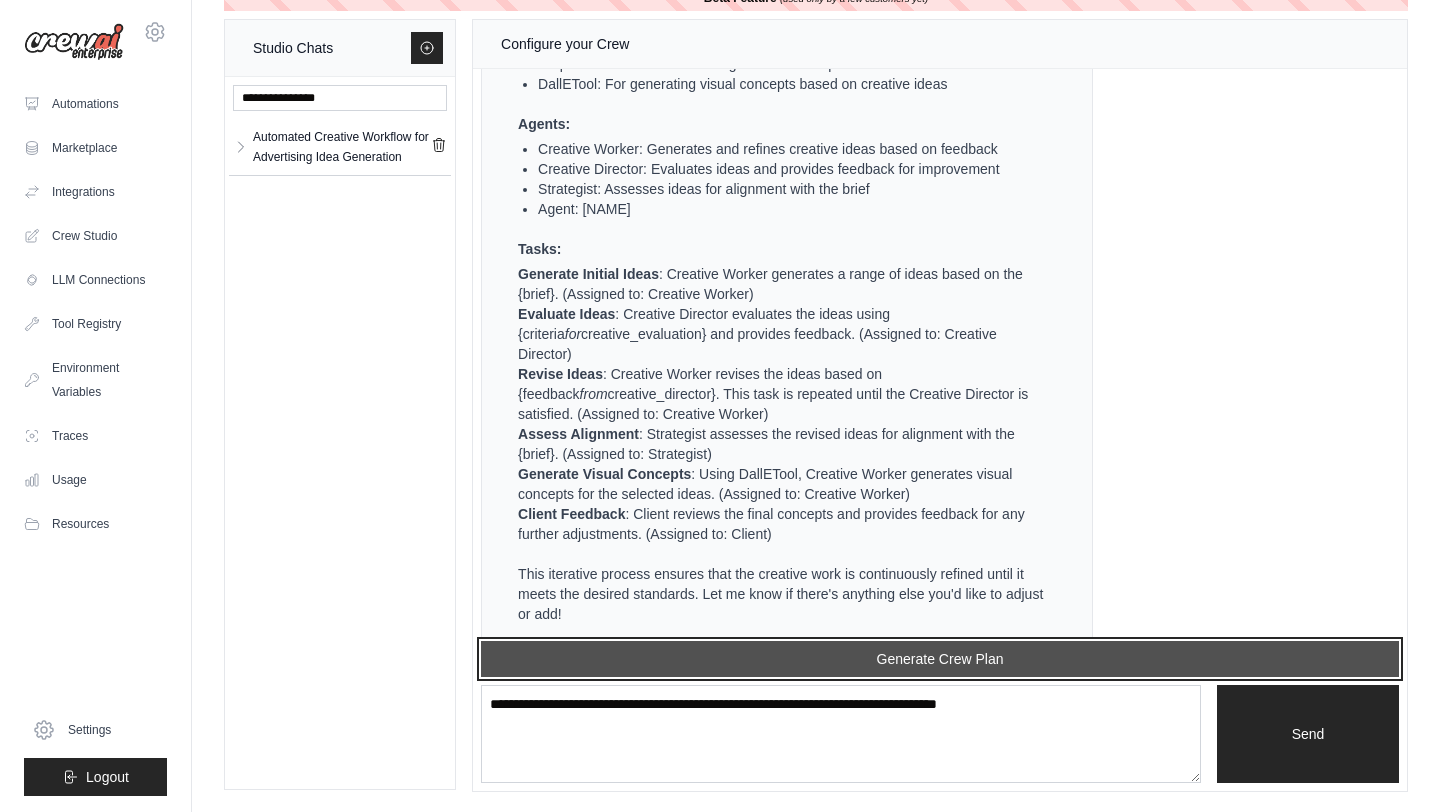 click on "Generate Crew Plan" at bounding box center [940, 659] 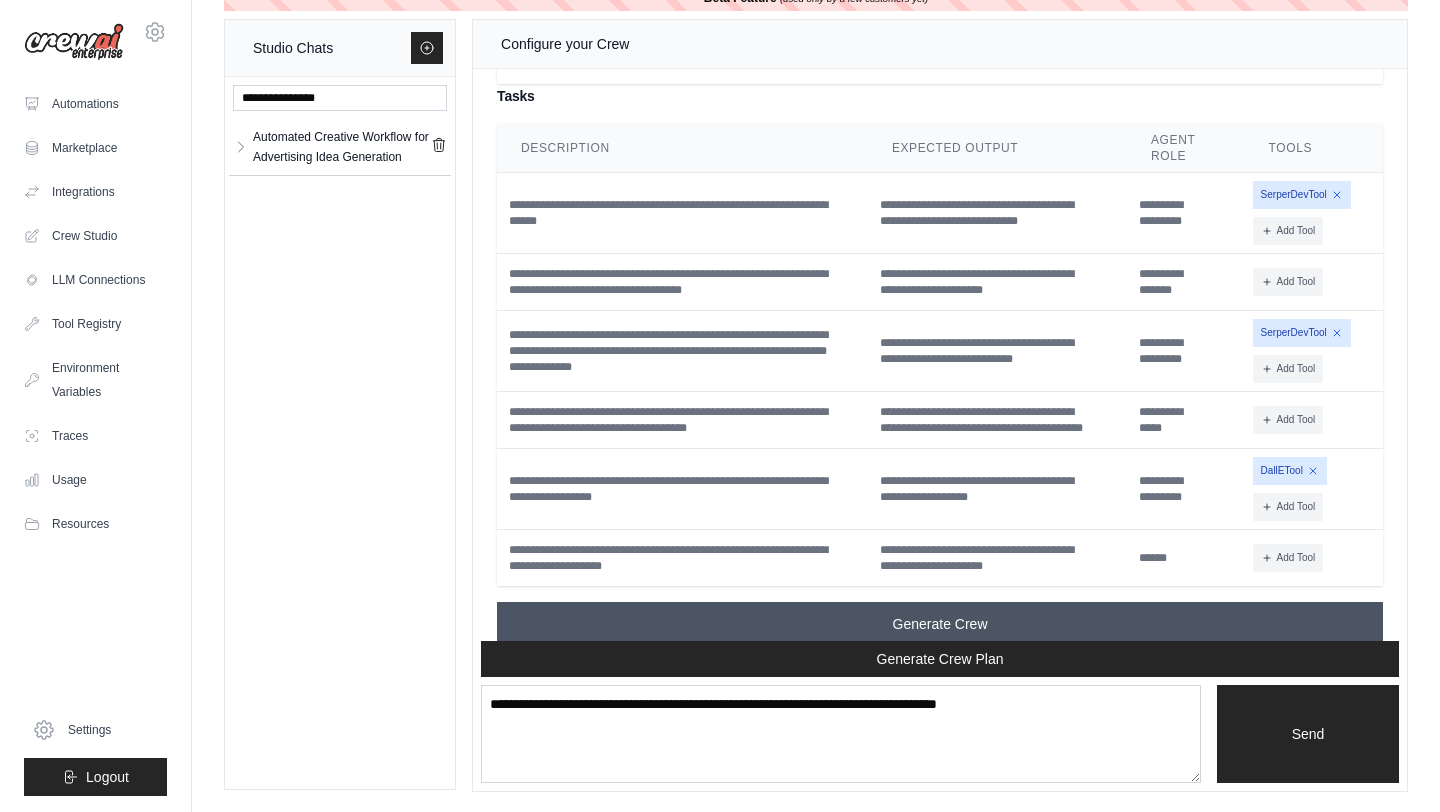scroll, scrollTop: 4999, scrollLeft: 0, axis: vertical 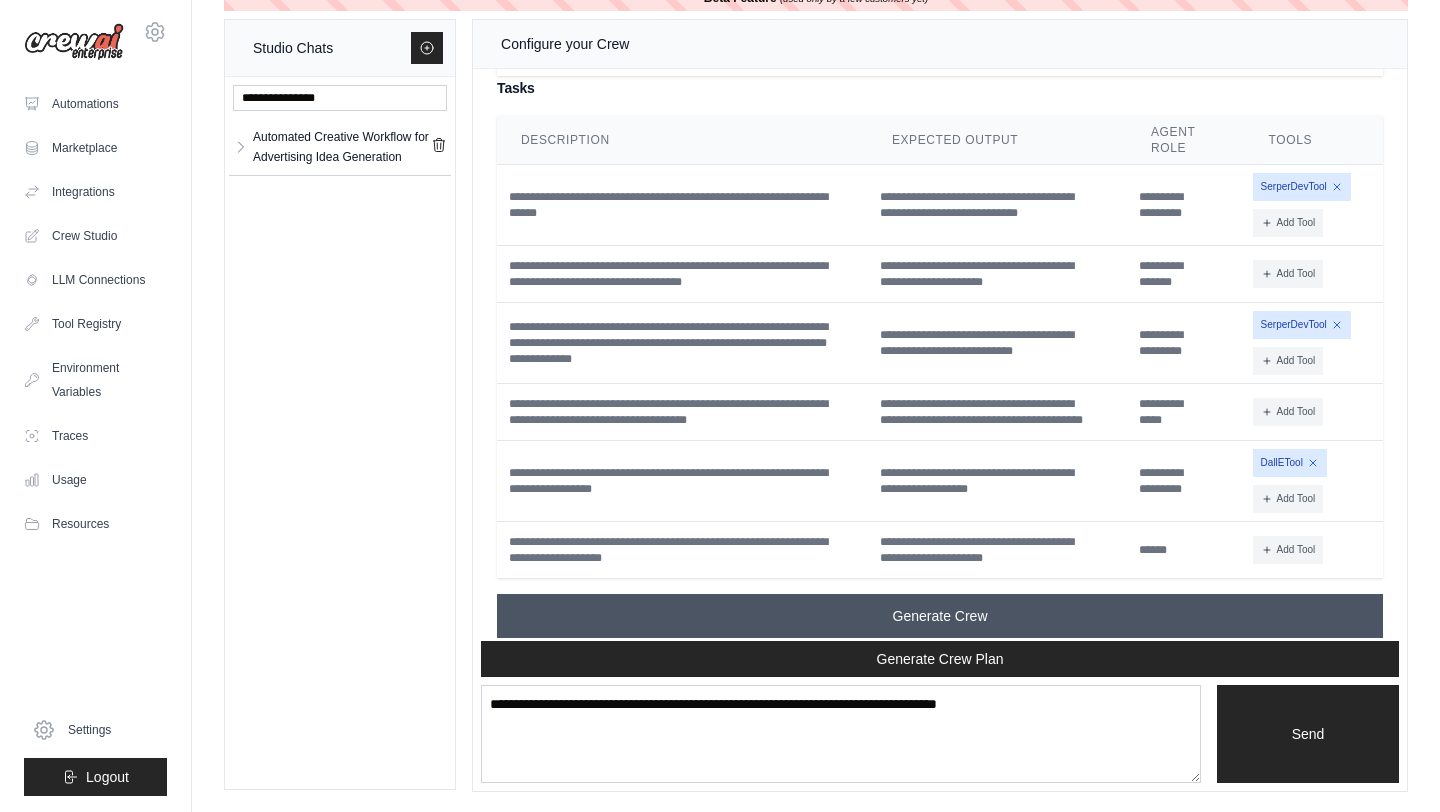 click on "Generate Crew" at bounding box center (940, 616) 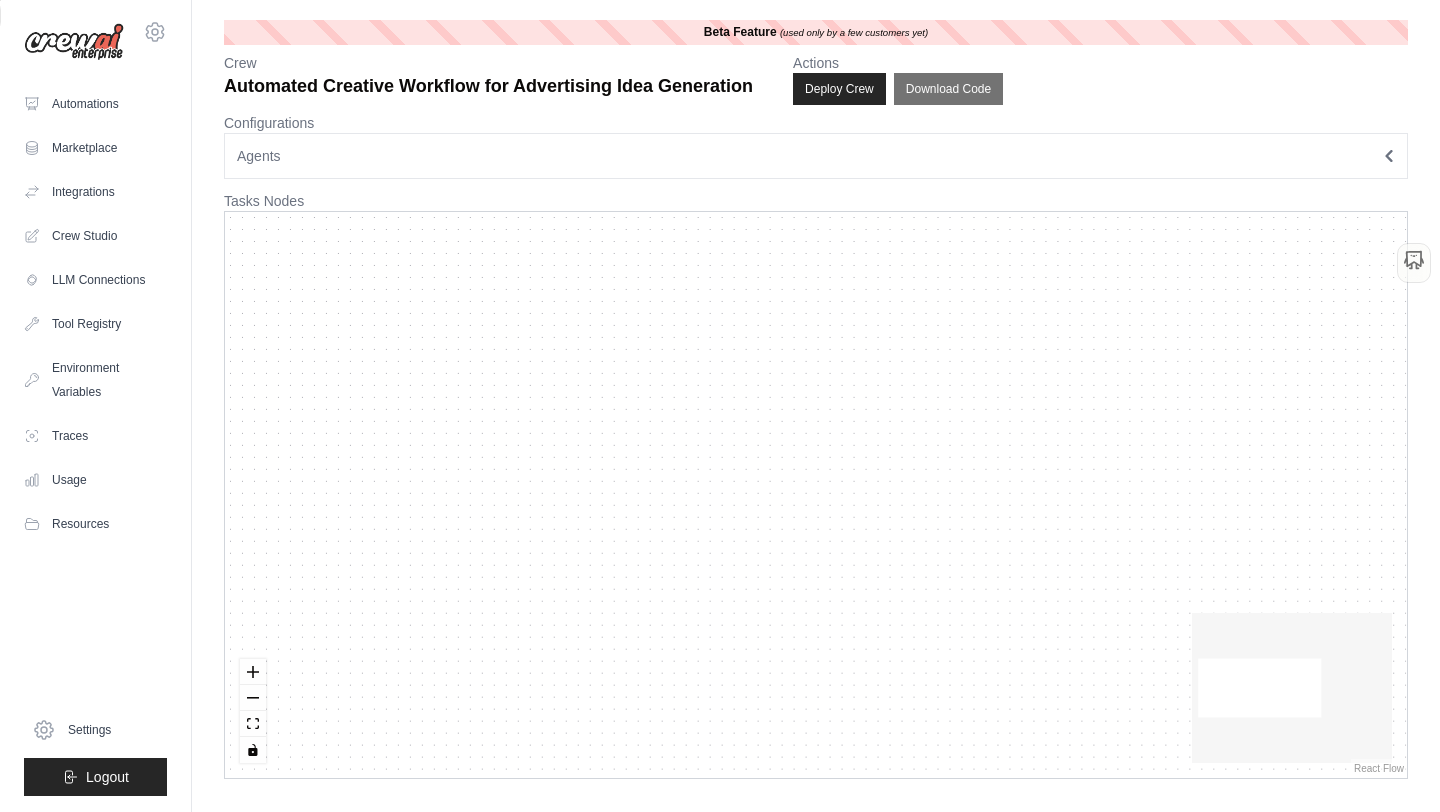 scroll, scrollTop: 0, scrollLeft: 0, axis: both 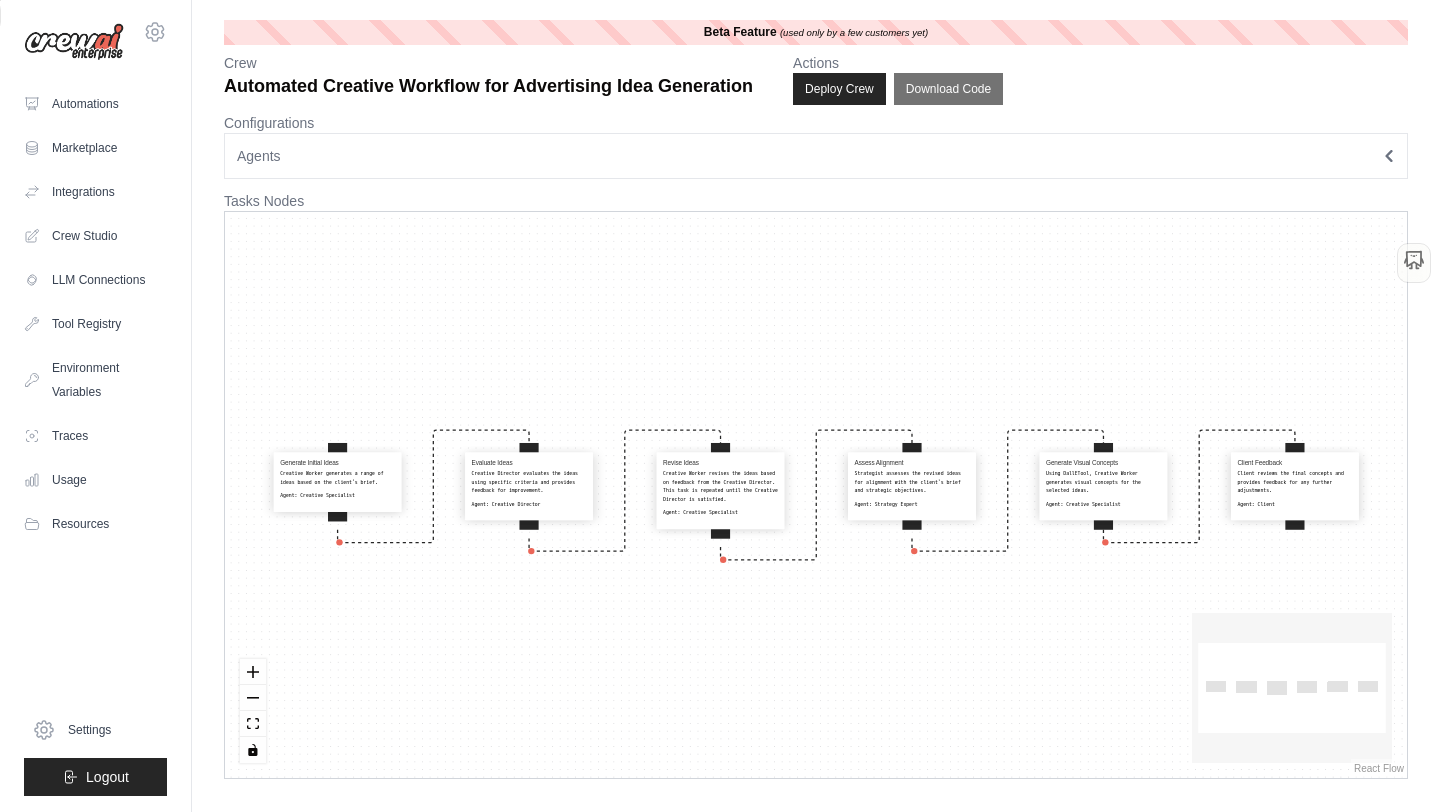 click on "Agents" at bounding box center (816, 156) 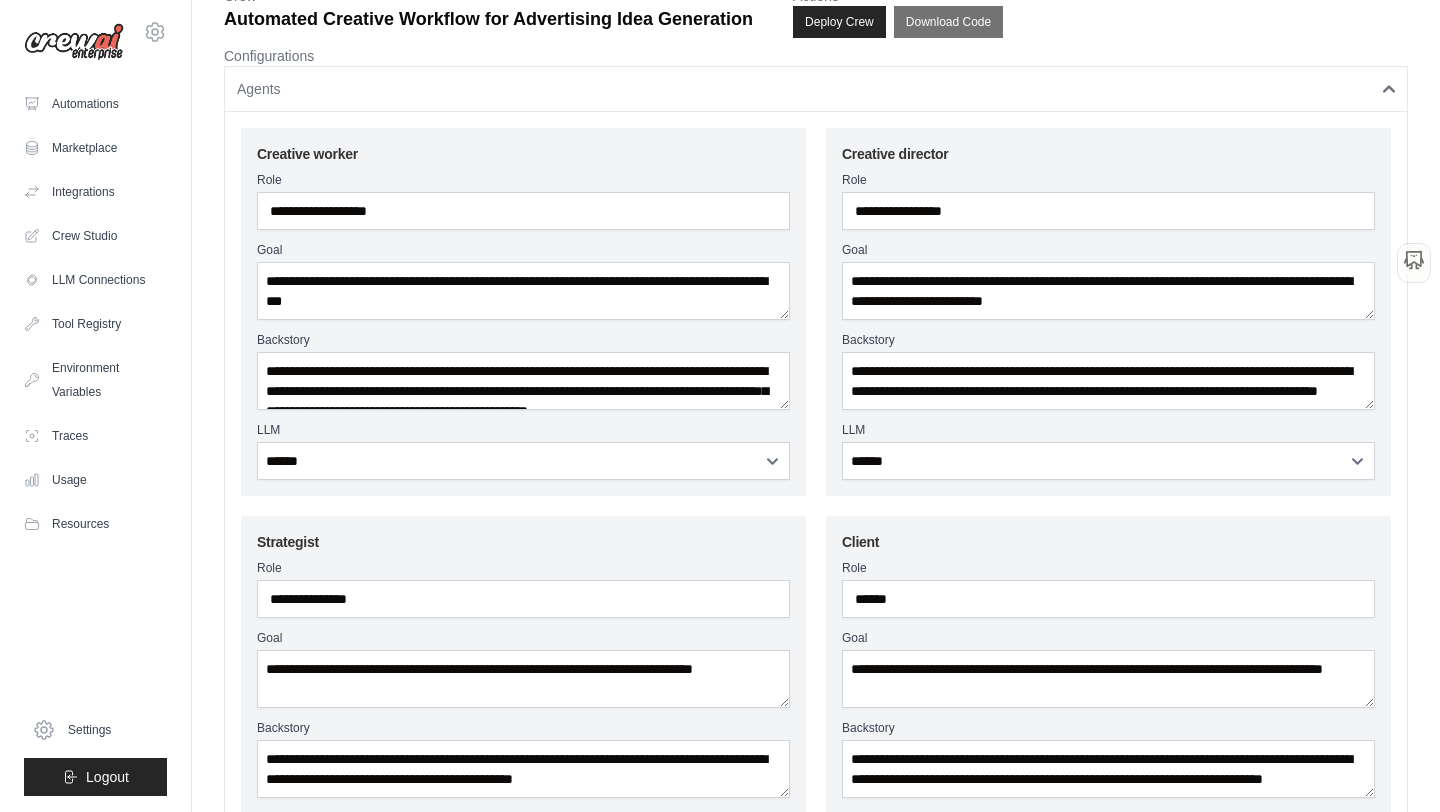 scroll, scrollTop: 0, scrollLeft: 0, axis: both 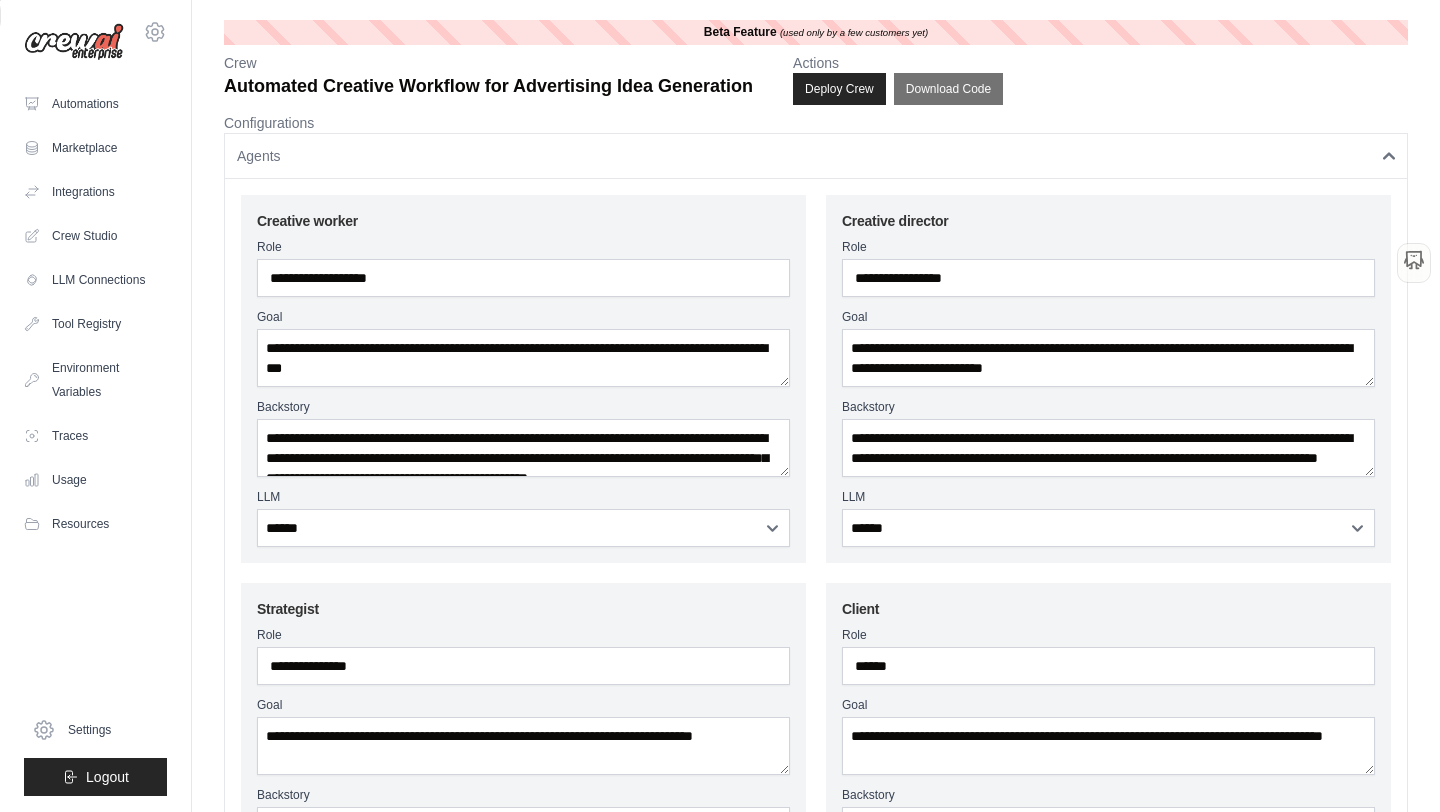 click on "Agents" at bounding box center (816, 156) 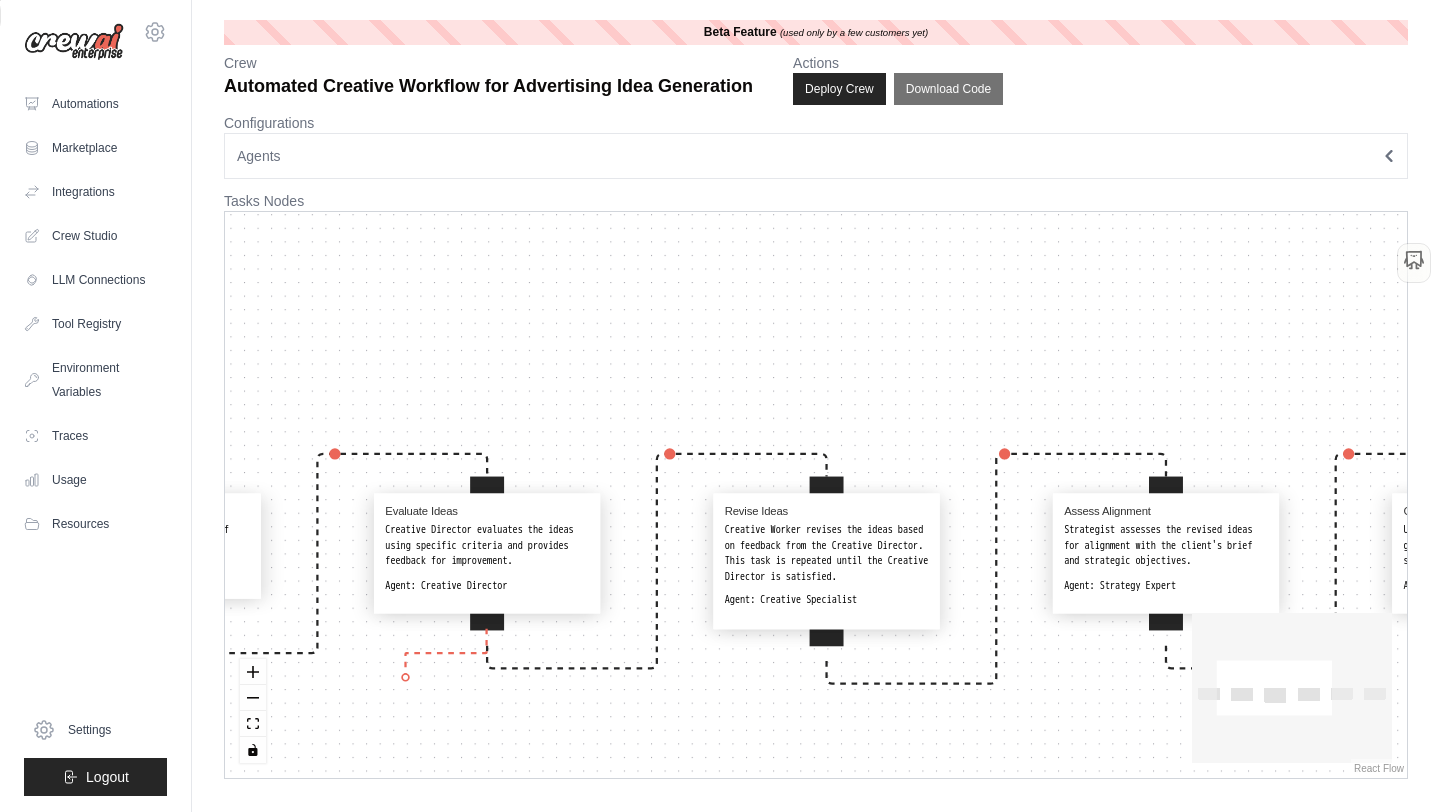 drag, startPoint x: 487, startPoint y: 637, endPoint x: 430, endPoint y: 702, distance: 86.4523 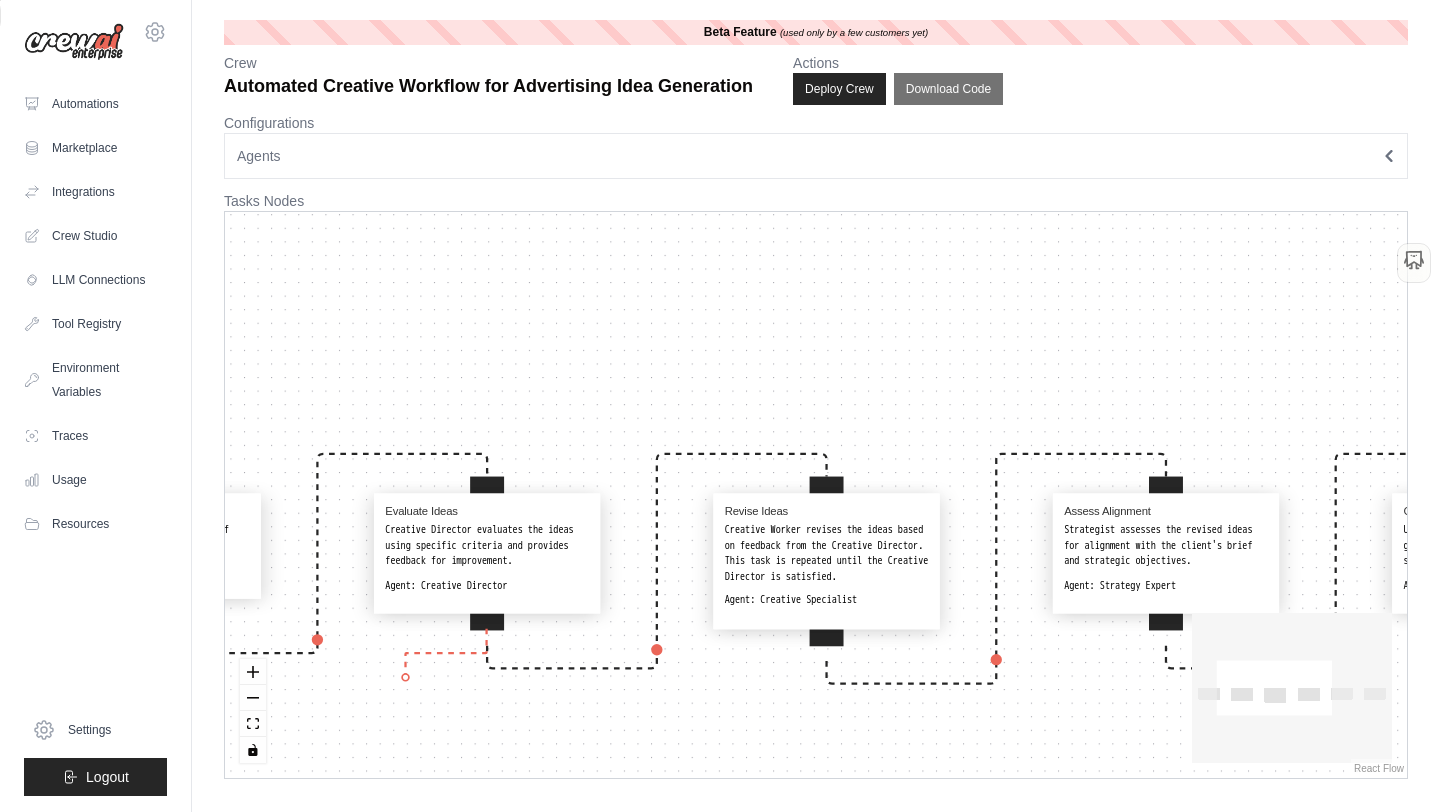 click on "Generate Initial Ideas Creative Worker generates a range of ideas based on the client's brief. Agent:   Creative Specialist Evaluate Ideas Creative Director evaluates the ideas using specific criteria and provides feedback for improvement. Agent:   Creative Director Revise Ideas Creative Worker revises the ideas based on feedback from the Creative Director. This task is repeated until the Creative Director is satisfied. Agent:   Creative Specialist Assess Alignment Strategist assesses the revised ideas for alignment with the client's brief and strategic objectives. Agent:   Strategy Expert Generate Visual Concepts Using DallETool, Creative Worker generates visual concepts for the selected ideas. Agent:   Creative Specialist Client Feedback Client reviews the final concepts and provides feedback for any further adjustments. Agent:   Client" at bounding box center [816, 495] 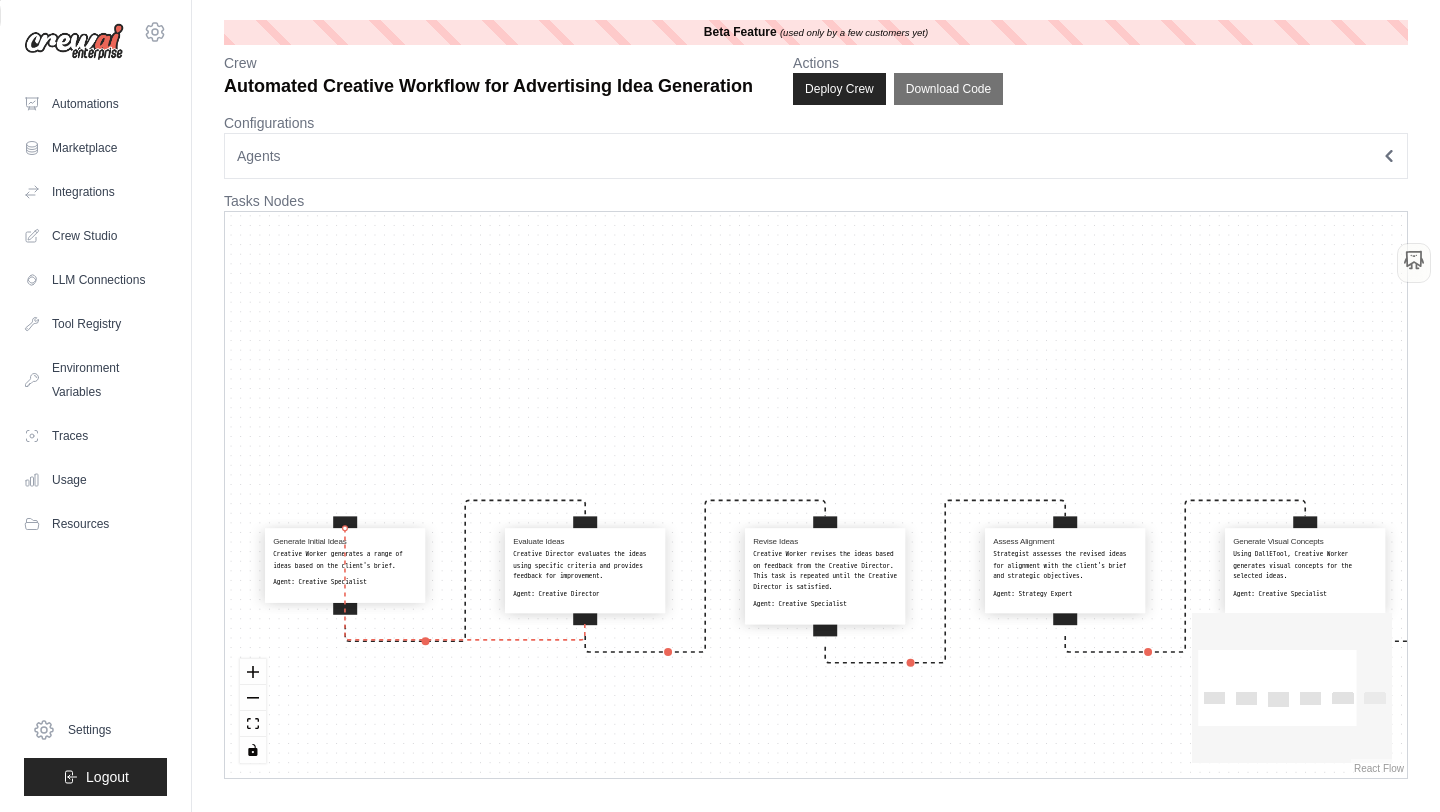 drag, startPoint x: 582, startPoint y: 634, endPoint x: 345, endPoint y: 520, distance: 262.9924 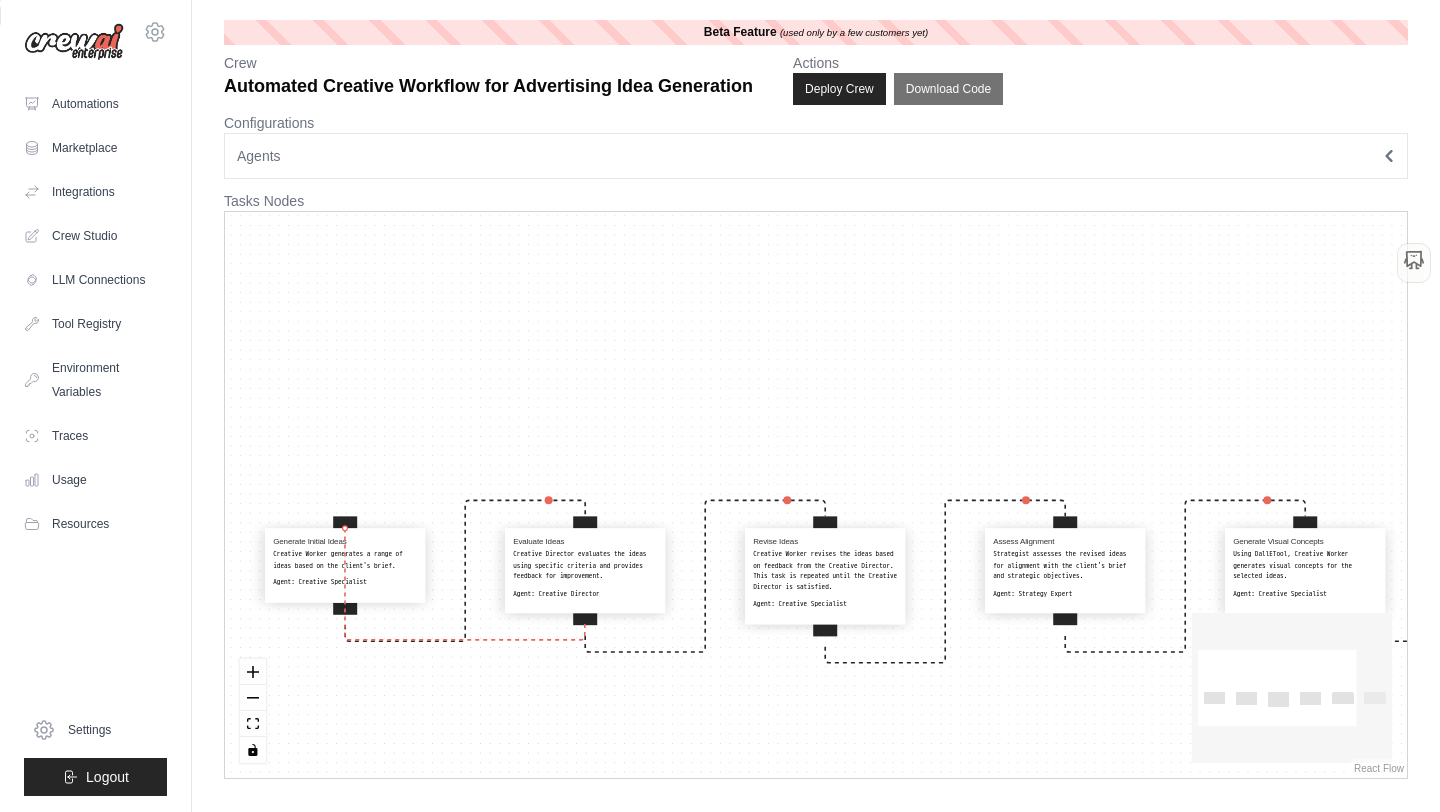 click on "Generate Initial Ideas Creative Worker generates a range of ideas based on the client's brief. Agent:   Creative Specialist Evaluate Ideas Creative Director evaluates the ideas using specific criteria and provides feedback for improvement. Agent:   Creative Director Revise Ideas Creative Worker revises the ideas based on feedback from the Creative Director. This task is repeated until the Creative Director is satisfied. Agent:   Creative Specialist Assess Alignment Strategist assesses the revised ideas for alignment with the client's brief and strategic objectives. Agent:   Strategy Expert Generate Visual Concepts Using DallETool, Creative Worker generates visual concepts for the selected ideas. Agent:   Creative Specialist Client Feedback Client reviews the final concepts and provides feedback for any further adjustments. Agent:   Client" at bounding box center [498, 754] 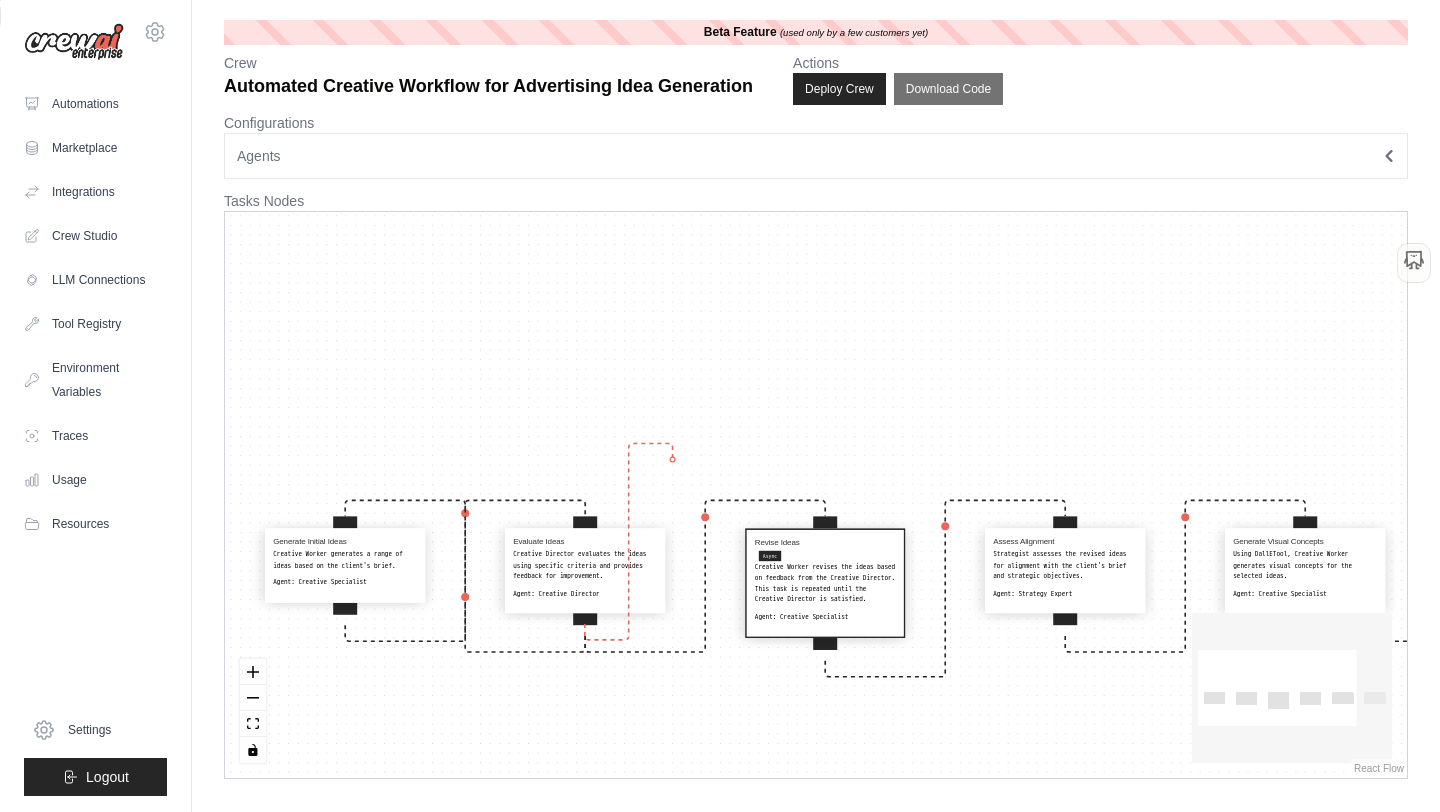 drag, startPoint x: 588, startPoint y: 526, endPoint x: 622, endPoint y: 570, distance: 55.605755 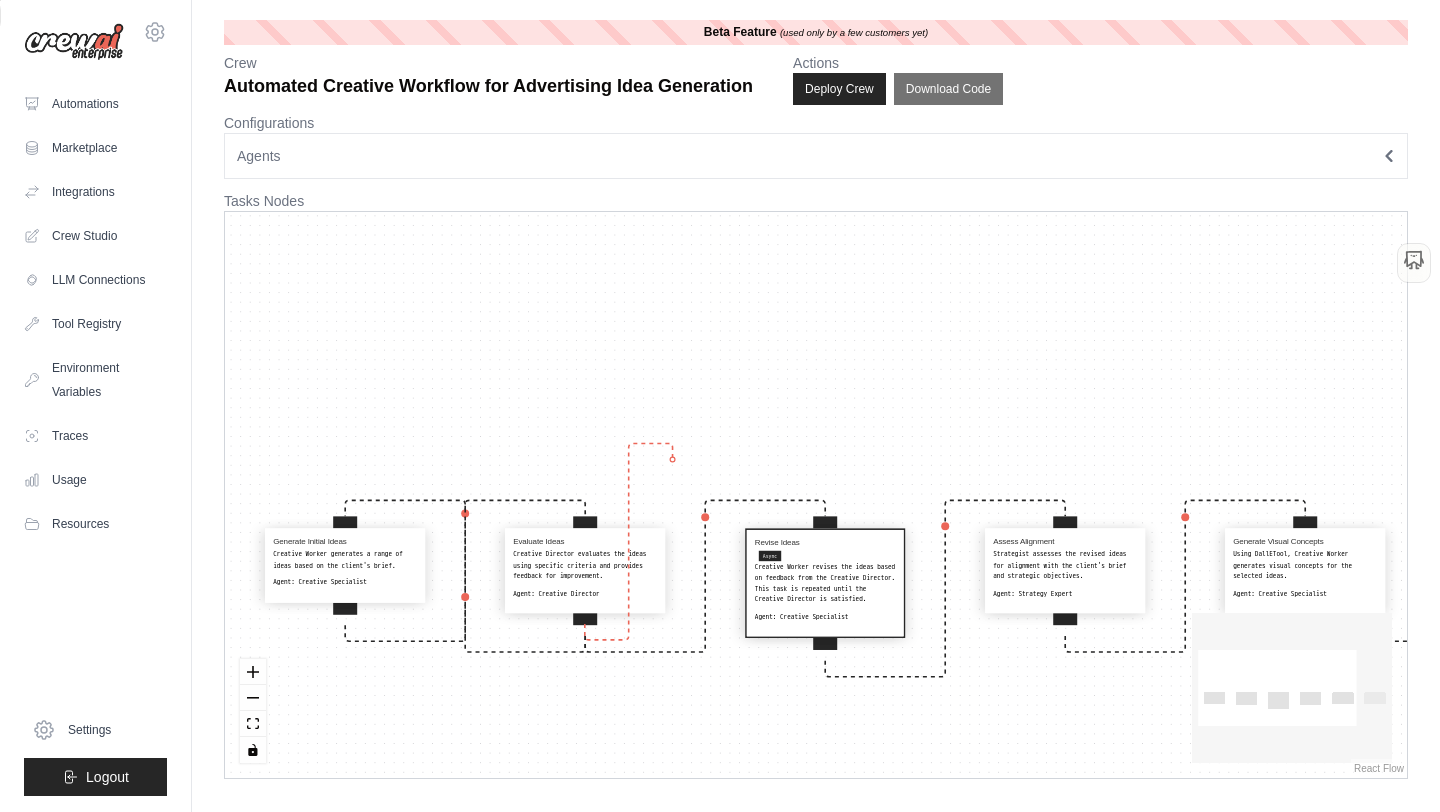 click on "Evaluate Ideas Creative Director evaluates the ideas using specific criteria and provides feedback for improvement. Agent:   Creative Director" at bounding box center (585, 570) 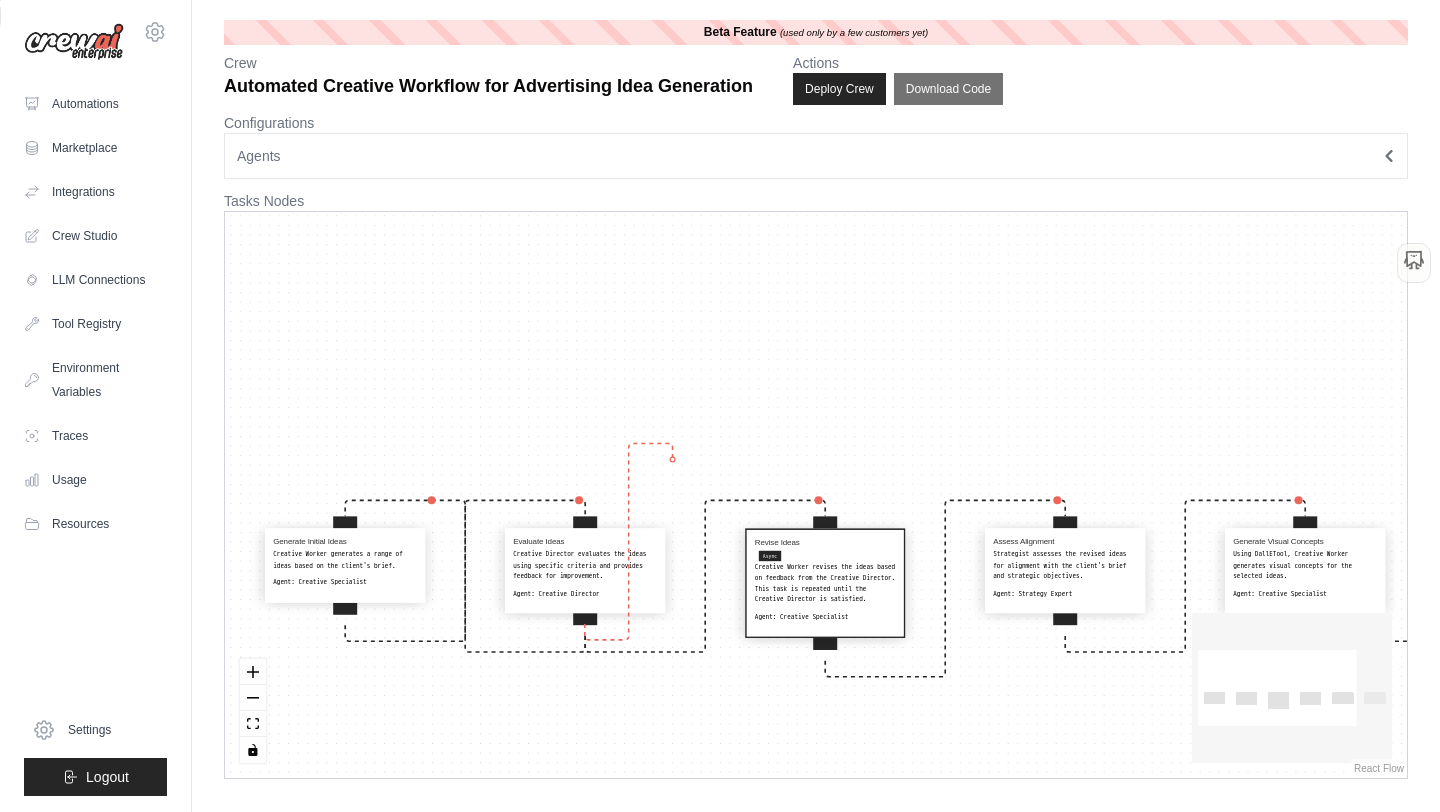 select on "**********" 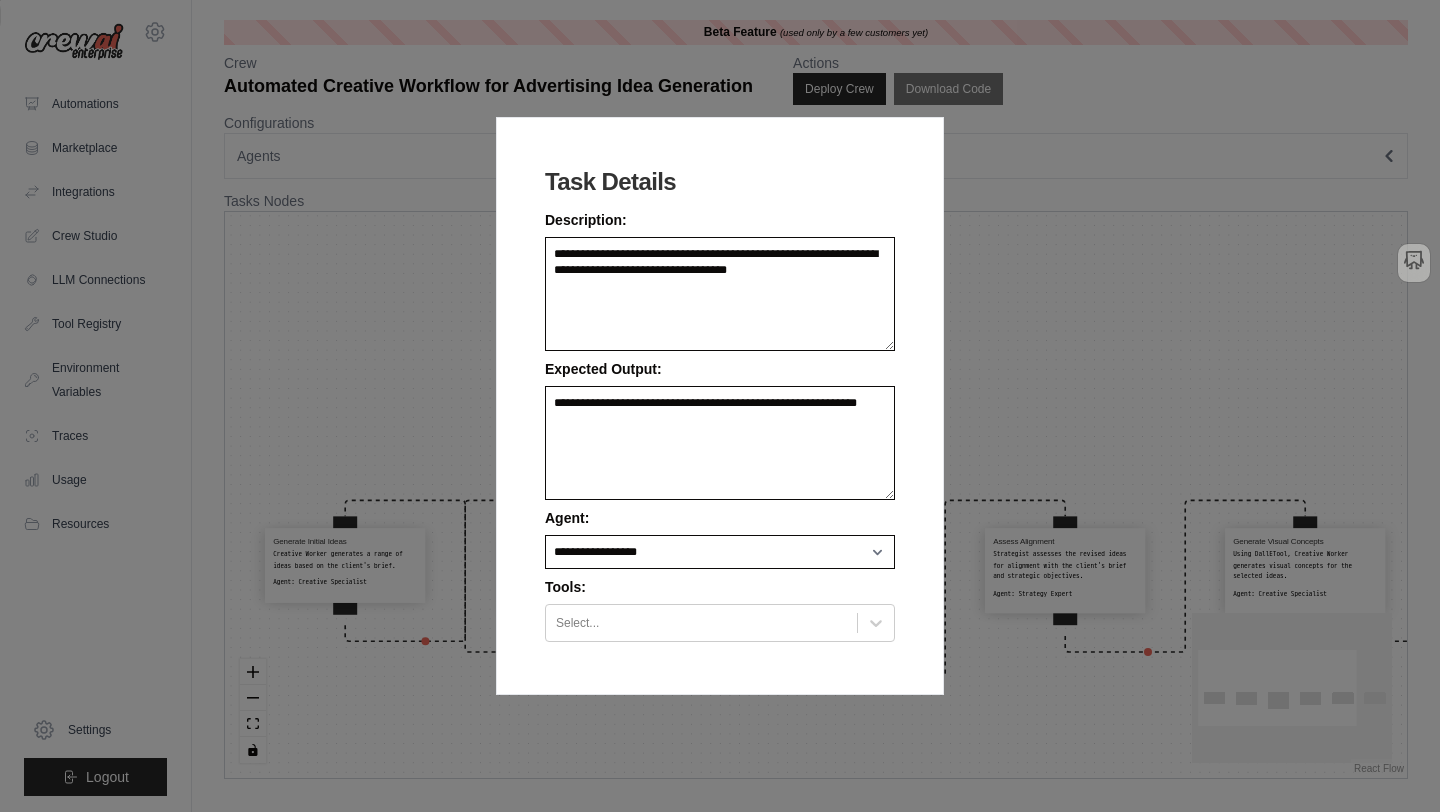 click on "**********" at bounding box center [720, 406] 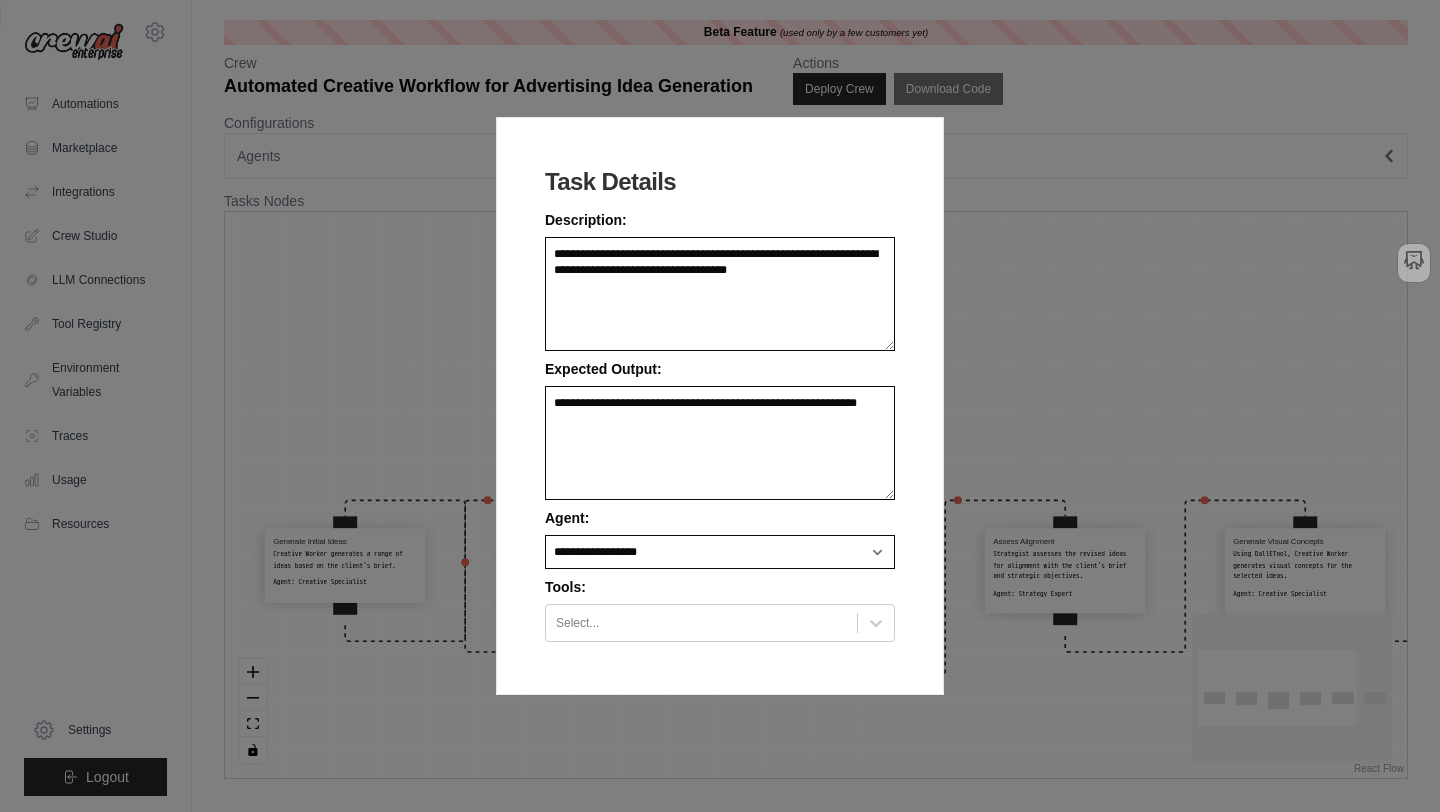 click on "**********" at bounding box center [720, 406] 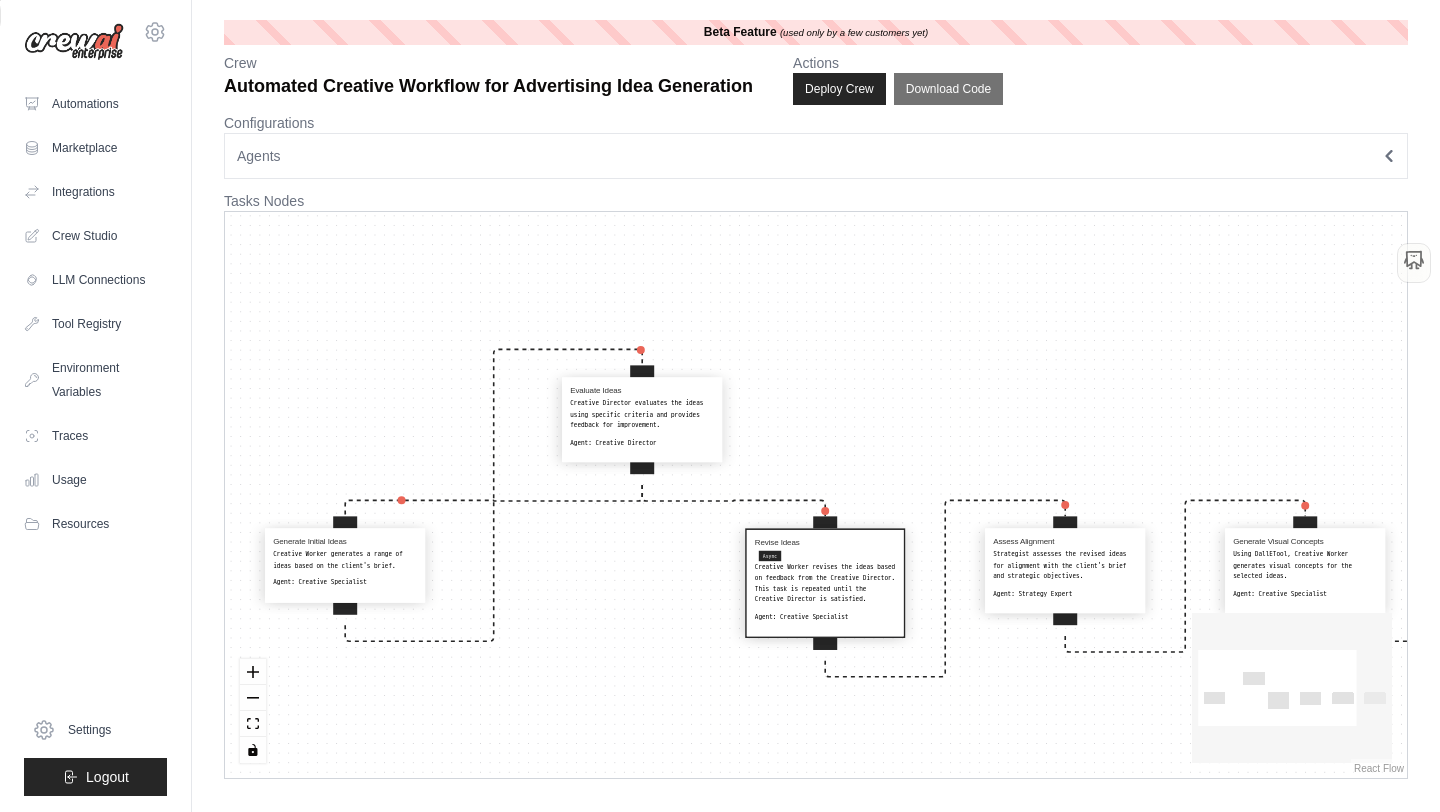 drag, startPoint x: 614, startPoint y: 565, endPoint x: 663, endPoint y: 414, distance: 158.75137 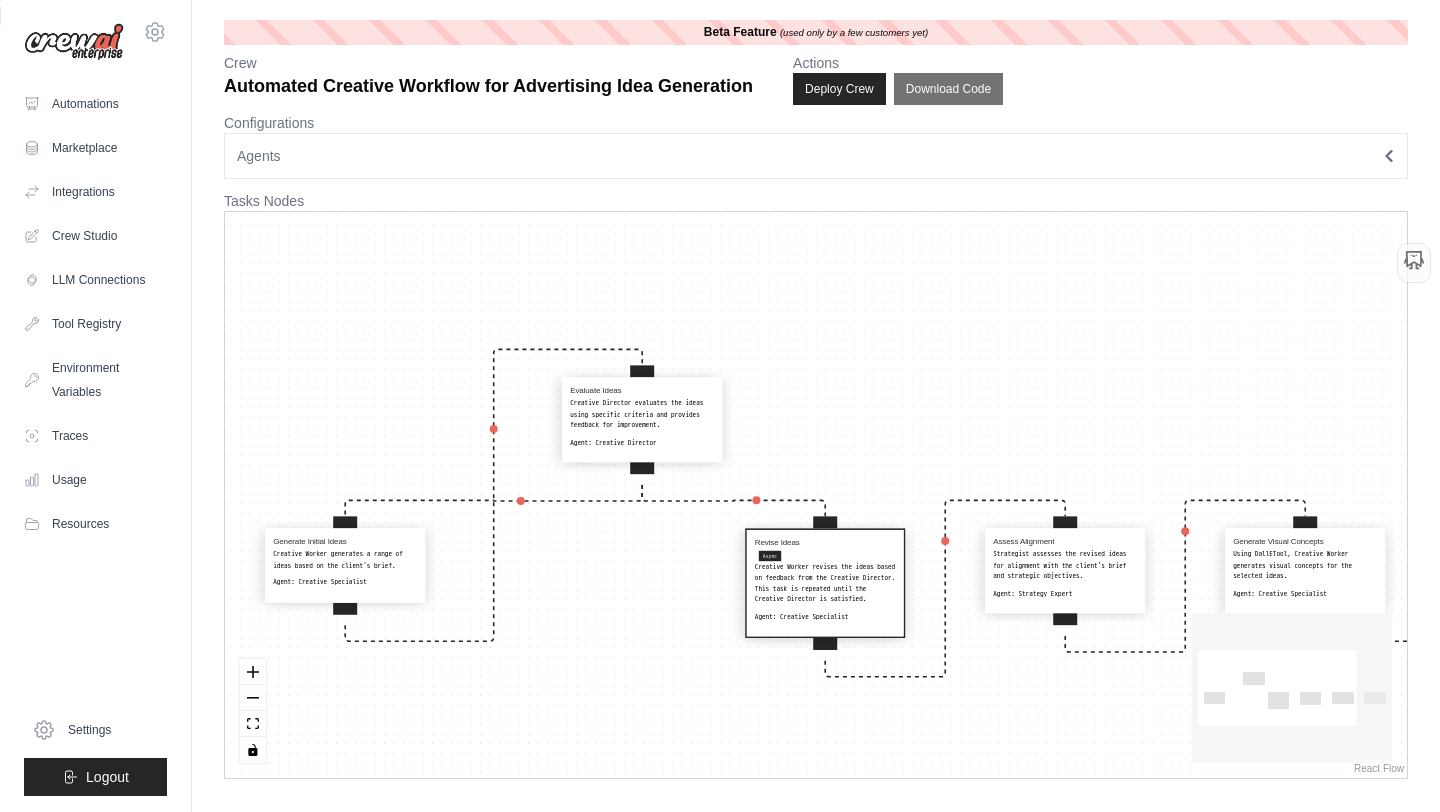 click on "Creative Director evaluates the ideas using specific criteria and provides feedback for improvement." at bounding box center [642, 414] 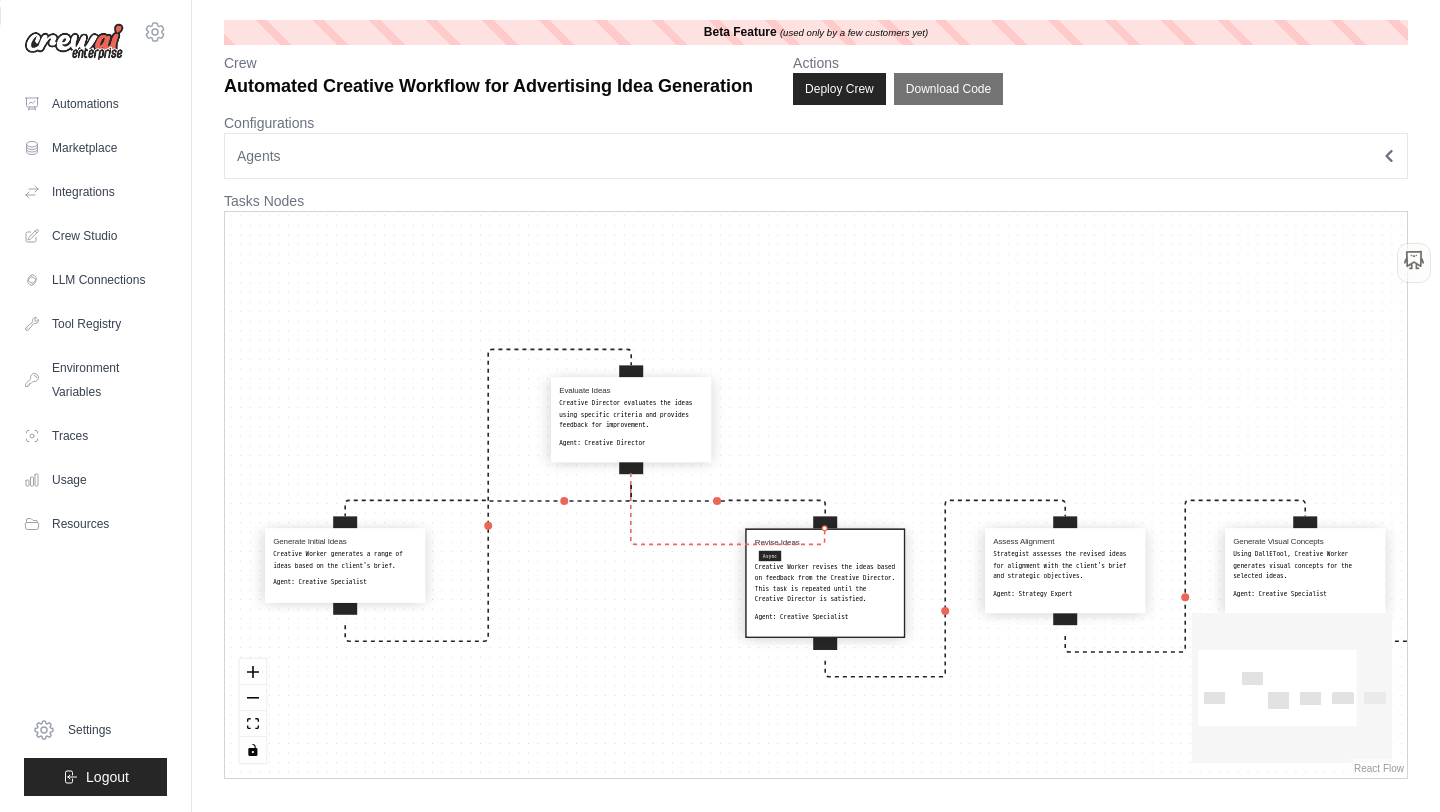 drag, startPoint x: 637, startPoint y: 483, endPoint x: 829, endPoint y: 519, distance: 195.34584 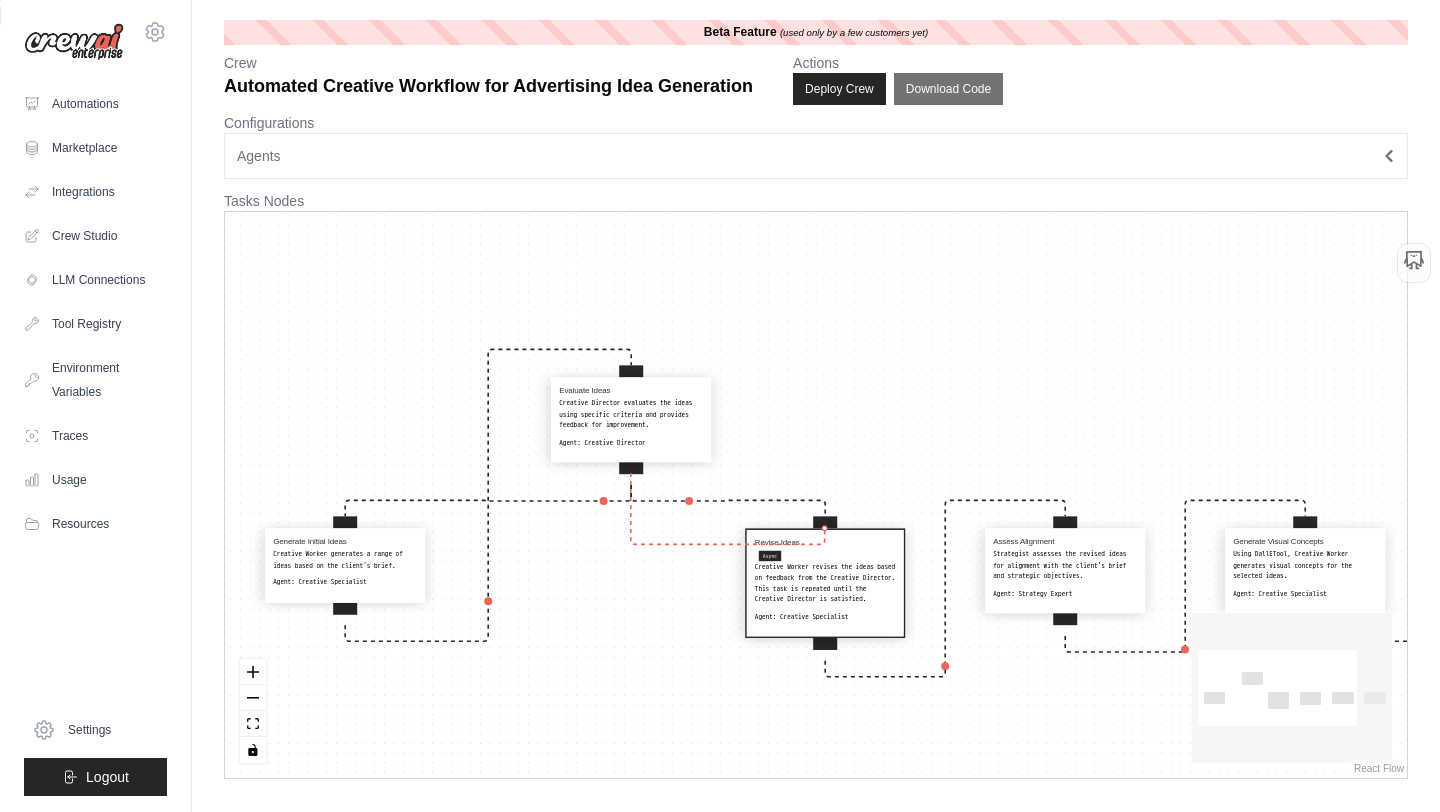 click on "Generate Initial Ideas Creative Worker generates a range of ideas based on the client's brief. Agent:   Creative Specialist Evaluate Ideas Creative Director evaluates the ideas using specific criteria and provides feedback for improvement. Agent:   Creative Director Revise Ideas Async Creative Worker revises the ideas based on feedback from the Creative Director. This task is repeated until the Creative Director is satisfied. Agent:   Creative Specialist Assess Alignment Strategist assesses the revised ideas for alignment with the client's brief and strategic objectives. Agent:   Strategy Expert Generate Visual Concepts Using DallETool, Creative Worker generates visual concepts for the selected ideas. Agent:   Creative Specialist Client Feedback Client reviews the final concepts and provides feedback for any further adjustments. Agent:   Client" at bounding box center [498, 754] 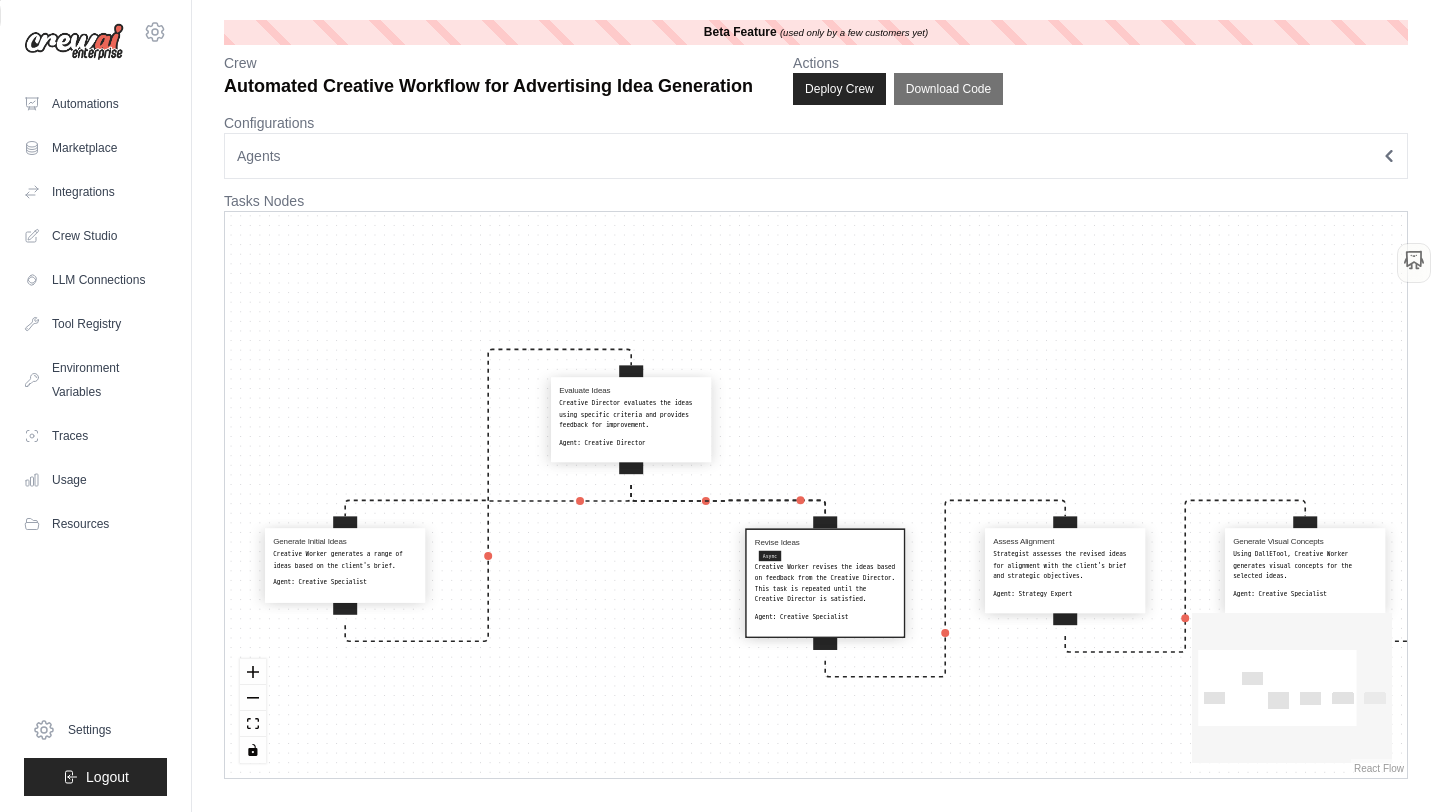 click on "Creative Director evaluates the ideas using specific criteria and provides feedback for improvement." at bounding box center [631, 414] 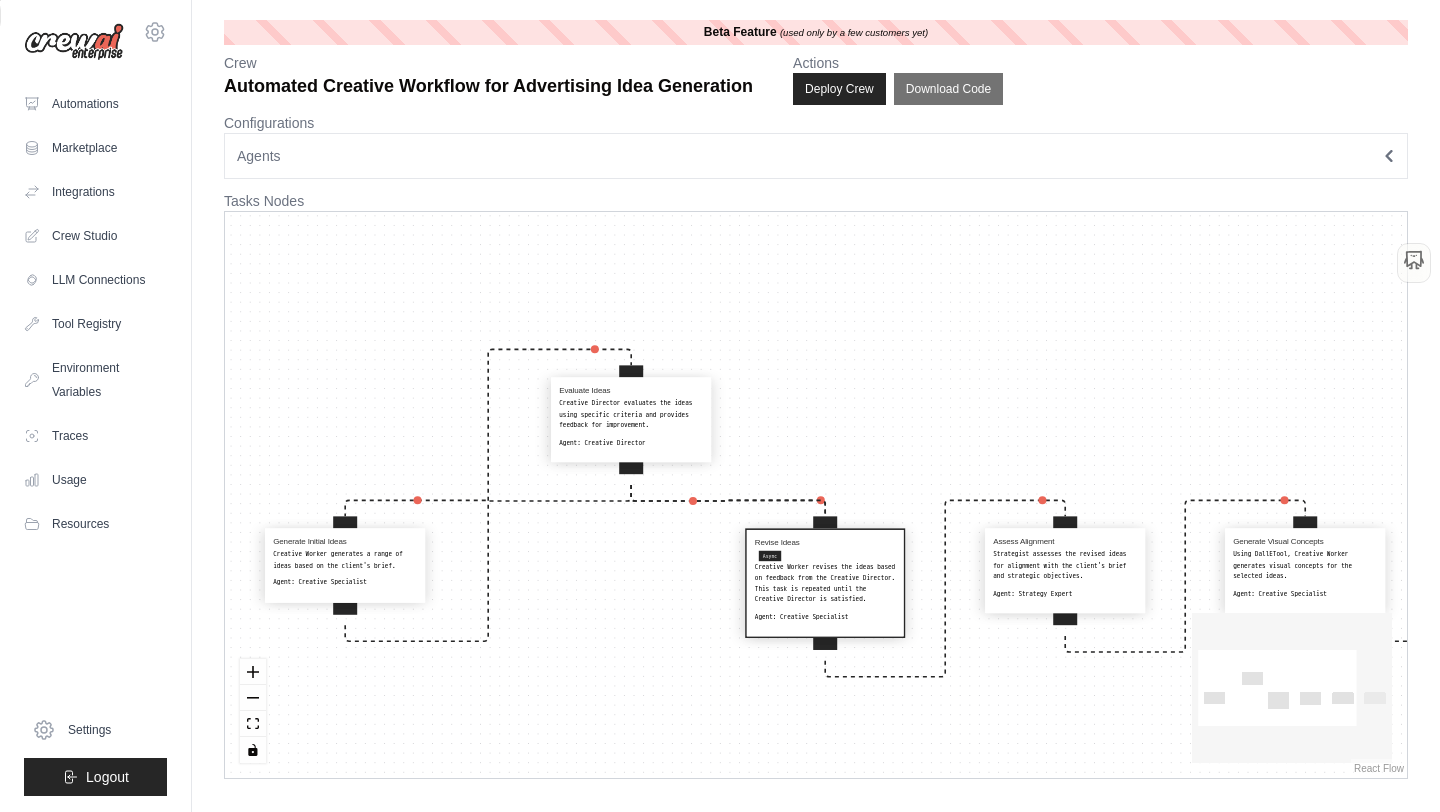 select on "**********" 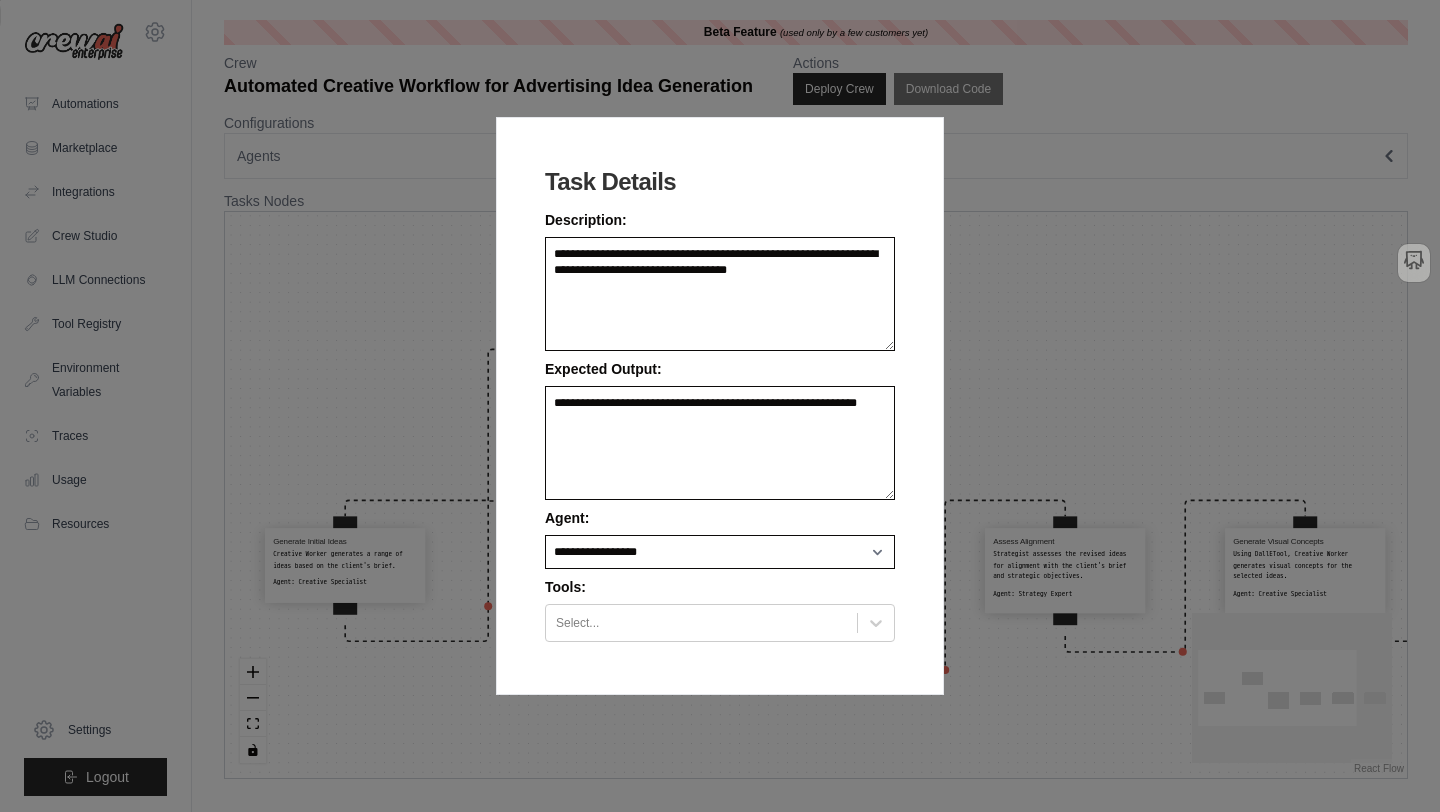 click on "**********" at bounding box center (720, 406) 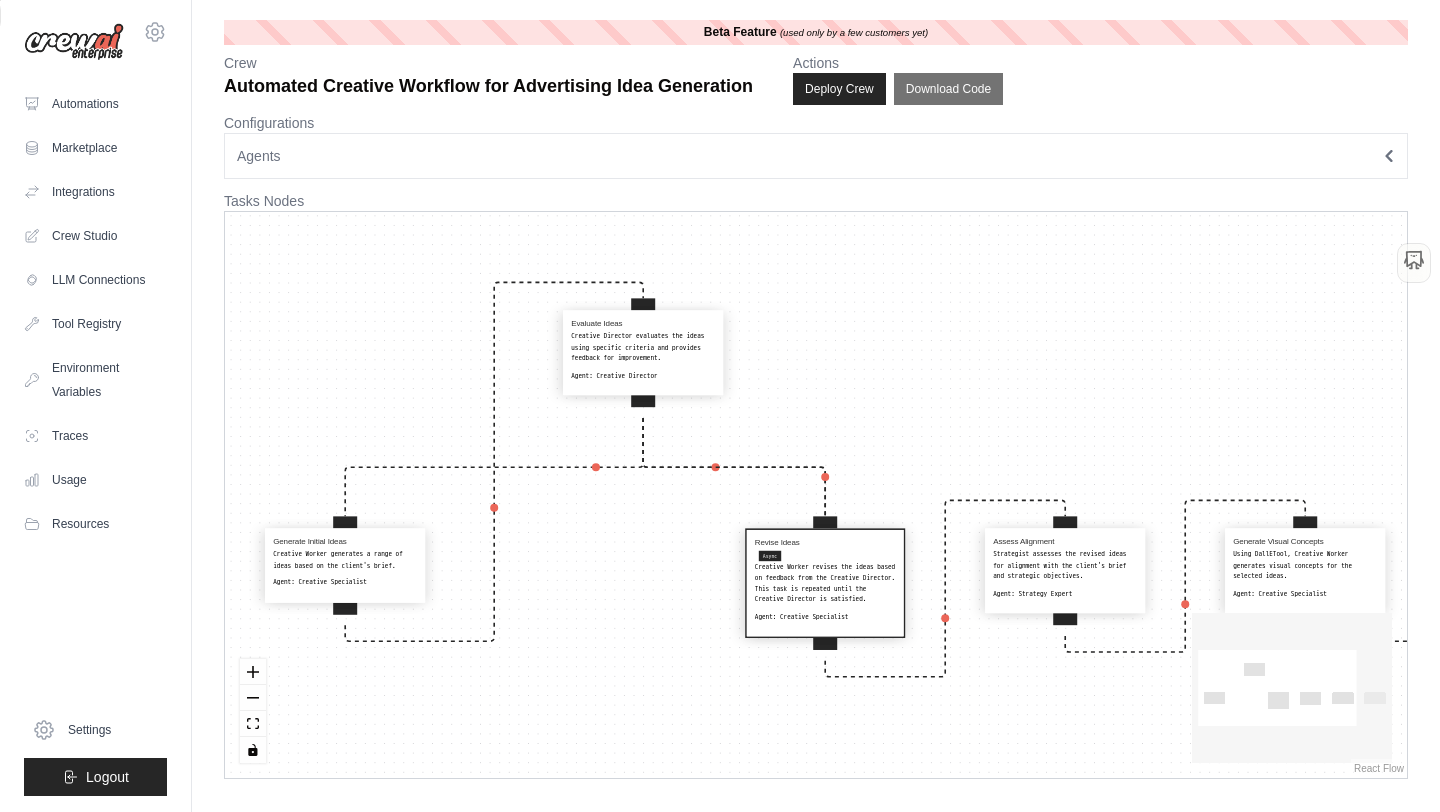 drag, startPoint x: 639, startPoint y: 426, endPoint x: 649, endPoint y: 361, distance: 65.76473 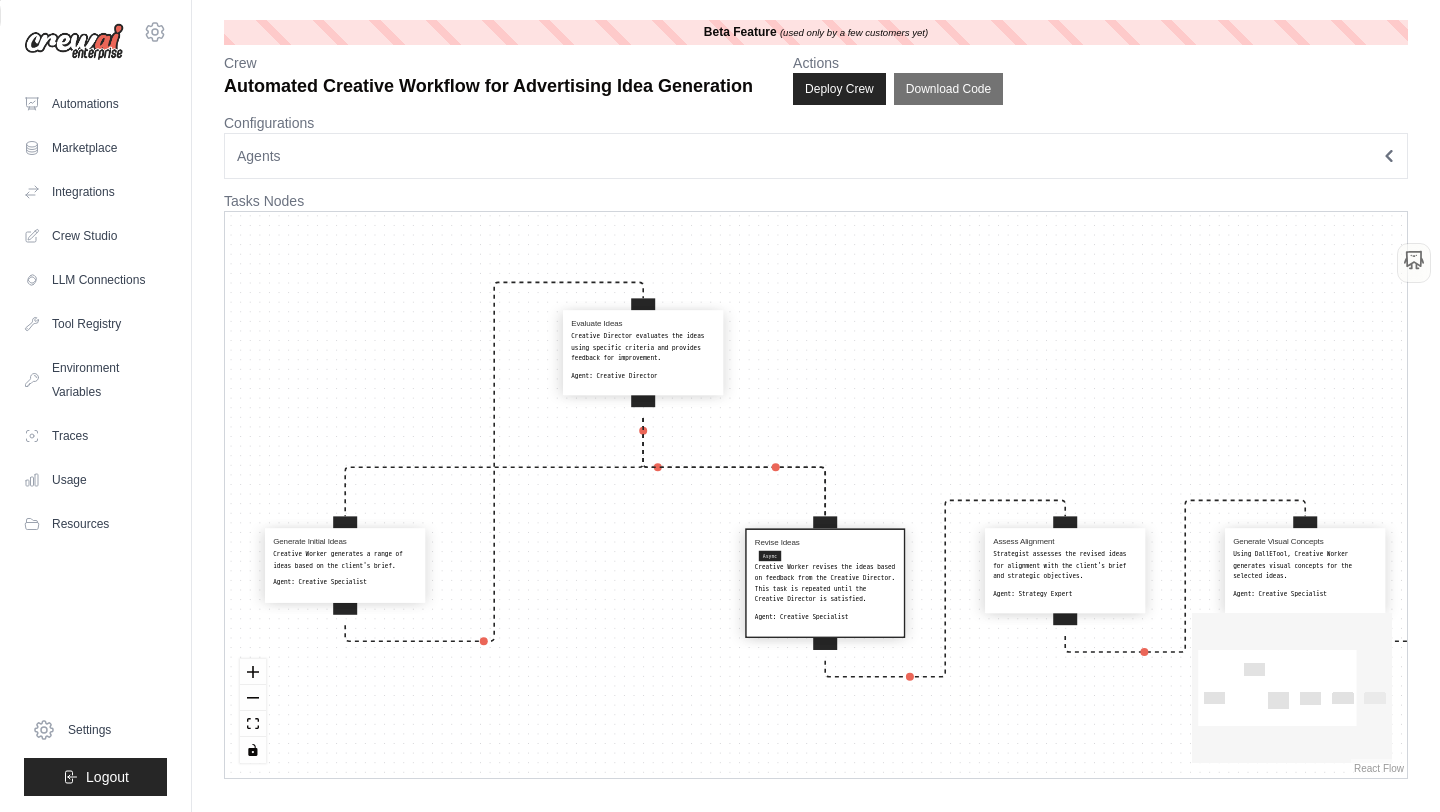 click on "Creative Director evaluates the ideas using specific criteria and provides feedback for improvement." at bounding box center [643, 347] 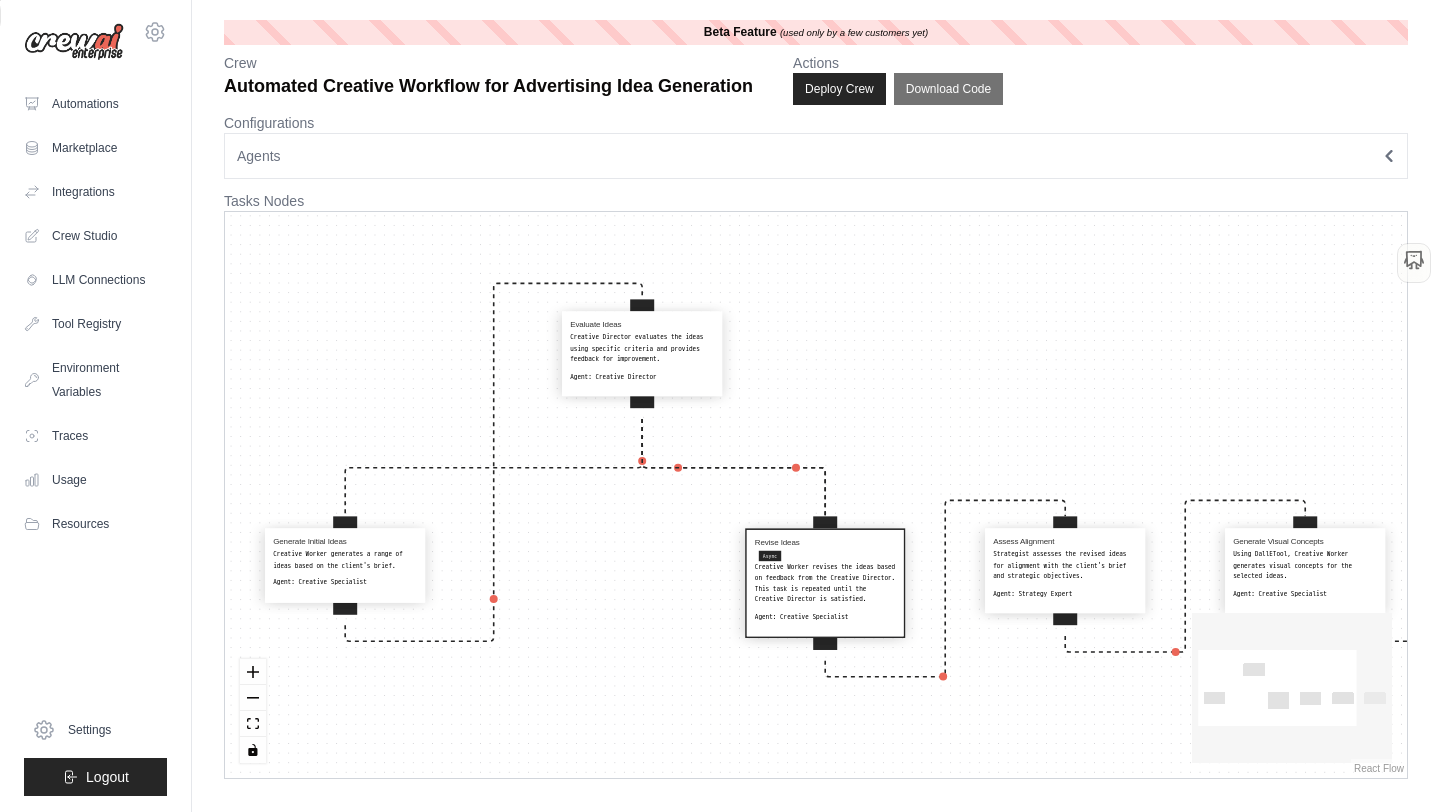 click on "Generate Initial Ideas Creative Worker generates a range of ideas based on the client's brief. Agent:   Creative Specialist Evaluate Ideas Creative Director evaluates the ideas using specific criteria and provides feedback for improvement. Agent:   Creative Director Revise Ideas Async Creative Worker revises the ideas based on feedback from the Creative Director. This task is repeated until the Creative Director is satisfied. Agent:   Creative Specialist Assess Alignment Strategist assesses the revised ideas for alignment with the client's brief and strategic objectives. Agent:   Strategy Expert Generate Visual Concepts Using DallETool, Creative Worker generates visual concepts for the selected ideas. Agent:   Creative Specialist Client Feedback Client reviews the final concepts and provides feedback for any further adjustments. Agent:   Client" at bounding box center (816, 495) 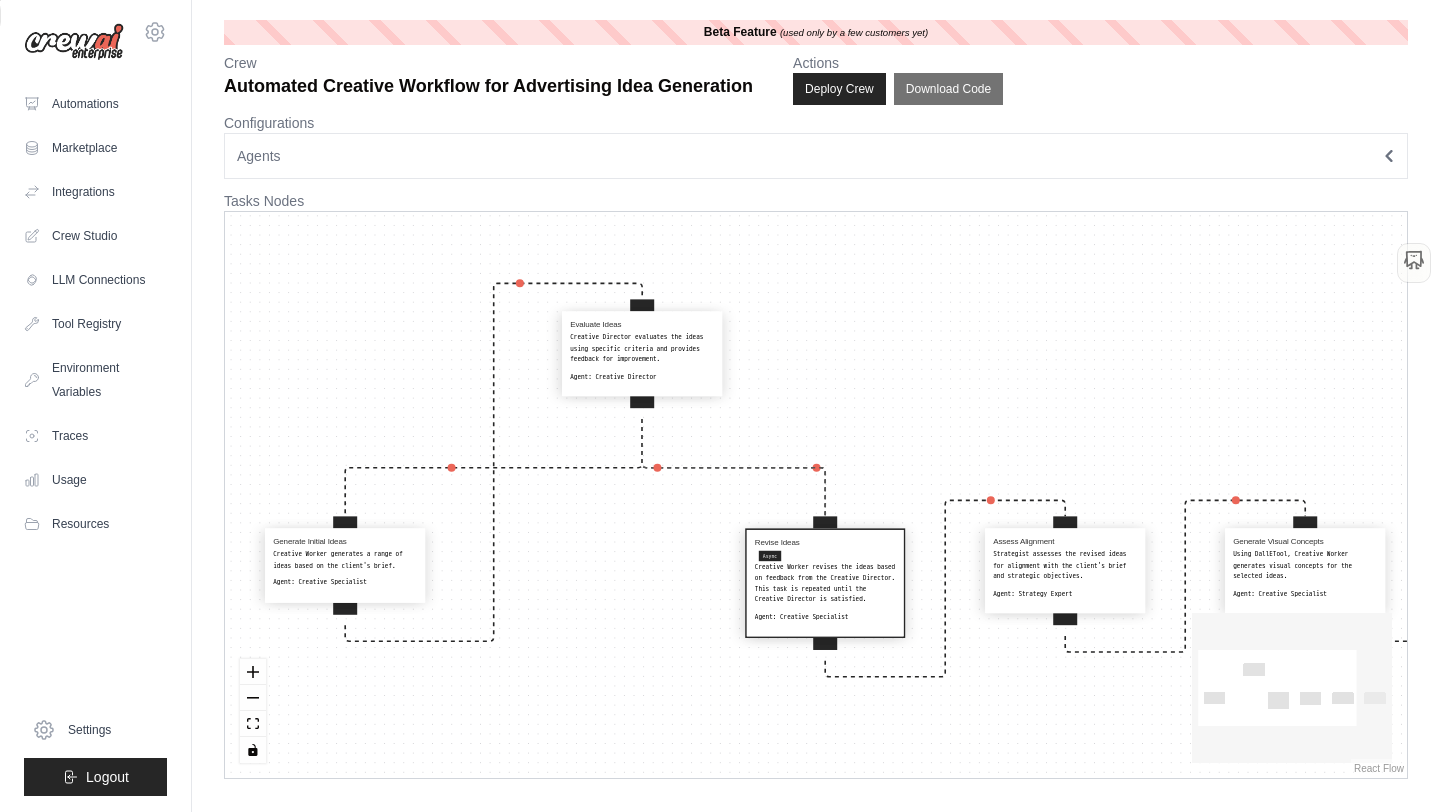click 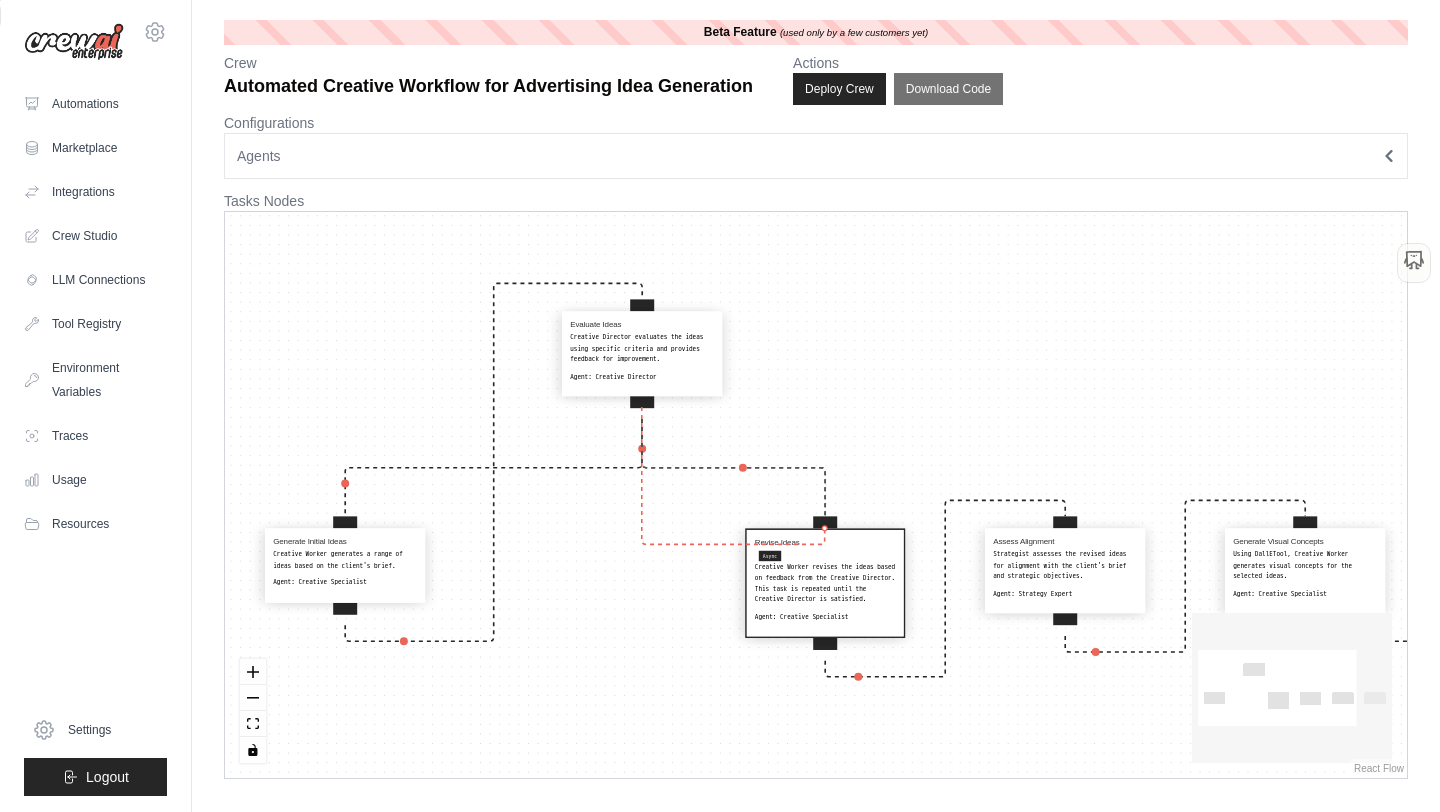 drag, startPoint x: 642, startPoint y: 413, endPoint x: 826, endPoint y: 523, distance: 214.3735 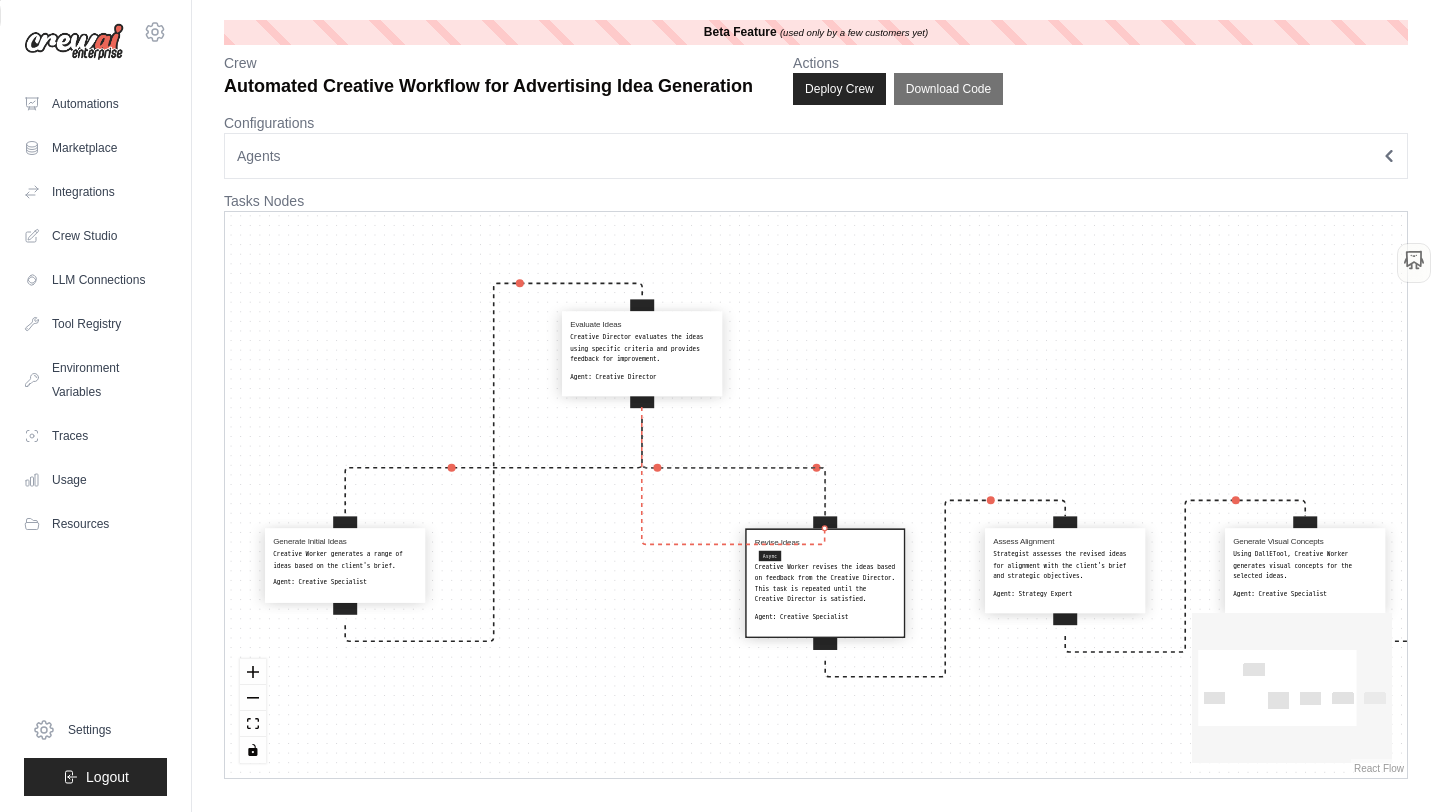 click on "Generate Initial Ideas Creative Worker generates a range of ideas based on the client's brief. Agent:   Creative Specialist Evaluate Ideas Creative Director evaluates the ideas using specific criteria and provides feedback for improvement. Agent:   Creative Director Revise Ideas Async Creative Worker revises the ideas based on feedback from the Creative Director. This task is repeated until the Creative Director is satisfied. Agent:   Creative Specialist Assess Alignment Strategist assesses the revised ideas for alignment with the client's brief and strategic objectives. Agent:   Strategy Expert Generate Visual Concepts Using DallETool, Creative Worker generates visual concepts for the selected ideas. Agent:   Creative Specialist Client Feedback Client reviews the final concepts and provides feedback for any further adjustments. Agent:   Client" at bounding box center [498, 754] 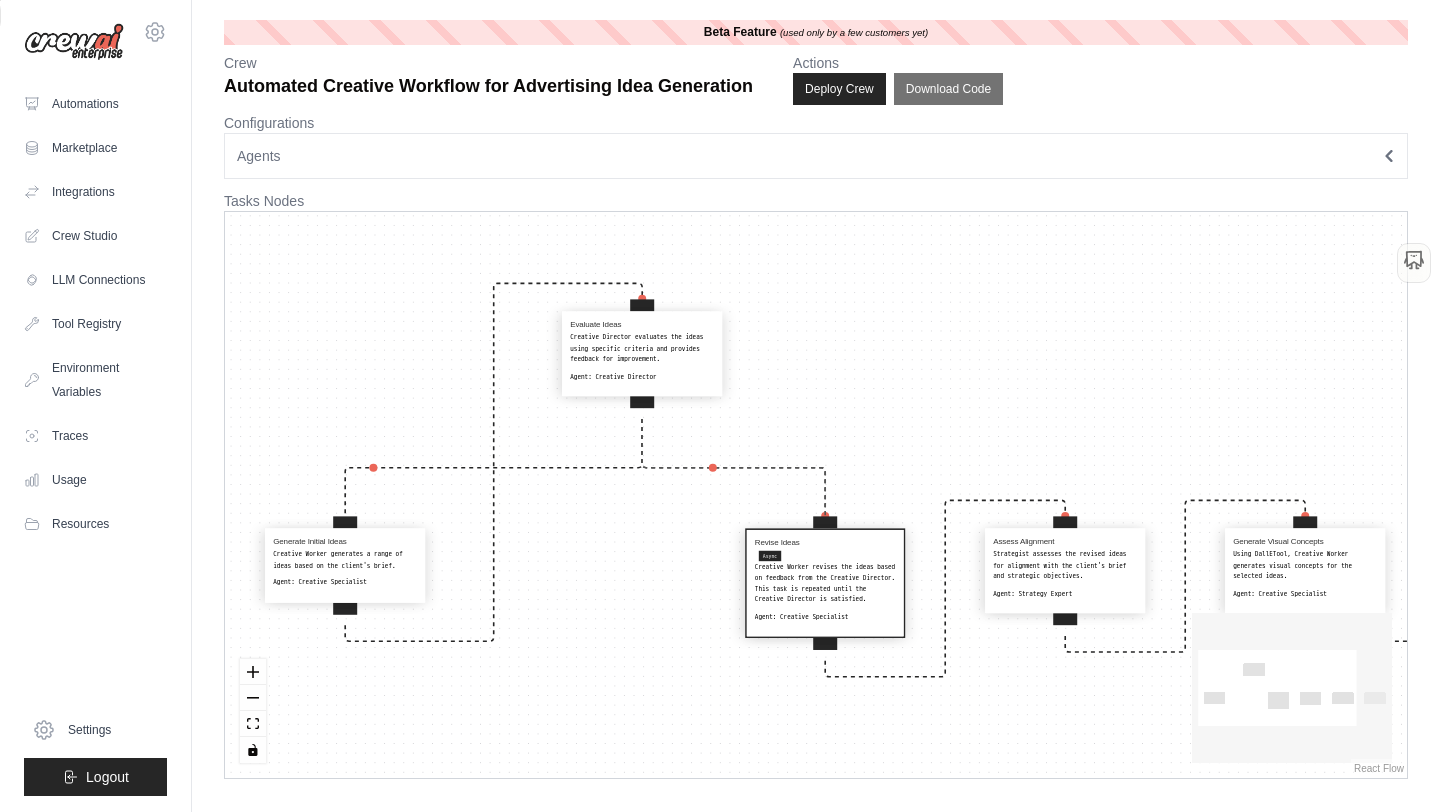 drag, startPoint x: 659, startPoint y: 465, endPoint x: 679, endPoint y: 502, distance: 42.059483 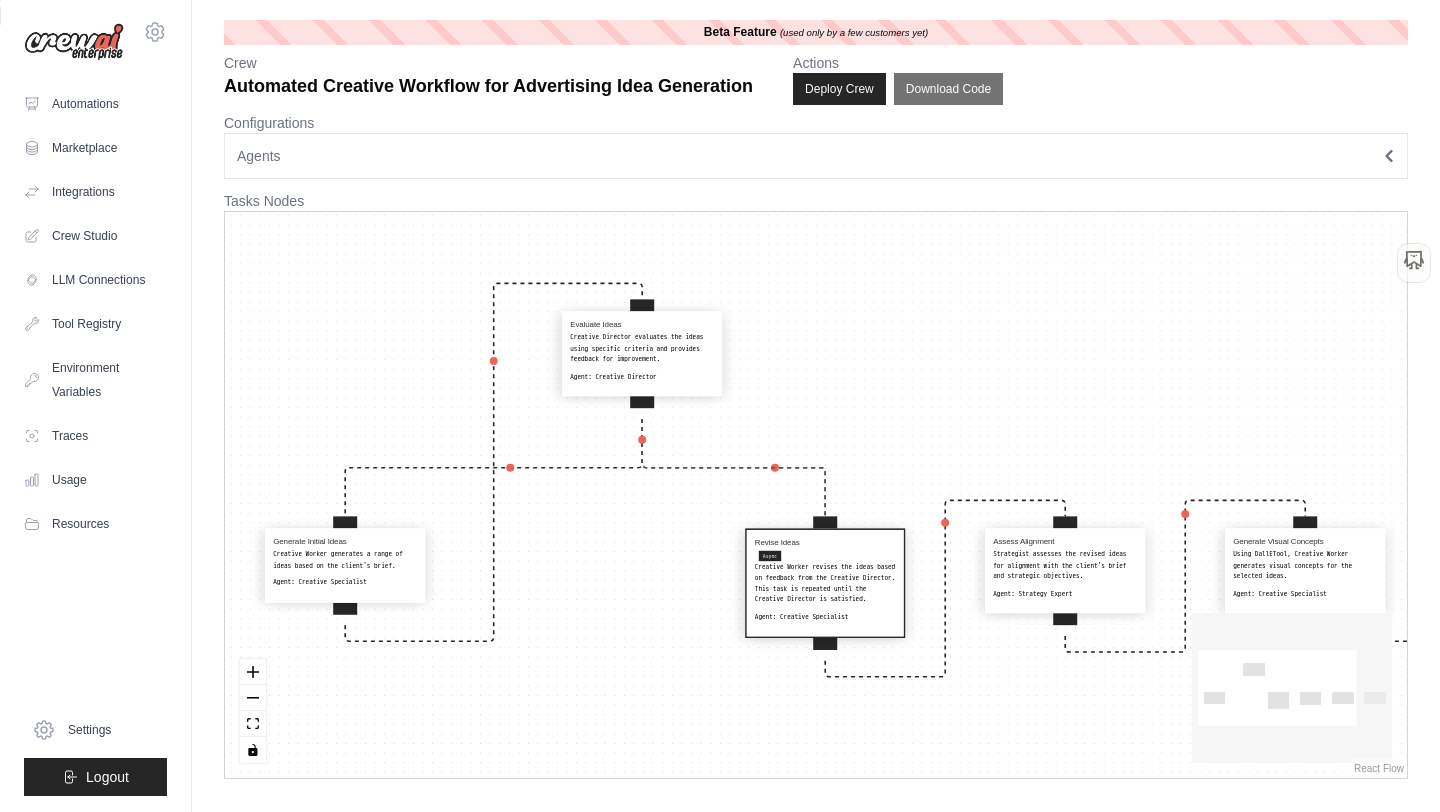 click on "Generate Initial Ideas Creative Worker generates a range of ideas based on the client's brief. Agent:   Creative Specialist Evaluate Ideas Creative Director evaluates the ideas using specific criteria and provides feedback for improvement. Agent:   Creative Director Revise Ideas Async Creative Worker revises the ideas based on feedback from the Creative Director. This task is repeated until the Creative Director is satisfied. Agent:   Creative Specialist Assess Alignment Strategist assesses the revised ideas for alignment with the client's brief and strategic objectives. Agent:   Strategy Expert Generate Visual Concepts Using DallETool, Creative Worker generates visual concepts for the selected ideas. Agent:   Creative Specialist Client Feedback Client reviews the final concepts and provides feedback for any further adjustments. Agent:   Client" at bounding box center [816, 495] 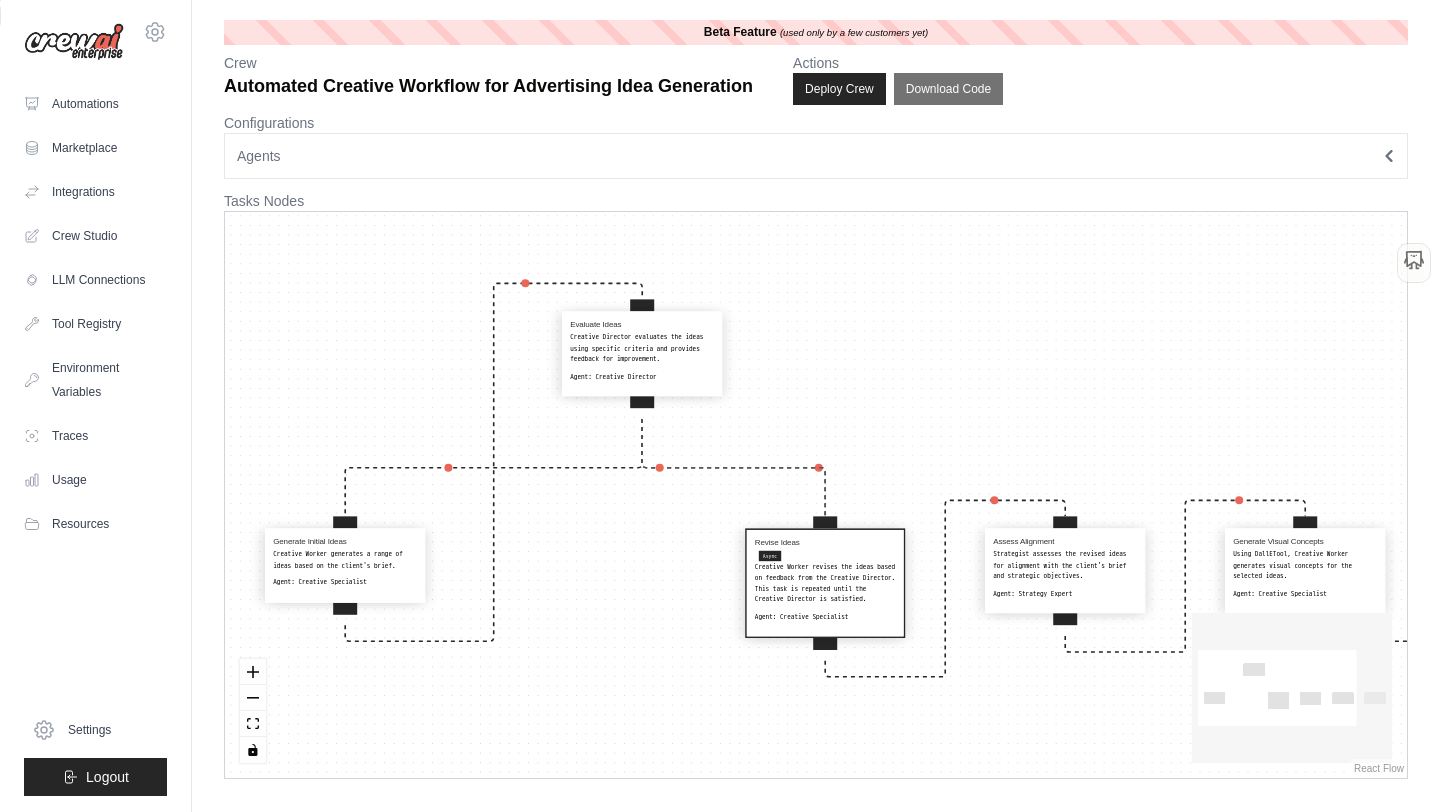 click 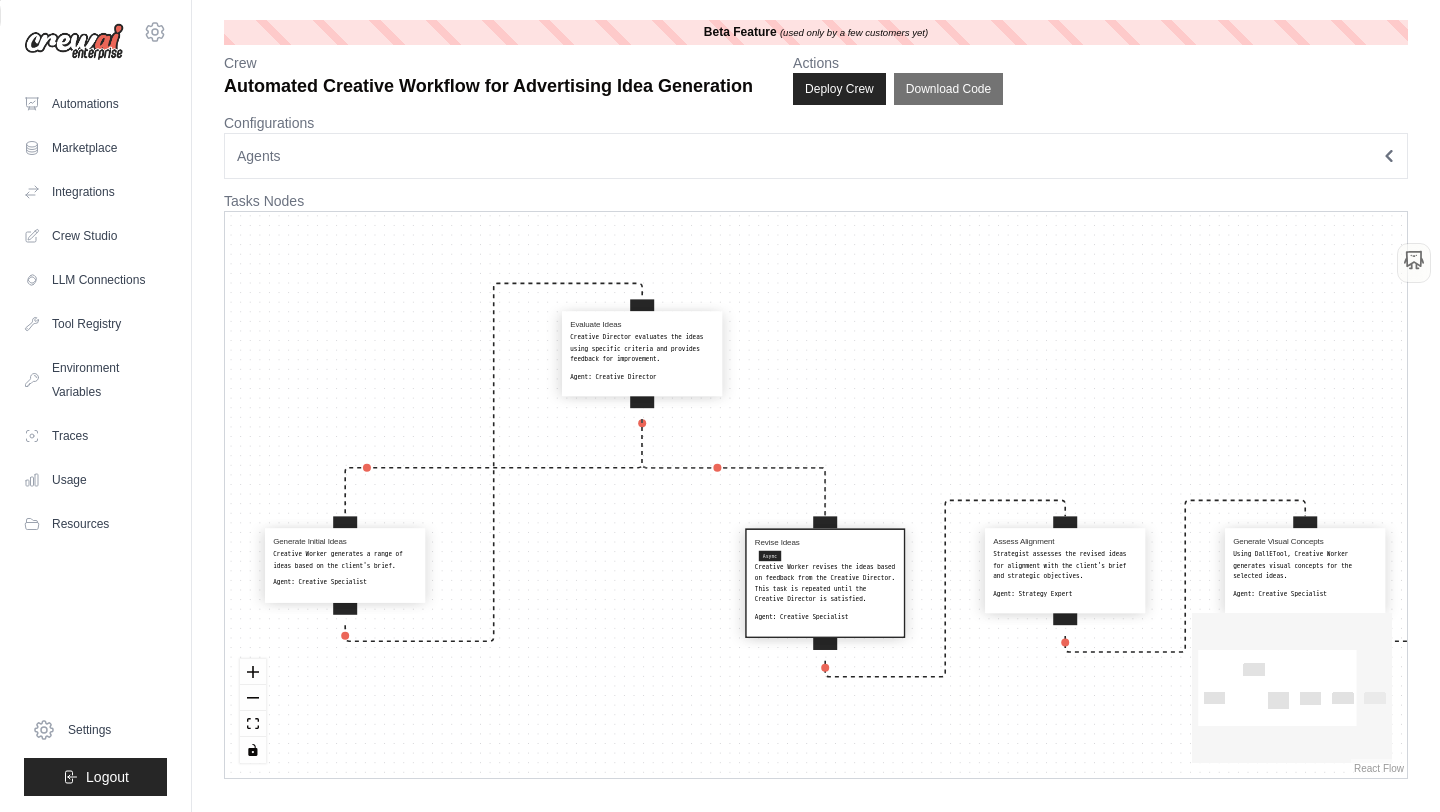 click 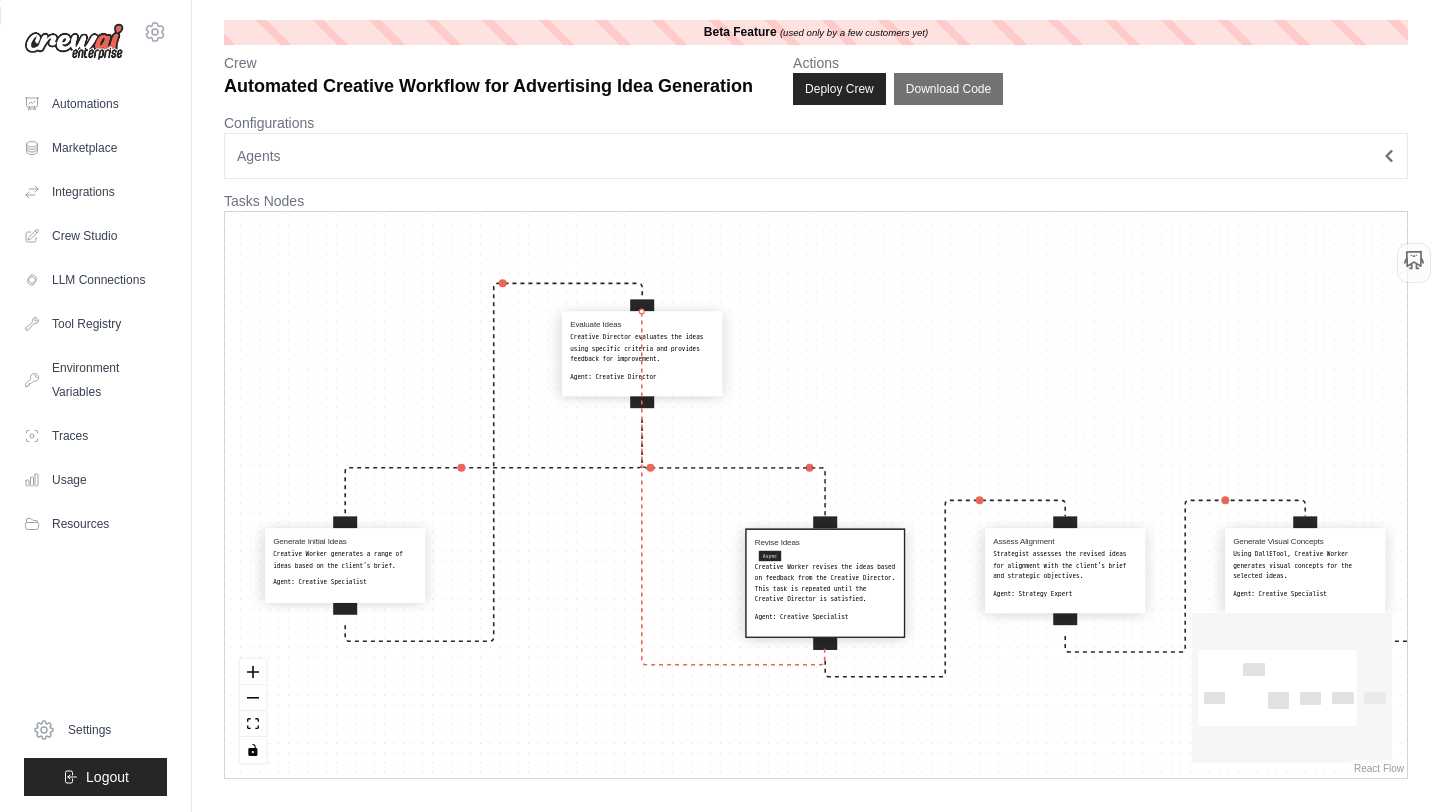 drag, startPoint x: 819, startPoint y: 521, endPoint x: 648, endPoint y: 298, distance: 281.01602 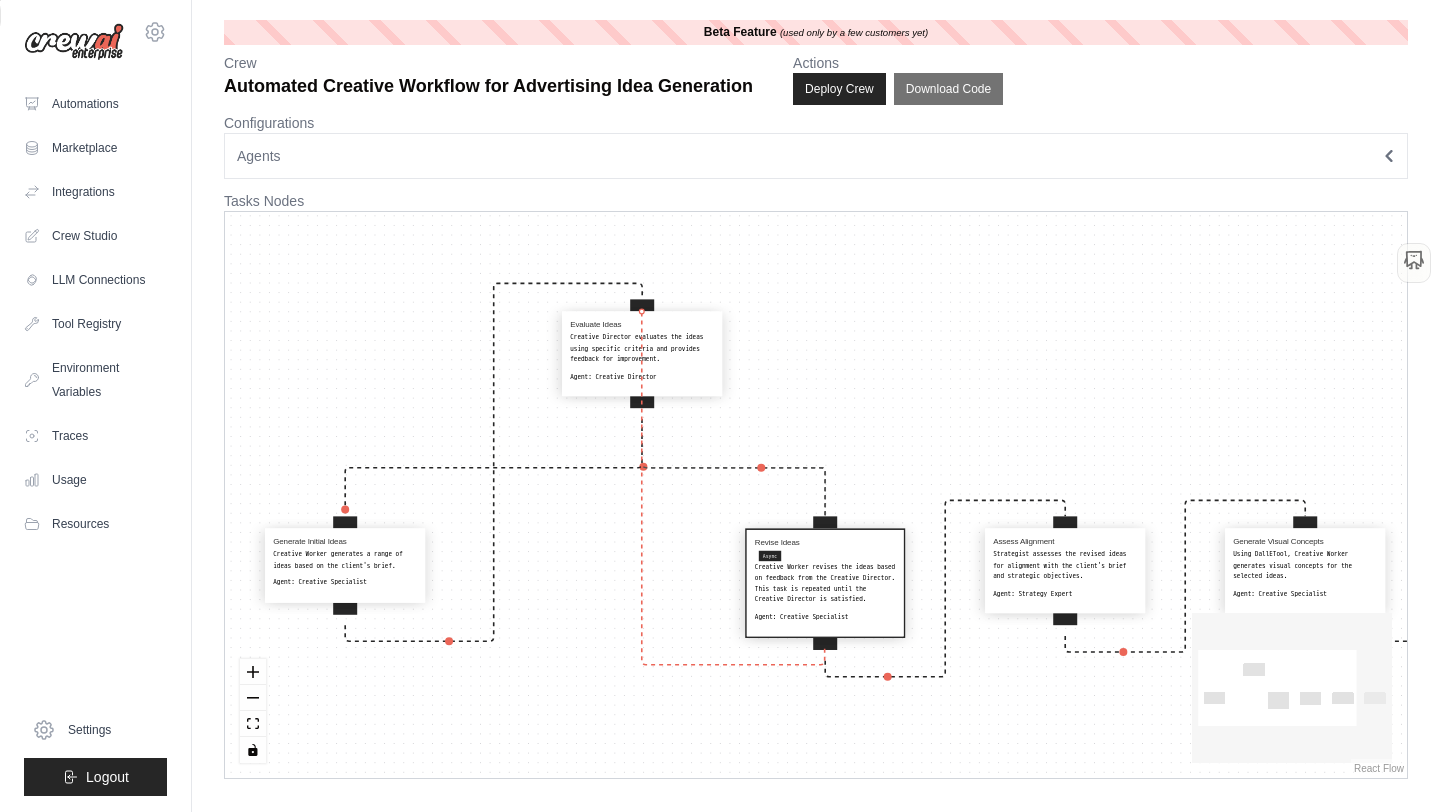 click on "Generate Initial Ideas Creative Worker generates a range of ideas based on the client's brief. Agent:   Creative Specialist Evaluate Ideas Creative Director evaluates the ideas using specific criteria and provides feedback for improvement. Agent:   Creative Director Revise Ideas Async Creative Worker revises the ideas based on feedback from the Creative Director. This task is repeated until the Creative Director is satisfied. Agent:   Creative Specialist Assess Alignment Strategist assesses the revised ideas for alignment with the client's brief and strategic objectives. Agent:   Strategy Expert Generate Visual Concepts Using DallETool, Creative Worker generates visual concepts for the selected ideas. Agent:   Creative Specialist Client Feedback Client reviews the final concepts and provides feedback for any further adjustments. Agent:   Client" at bounding box center [498, 754] 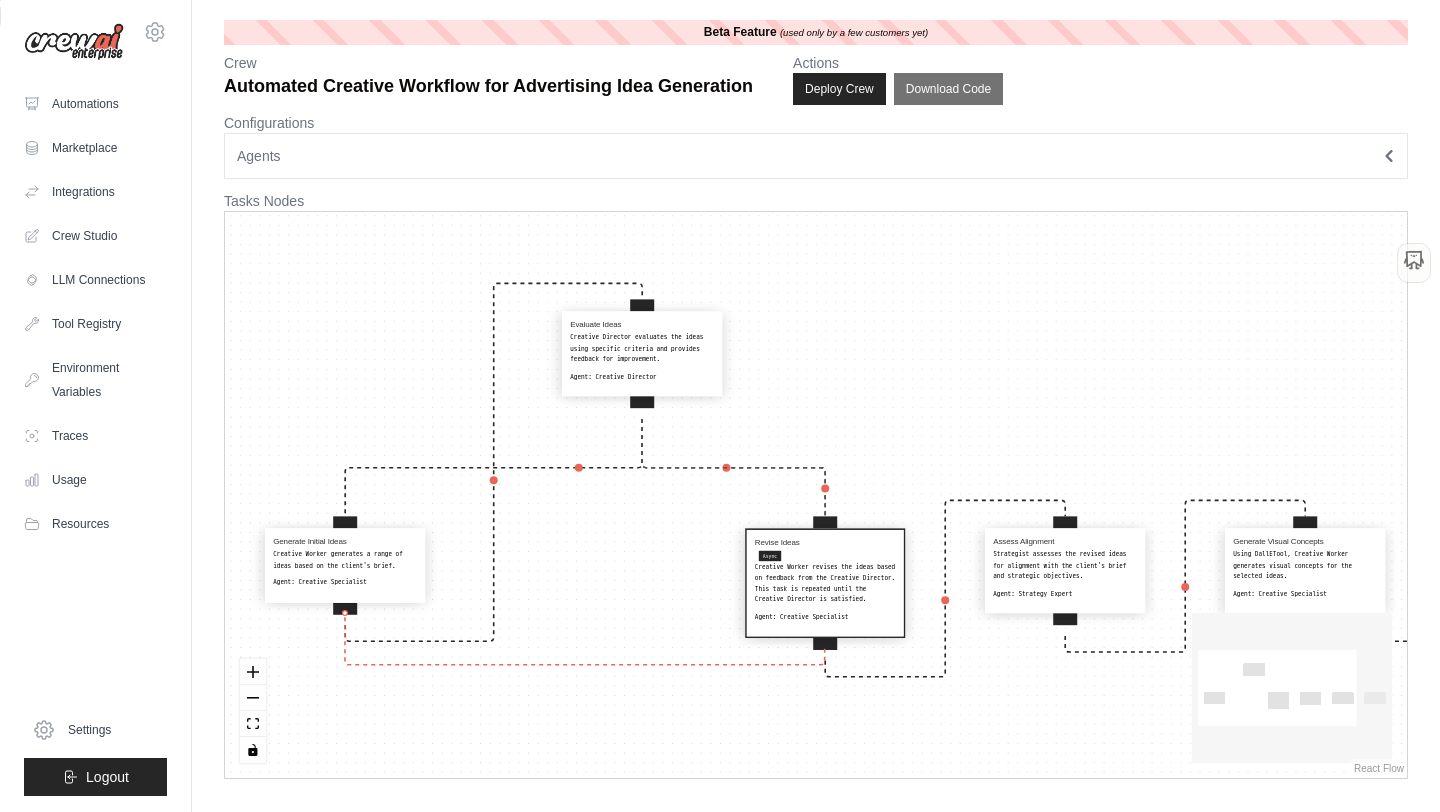 drag, startPoint x: 824, startPoint y: 650, endPoint x: 348, endPoint y: 622, distance: 476.8228 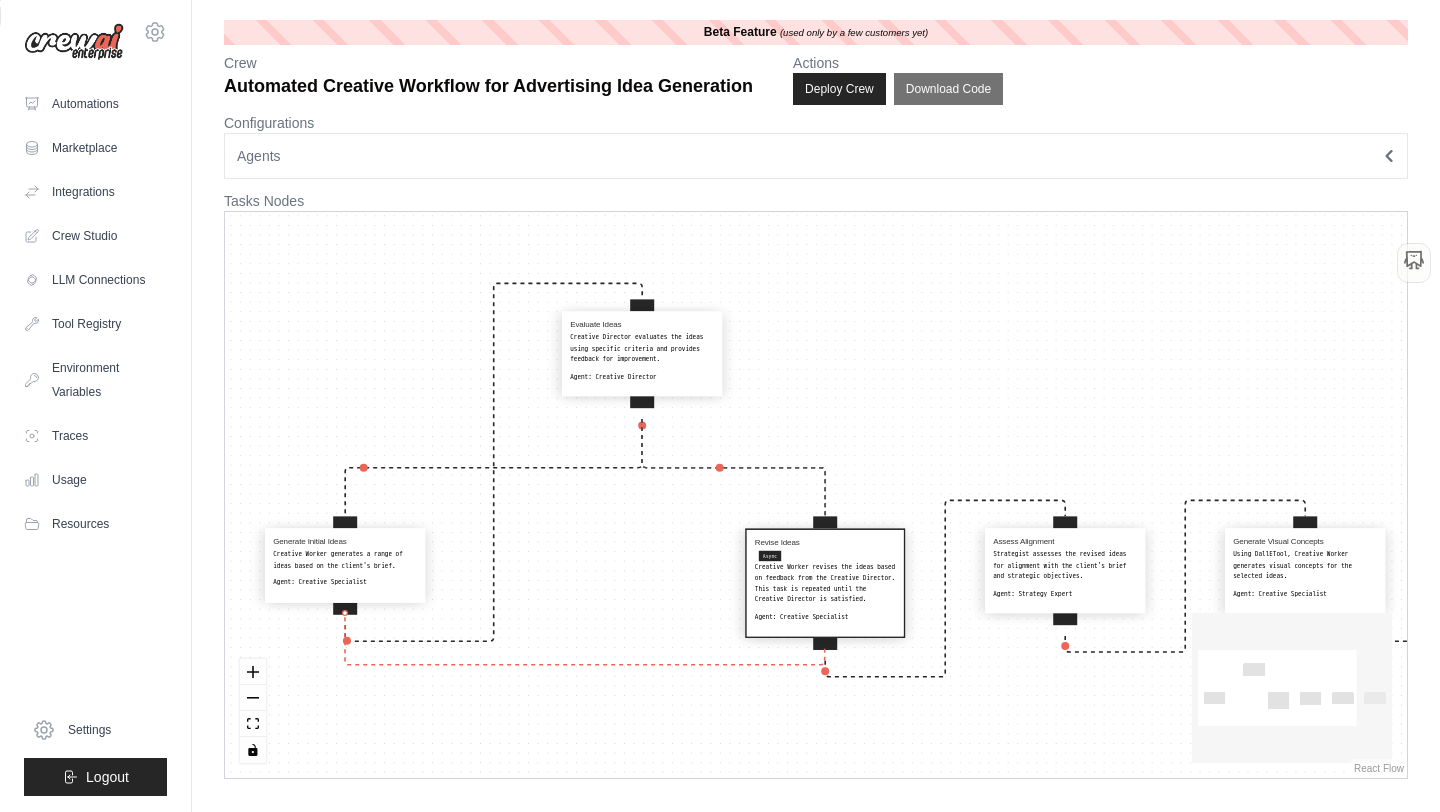 click on "Generate Initial Ideas Creative Worker generates a range of ideas based on the client's brief. Agent:   Creative Specialist Evaluate Ideas Creative Director evaluates the ideas using specific criteria and provides feedback for improvement. Agent:   Creative Director Revise Ideas Async Creative Worker revises the ideas based on feedback from the Creative Director. This task is repeated until the Creative Director is satisfied. Agent:   Creative Specialist Assess Alignment Strategist assesses the revised ideas for alignment with the client's brief and strategic objectives. Agent:   Strategy Expert Generate Visual Concepts Using DallETool, Creative Worker generates visual concepts for the selected ideas. Agent:   Creative Specialist Client Feedback Client reviews the final concepts and provides feedback for any further adjustments. Agent:   Client" at bounding box center (498, 754) 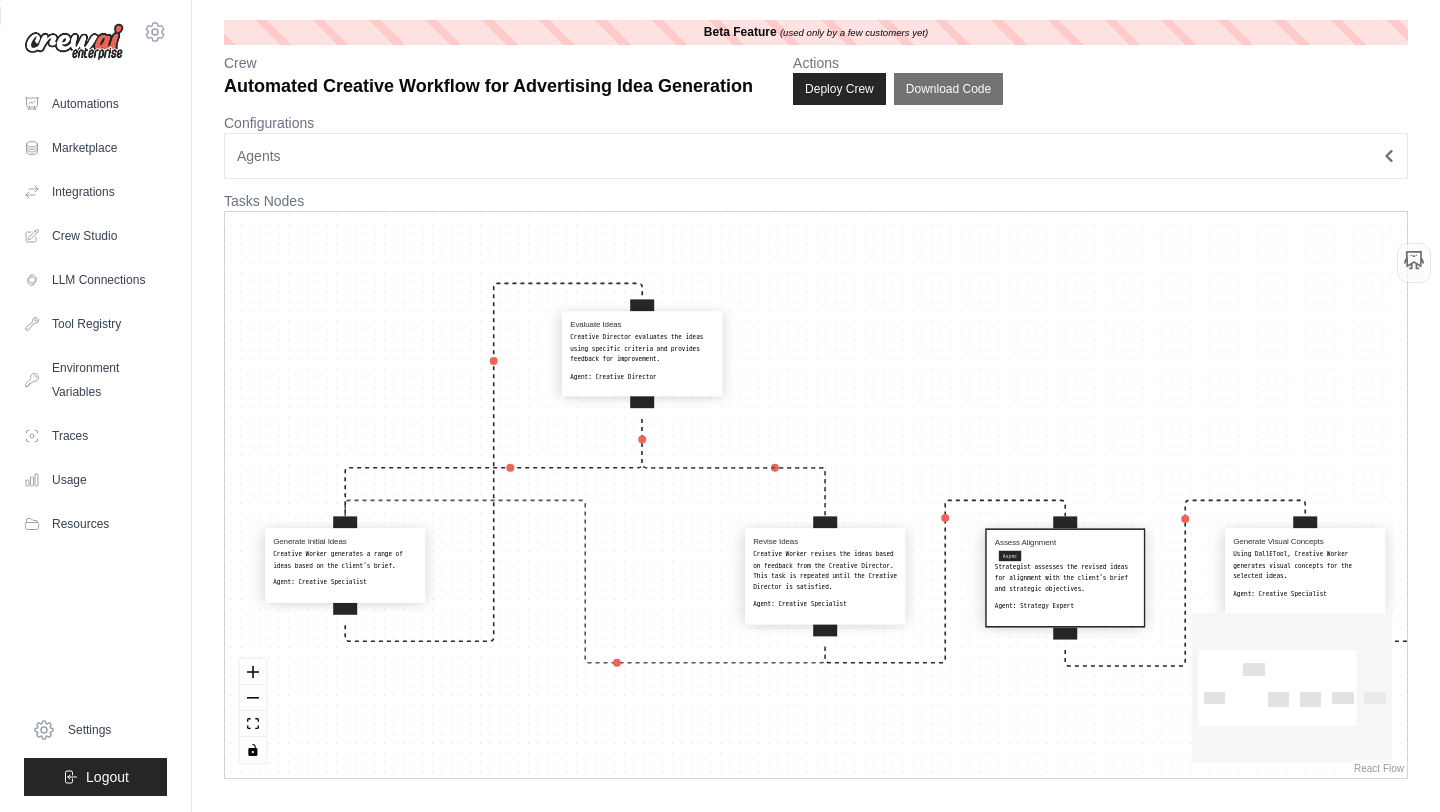 click 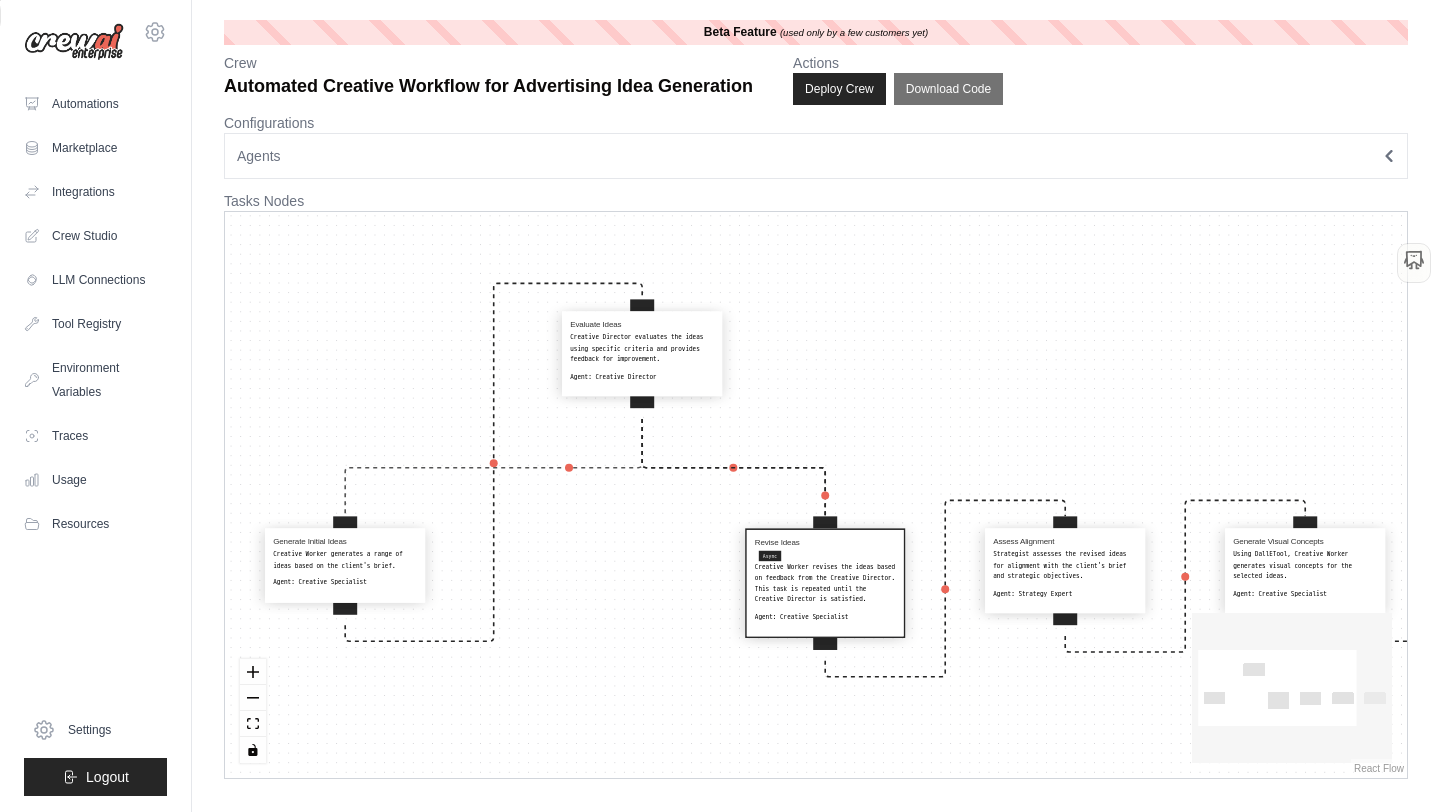 click 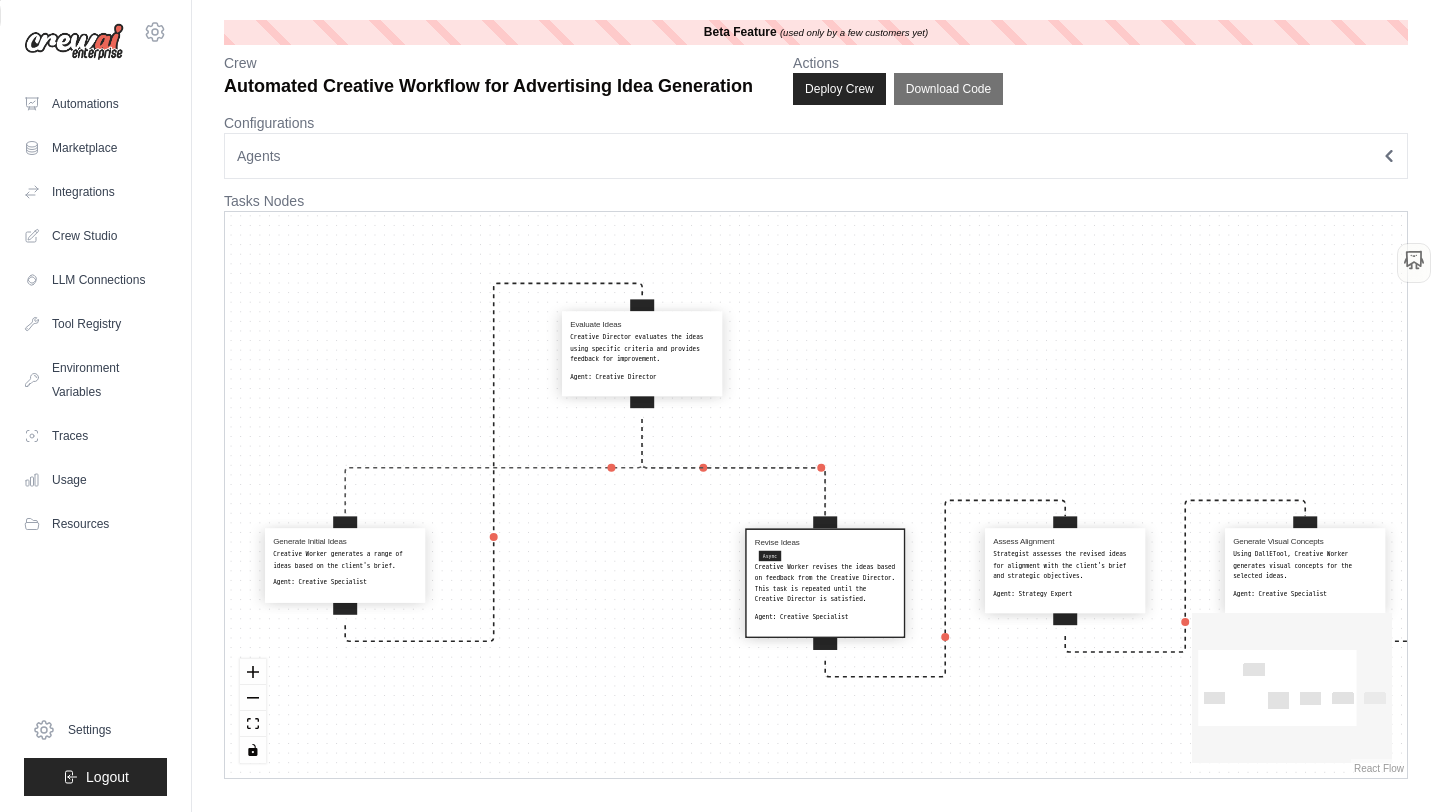 click 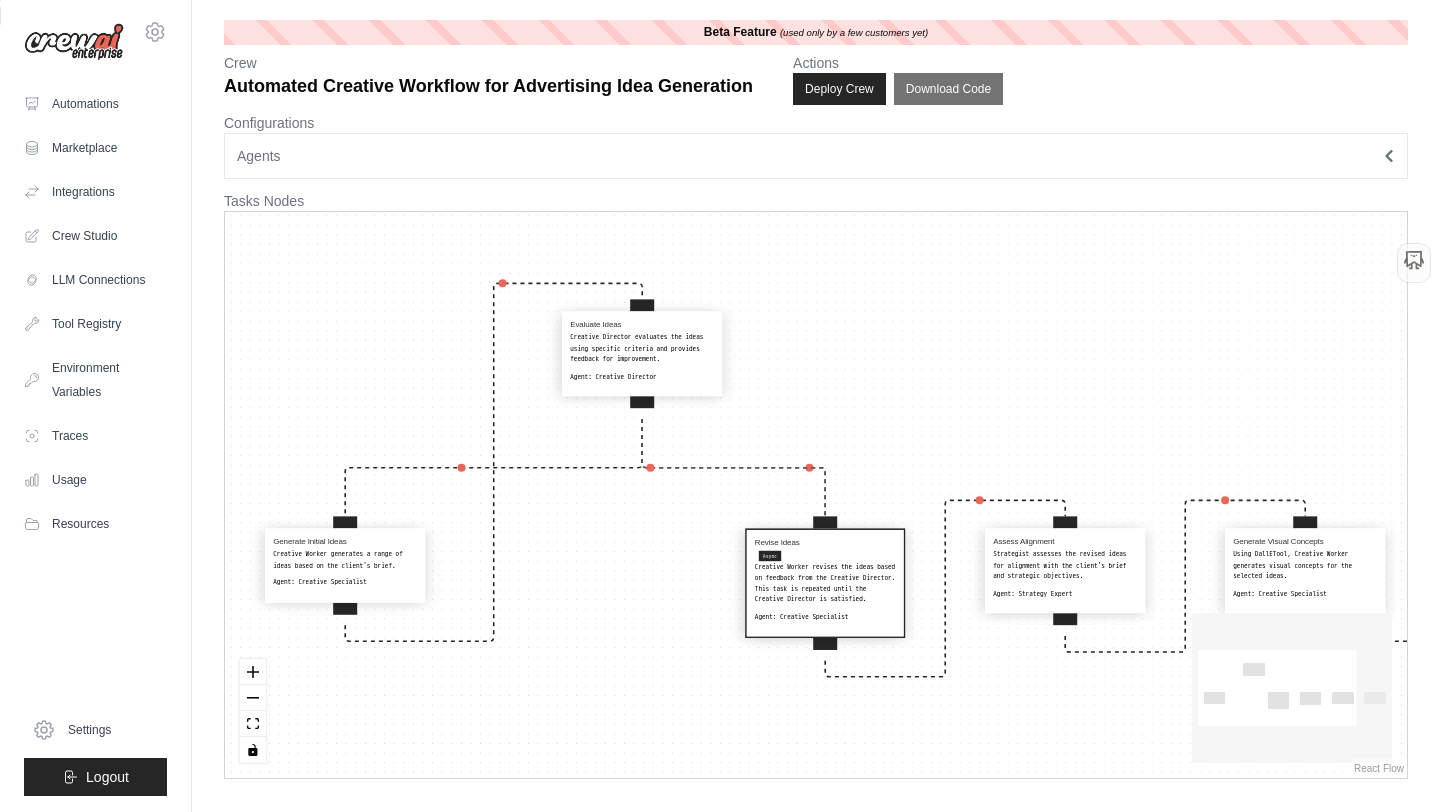click 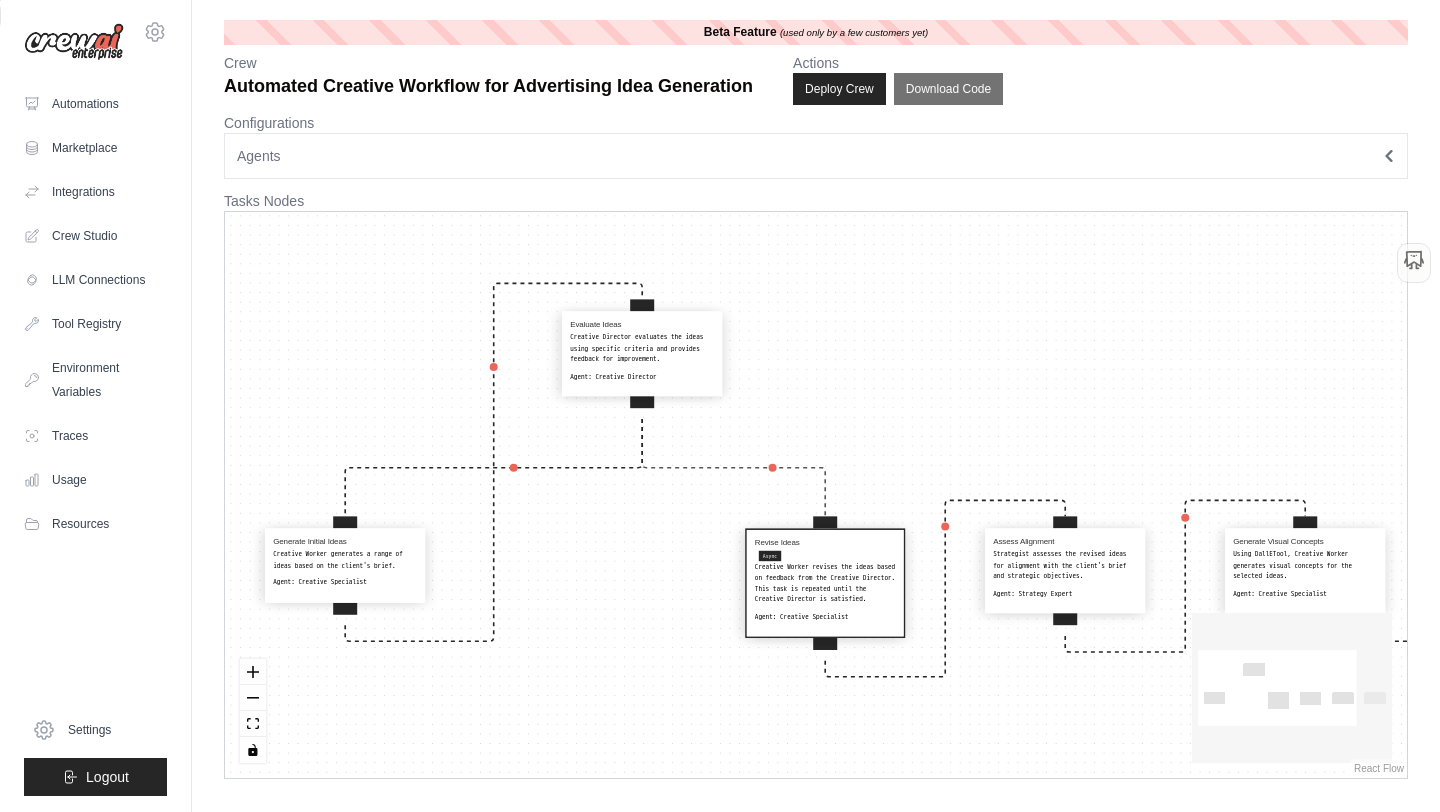 click 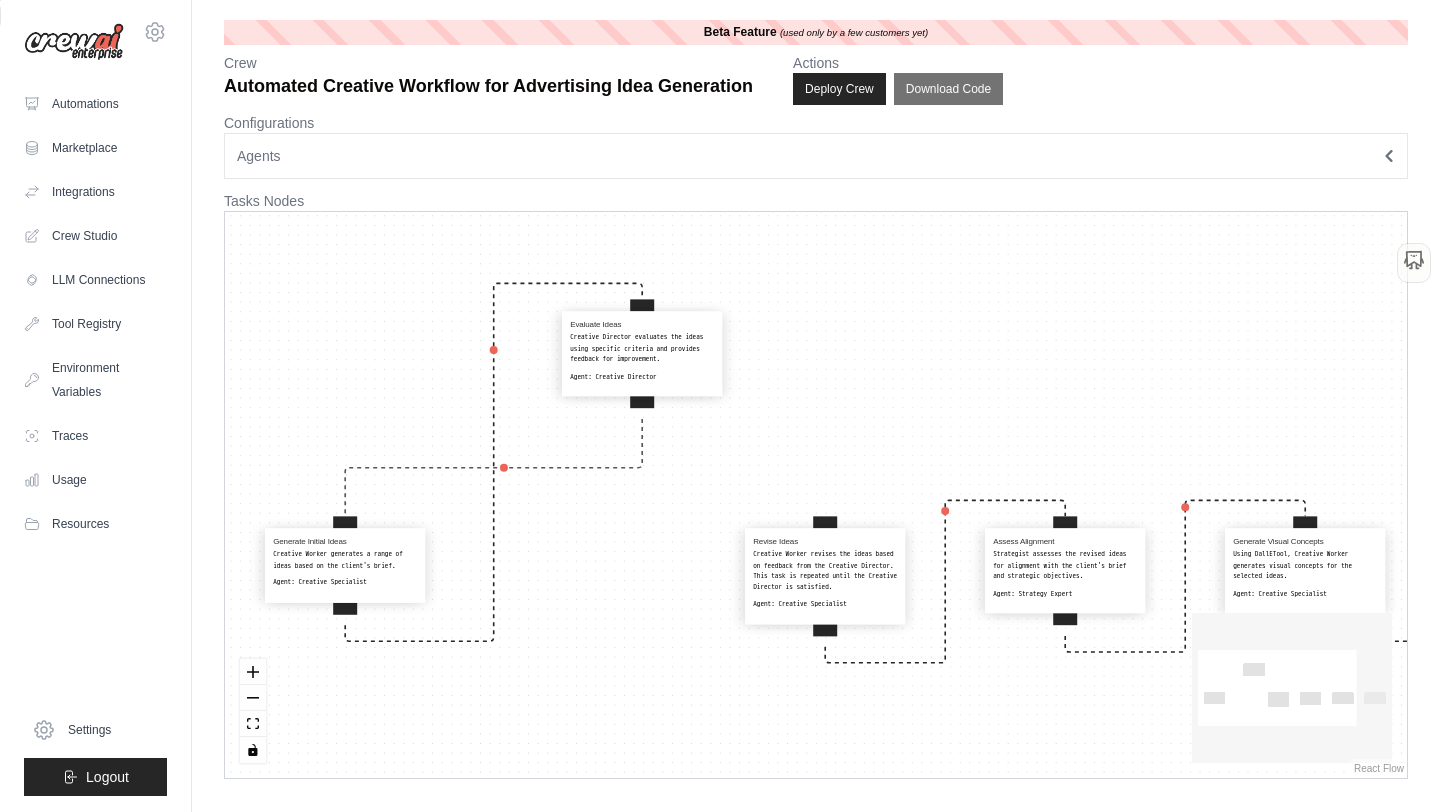 click 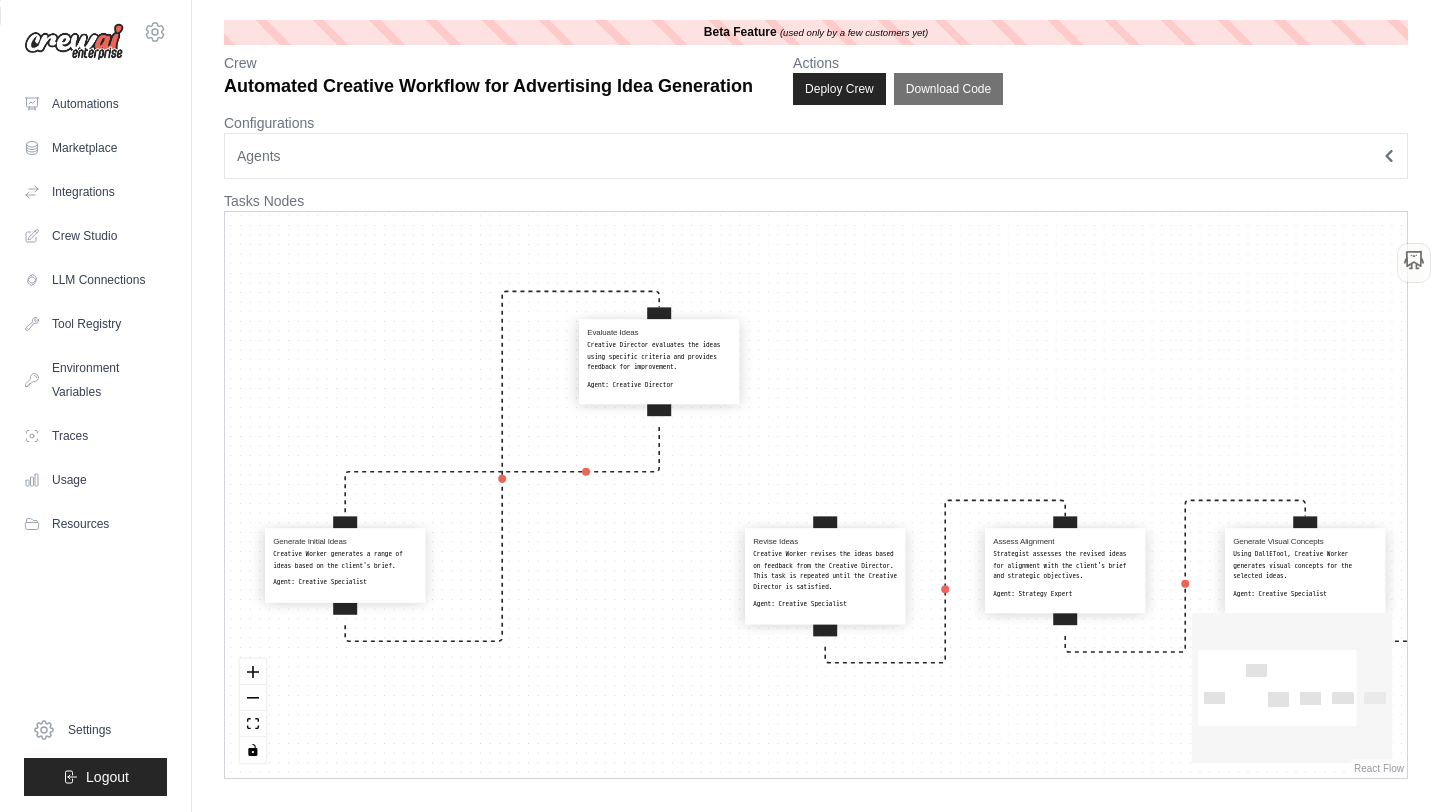 drag, startPoint x: 664, startPoint y: 368, endPoint x: 681, endPoint y: 375, distance: 18.384777 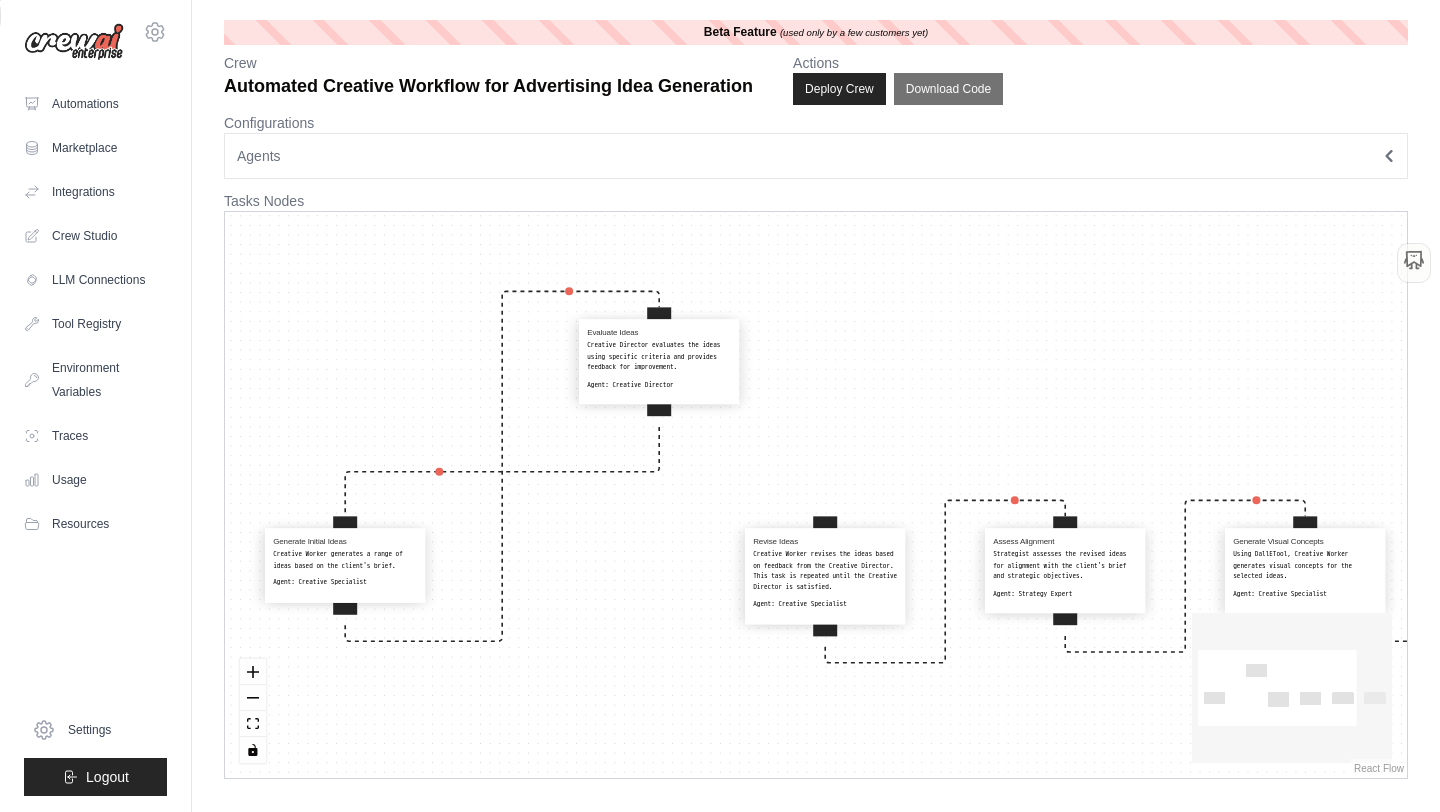 click on "Creative Director evaluates the ideas using specific criteria and provides feedback for improvement." at bounding box center (659, 356) 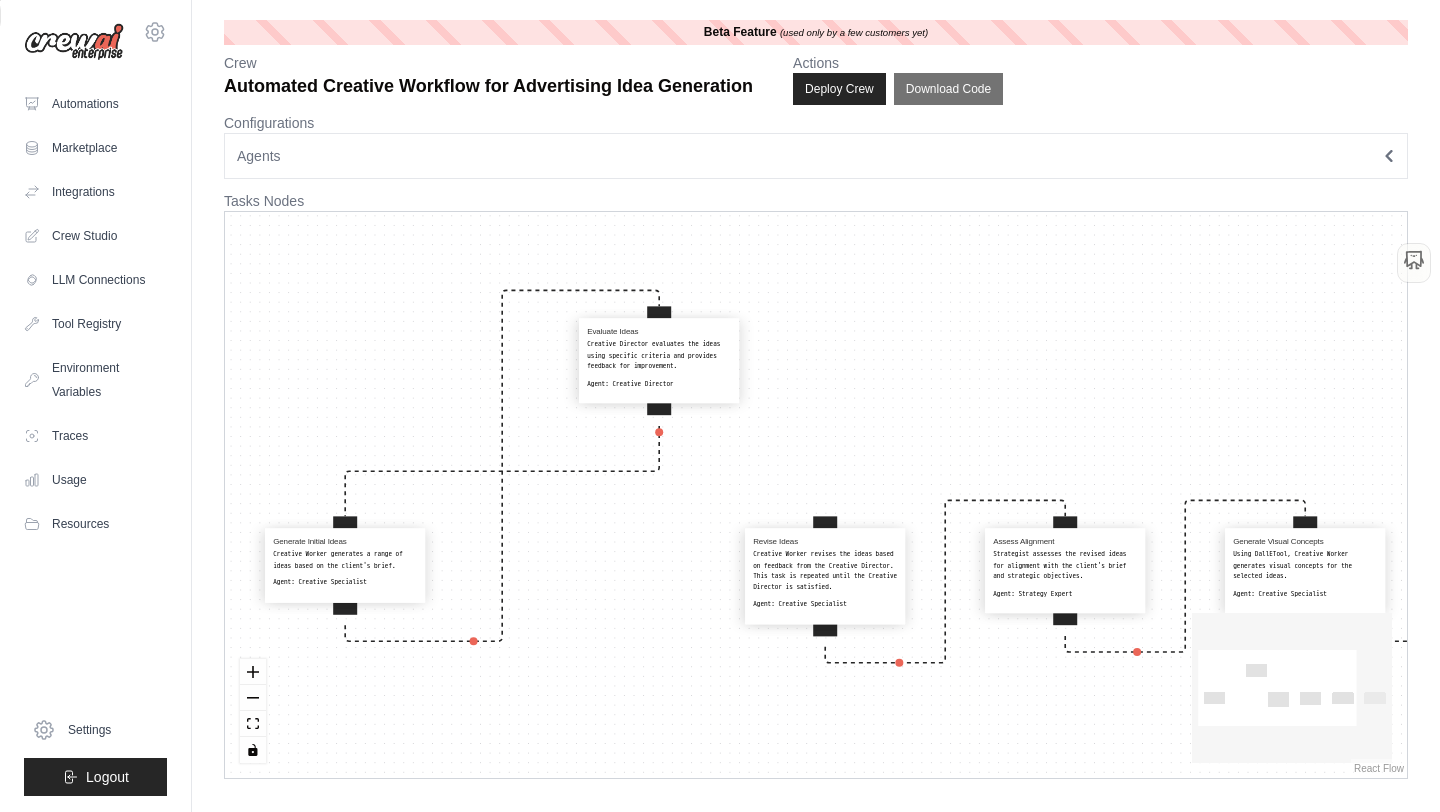 click on "Generate Initial Ideas Creative Worker generates a range of ideas based on the client's brief. Agent:   Creative Specialist Evaluate Ideas Creative Director evaluates the ideas using specific criteria and provides feedback for improvement. Agent:   Creative Director Revise Ideas Creative Worker revises the ideas based on feedback from the Creative Director. This task is repeated until the Creative Director is satisfied. Agent:   Creative Specialist Assess Alignment Strategist assesses the revised ideas for alignment with the client's brief and strategic objectives. Agent:   Strategy Expert Generate Visual Concepts Using DallETool, Creative Worker generates visual concepts for the selected ideas. Agent:   Creative Specialist Client Feedback Client reviews the final concepts and provides feedback for any further adjustments. Agent:   Client" at bounding box center (816, 495) 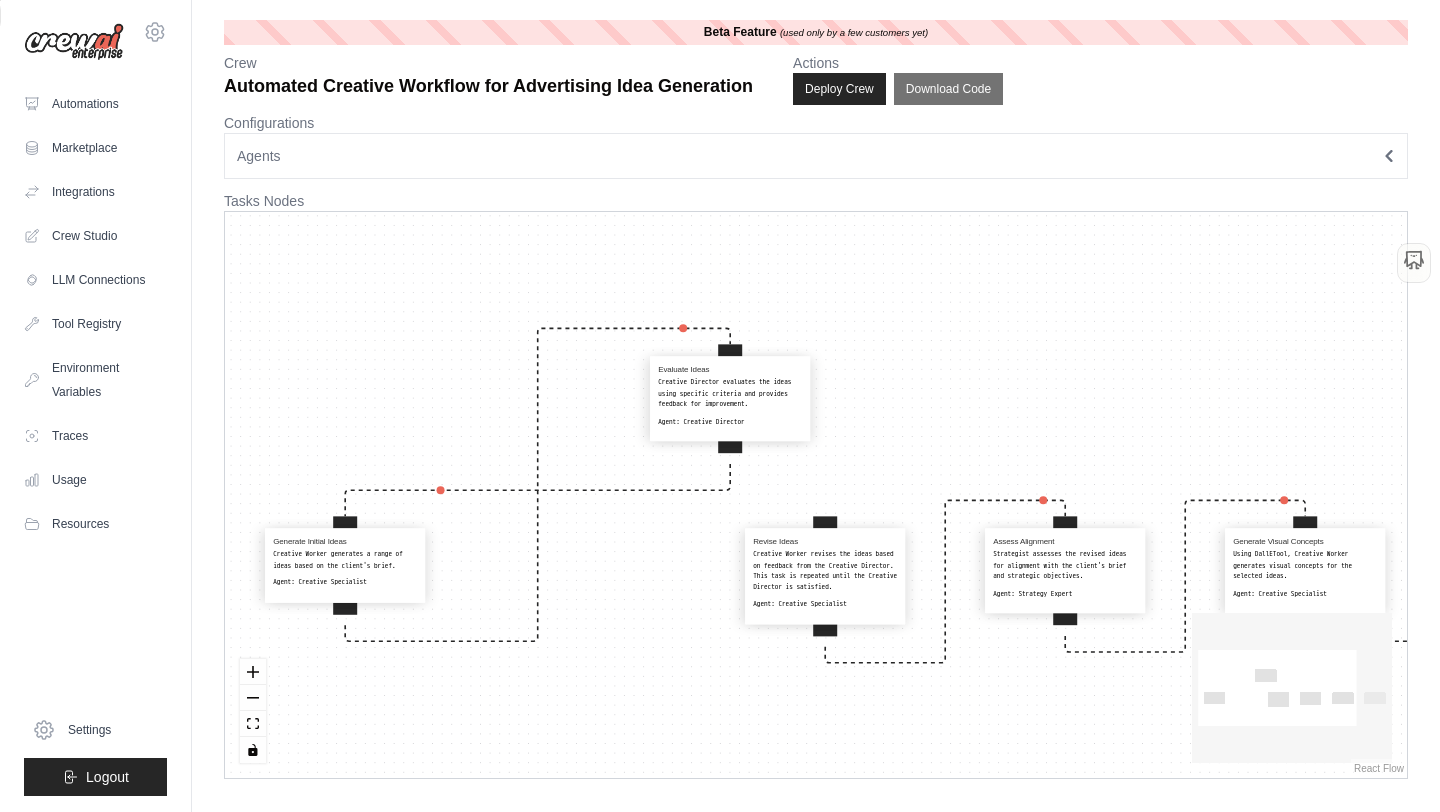 click on "Evaluate Ideas Creative Director evaluates the ideas using specific criteria and provides feedback for improvement. Agent:   Creative Director" at bounding box center [730, 399] 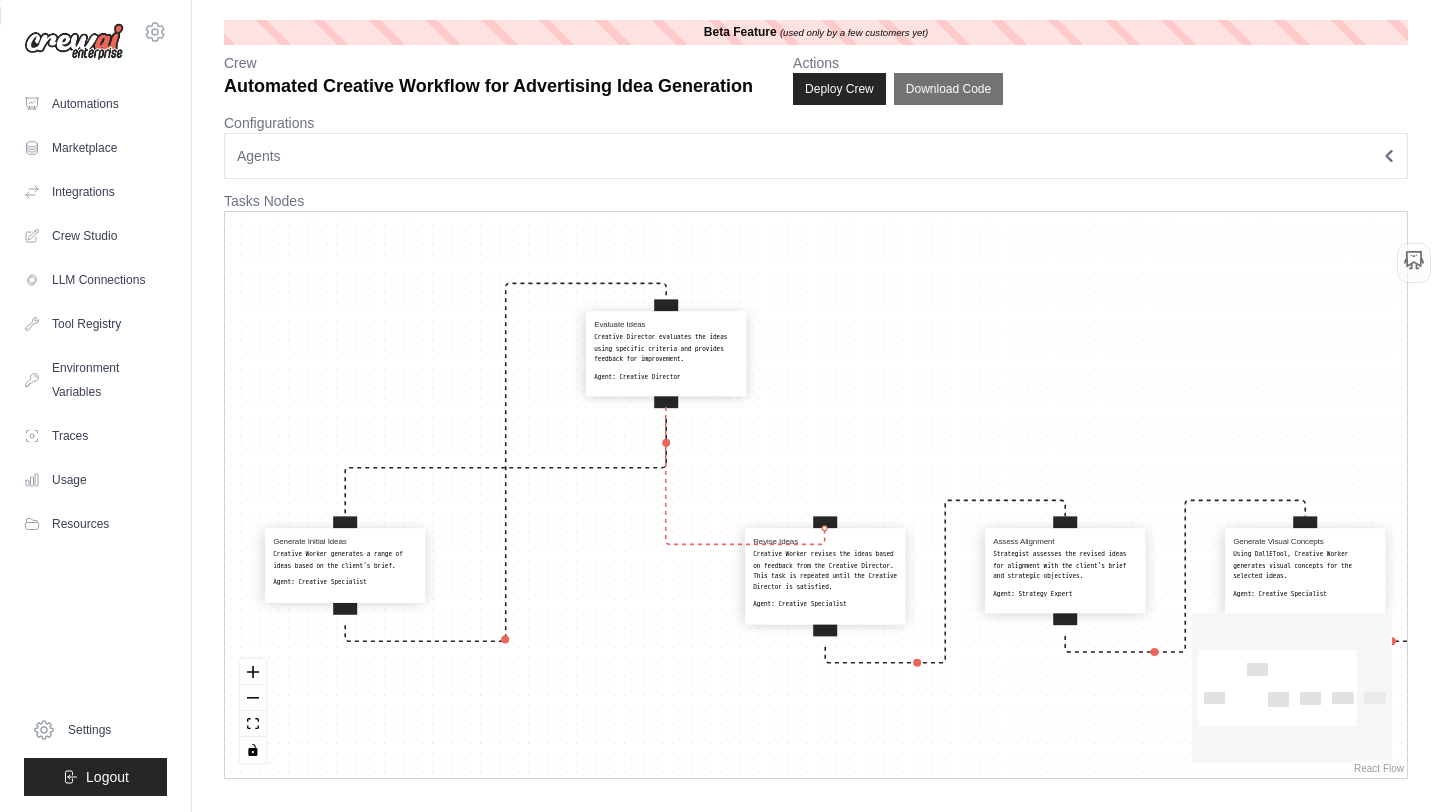 drag, startPoint x: 662, startPoint y: 413, endPoint x: 822, endPoint y: 531, distance: 198.80644 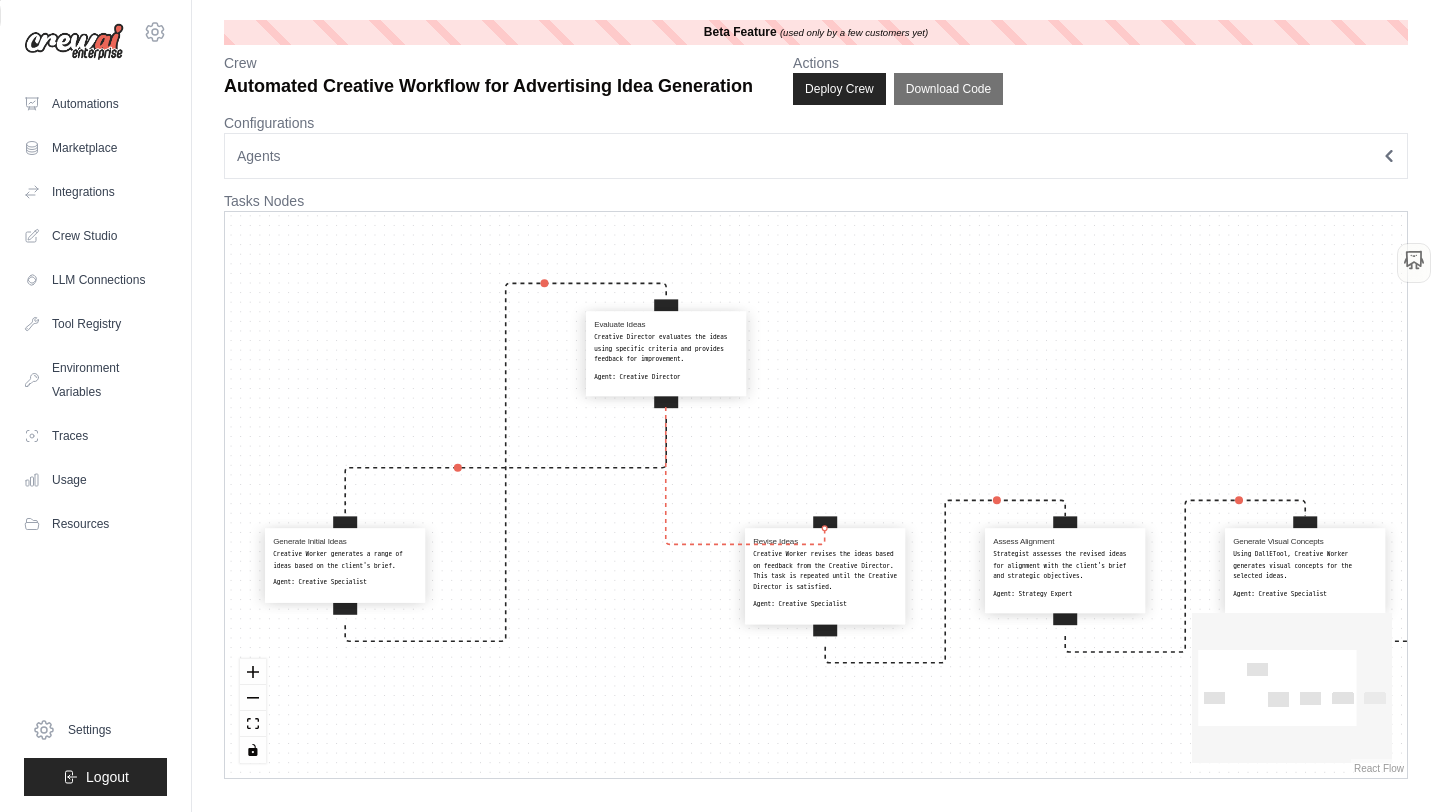 click on "Generate Initial Ideas Creative Worker generates a range of ideas based on the client's brief. Agent:   Creative Specialist Evaluate Ideas Creative Director evaluates the ideas using specific criteria and provides feedback for improvement. Agent:   Creative Director Revise Ideas Creative Worker revises the ideas based on feedback from the Creative Director. This task is repeated until the Creative Director is satisfied. Agent:   Creative Specialist Assess Alignment Strategist assesses the revised ideas for alignment with the client's brief and strategic objectives. Agent:   Strategy Expert Generate Visual Concepts Using DallETool, Creative Worker generates visual concepts for the selected ideas. Agent:   Creative Specialist Client Feedback Client reviews the final concepts and provides feedback for any further adjustments. Agent:   Client" at bounding box center [498, 754] 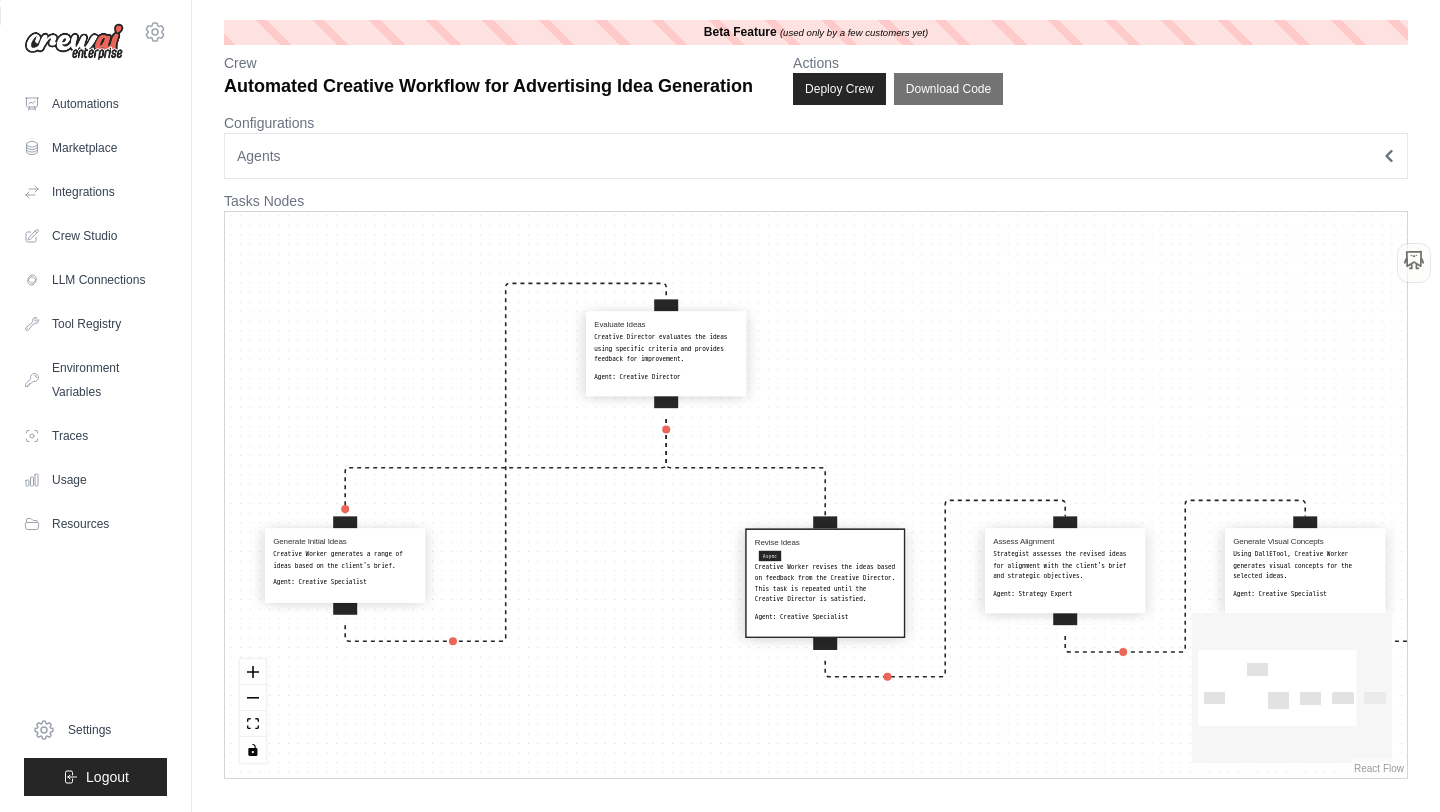 click on "Generate Initial Ideas Creative Worker generates a range of ideas based on the client's brief. Agent:   Creative Specialist Evaluate Ideas Creative Director evaluates the ideas using specific criteria and provides feedback for improvement. Agent:   Creative Director Revise Ideas Async Creative Worker revises the ideas based on feedback from the Creative Director. This task is repeated until the Creative Director is satisfied. Agent:   Creative Specialist Assess Alignment Strategist assesses the revised ideas for alignment with the client's brief and strategic objectives. Agent:   Strategy Expert Generate Visual Concepts Using DallETool, Creative Worker generates visual concepts for the selected ideas. Agent:   Creative Specialist Client Feedback Client reviews the final concepts and provides feedback for any further adjustments. Agent:   Client" at bounding box center [816, 495] 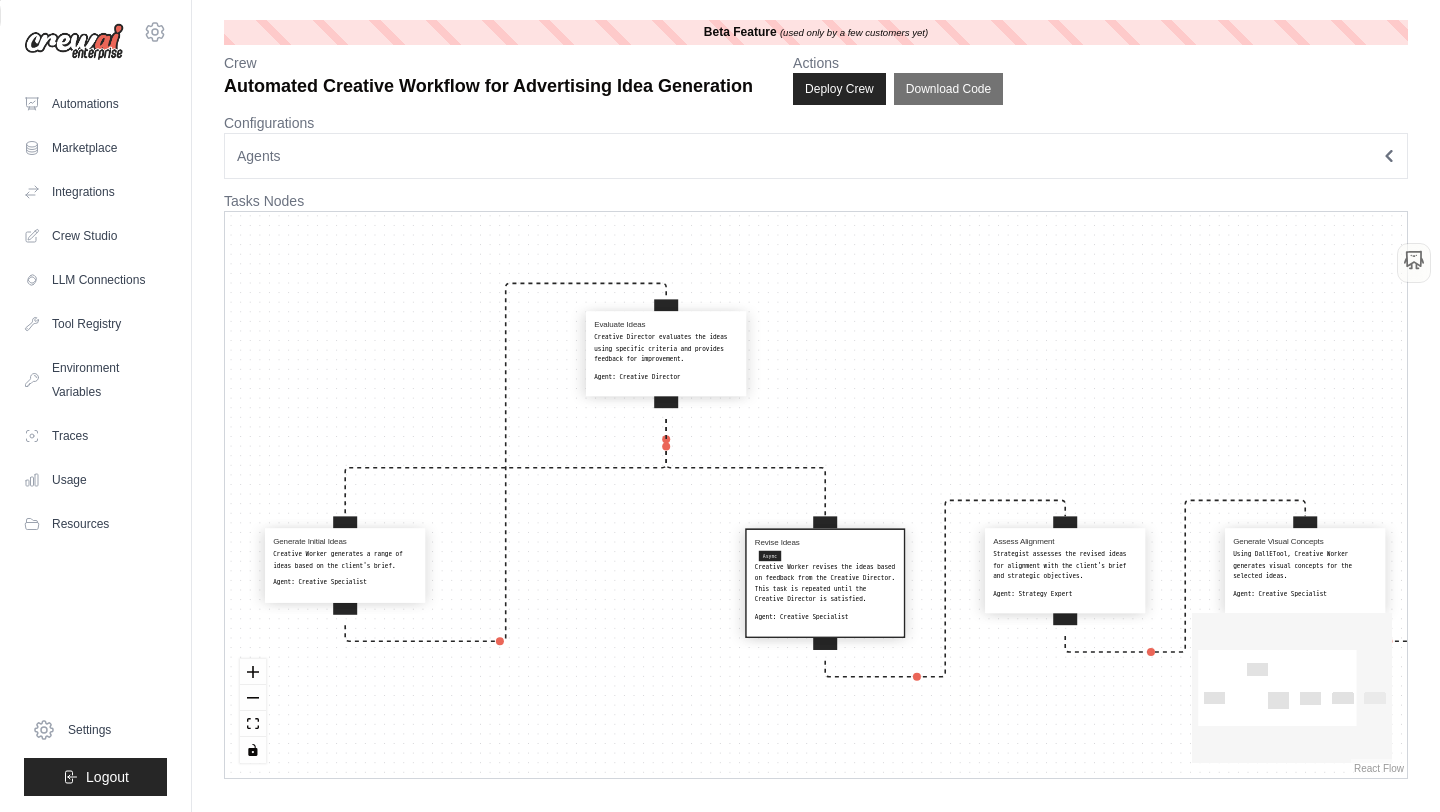 click on "Creative Worker revises the ideas based on feedback from the Creative Director. This task is repeated until the Creative Director is satisfied." at bounding box center (825, 583) 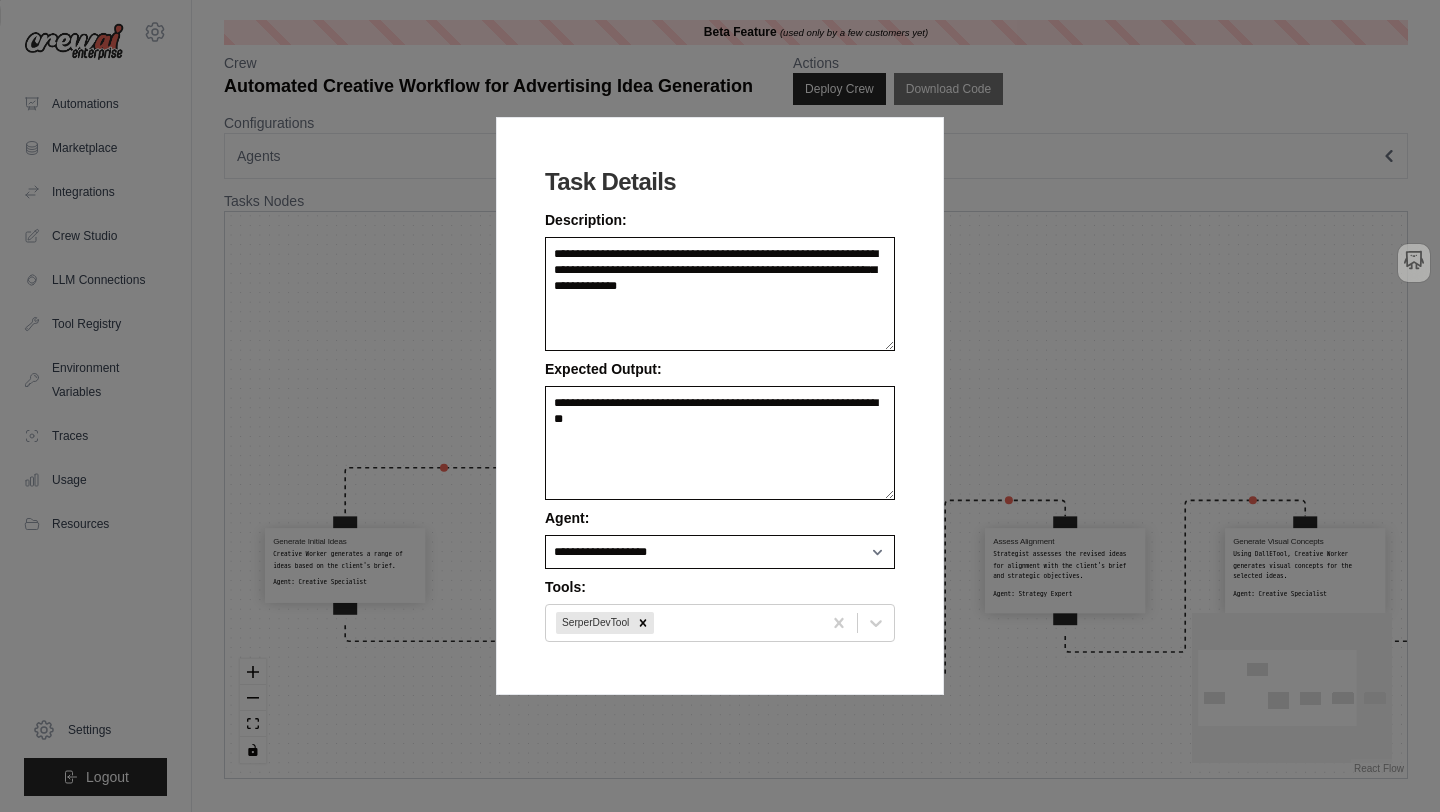 click on "**********" at bounding box center [720, 406] 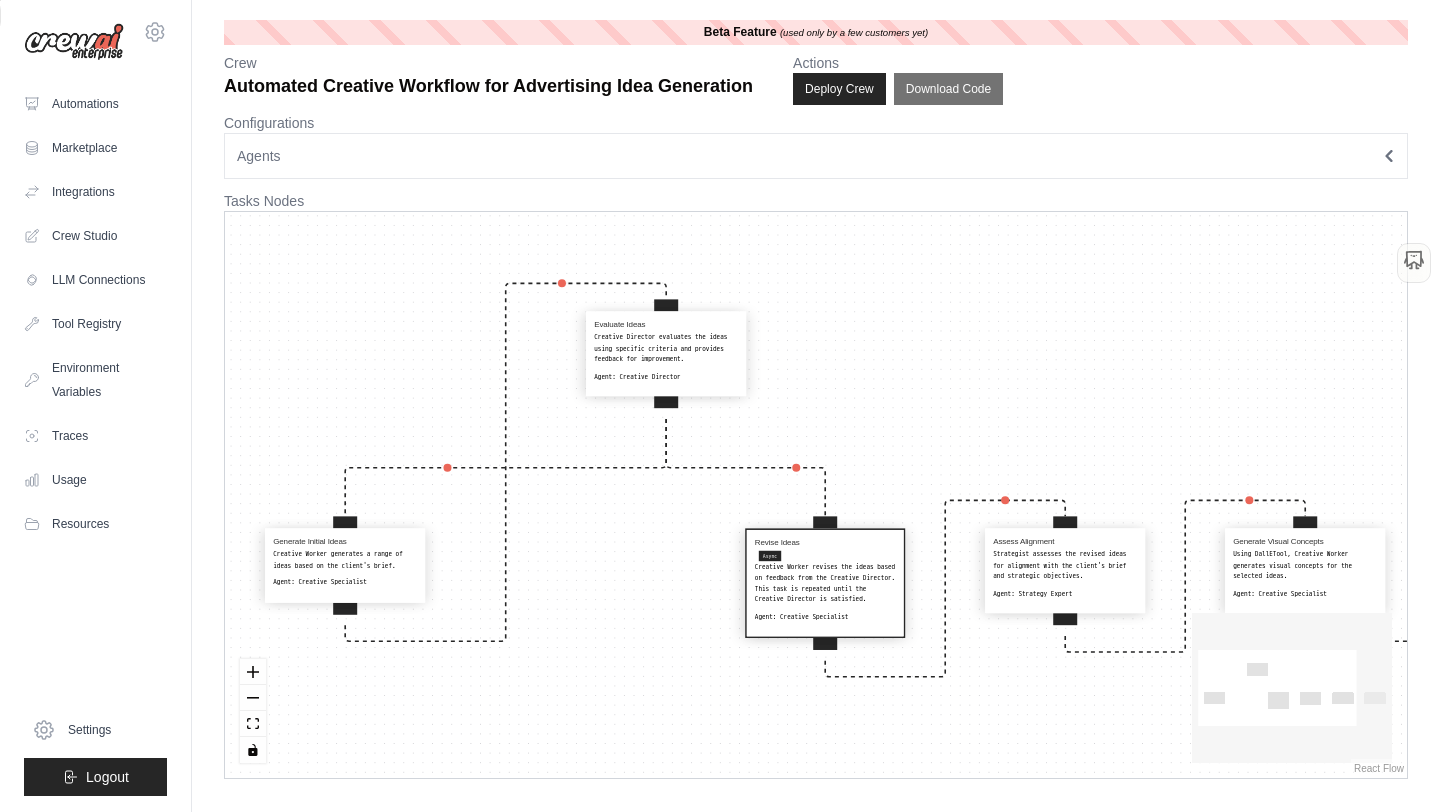 click on "Async" at bounding box center [770, 556] 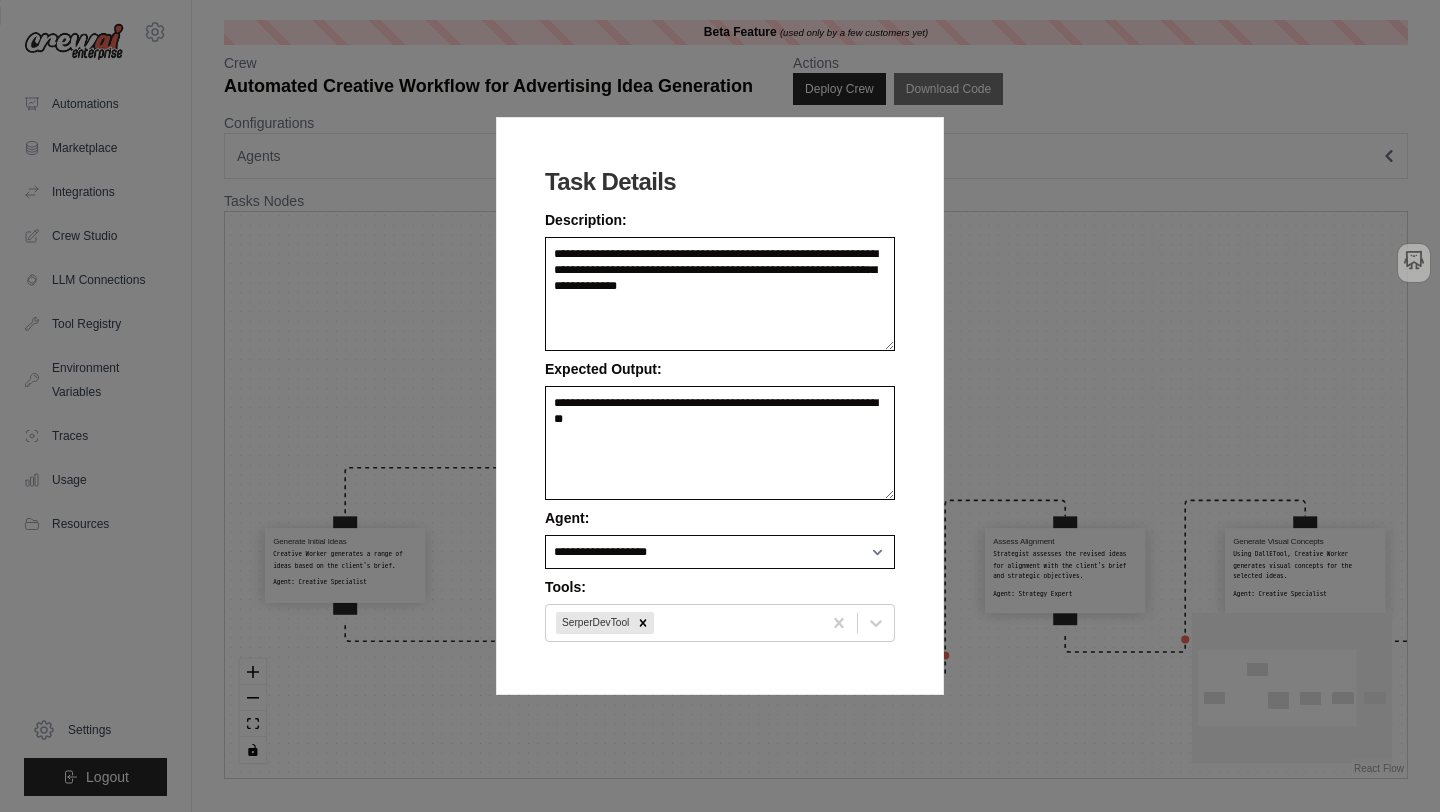 click on "**********" at bounding box center [720, 406] 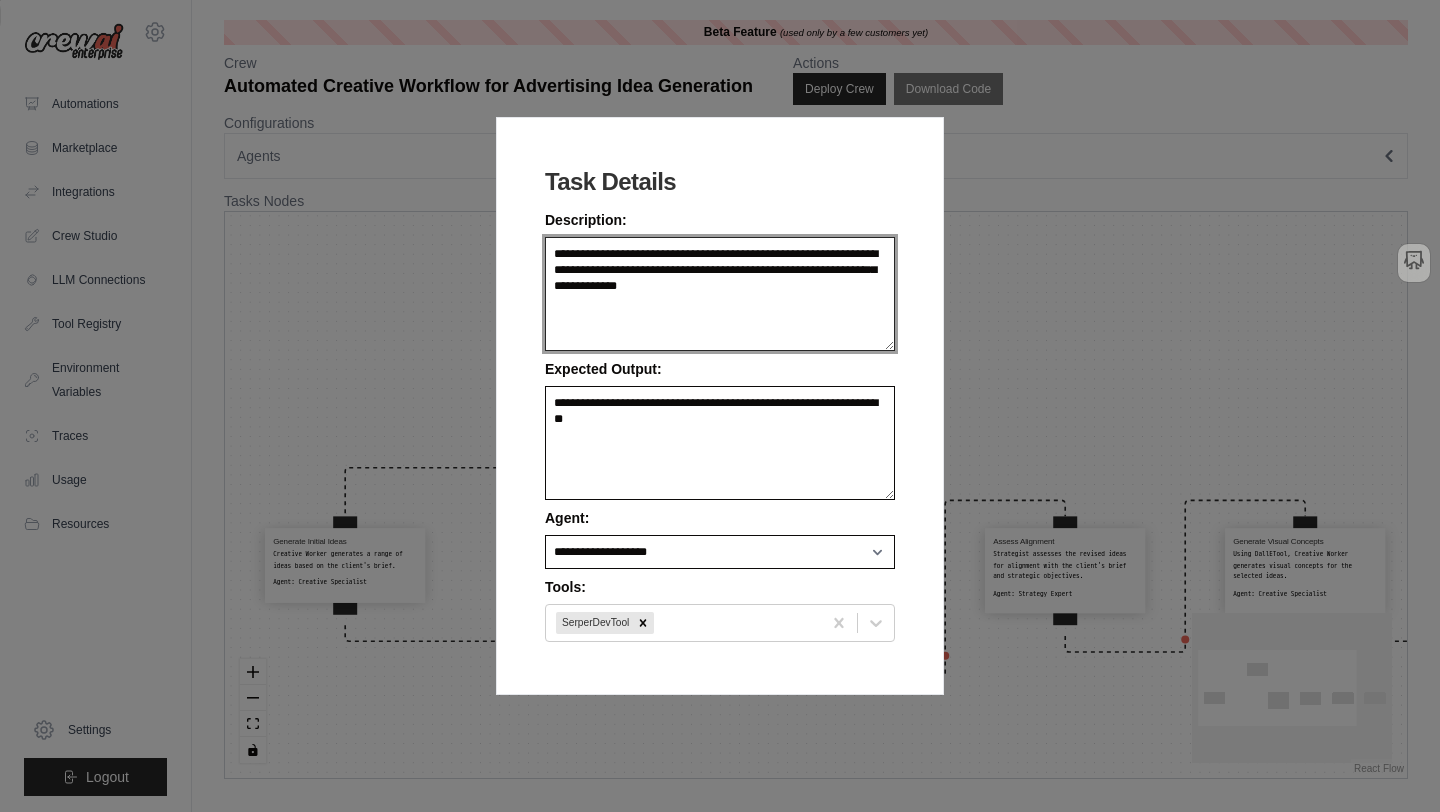 click on "**********" at bounding box center [720, 294] 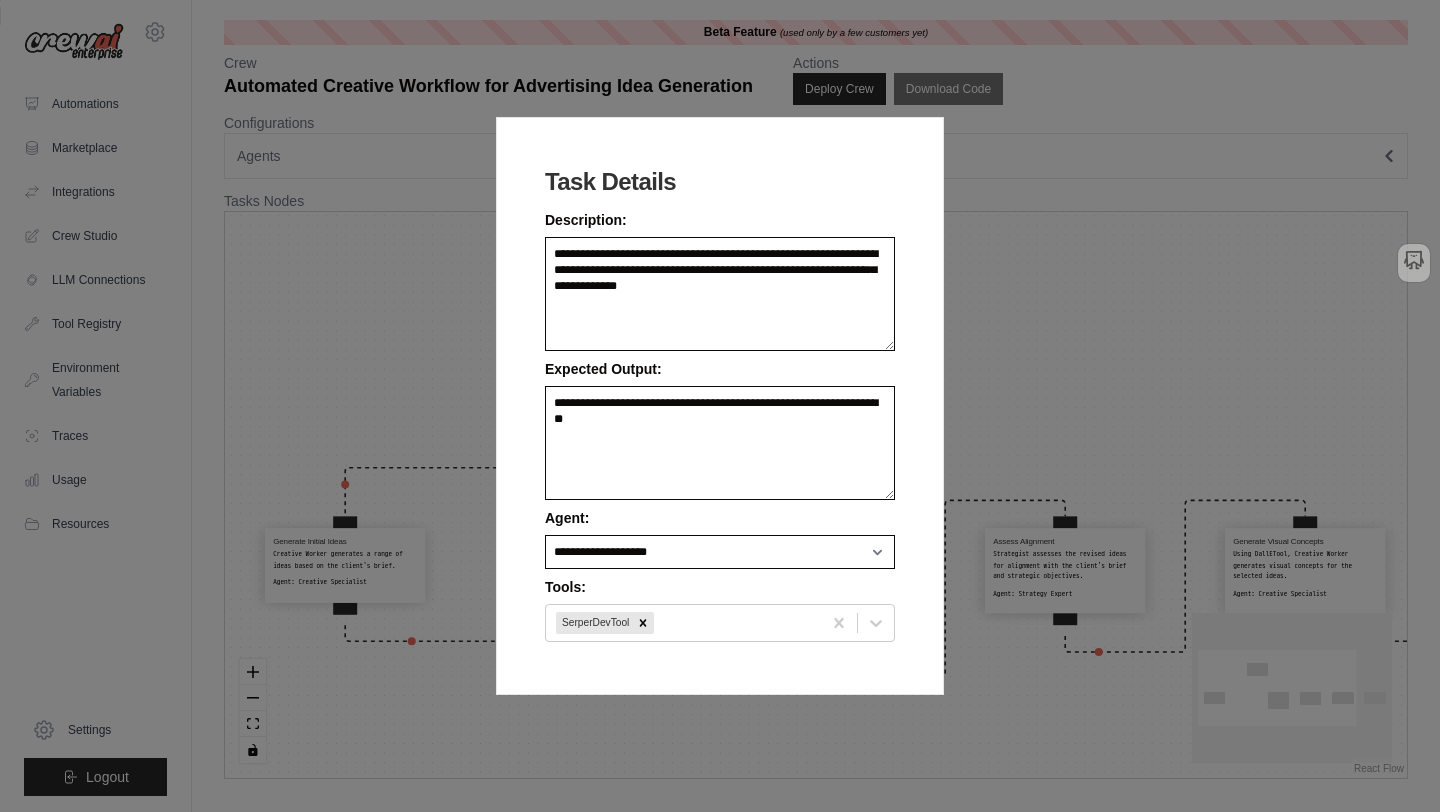 click on "**********" at bounding box center [720, 406] 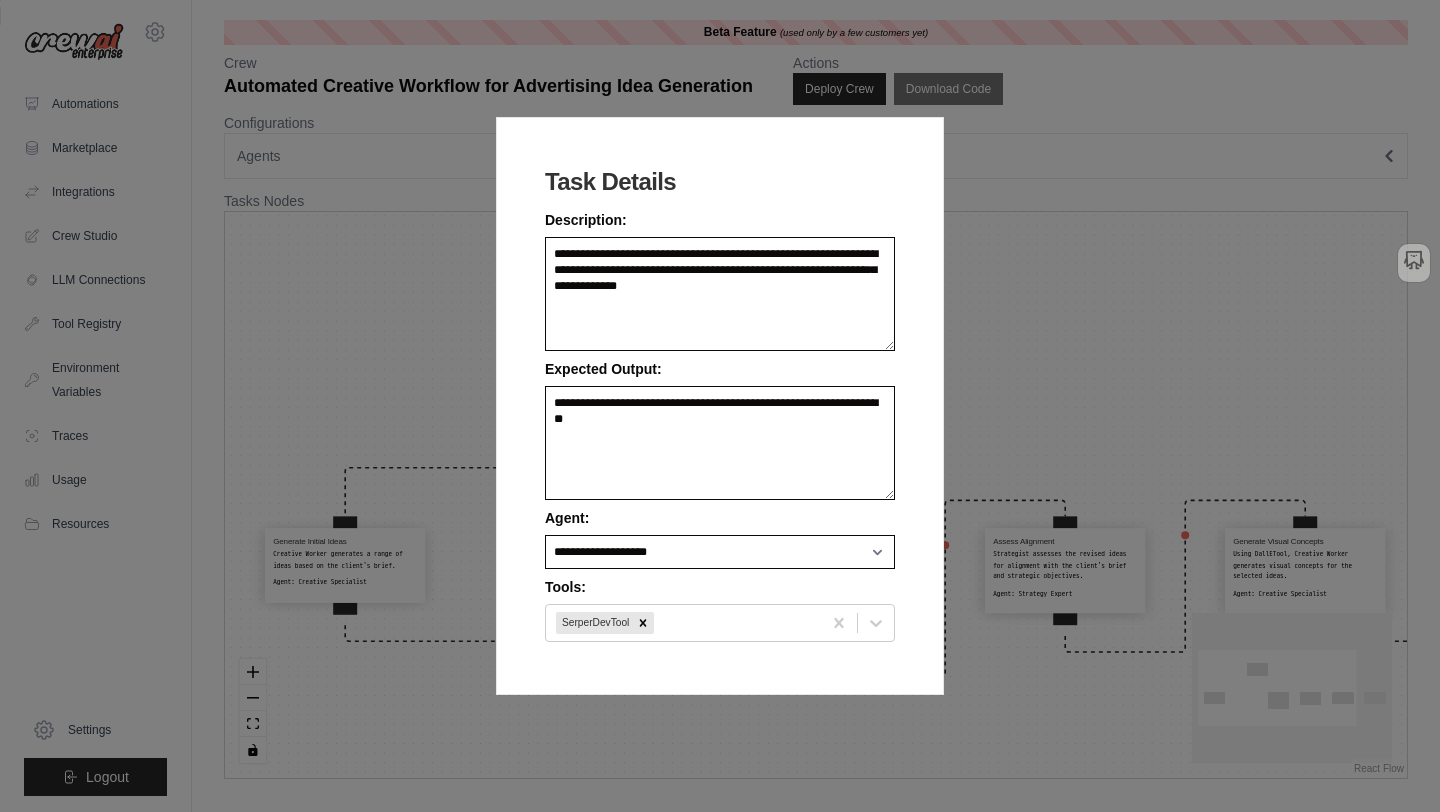 click on "**********" at bounding box center (720, 406) 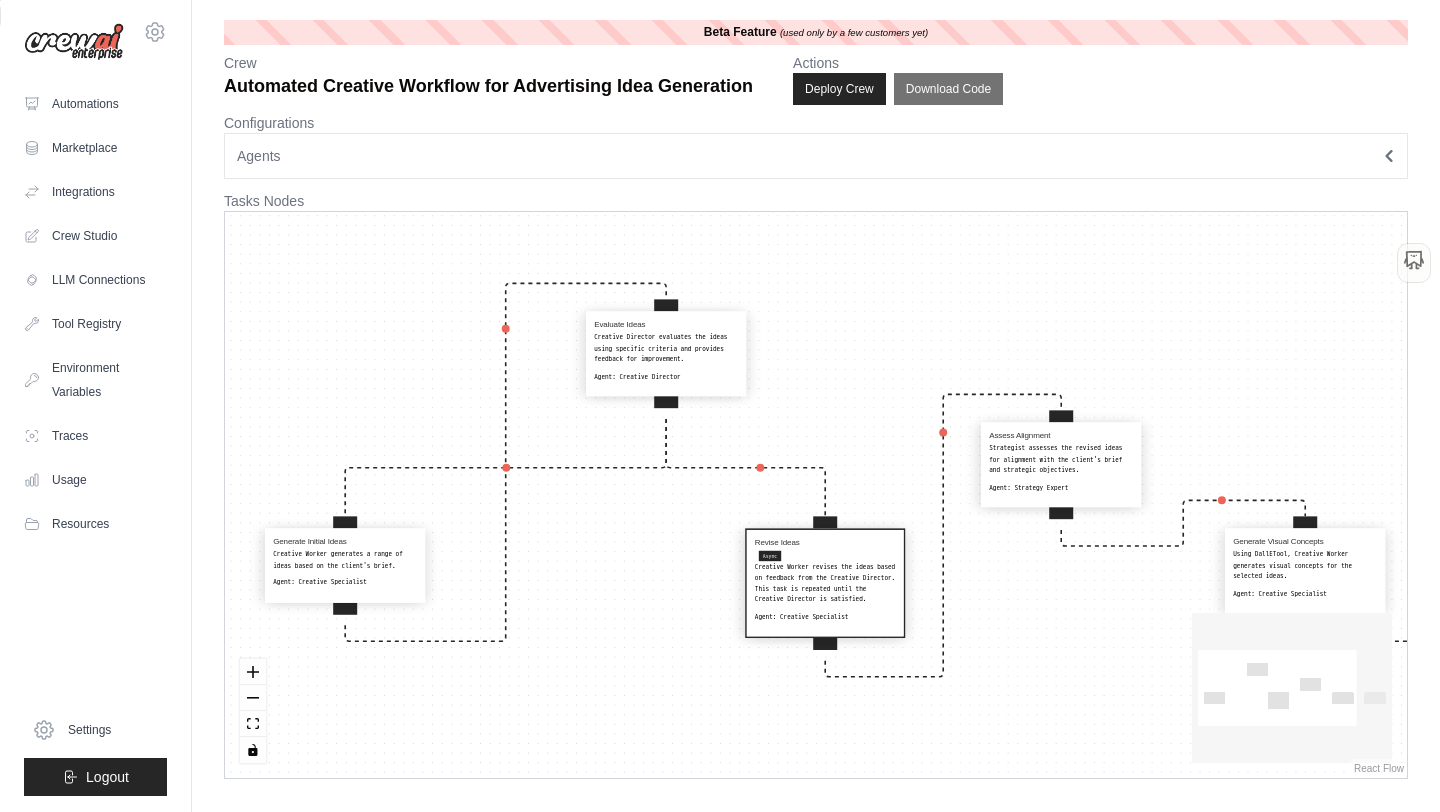 drag, startPoint x: 1054, startPoint y: 572, endPoint x: 1050, endPoint y: 465, distance: 107.07474 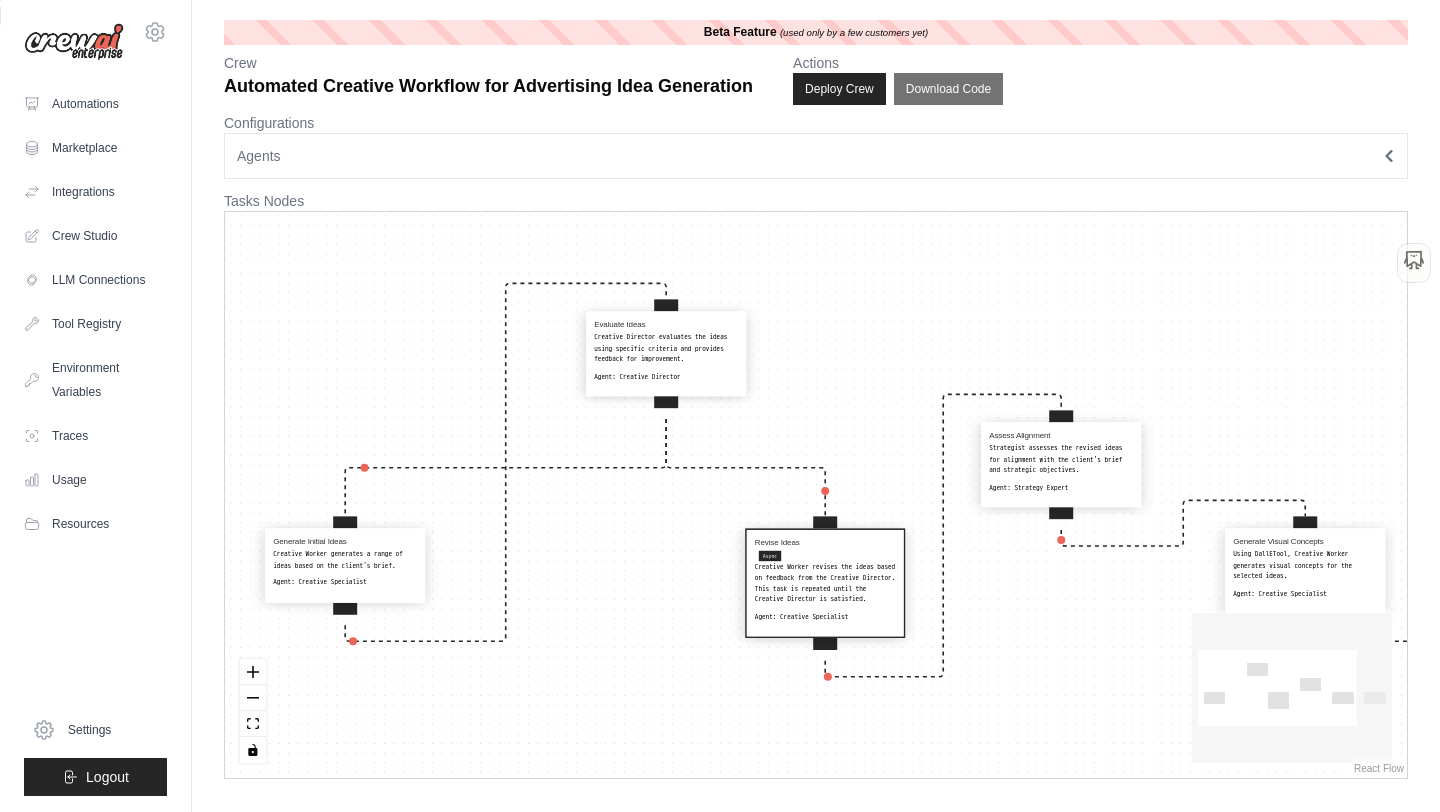 click on "Strategist assesses the revised ideas for alignment with the client's brief and strategic objectives." at bounding box center [1061, 459] 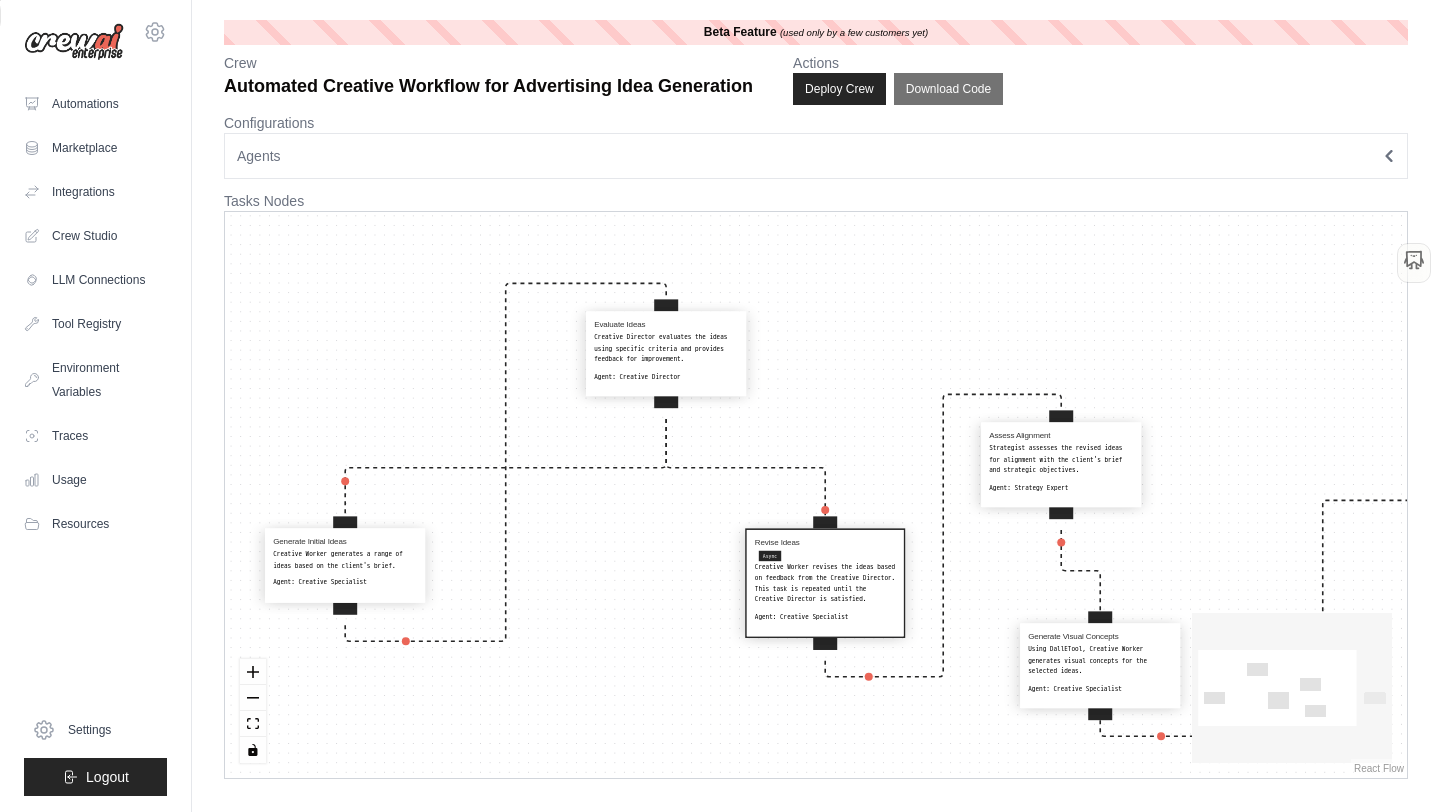 drag, startPoint x: 1258, startPoint y: 543, endPoint x: 1052, endPoint y: 636, distance: 226.01991 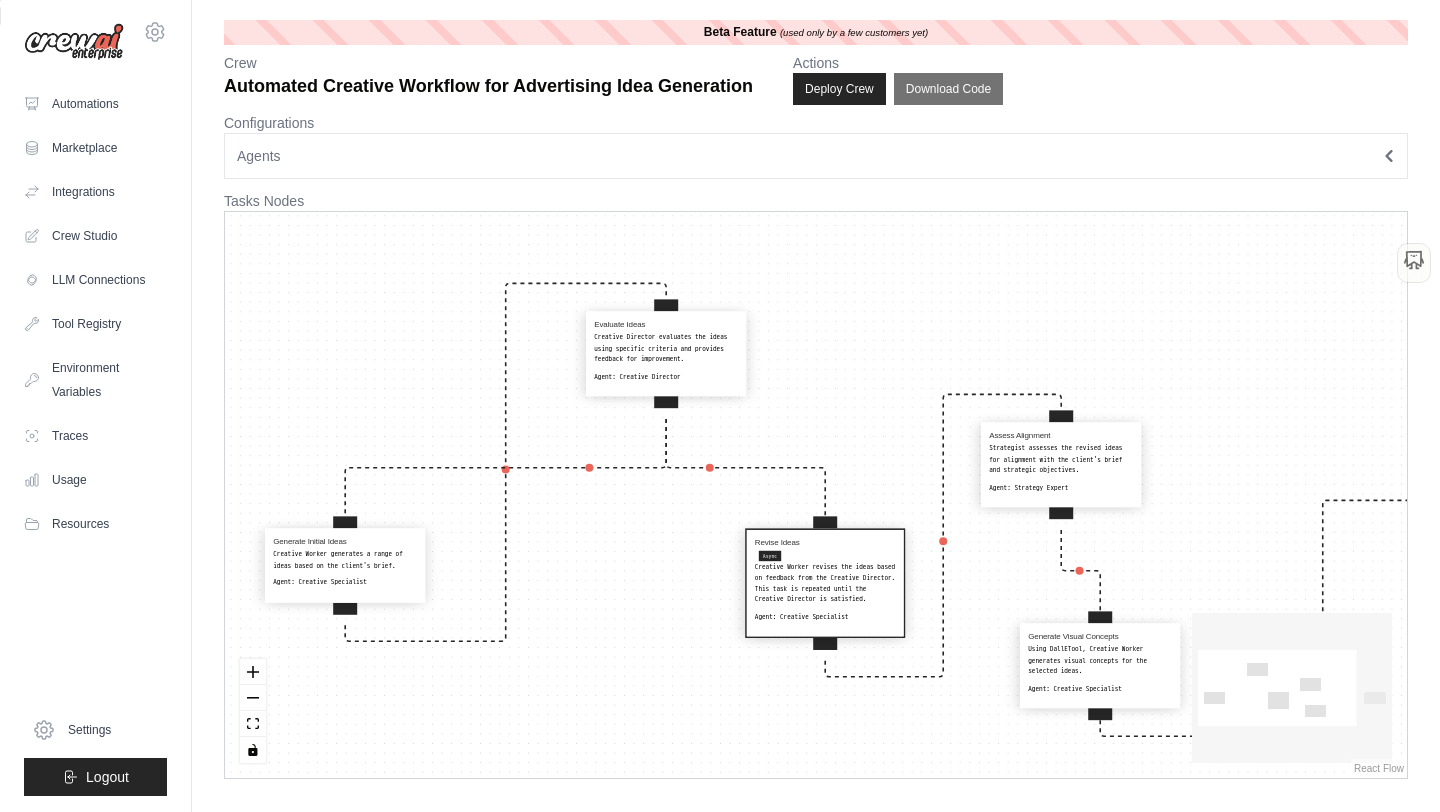 click on "Generate Visual Concepts" at bounding box center [1100, 636] 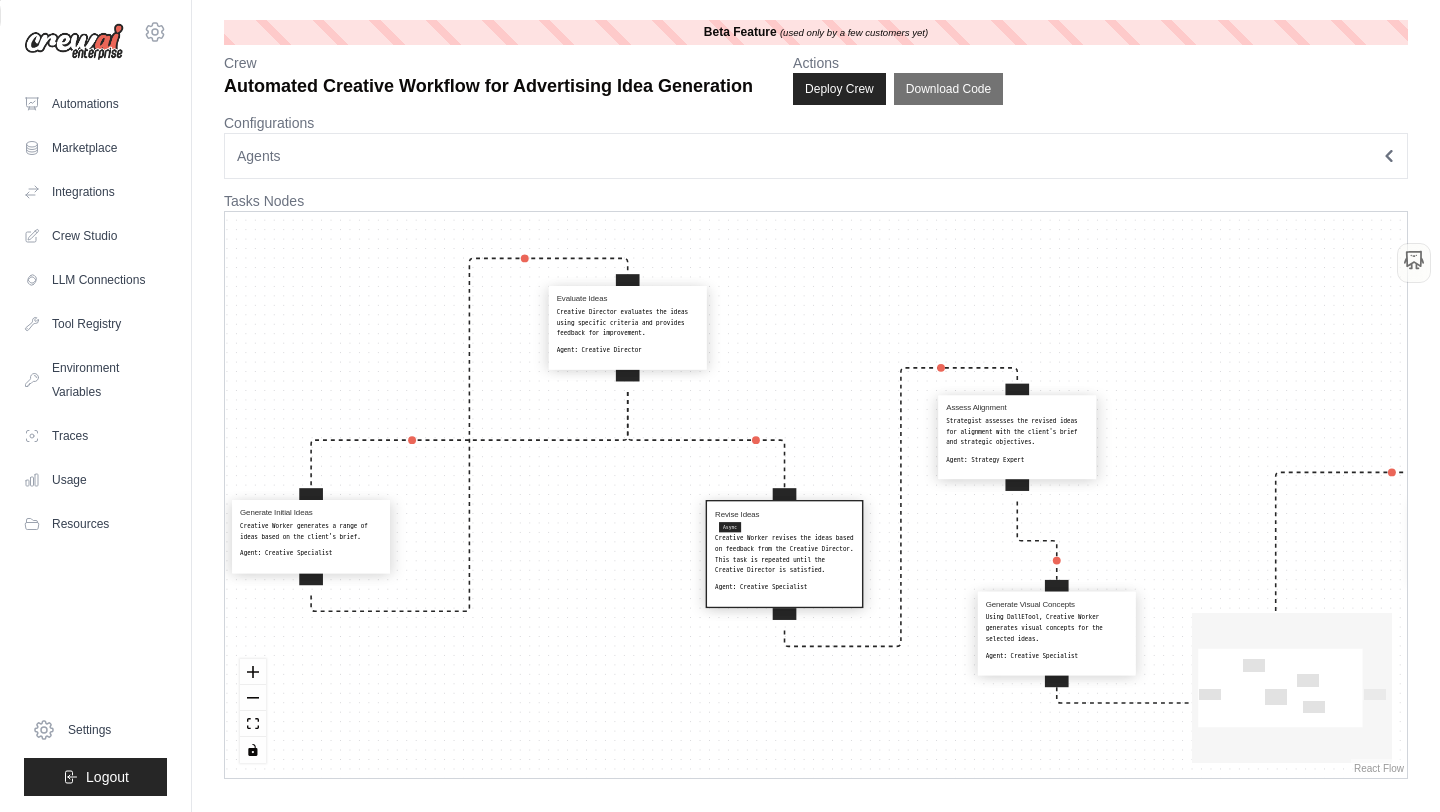 drag, startPoint x: 1211, startPoint y: 429, endPoint x: 1172, endPoint y: 375, distance: 66.61081 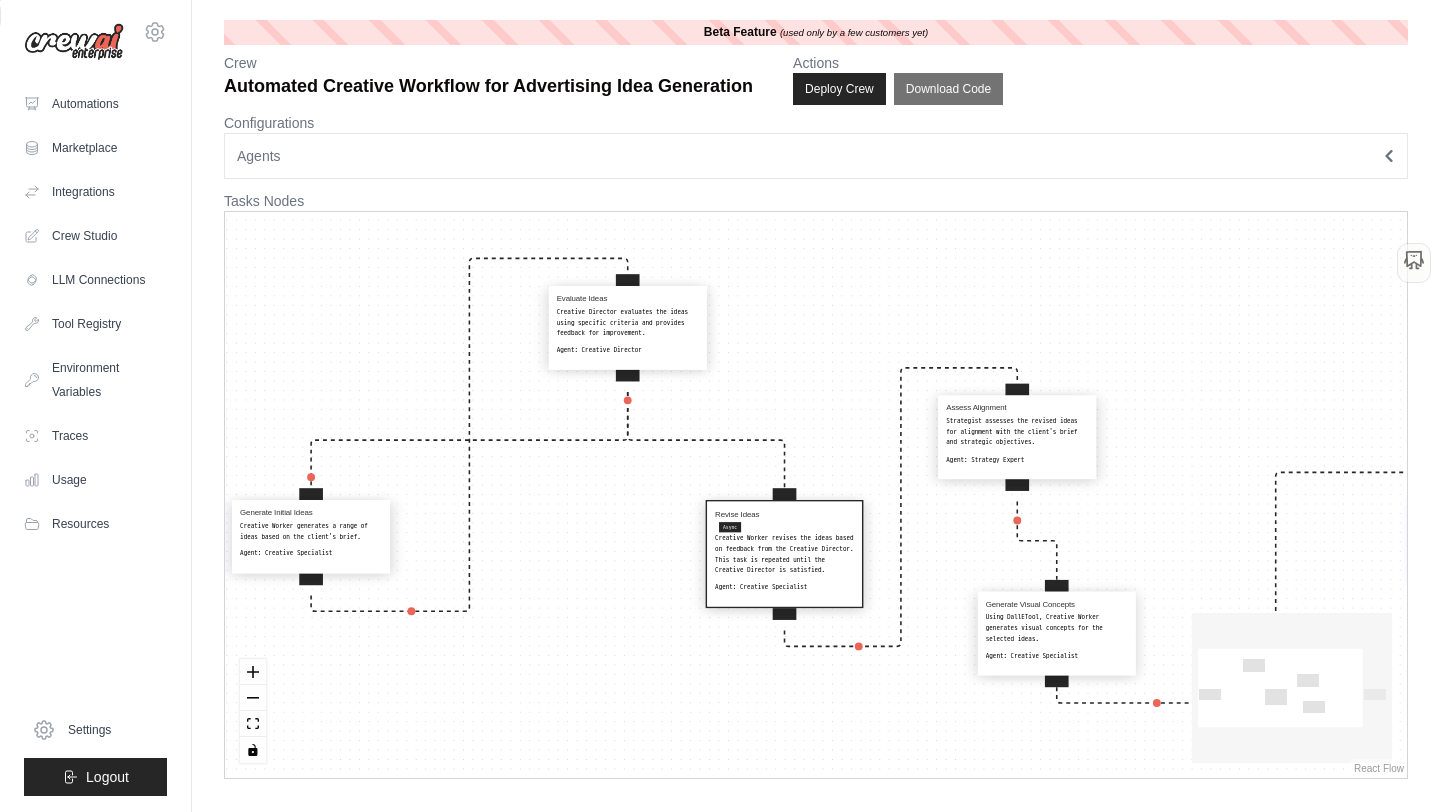 click on "Generate Initial Ideas Creative Worker generates a range of ideas based on the client's brief. Agent:   Creative Specialist Evaluate Ideas Creative Director evaluates the ideas using specific criteria and provides feedback for improvement. Agent:   Creative Director Revise Ideas Async Creative Worker revises the ideas based on feedback from the Creative Director. This task is repeated until the Creative Director is satisfied. Agent:   Creative Specialist Assess Alignment Strategist assesses the revised ideas for alignment with the client's brief and strategic objectives. Agent:   Strategy Expert Generate Visual Concepts Using DallETool, Creative Worker generates visual concepts for the selected ideas. Agent:   Creative Specialist Client Feedback Client reviews the final concepts and provides feedback for any further adjustments. Agent:   Client" at bounding box center (816, 495) 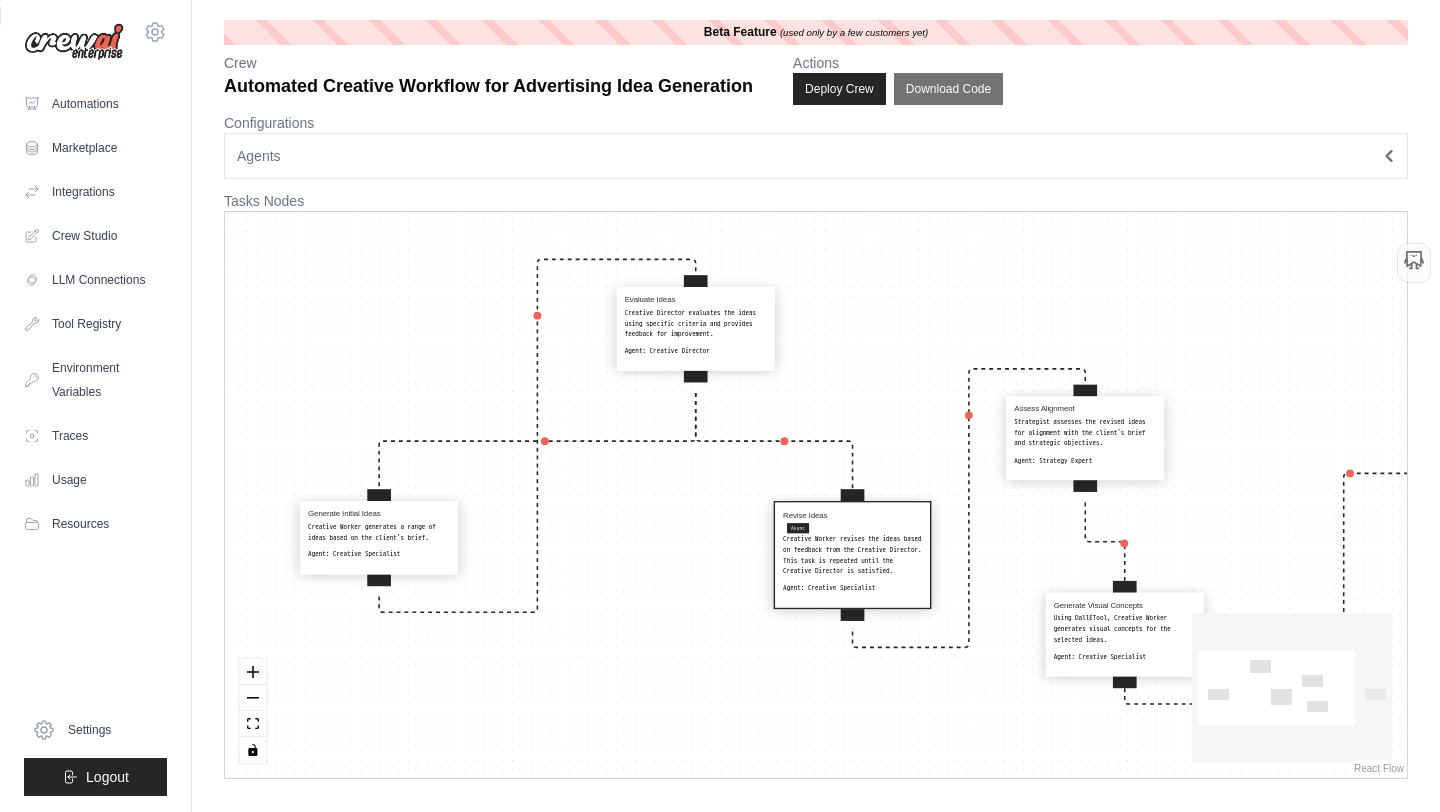 drag, startPoint x: 798, startPoint y: 296, endPoint x: 842, endPoint y: 310, distance: 46.173584 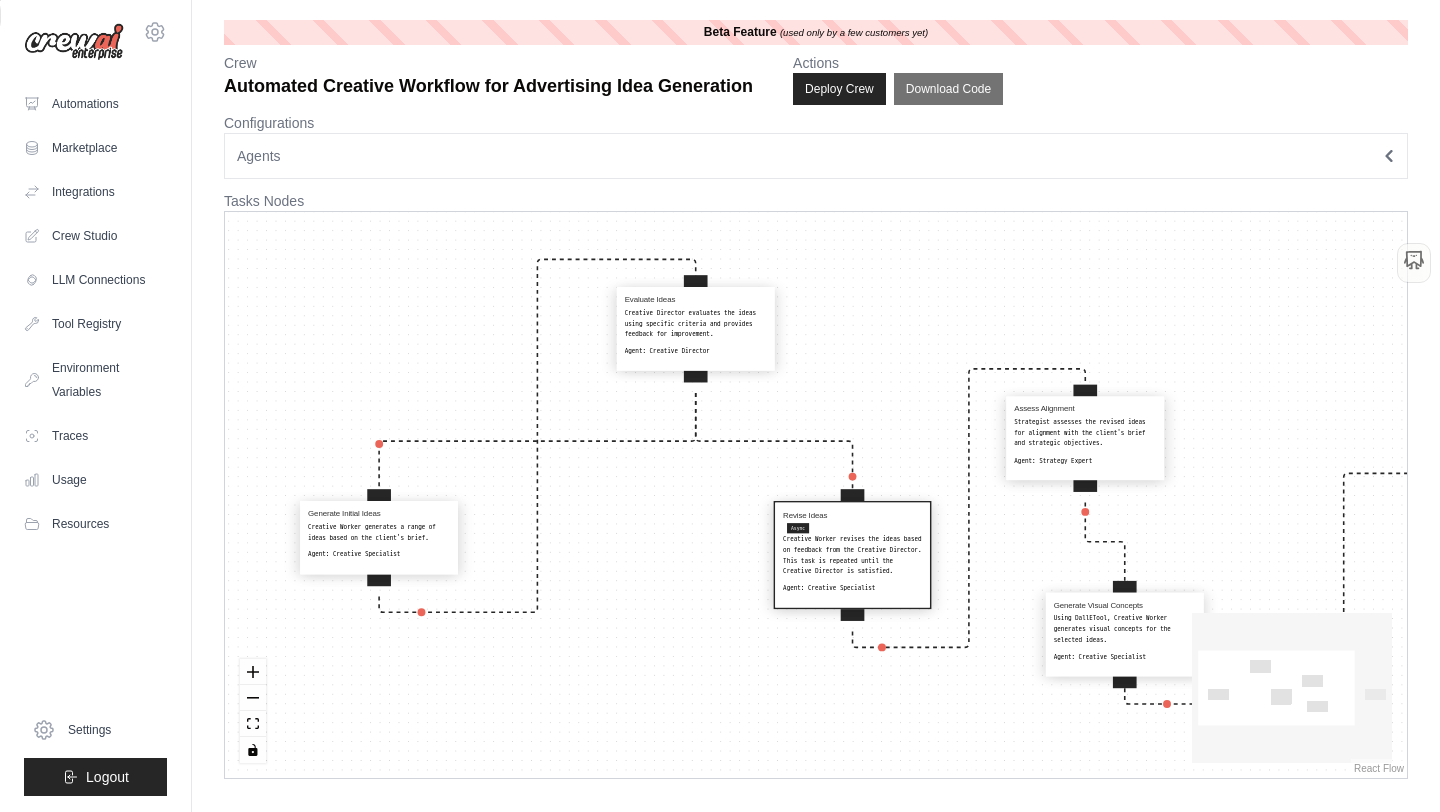 click on "Generate Initial Ideas Creative Worker generates a range of ideas based on the client's brief. Agent:   Creative Specialist Evaluate Ideas Creative Director evaluates the ideas using specific criteria and provides feedback for improvement. Agent:   Creative Director Revise Ideas Async Creative Worker revises the ideas based on feedback from the Creative Director. This task is repeated until the Creative Director is satisfied. Agent:   Creative Specialist Assess Alignment Strategist assesses the revised ideas for alignment with the client's brief and strategic objectives. Agent:   Strategy Expert Generate Visual Concepts Using DallETool, Creative Worker generates visual concepts for the selected ideas. Agent:   Creative Specialist Client Feedback Client reviews the final concepts and provides feedback for any further adjustments. Agent:   Client" at bounding box center (816, 495) 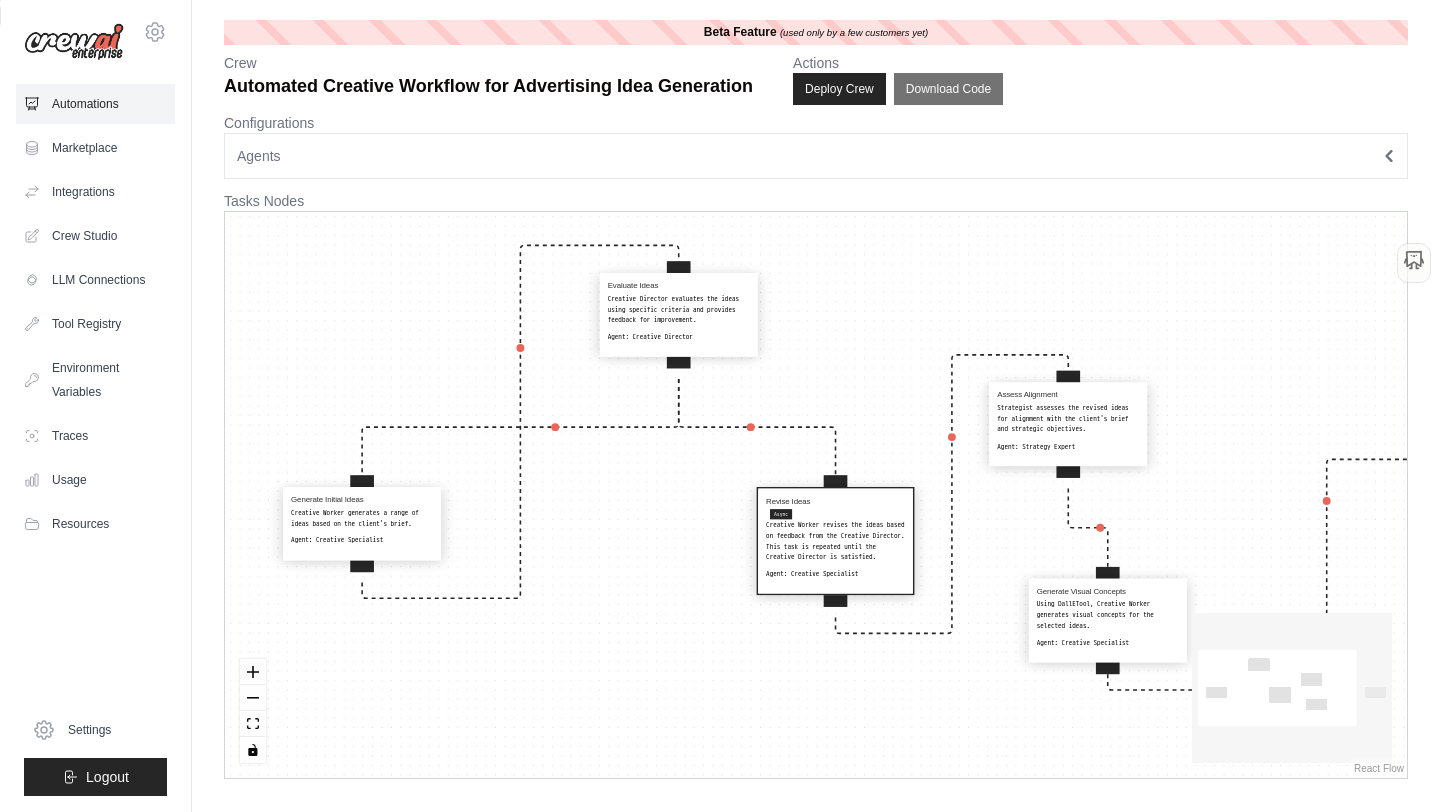click on "Automations" at bounding box center (95, 104) 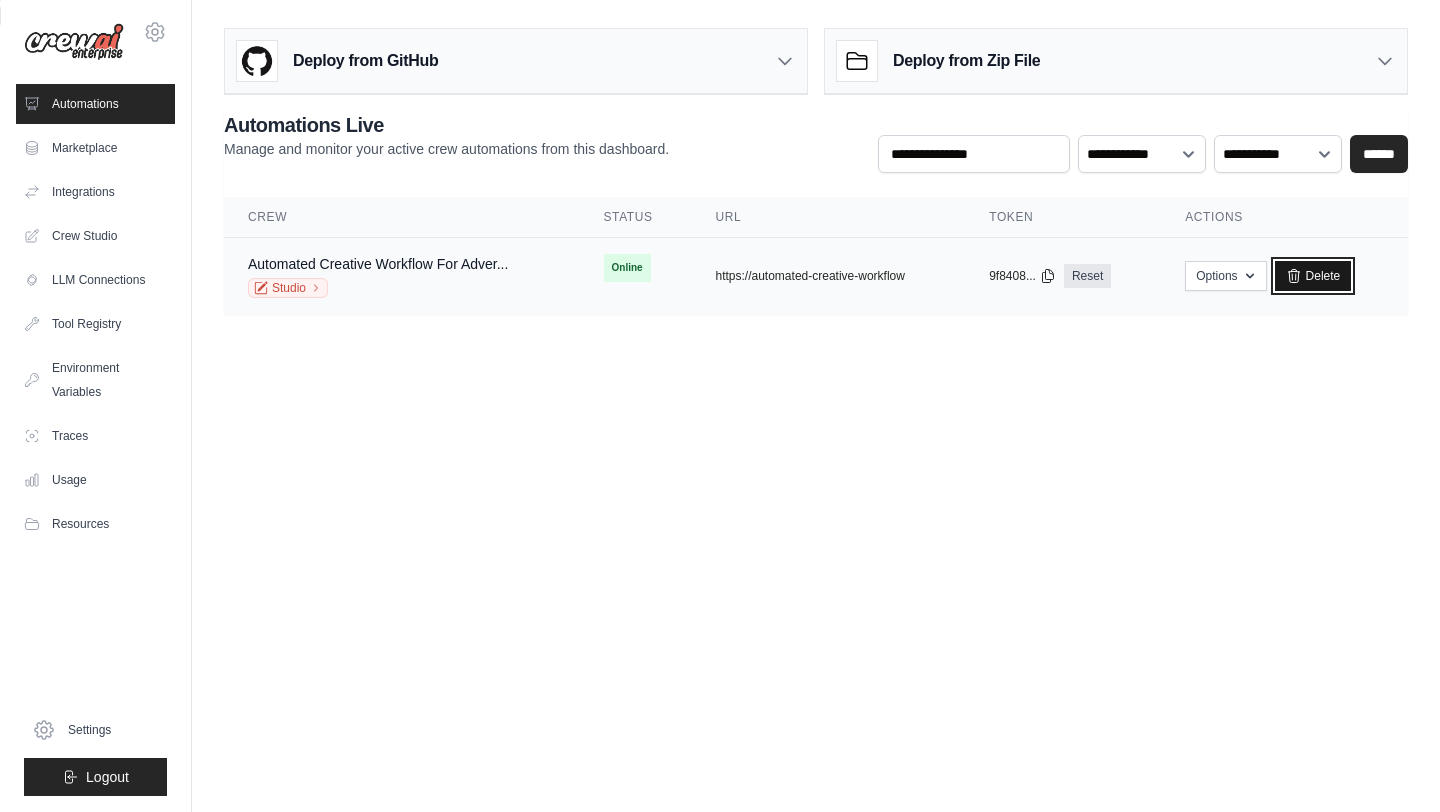 click 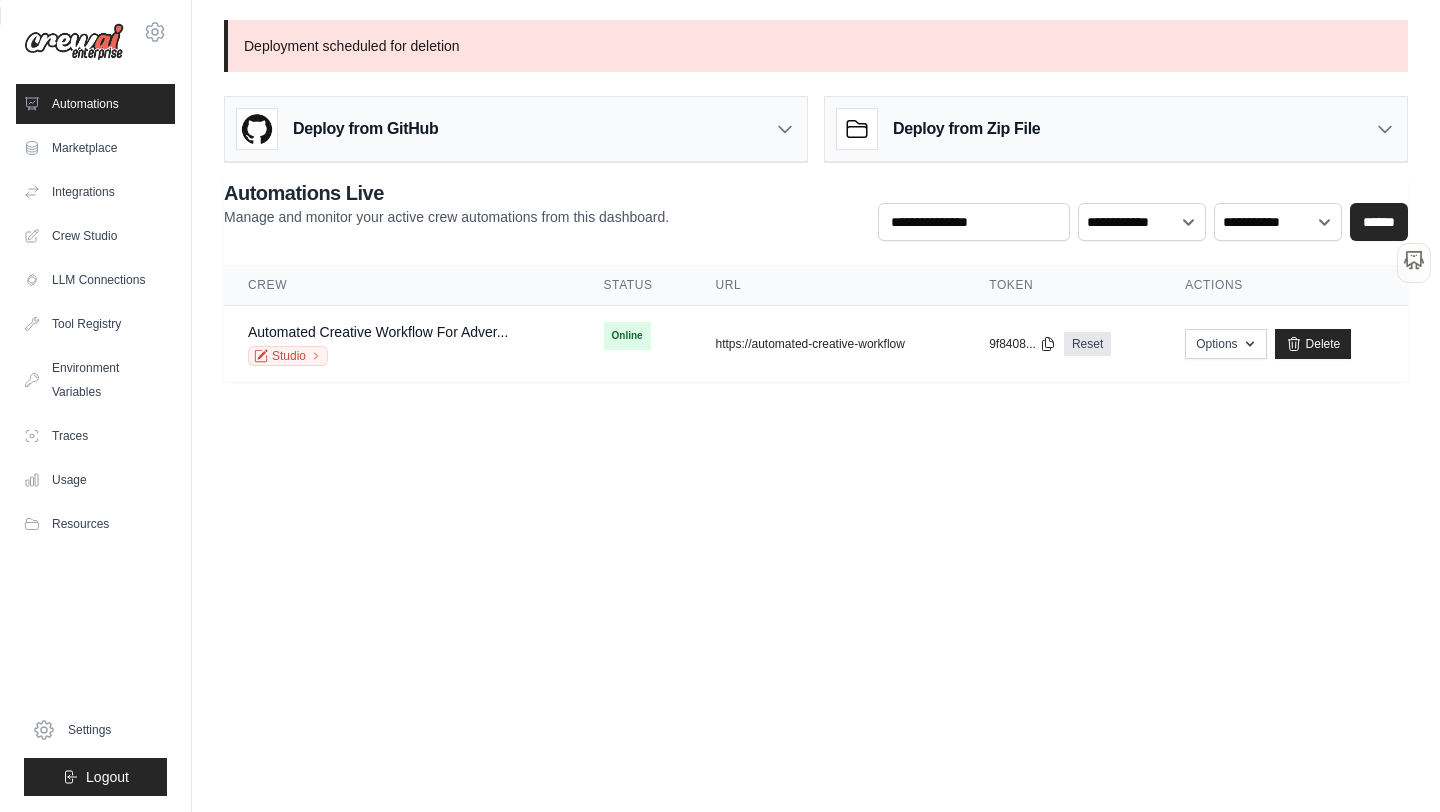 scroll, scrollTop: 0, scrollLeft: 0, axis: both 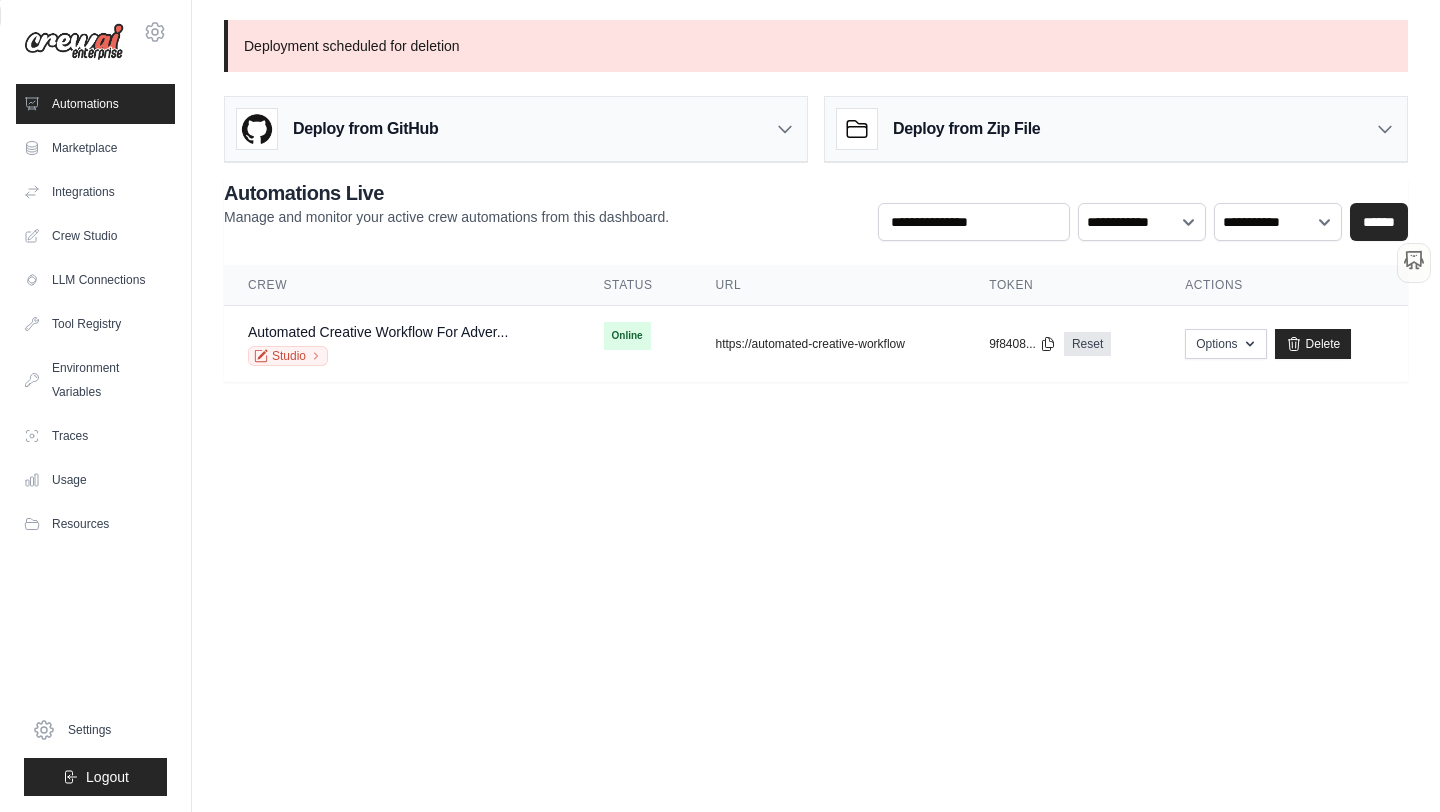 click on "Deploy from GitHub" at bounding box center (516, 129) 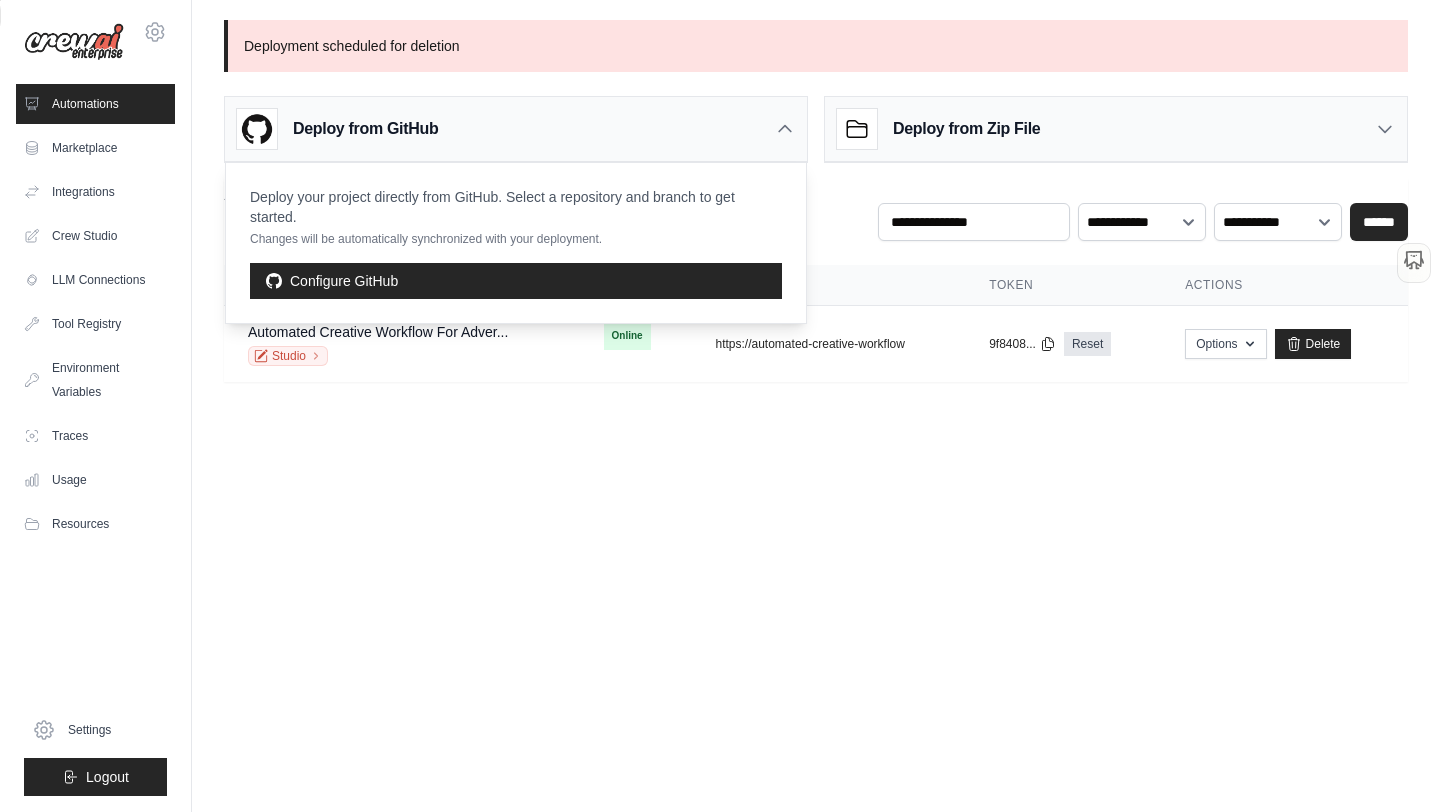 click on "Deploy from GitHub" at bounding box center (516, 129) 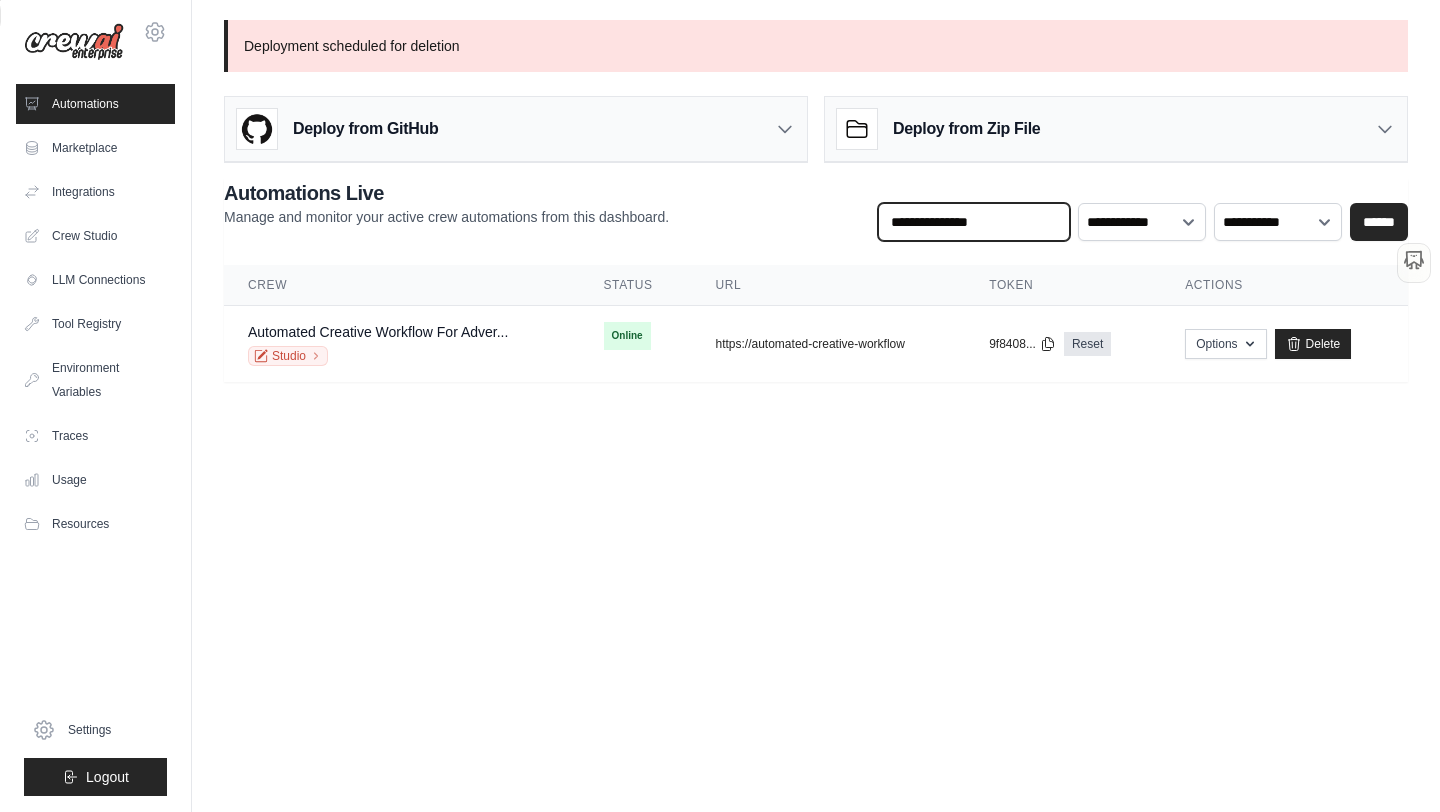 click at bounding box center (974, 222) 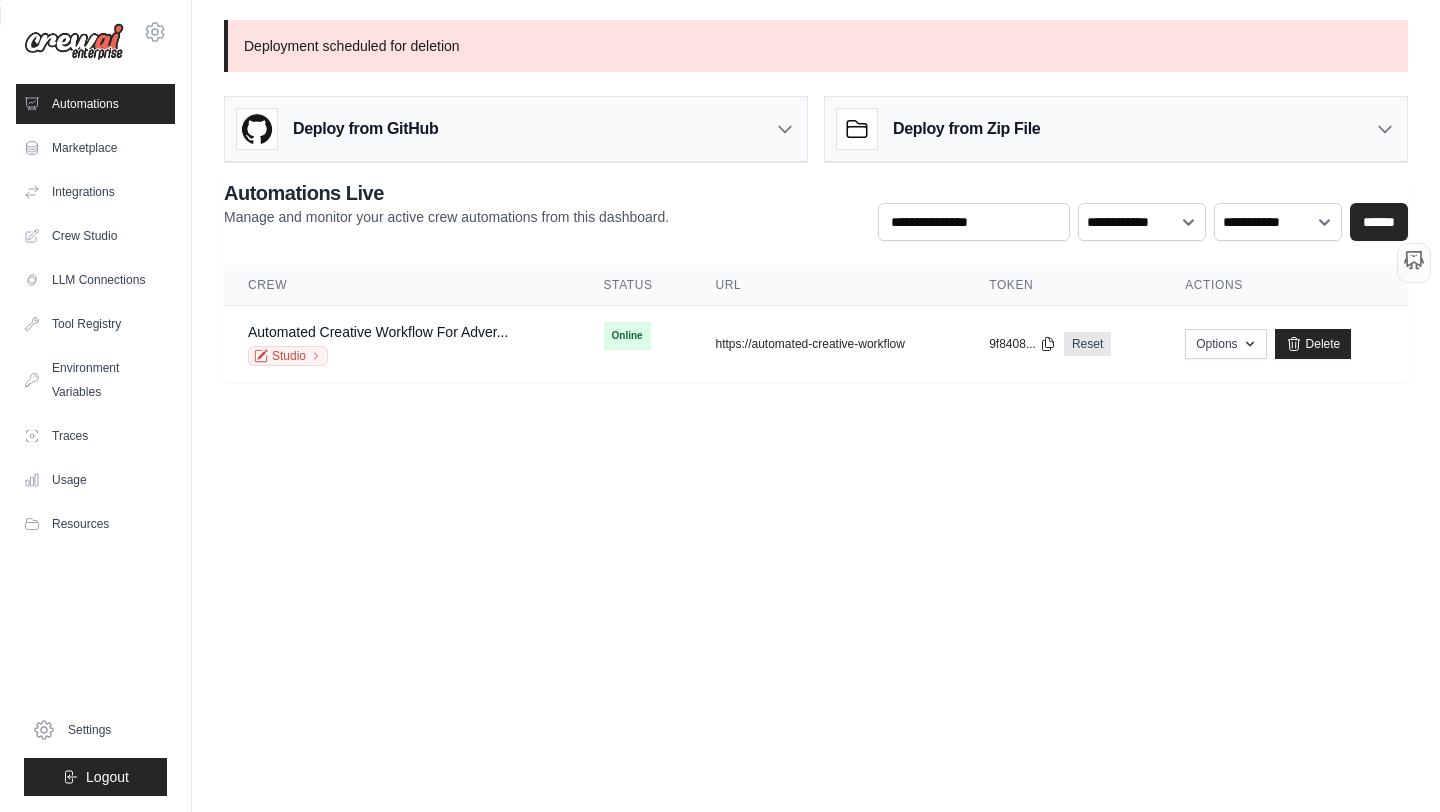 click on "tomas@mrkvicka.net
Settings
Automations
Marketplace
Integrations" at bounding box center [720, 406] 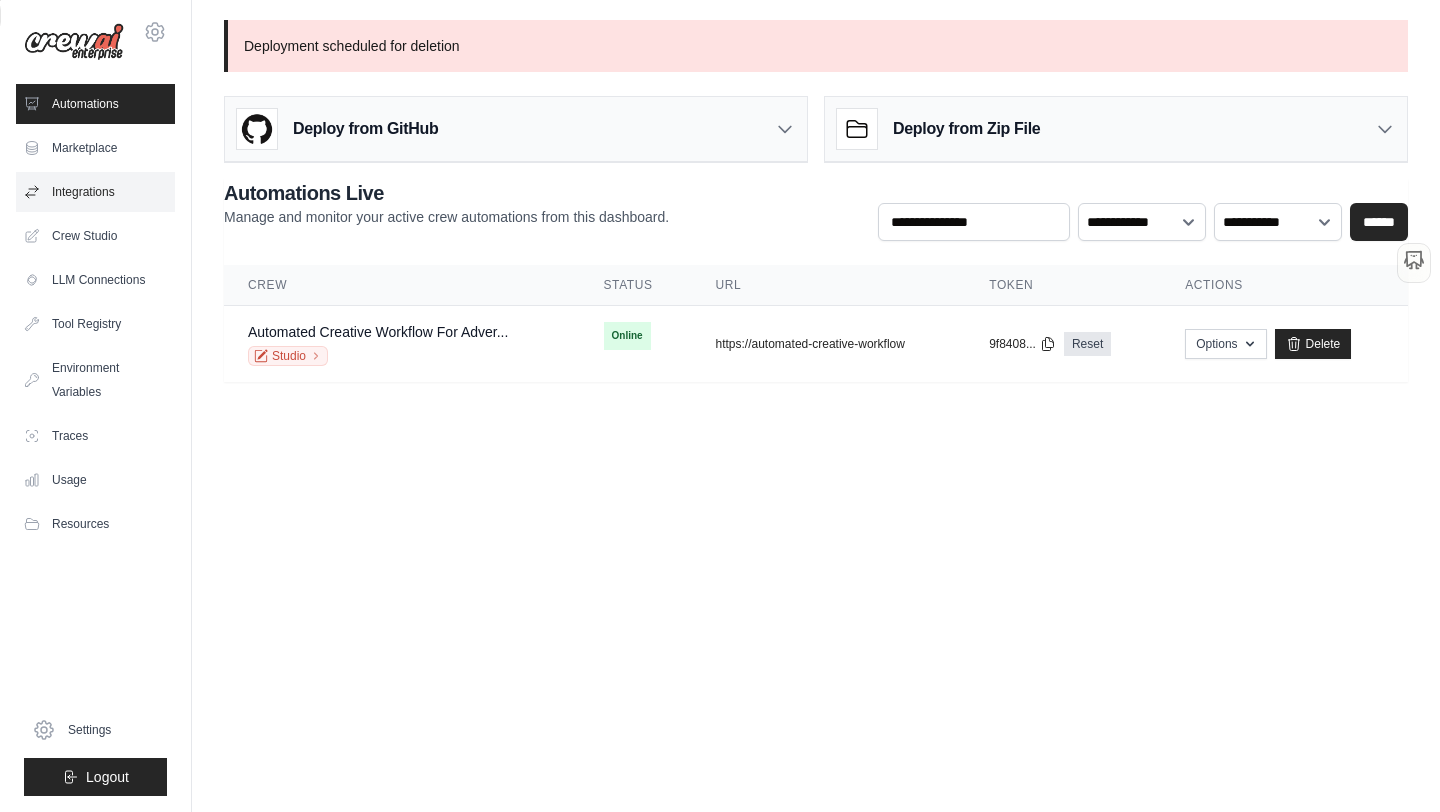 click on "Integrations" at bounding box center [95, 192] 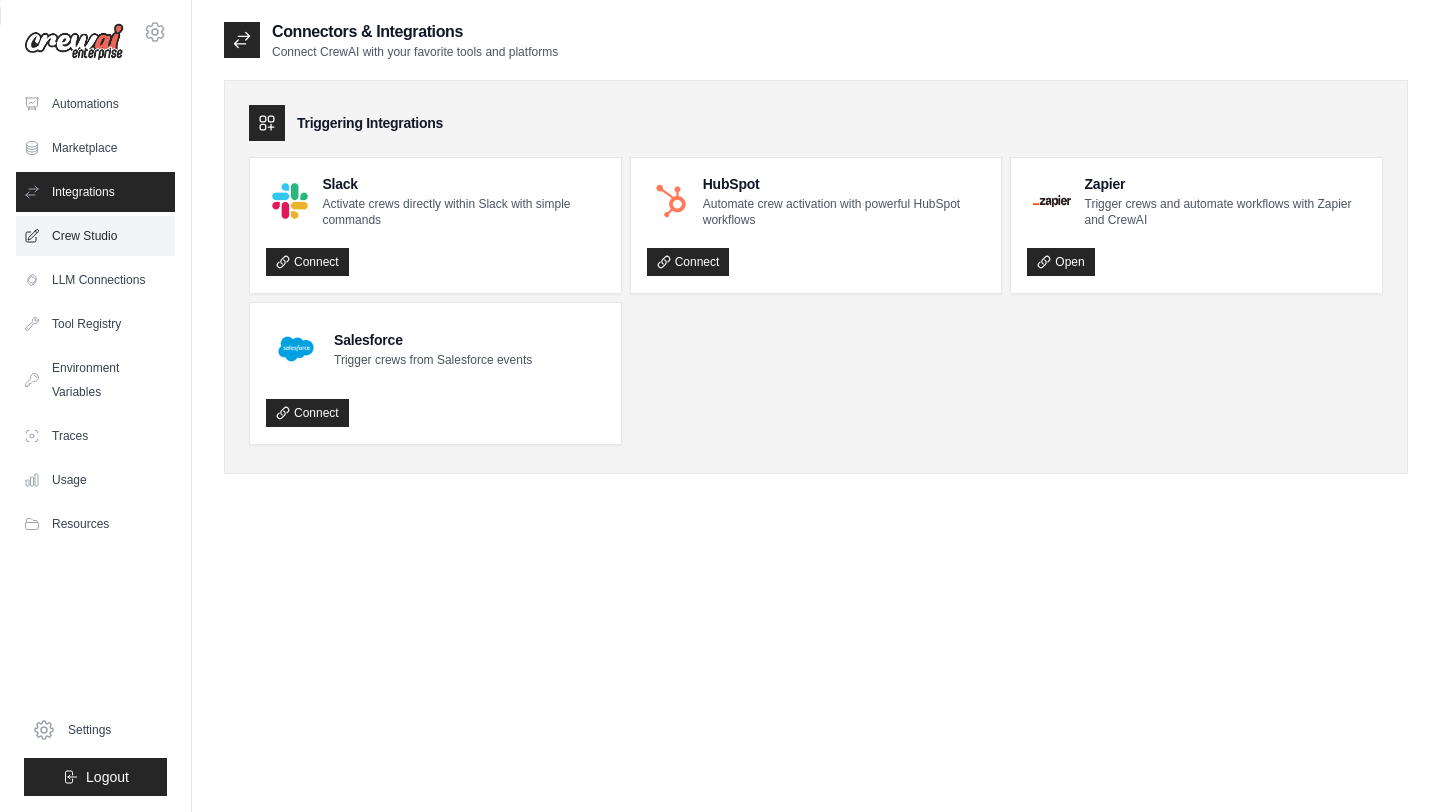 click on "Crew Studio" at bounding box center [95, 236] 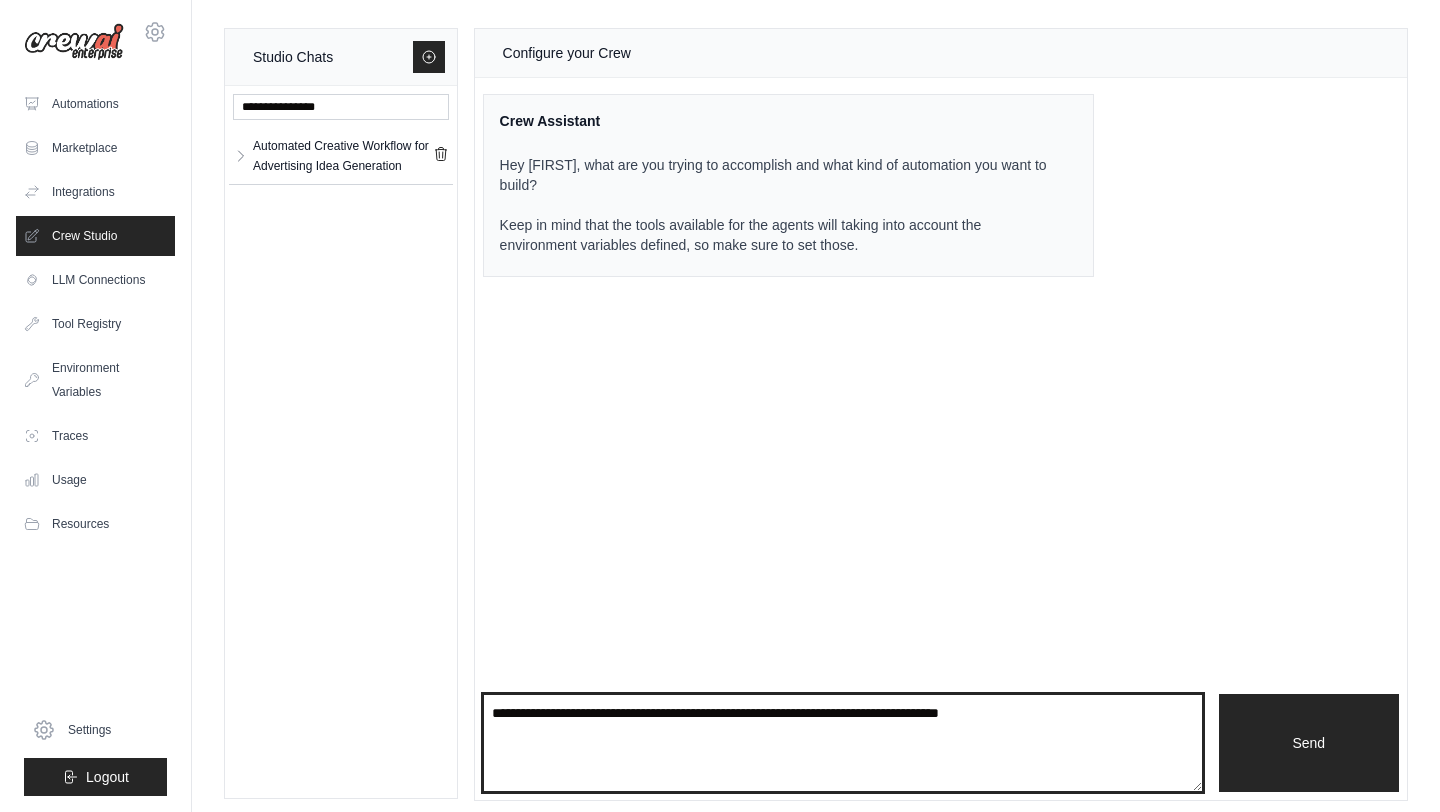click at bounding box center (843, 743) 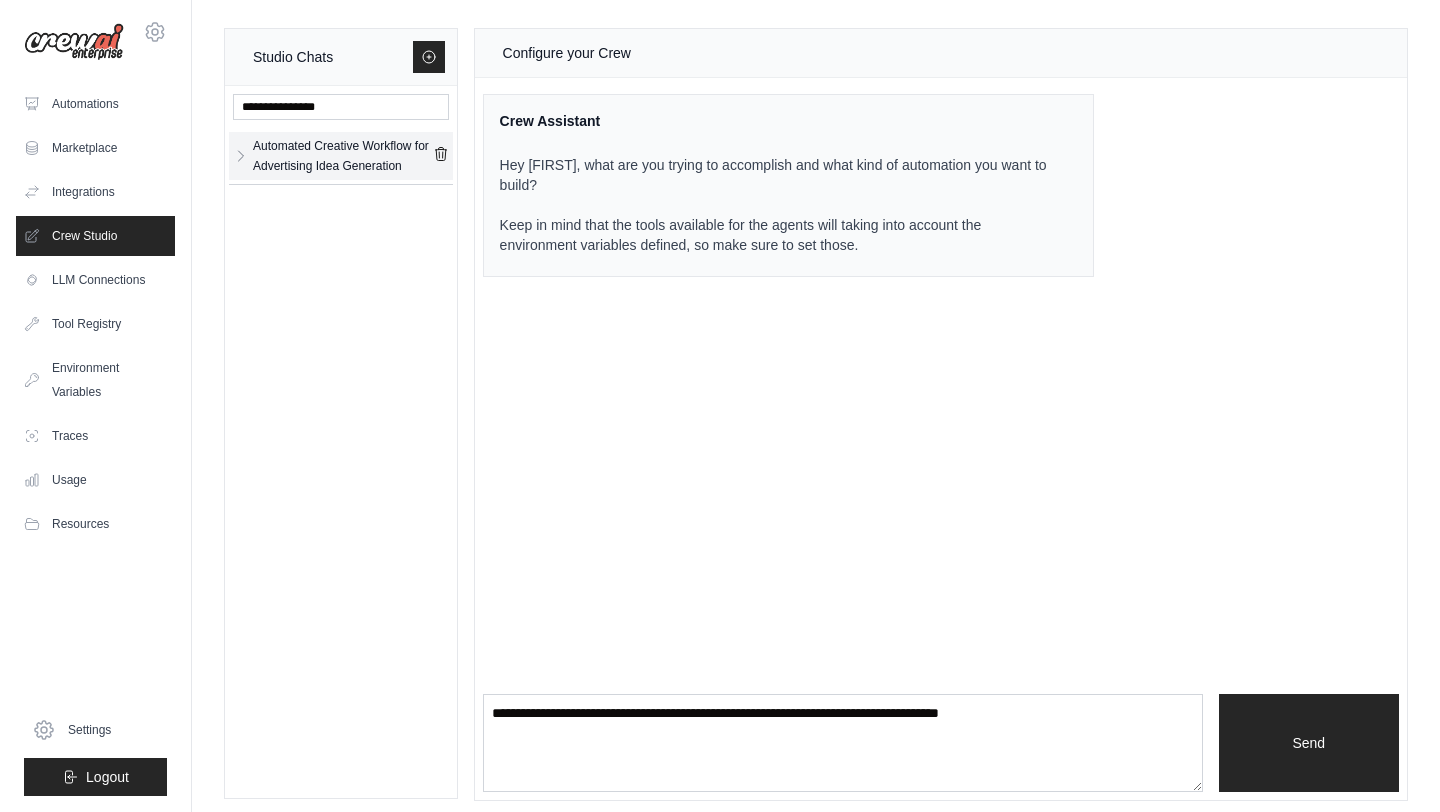 click 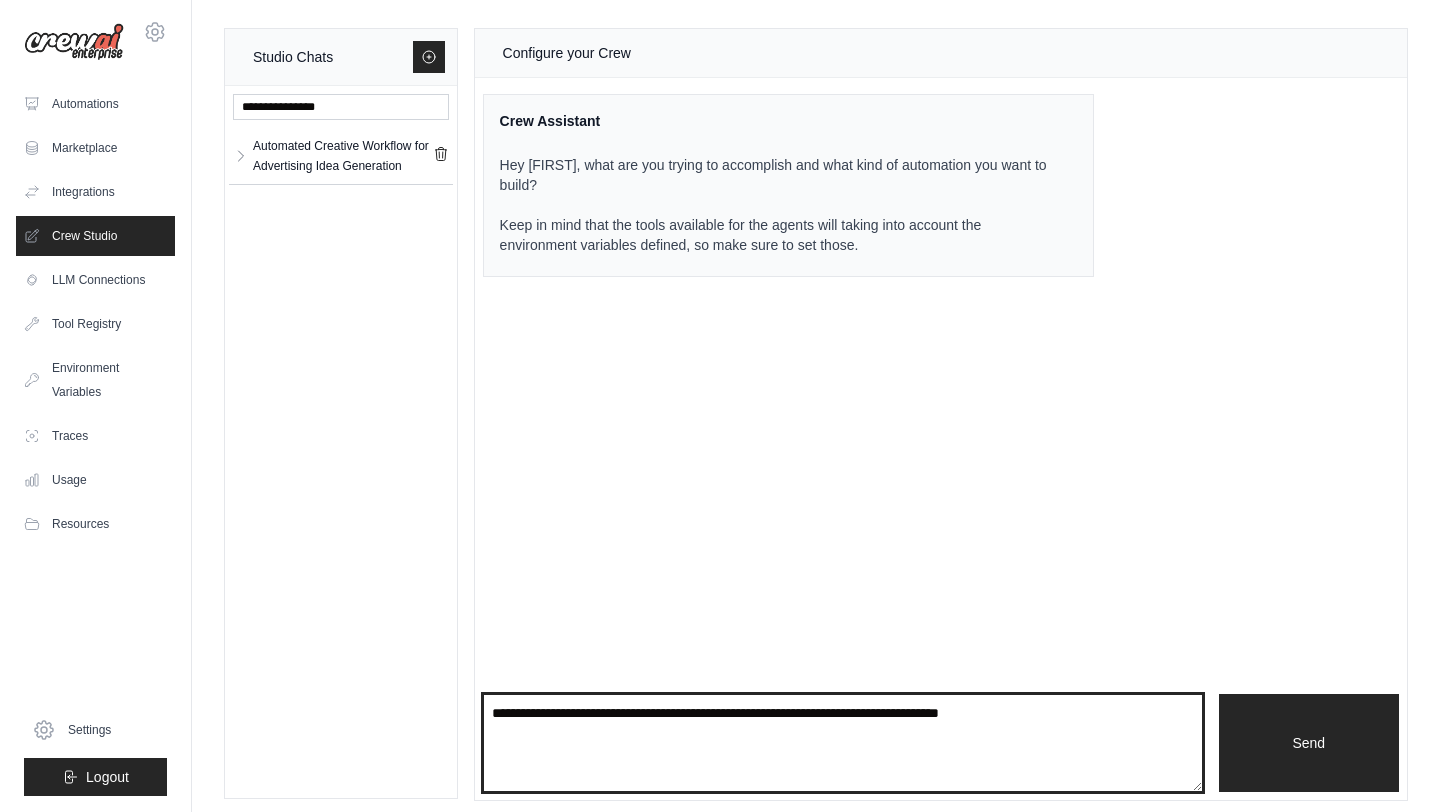 click at bounding box center [843, 743] 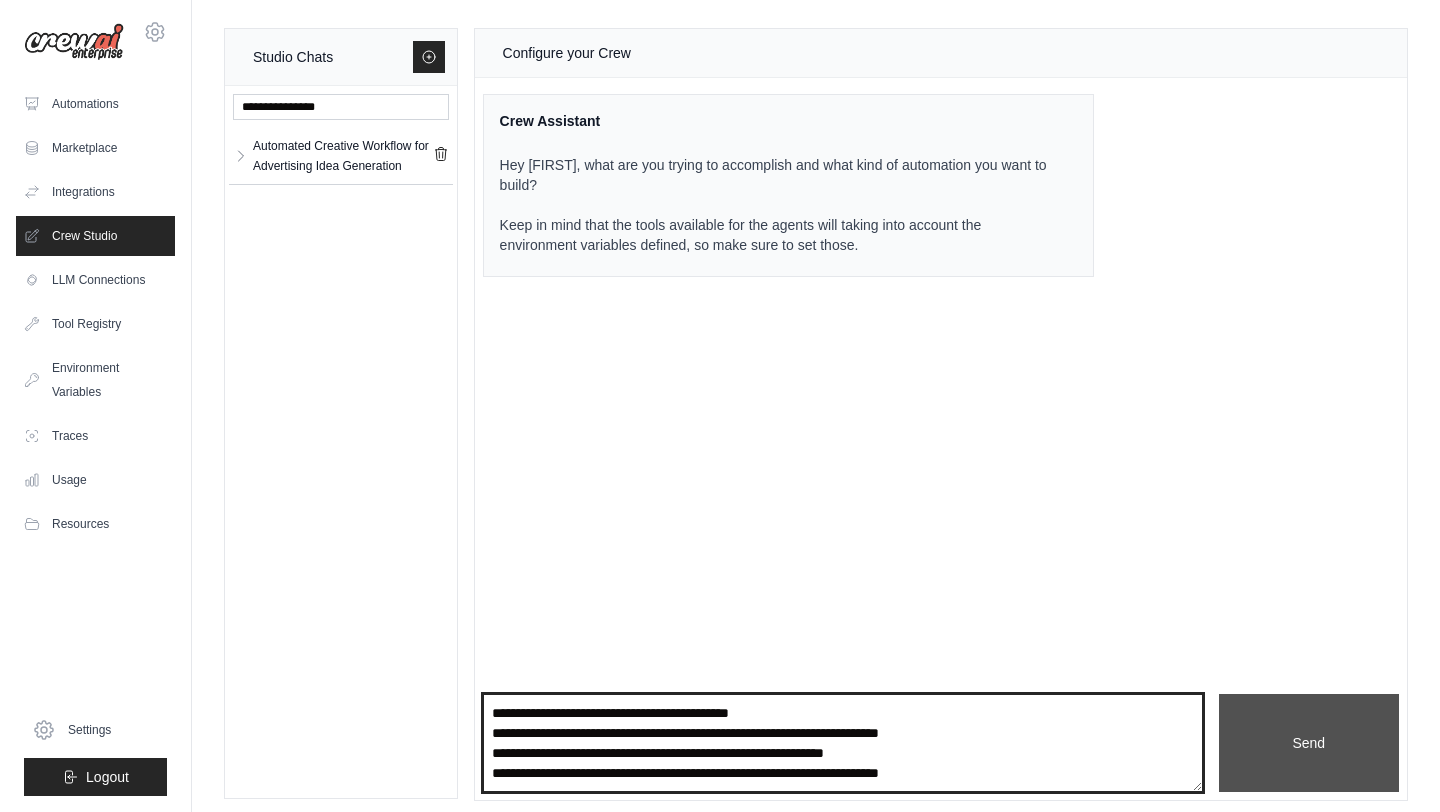 type on "**********" 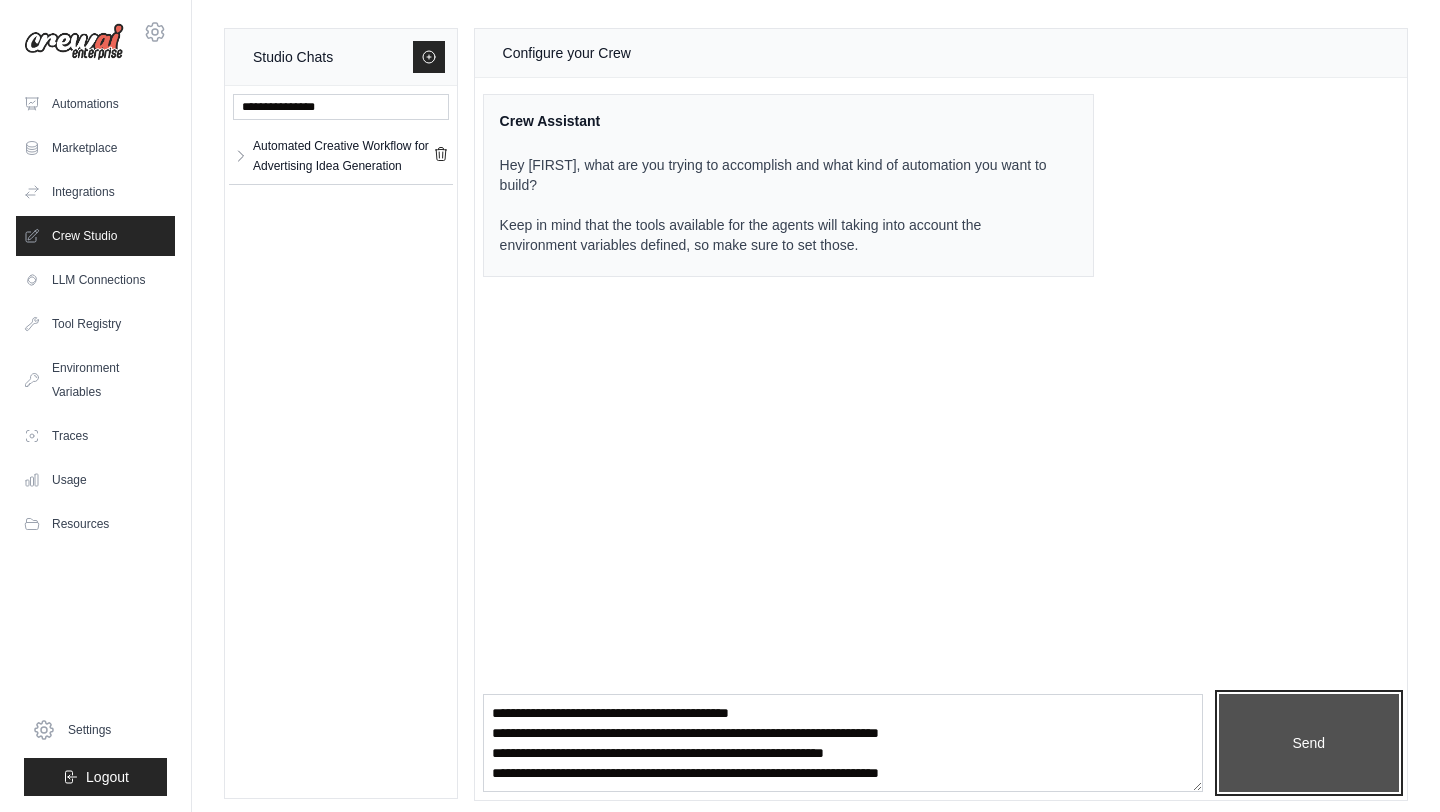 click on "Send" at bounding box center [1309, 743] 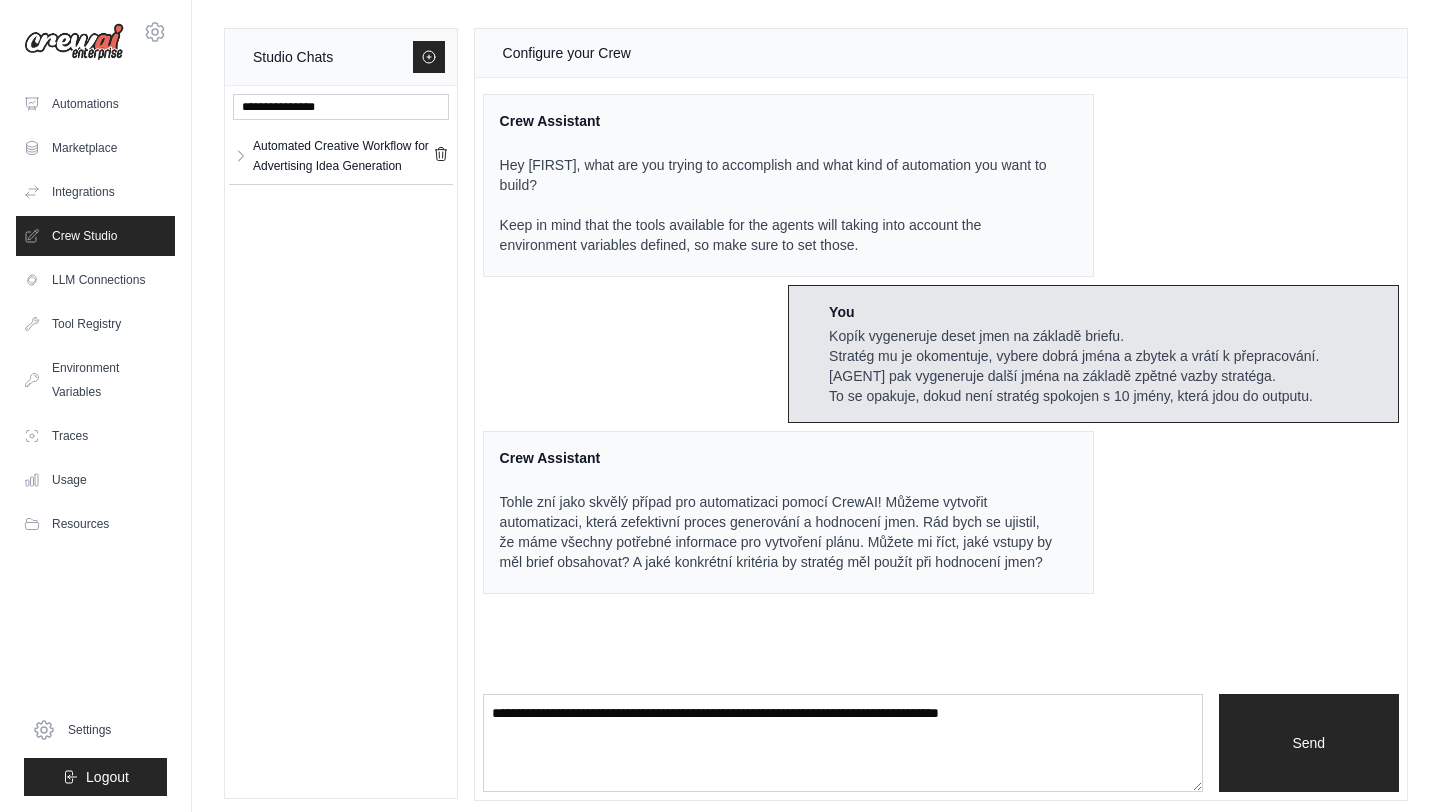 scroll, scrollTop: 9, scrollLeft: 0, axis: vertical 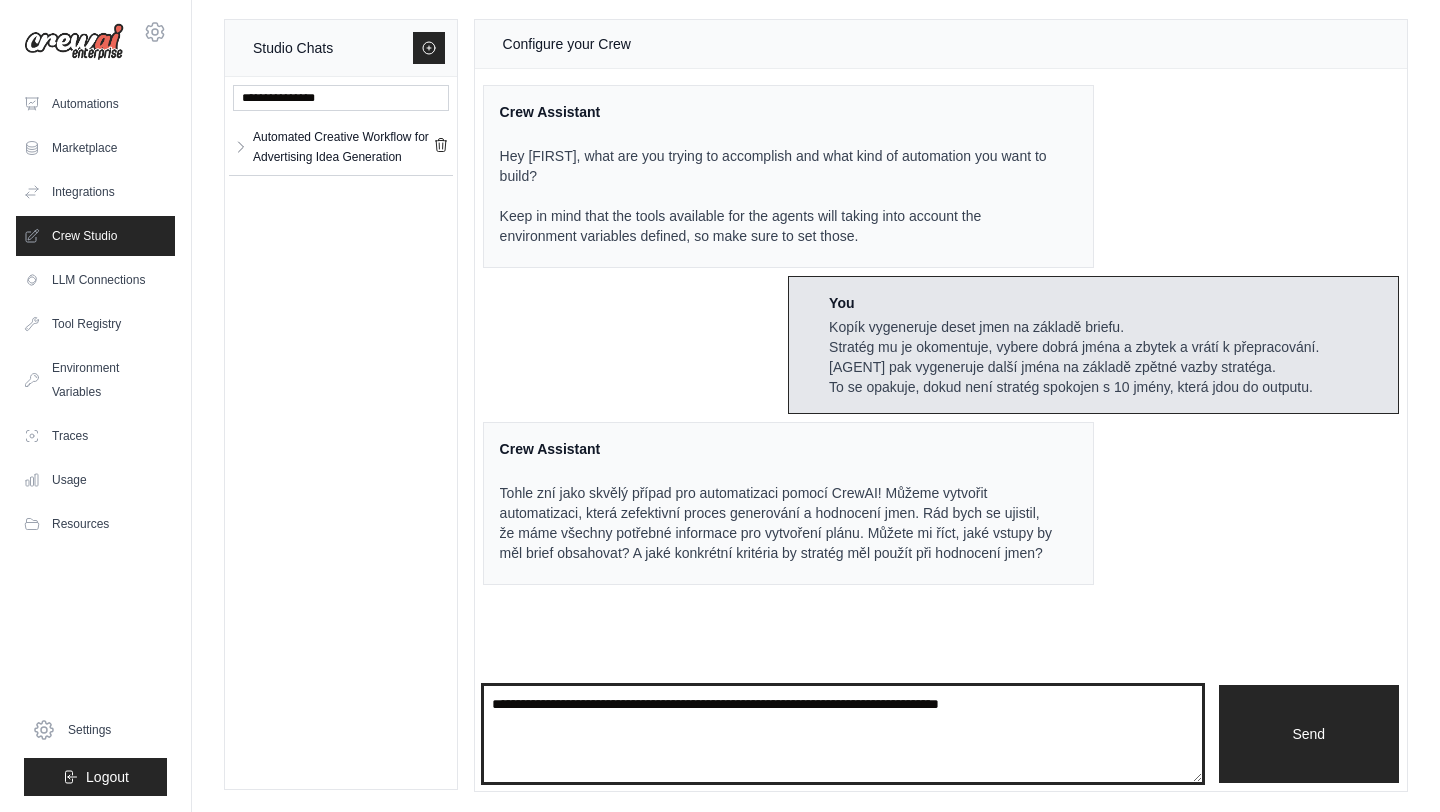 click at bounding box center [843, 734] 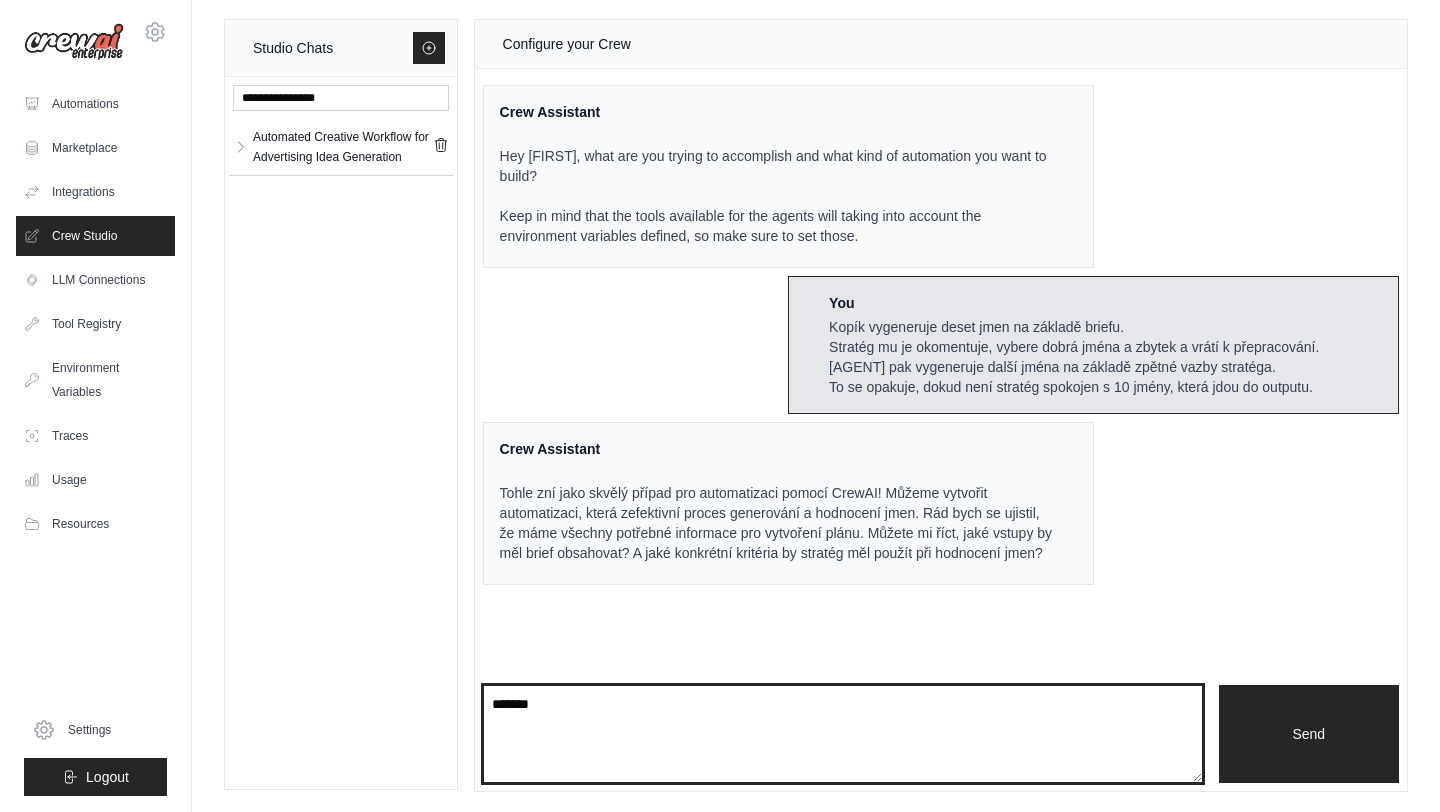 type on "*" 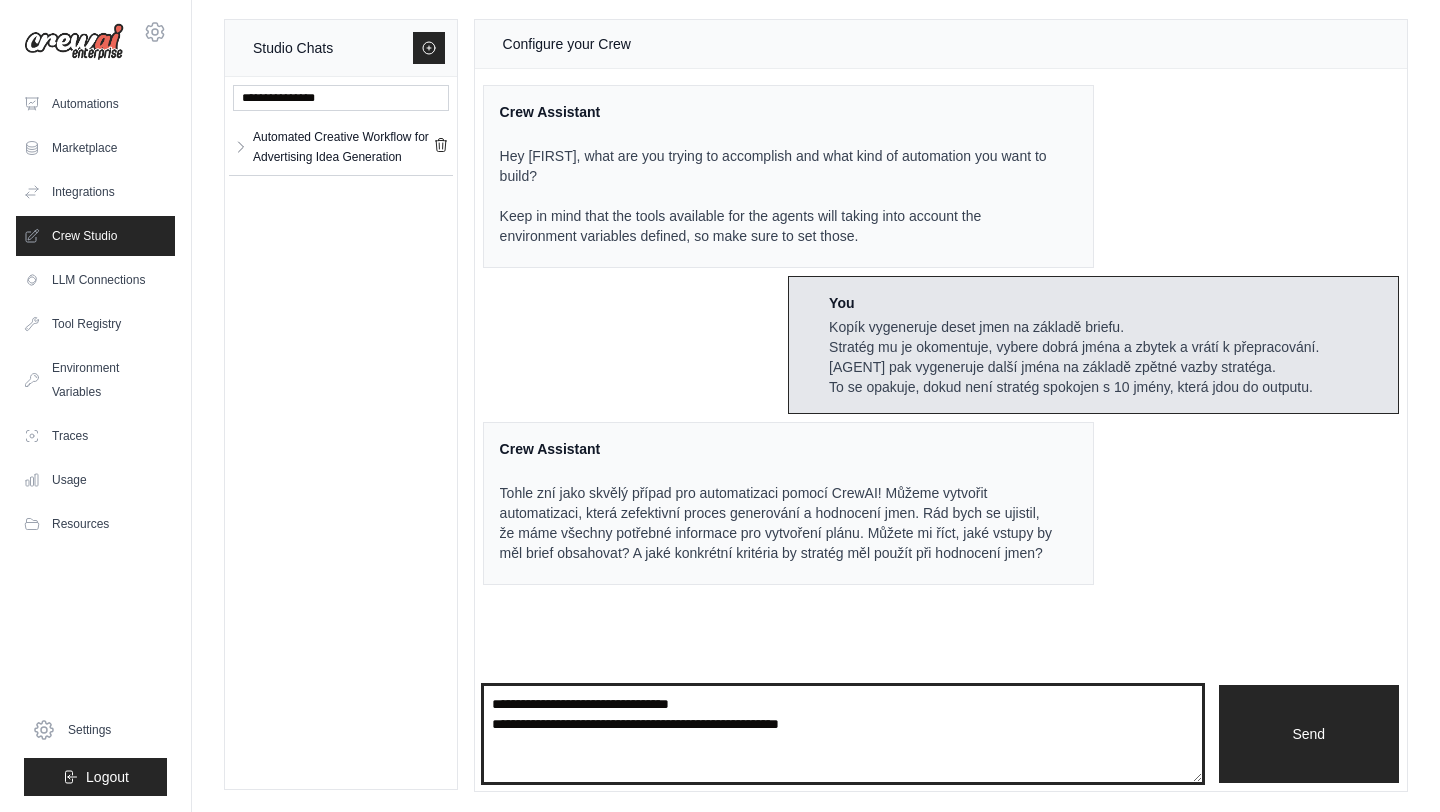 type on "**********" 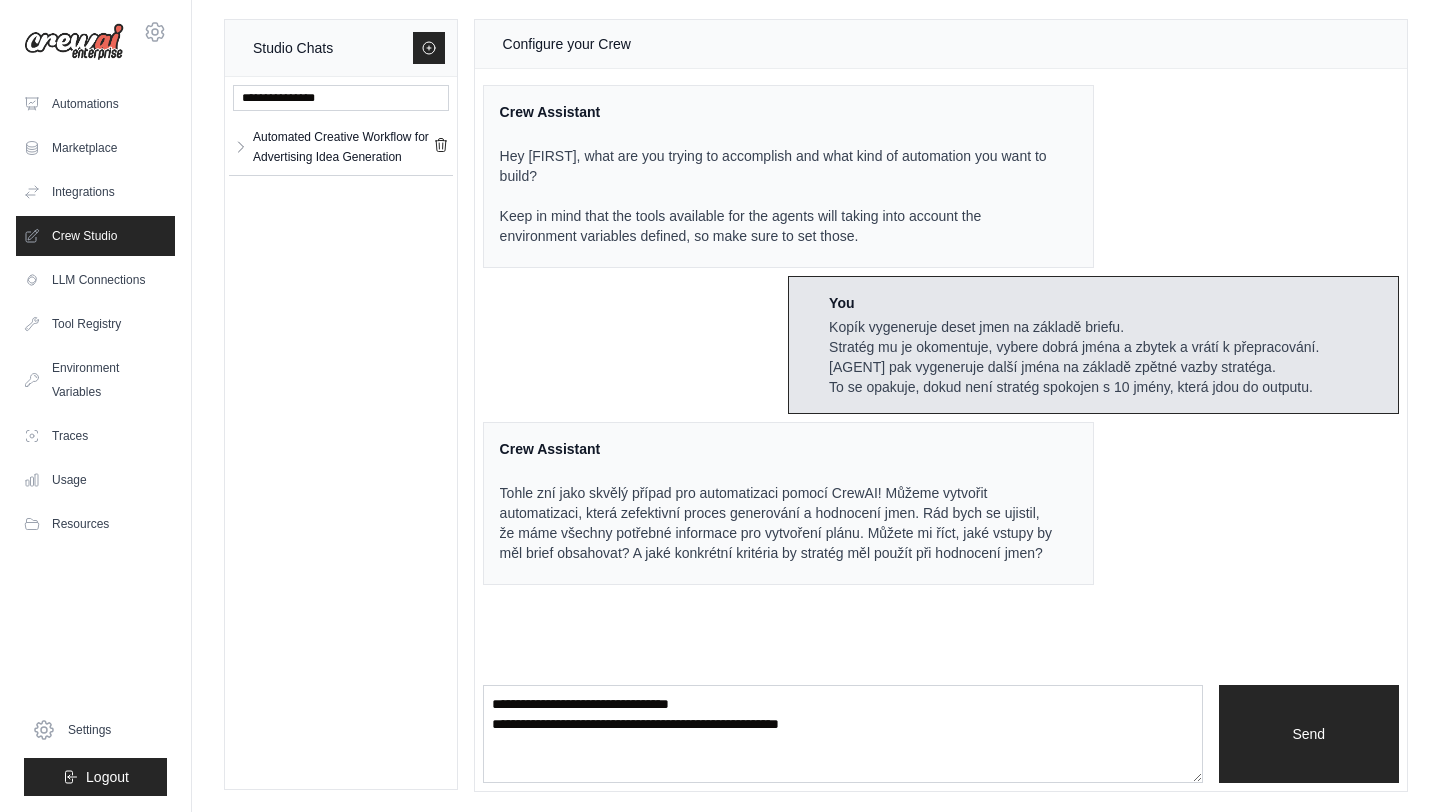 type 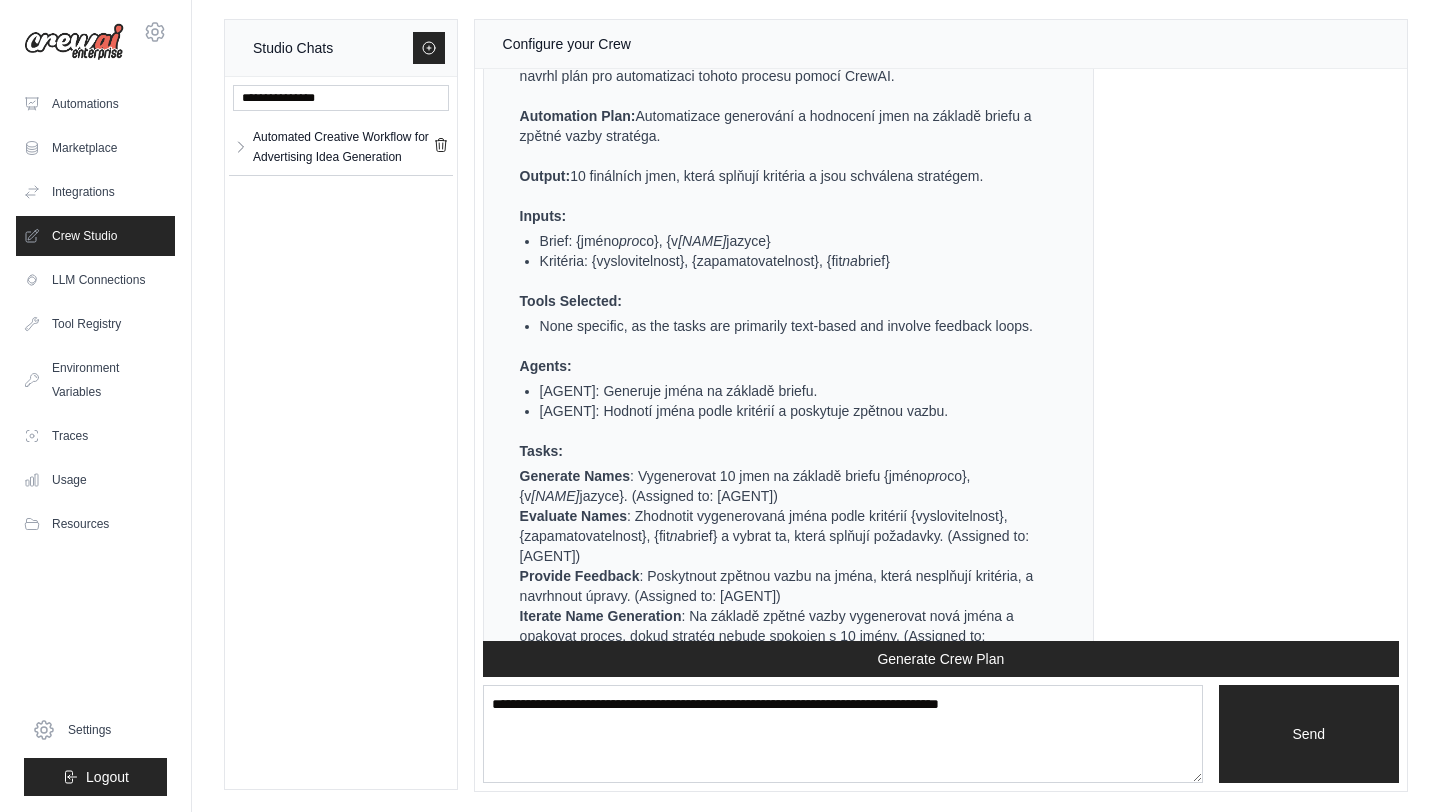 scroll, scrollTop: 836, scrollLeft: 0, axis: vertical 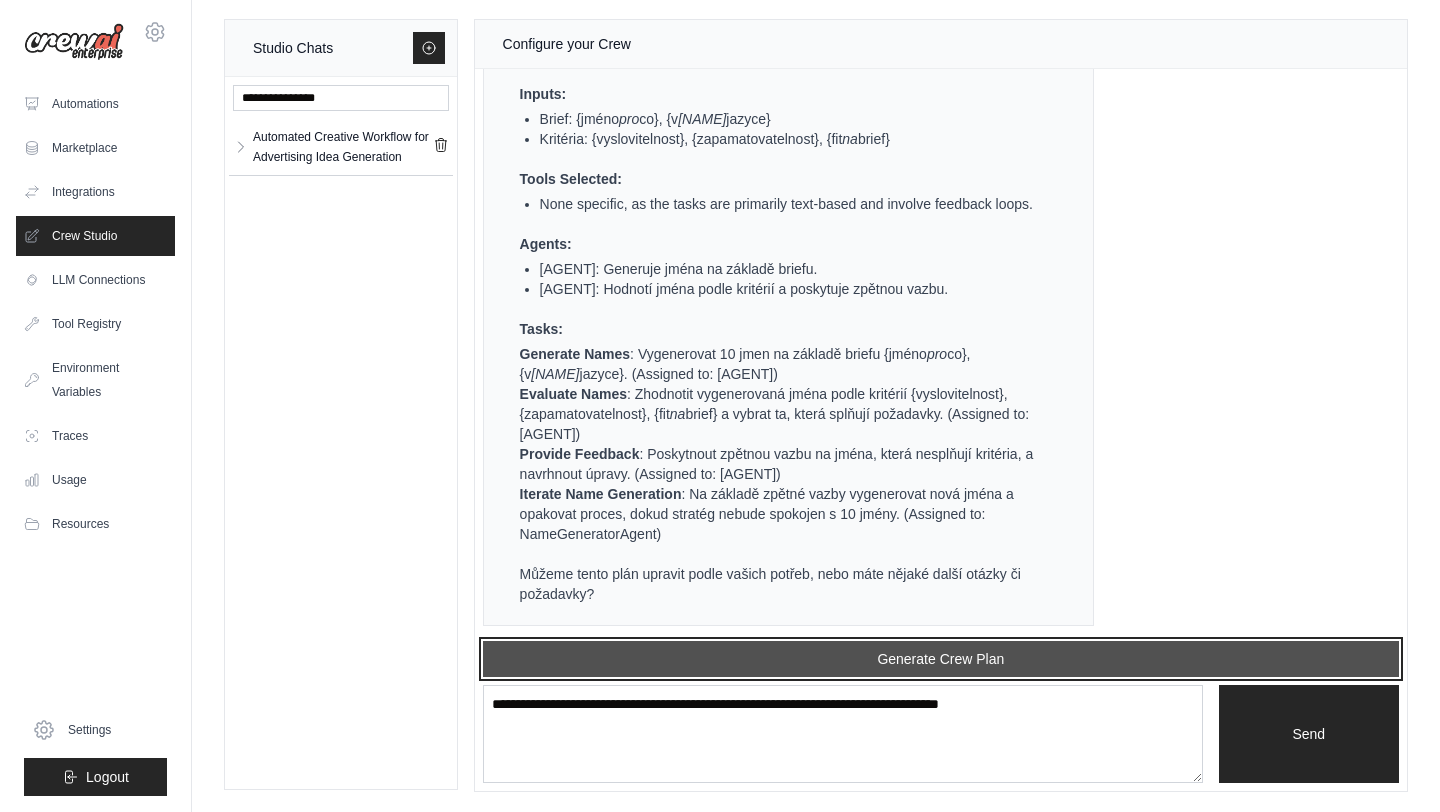 click on "Generate Crew Plan" at bounding box center [941, 659] 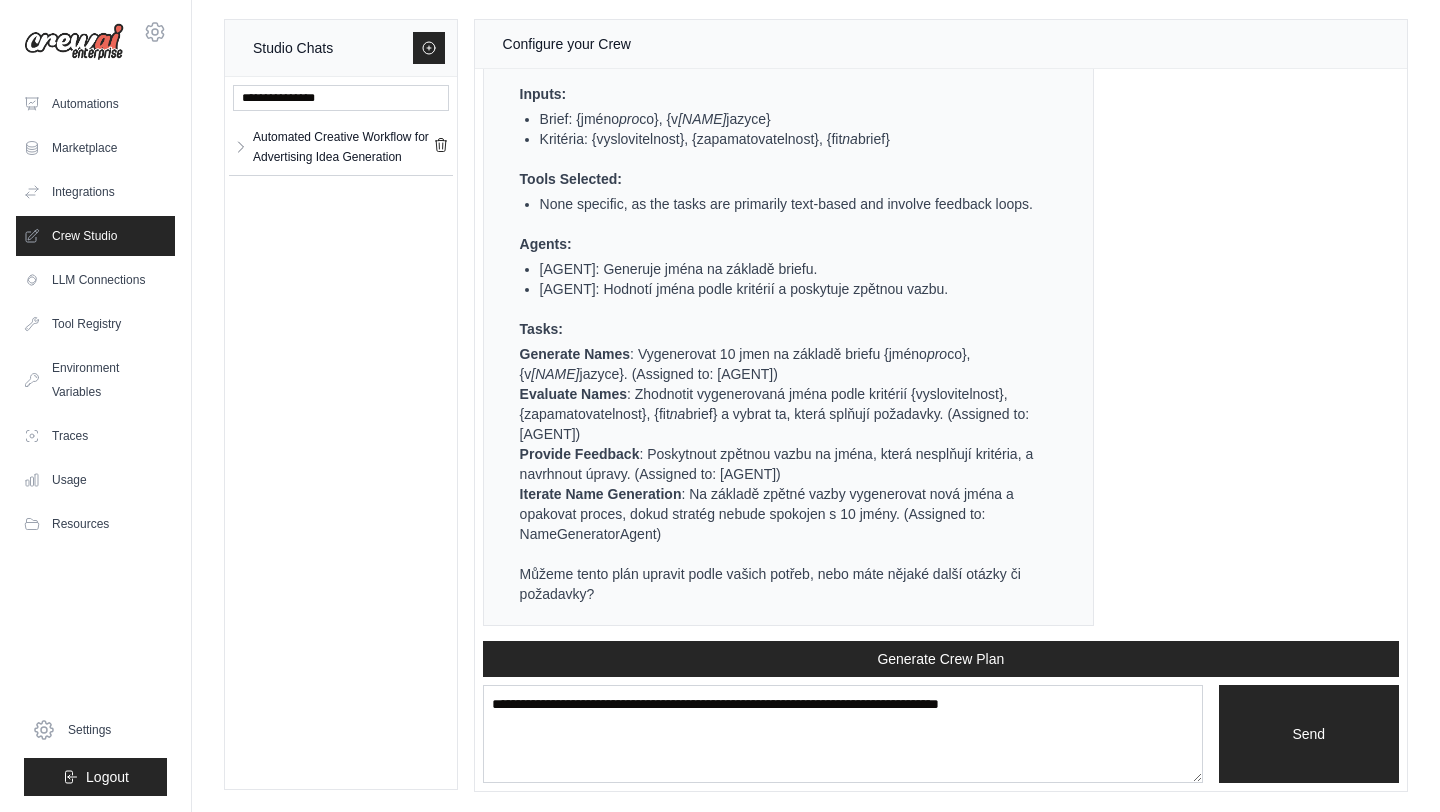 scroll, scrollTop: 1569, scrollLeft: 0, axis: vertical 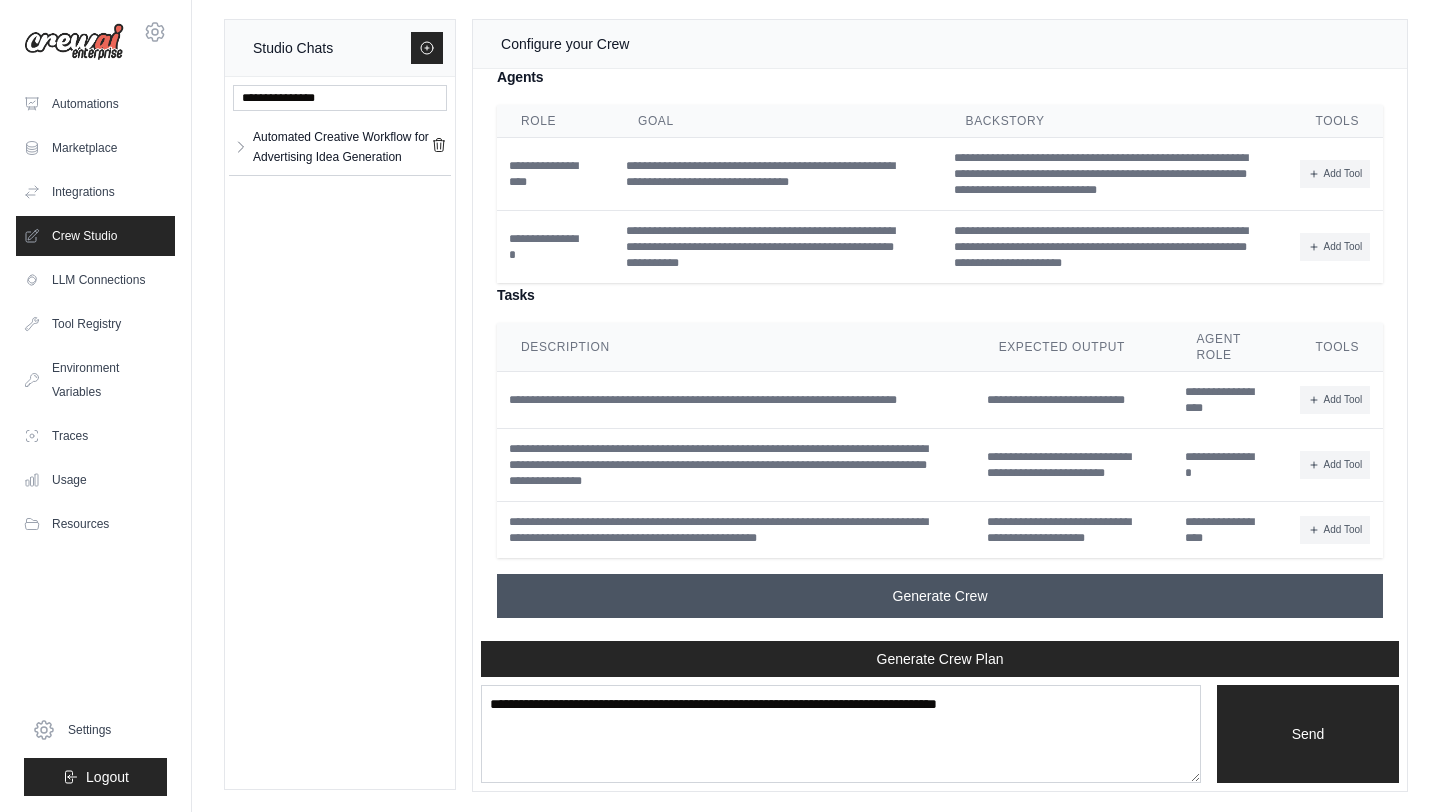 click on "Generate Crew" at bounding box center (940, 596) 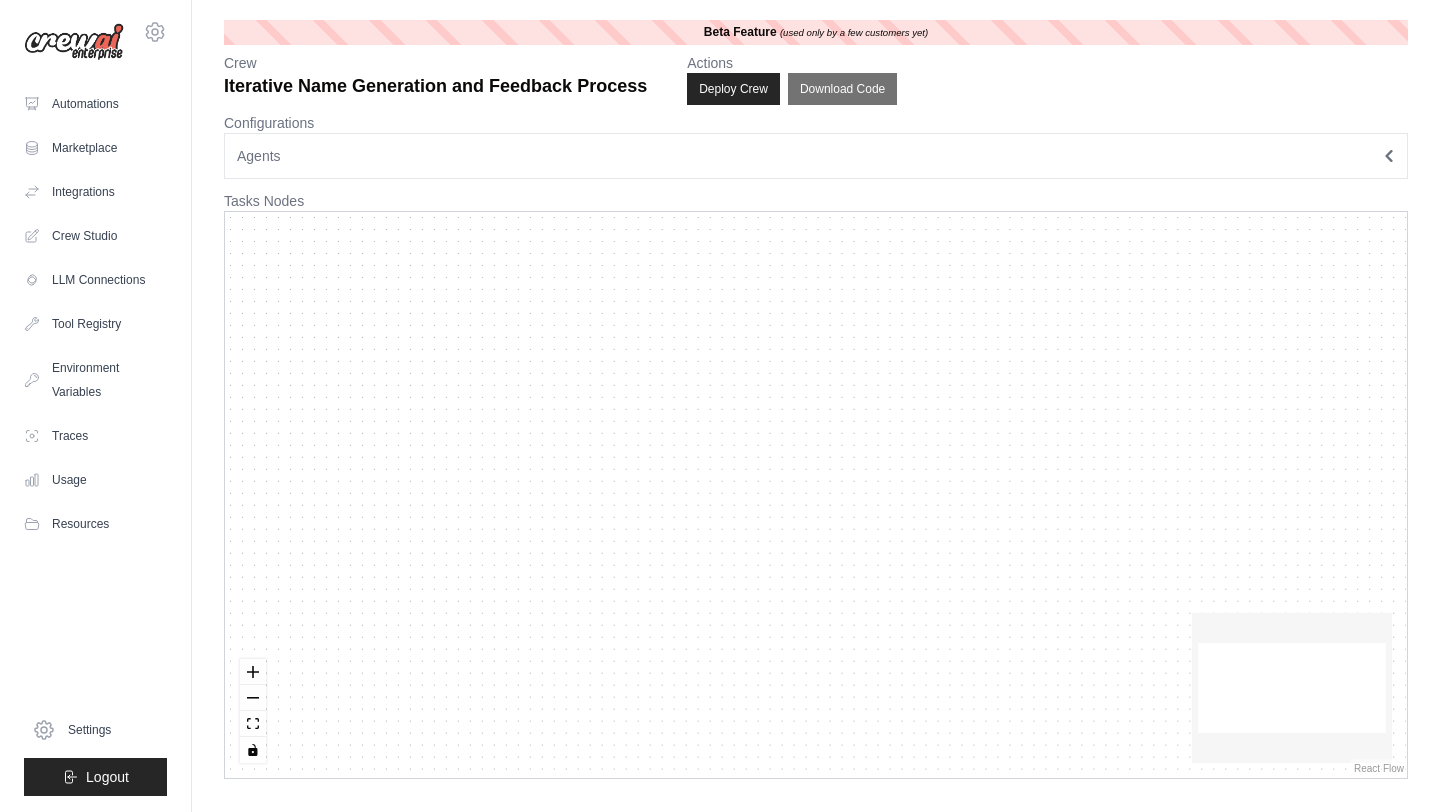 scroll, scrollTop: 0, scrollLeft: 0, axis: both 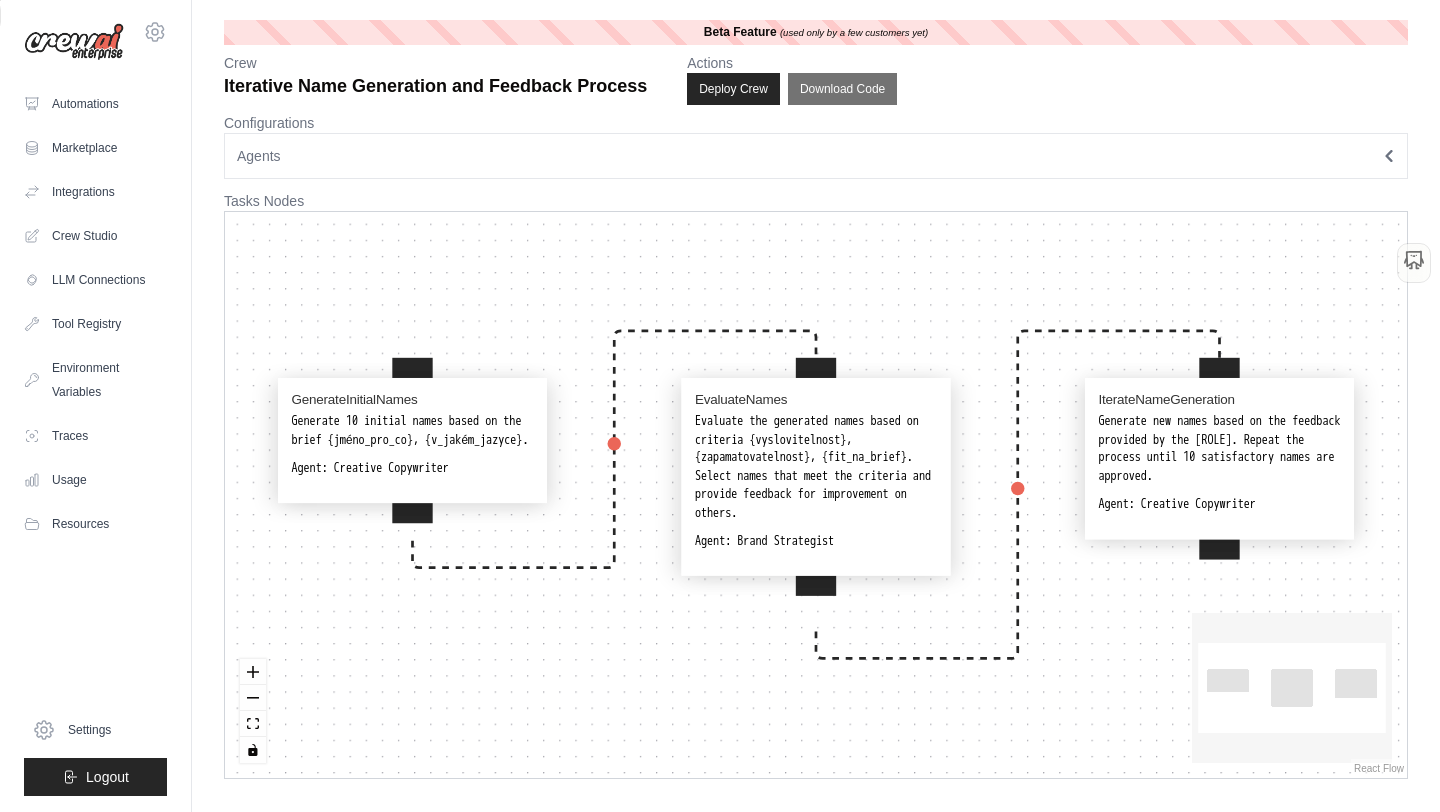 click on "Generate 10 initial names based on the brief {jméno_pro_co}, {v_jakém_jazyce}." at bounding box center [412, 431] 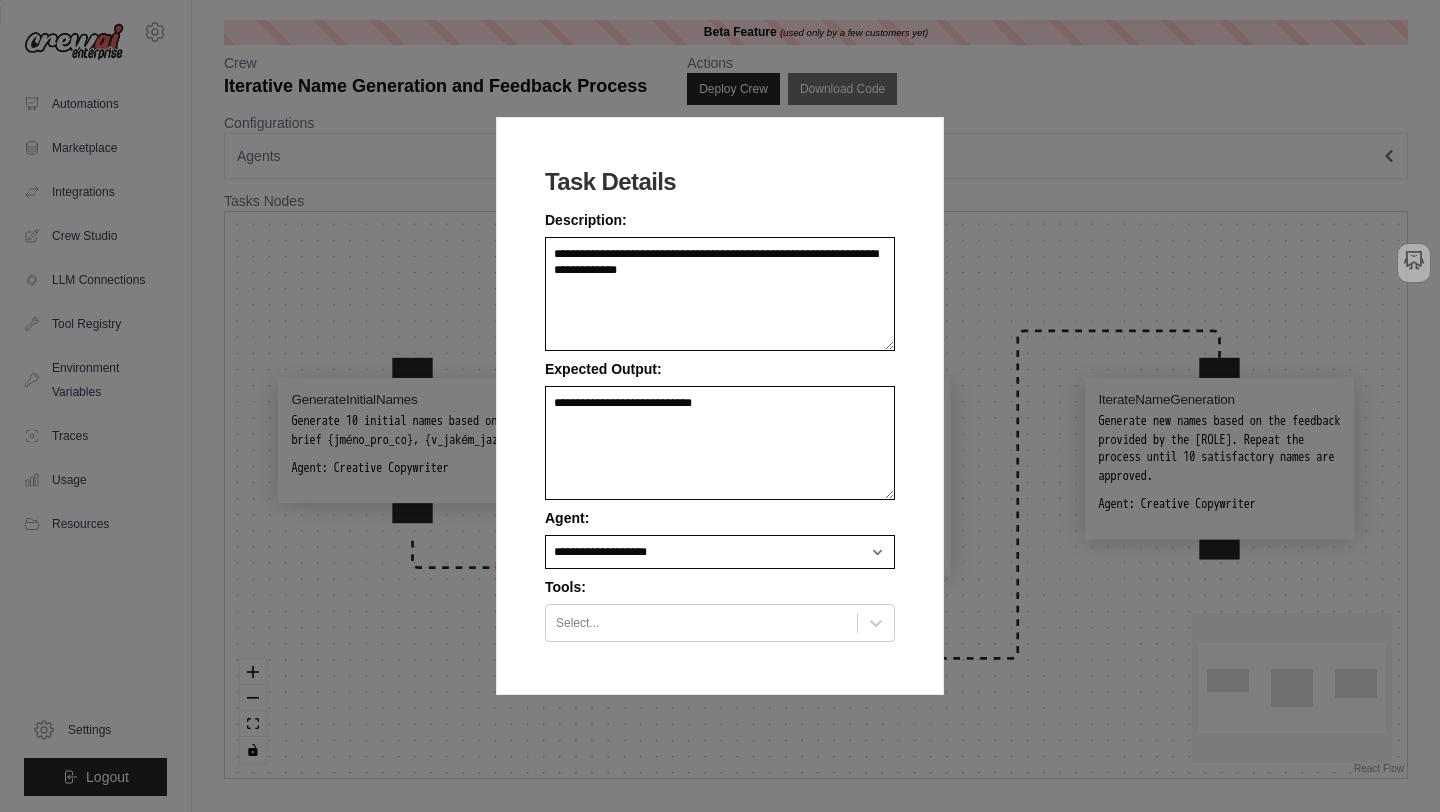 click on "**********" at bounding box center (720, 406) 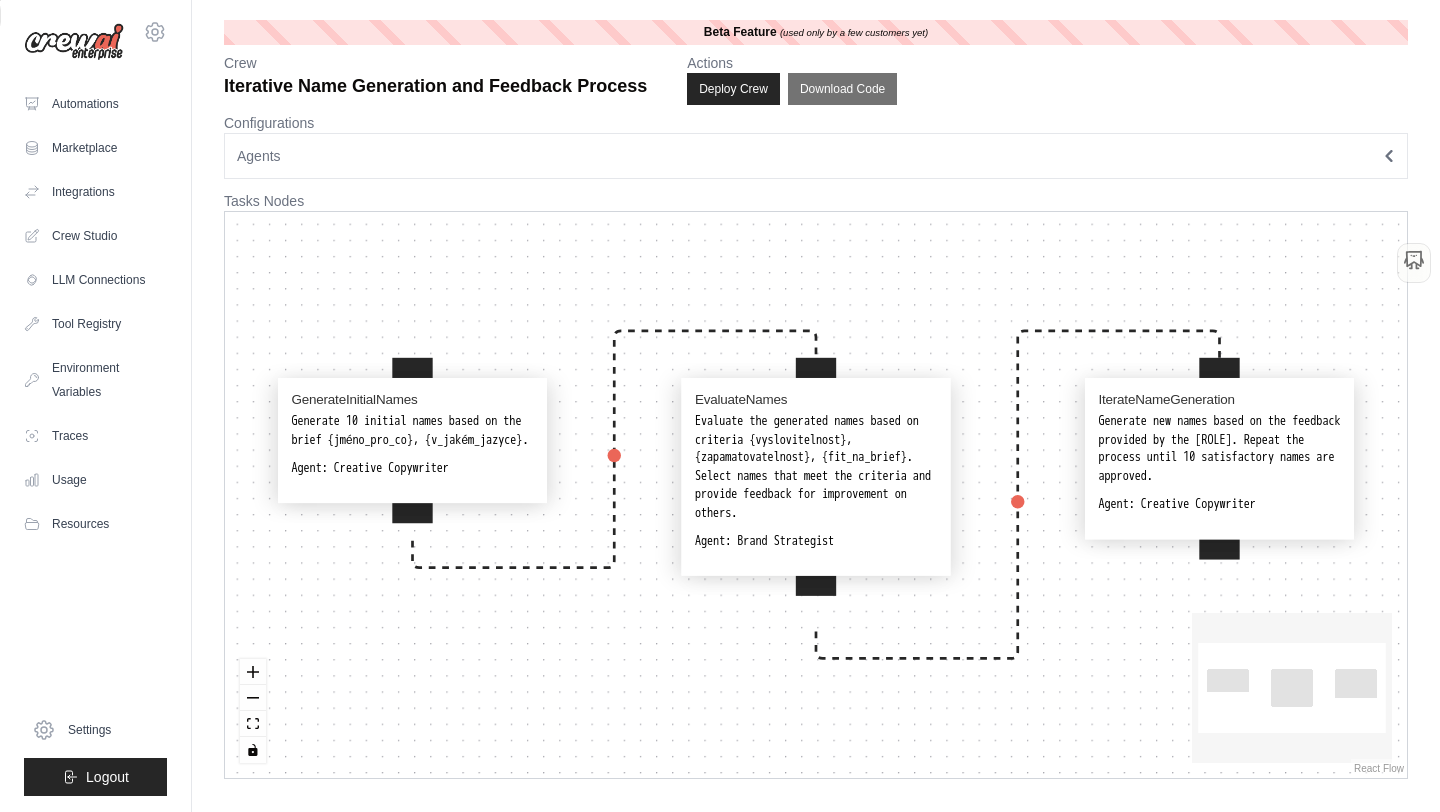 click on "Generate 10 initial names based on the brief {jméno_pro_co}, {v_jakém_jazyce}." at bounding box center [412, 431] 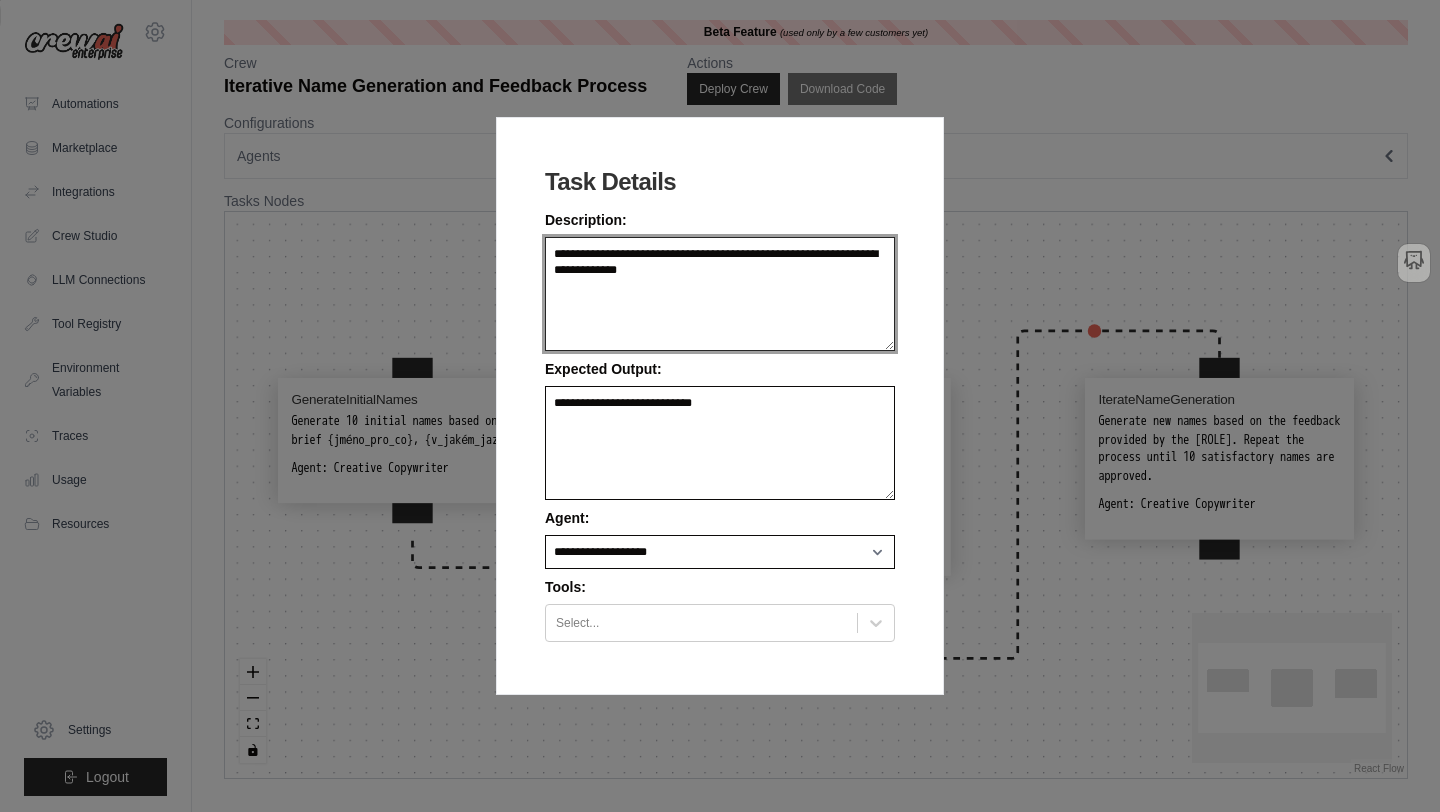 click on "**********" at bounding box center (720, 294) 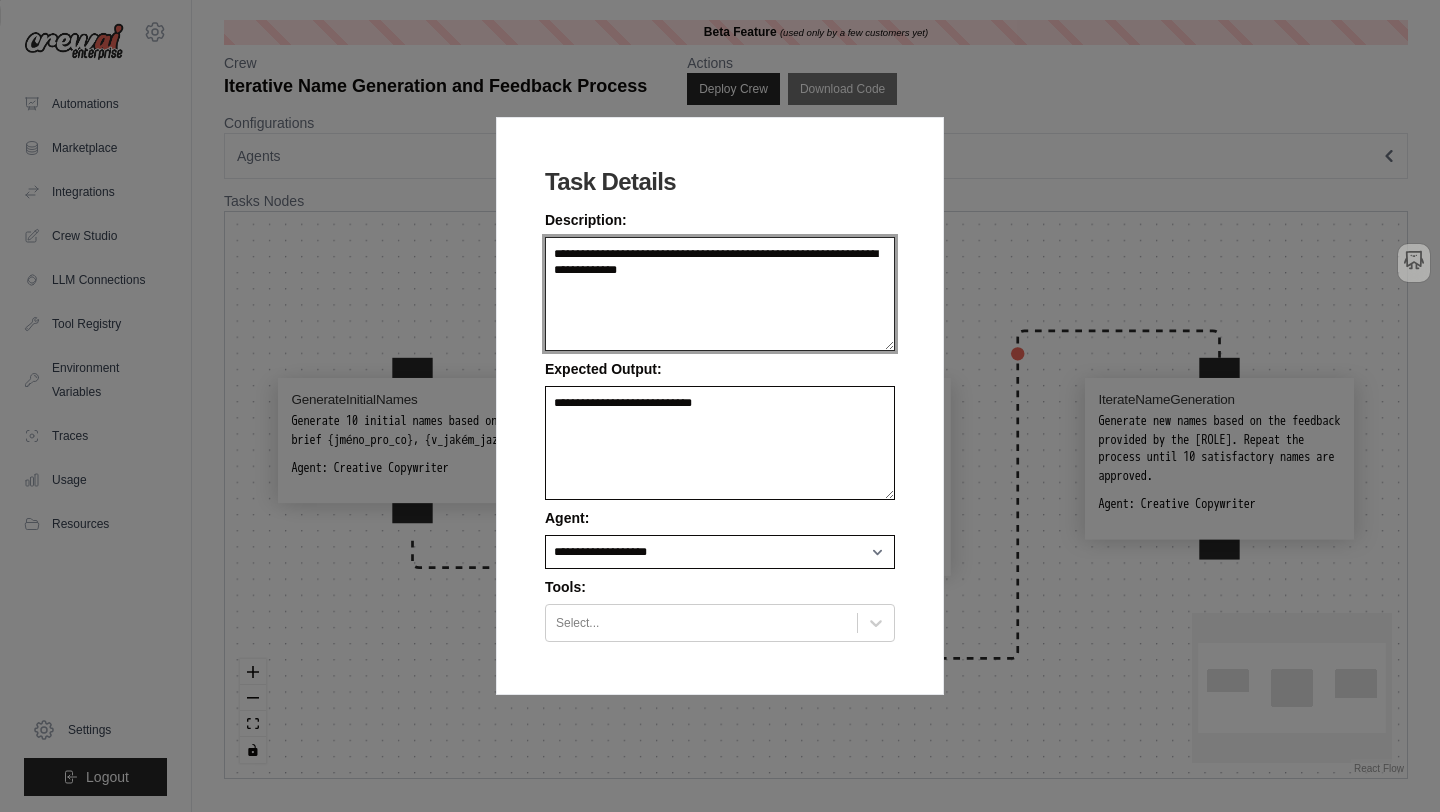 drag, startPoint x: 803, startPoint y: 254, endPoint x: 844, endPoint y: 255, distance: 41.01219 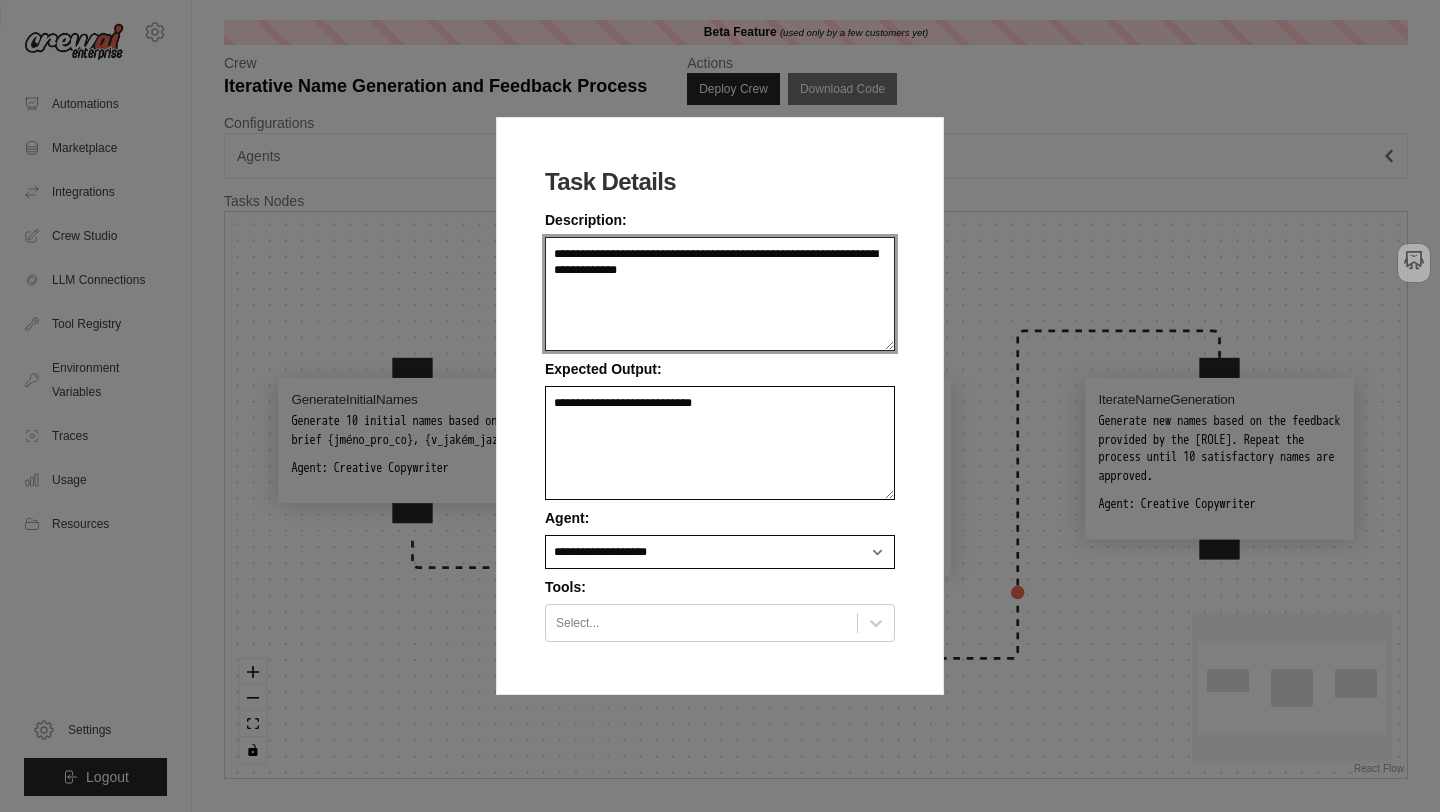 click on "**********" at bounding box center [720, 294] 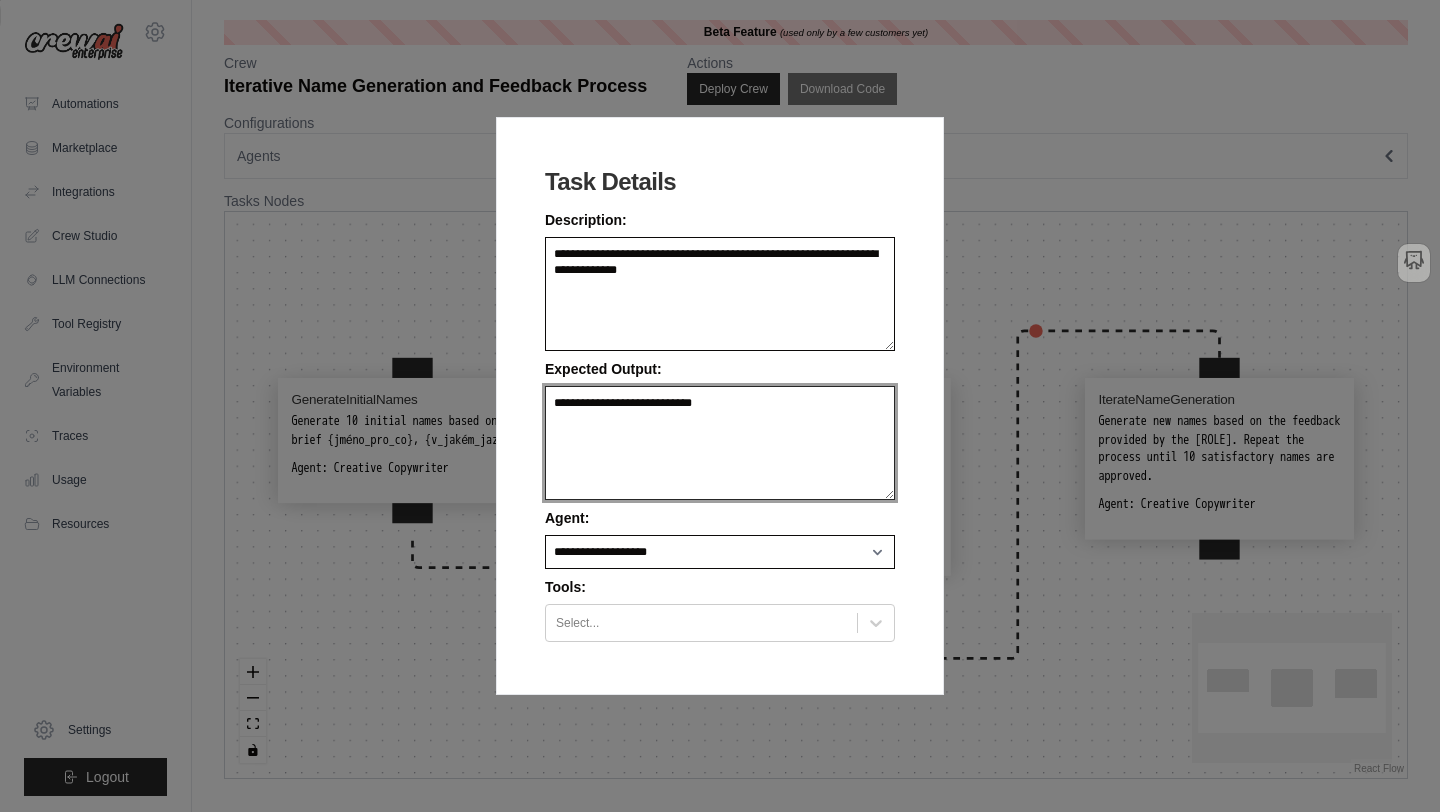 click on "**********" at bounding box center (720, 443) 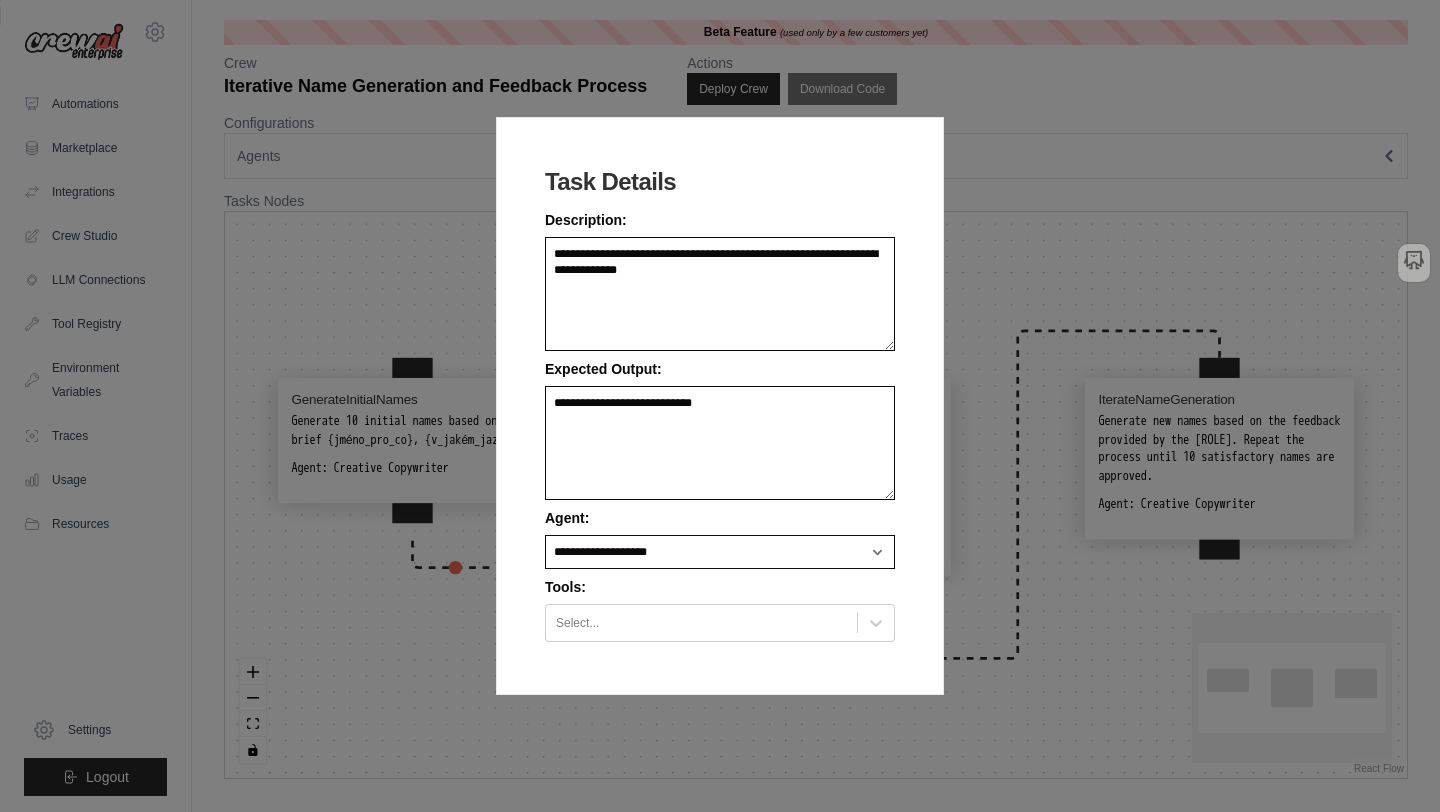 click on "**********" at bounding box center [720, 406] 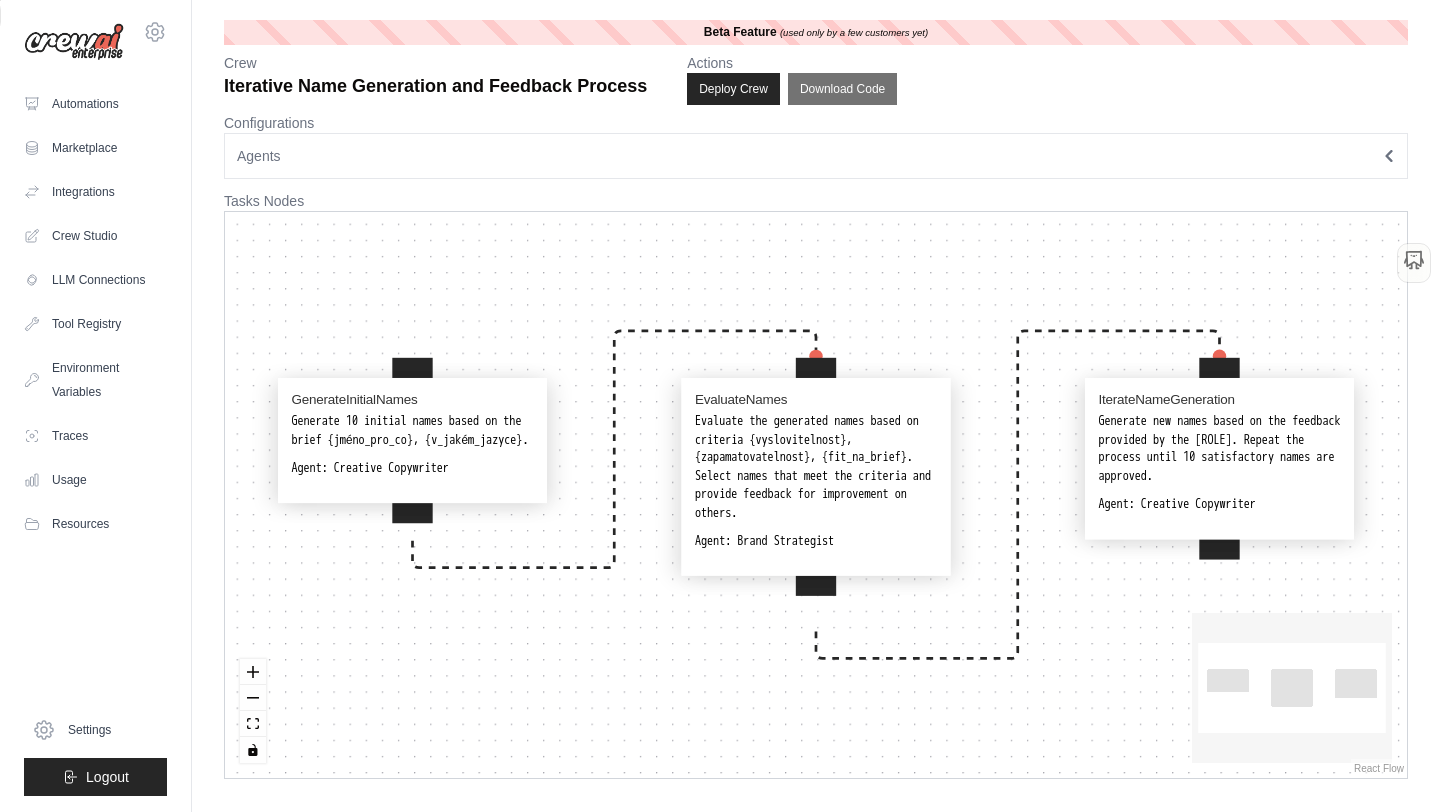 click on "Evaluate the generated names based on criteria {vyslovitelnost}, {zapamatovatelnost}, {fit_na_brief}. Select names that meet the criteria and provide feedback for improvement on others." at bounding box center (816, 467) 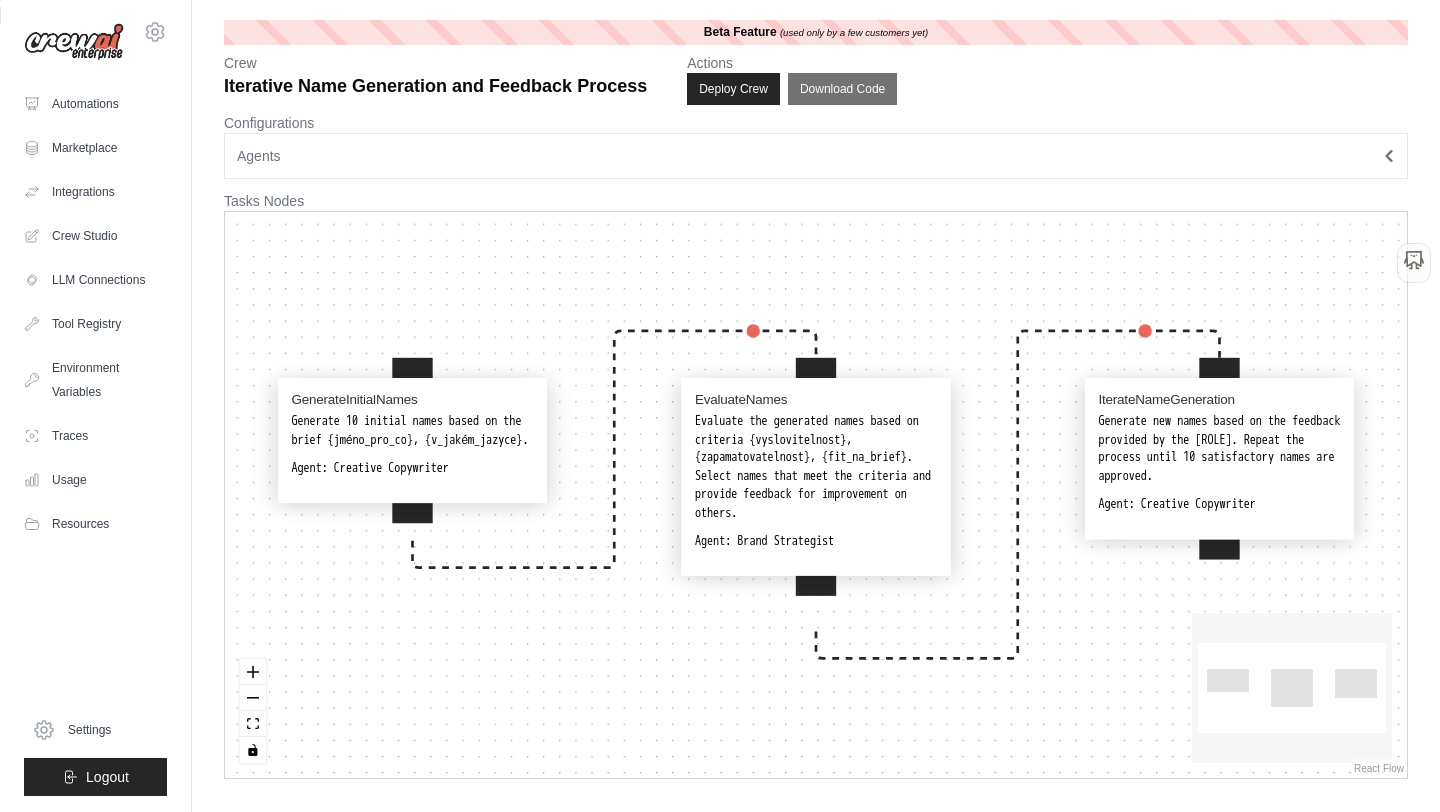select on "**********" 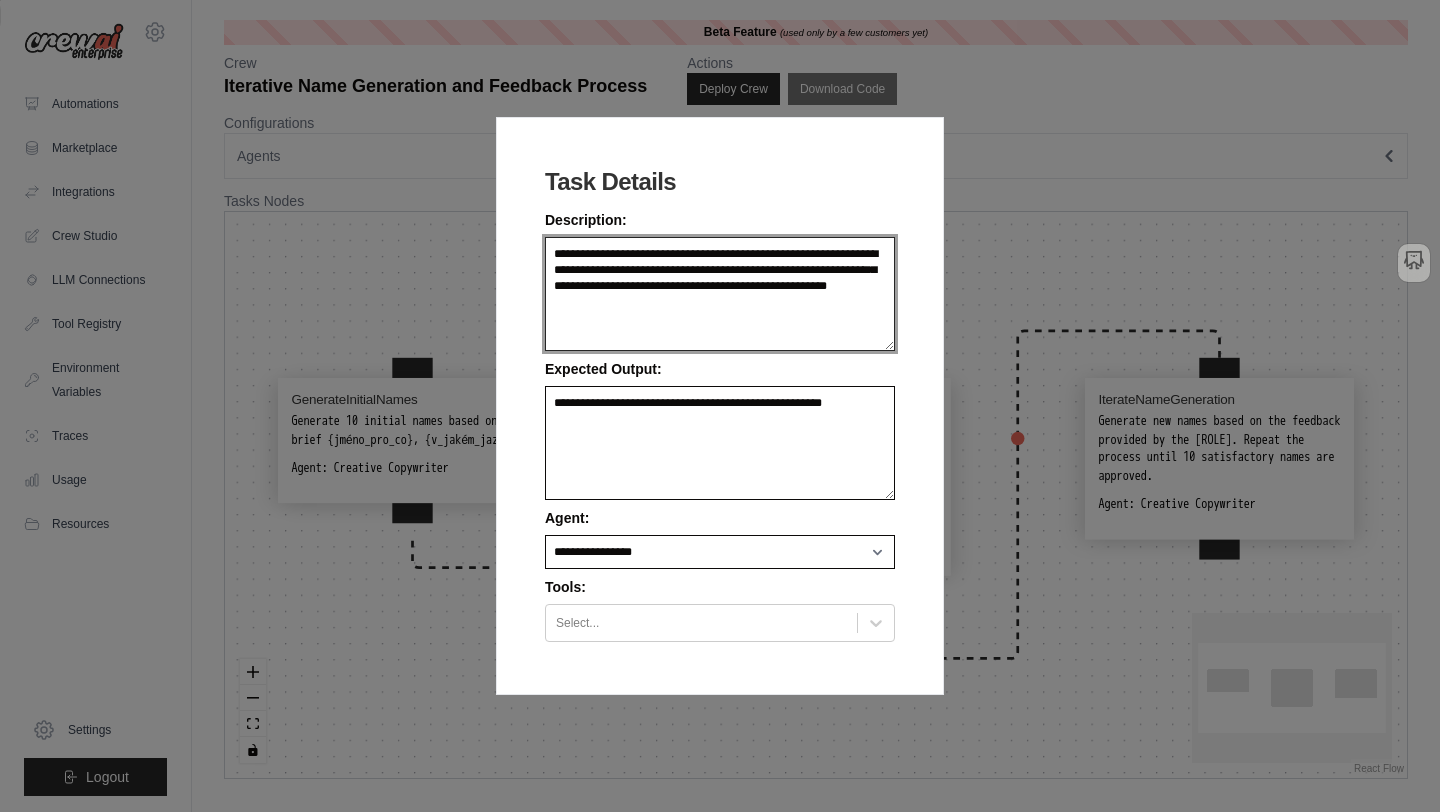 click on "**********" at bounding box center (720, 294) 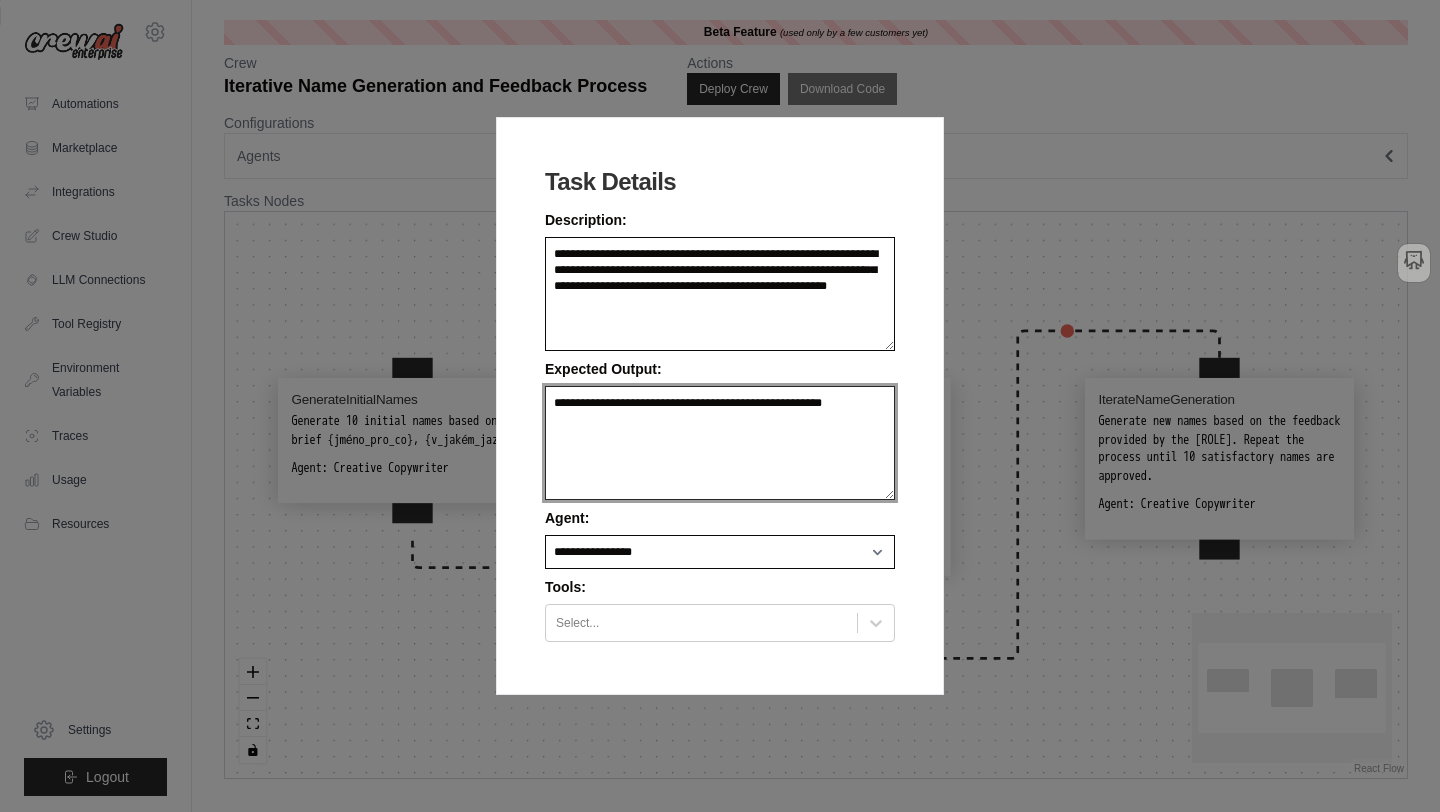 click on "**********" at bounding box center [720, 443] 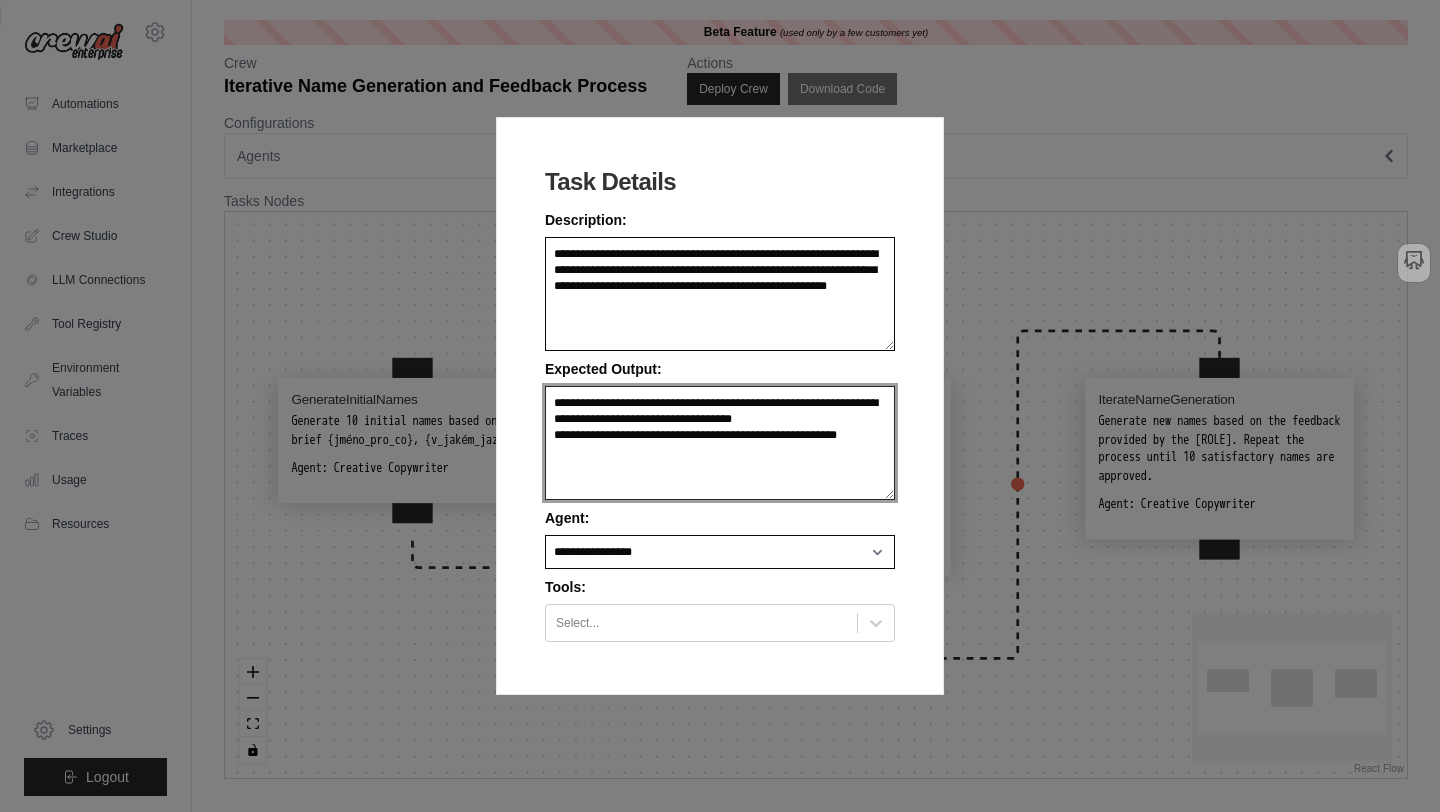 type on "**********" 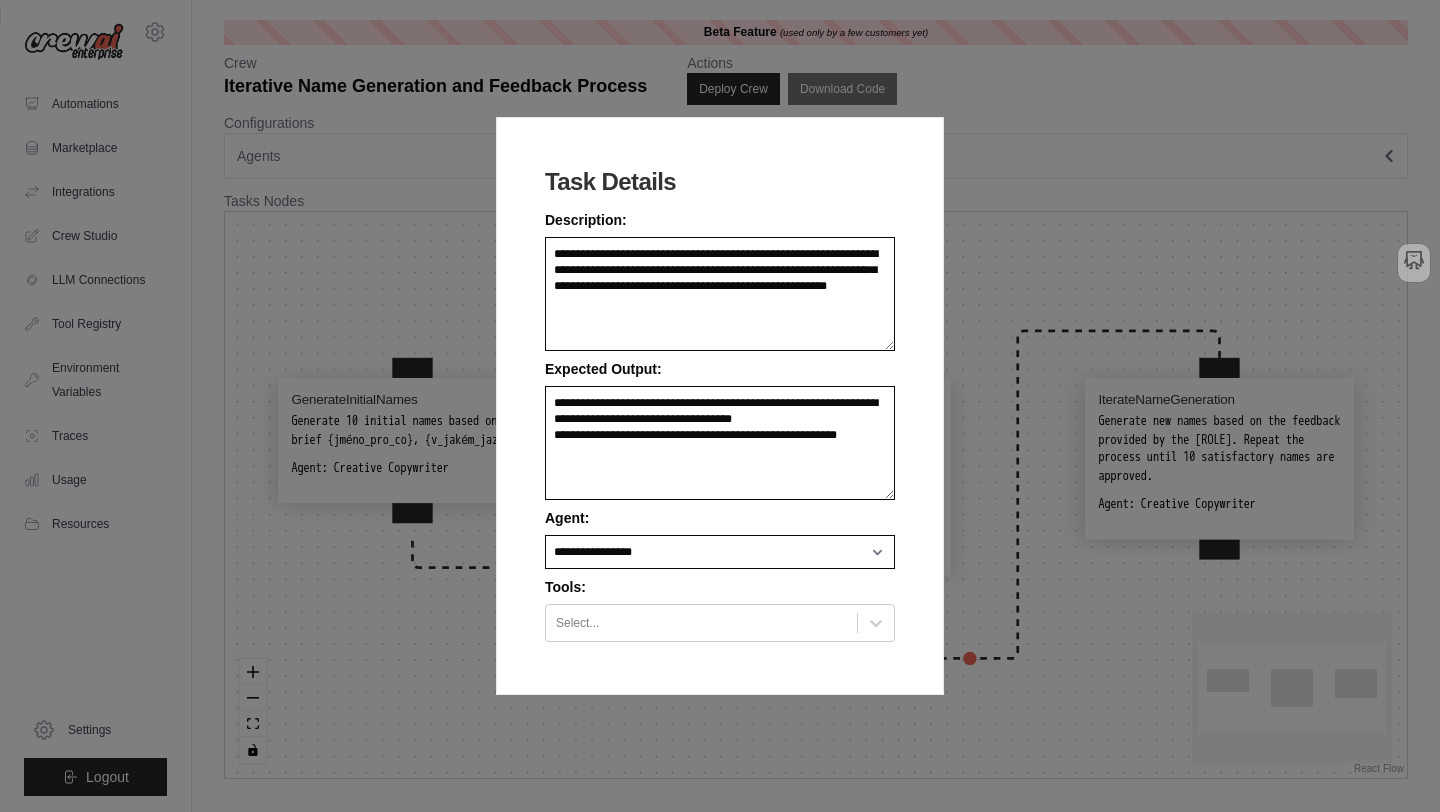 click on "**********" at bounding box center [720, 406] 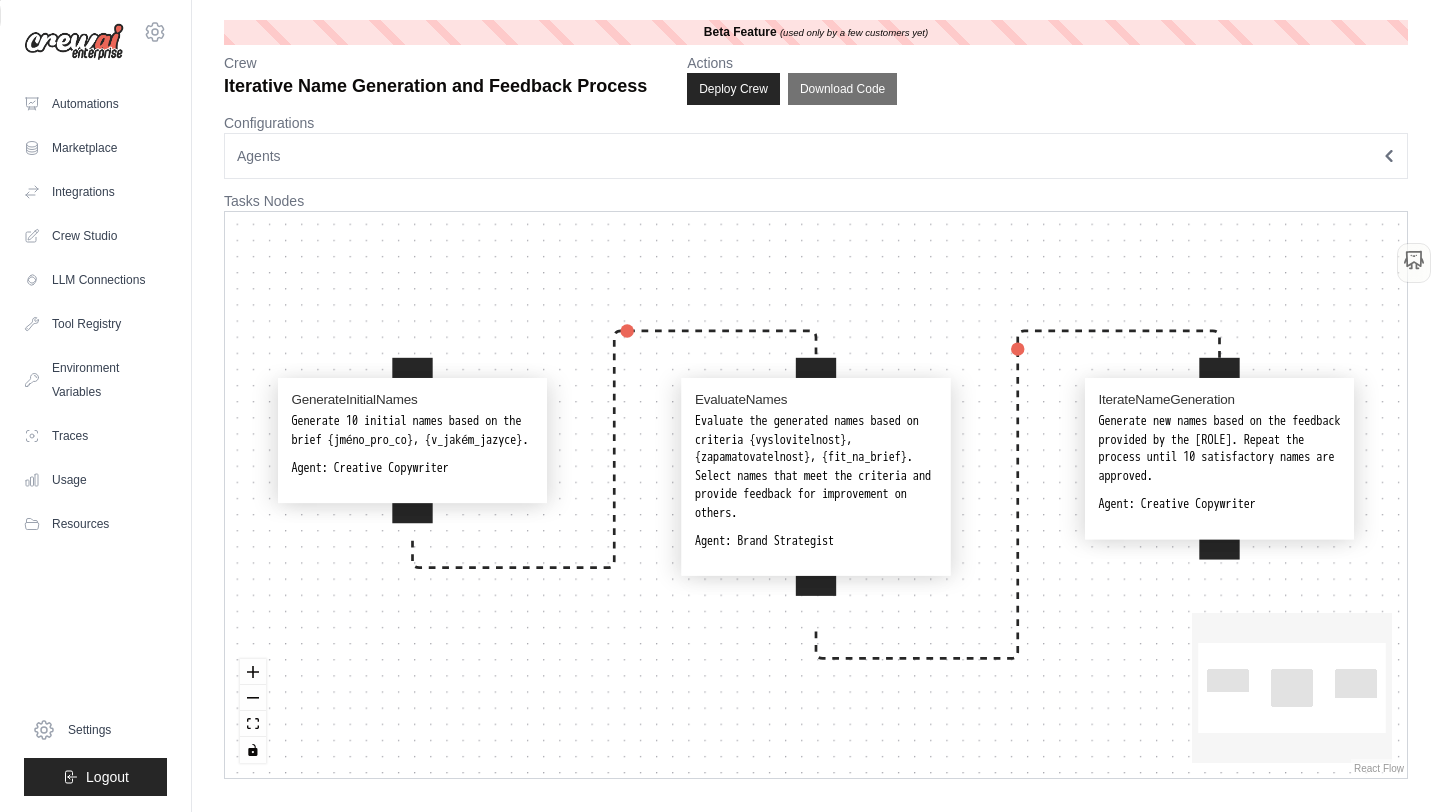click on "Generate new names based on the feedback provided by the Brand Strategist. Repeat the process until 10 satisfactory names are approved." at bounding box center [1219, 449] 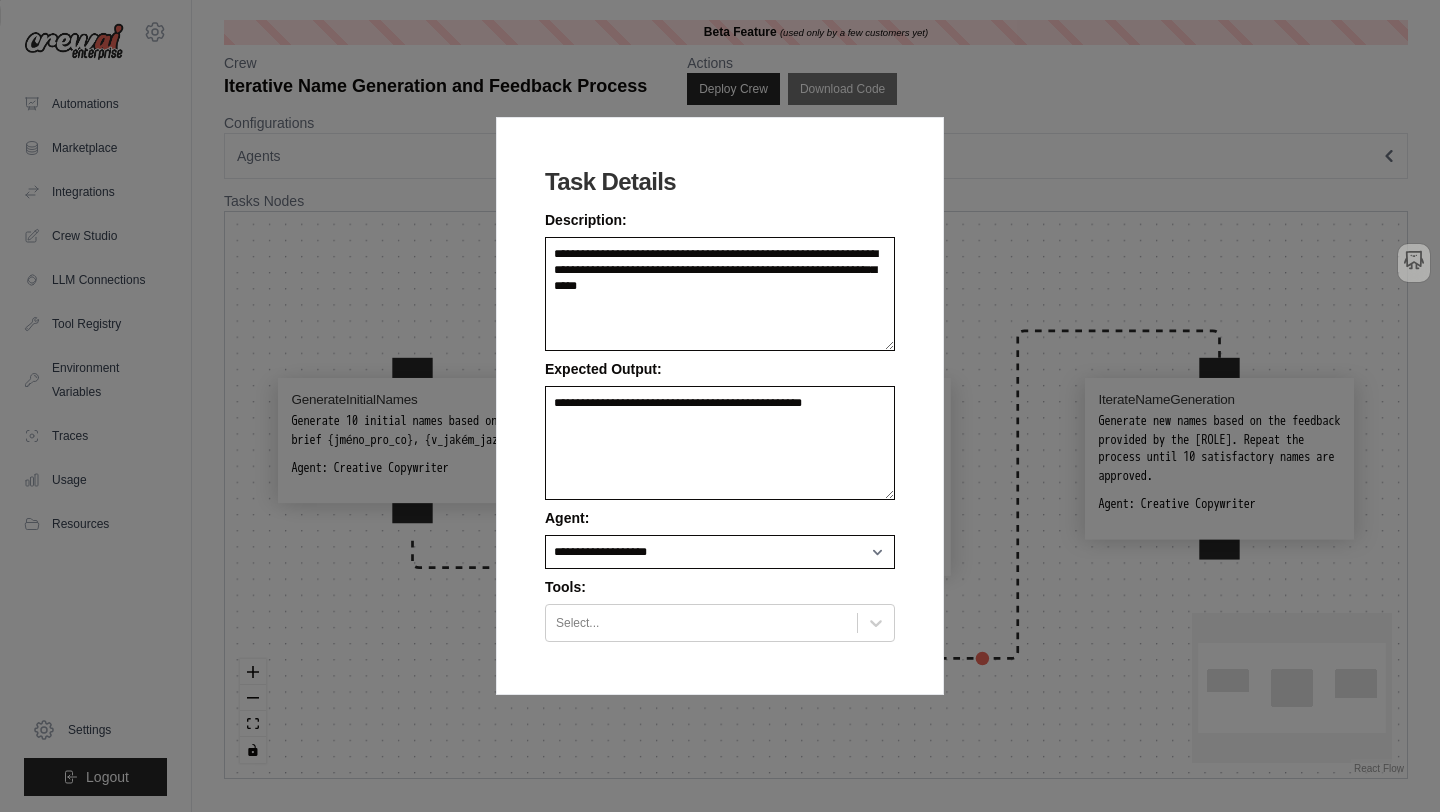 click on "**********" at bounding box center [720, 406] 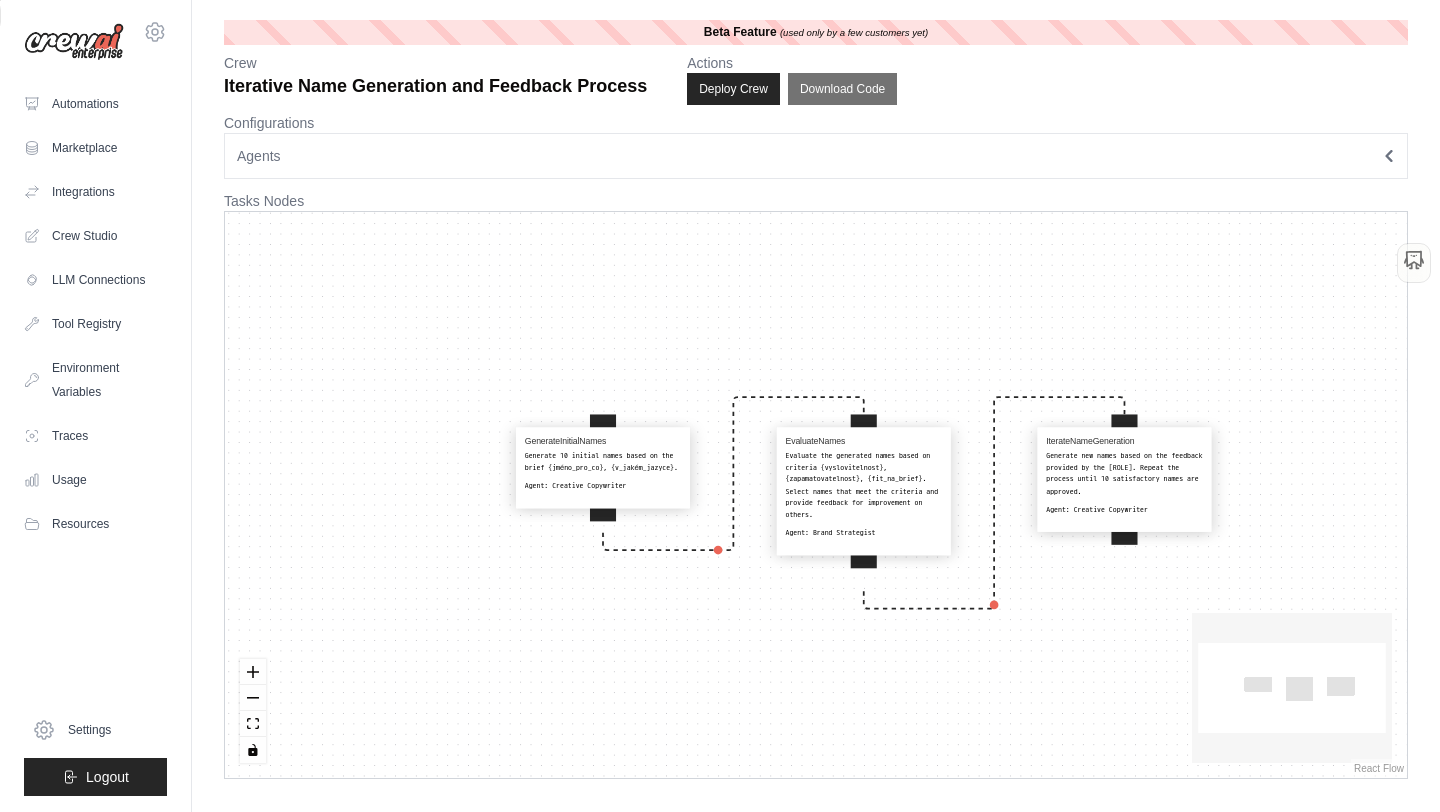 drag, startPoint x: 1155, startPoint y: 613, endPoint x: 907, endPoint y: 589, distance: 249.15858 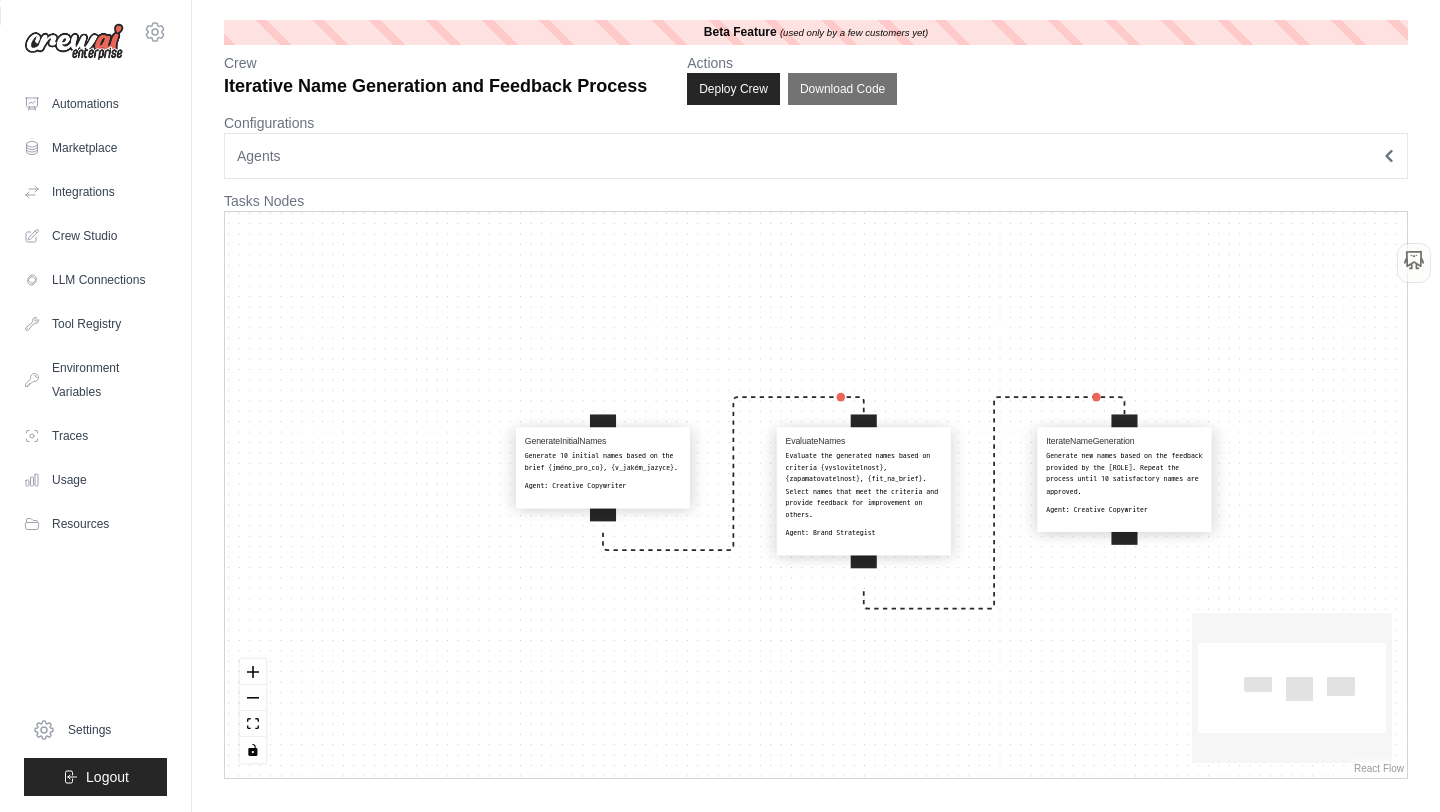 click on "GenerateInitialNames Generate 10 initial names based on the brief {jméno_pro_co}, {v_jakém_jazyce}. Agent:   Creative Copywriter EvaluateNames Evaluate the generated names based on criteria {vyslovitelnost}, {zapamatovatelnost}, {fit_na_brief}. Select names that meet the criteria and provide feedback for improvement on others. Agent:   Brand Strategist IterateNameGeneration Generate new names based on the feedback provided by the Brand Strategist. Repeat the process until 10 satisfactory names are approved. Agent:   Creative Copywriter" at bounding box center [816, 495] 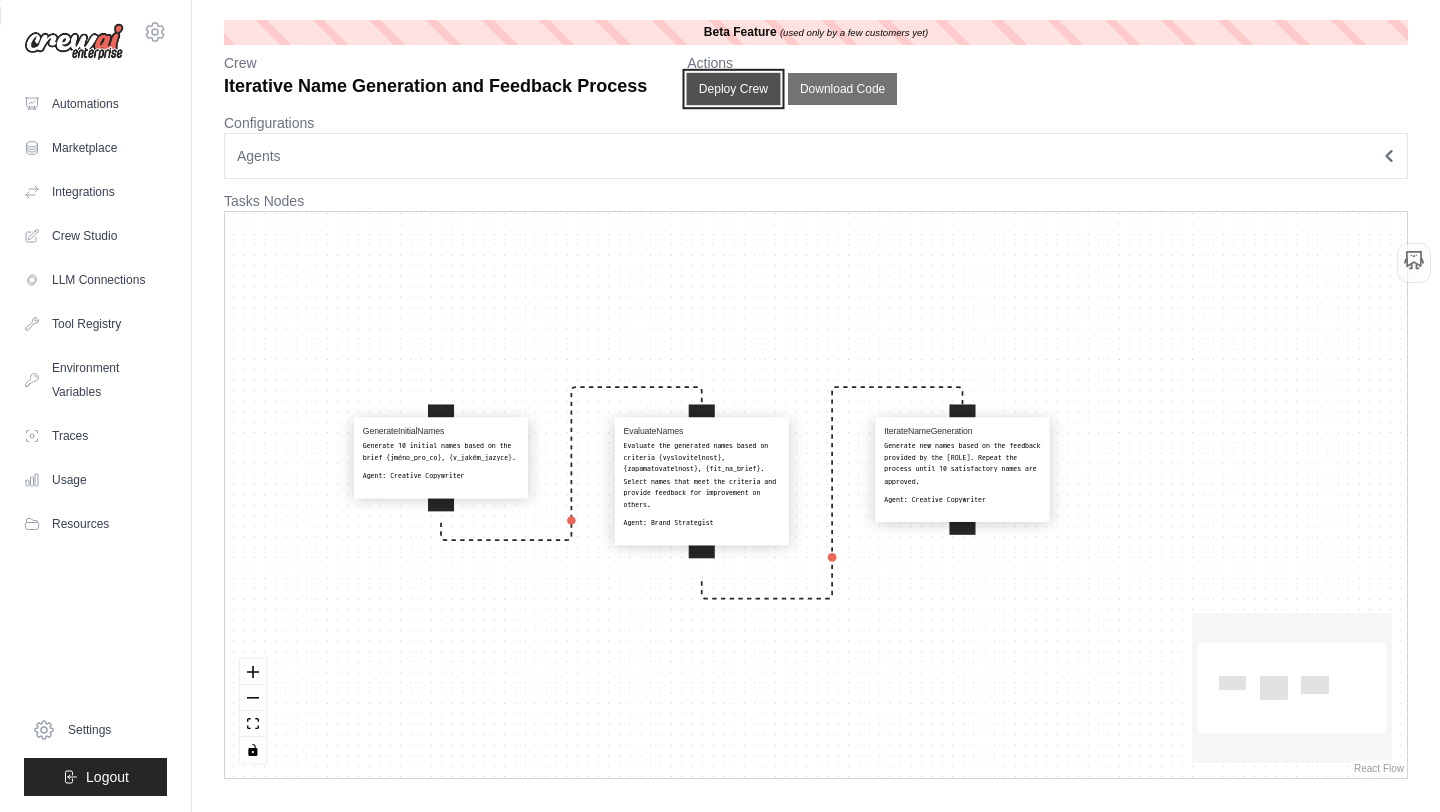 click on "Deploy Crew" at bounding box center [734, 89] 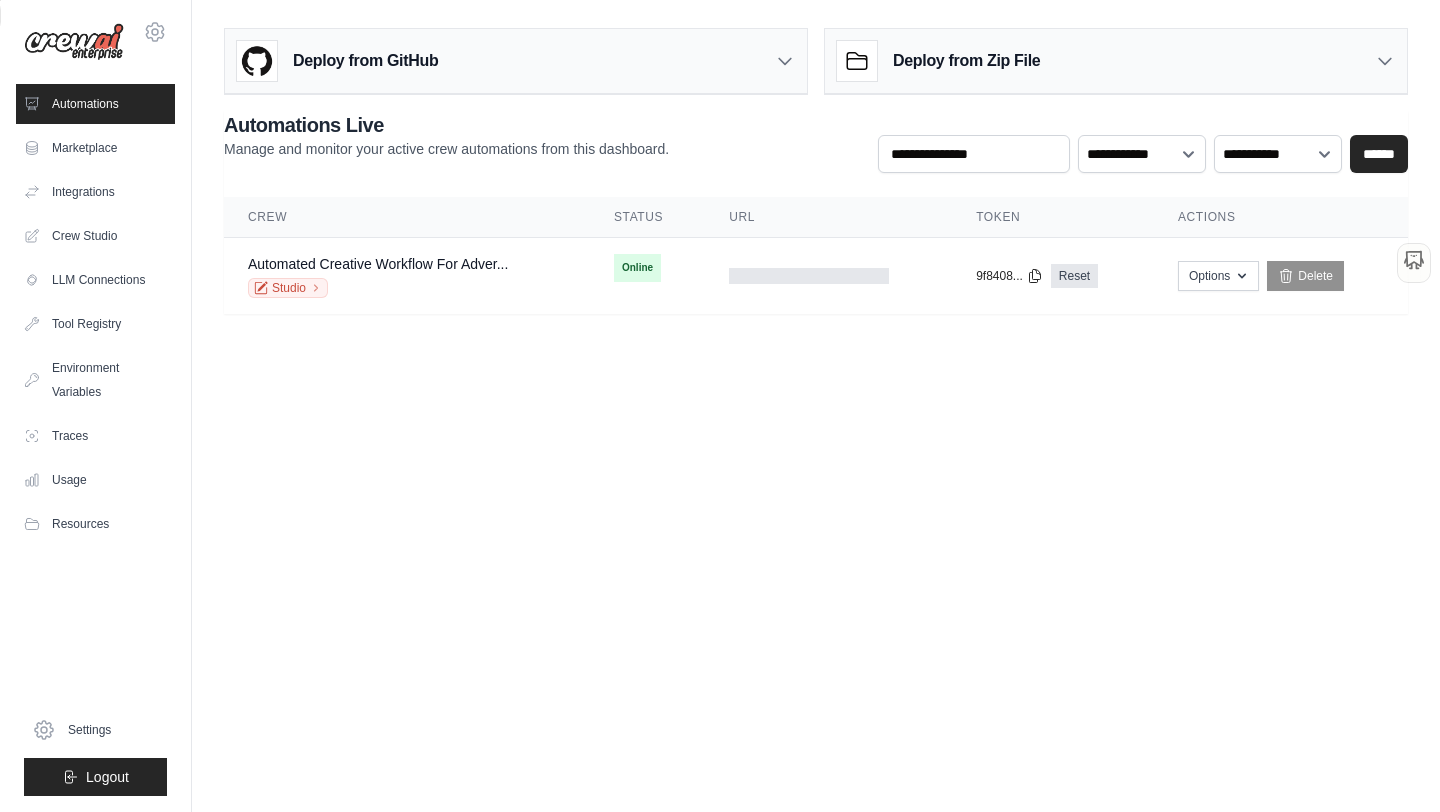 scroll, scrollTop: 0, scrollLeft: 0, axis: both 